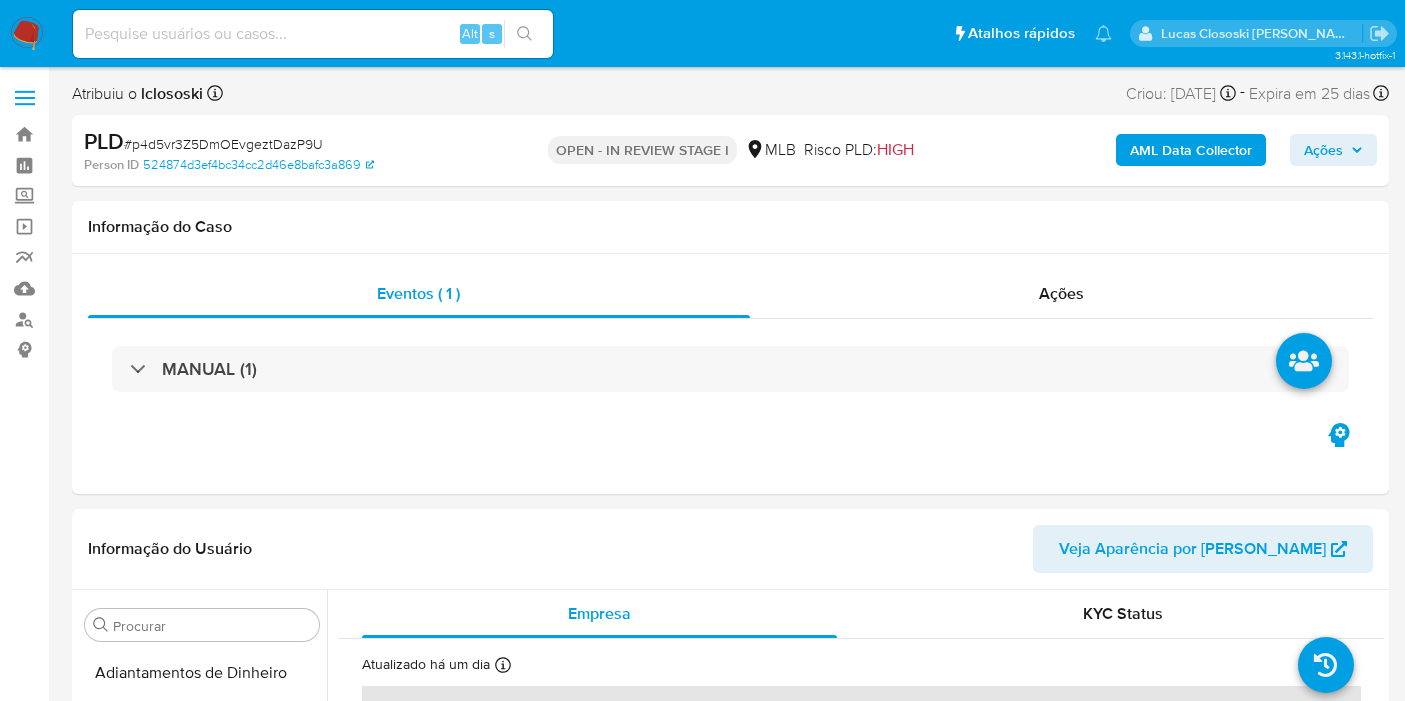 select on "10" 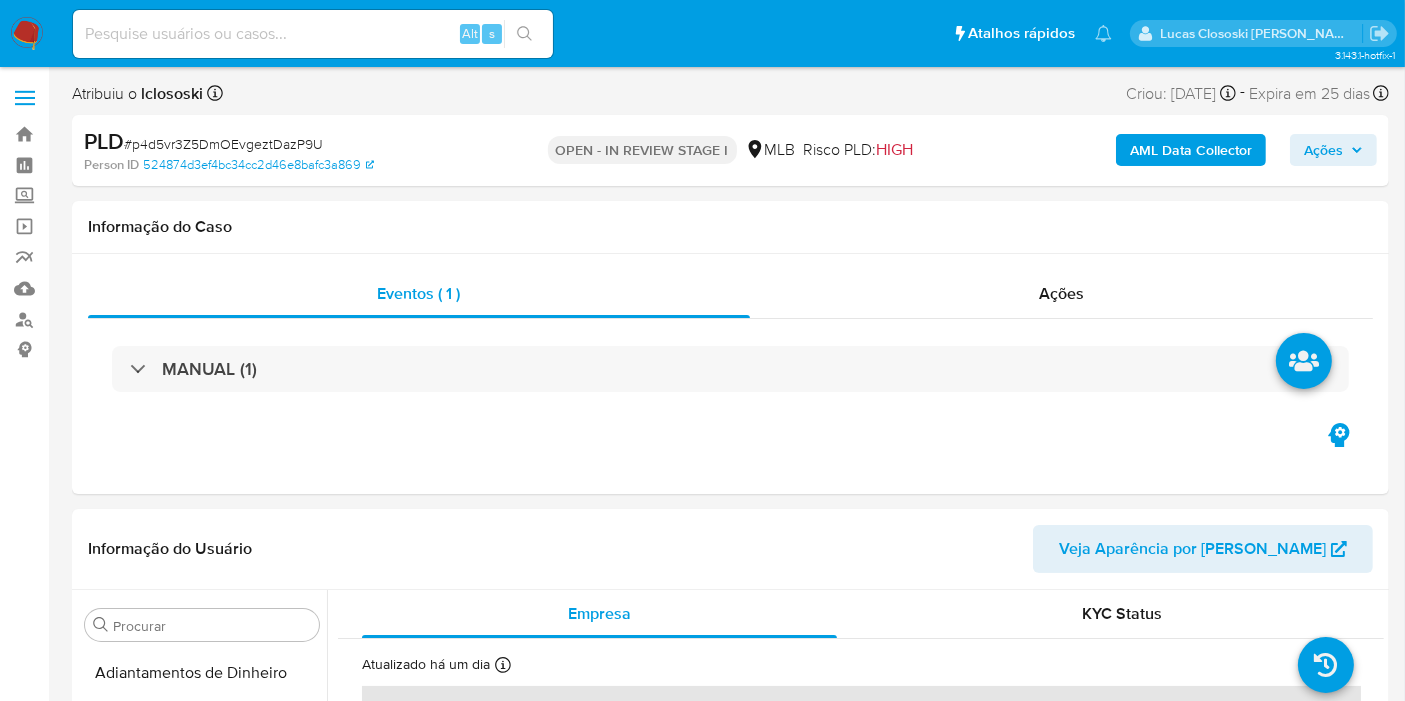 scroll, scrollTop: 844, scrollLeft: 0, axis: vertical 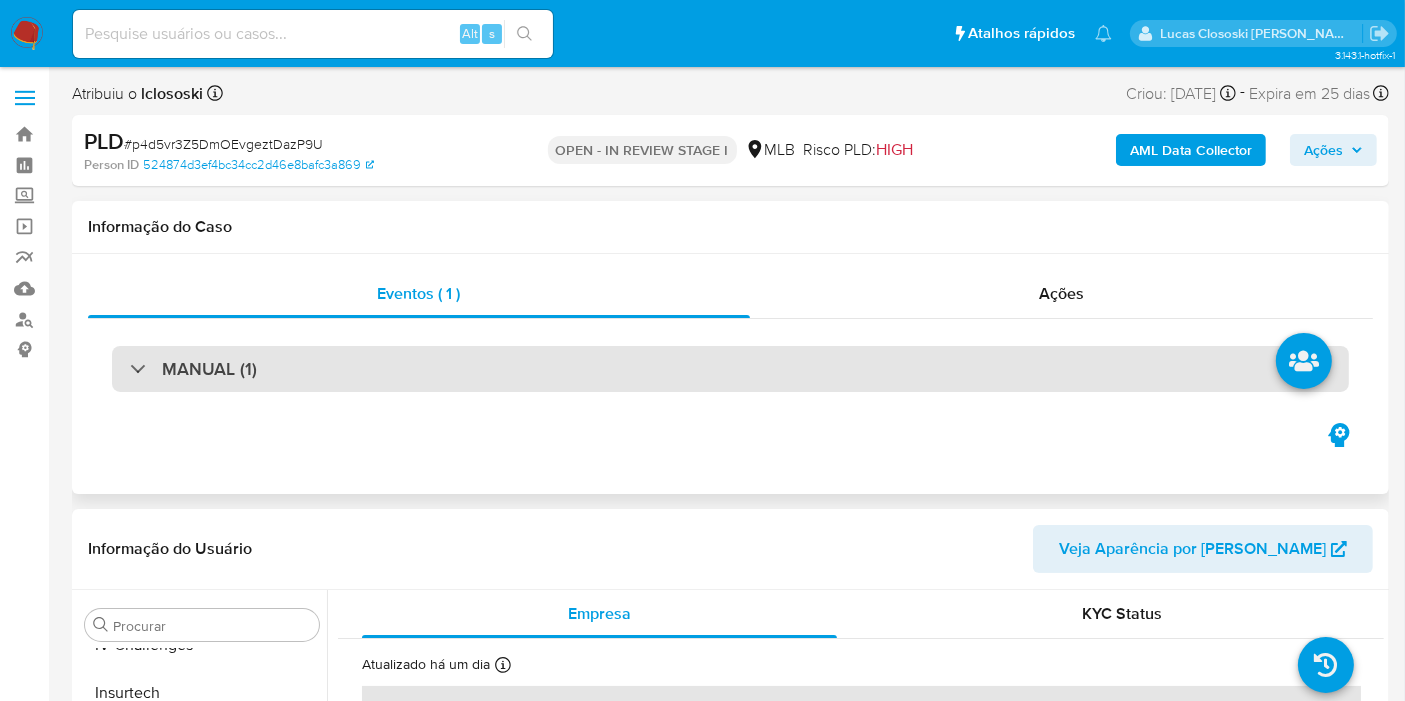 drag, startPoint x: 951, startPoint y: 531, endPoint x: 1008, endPoint y: 382, distance: 159.53056 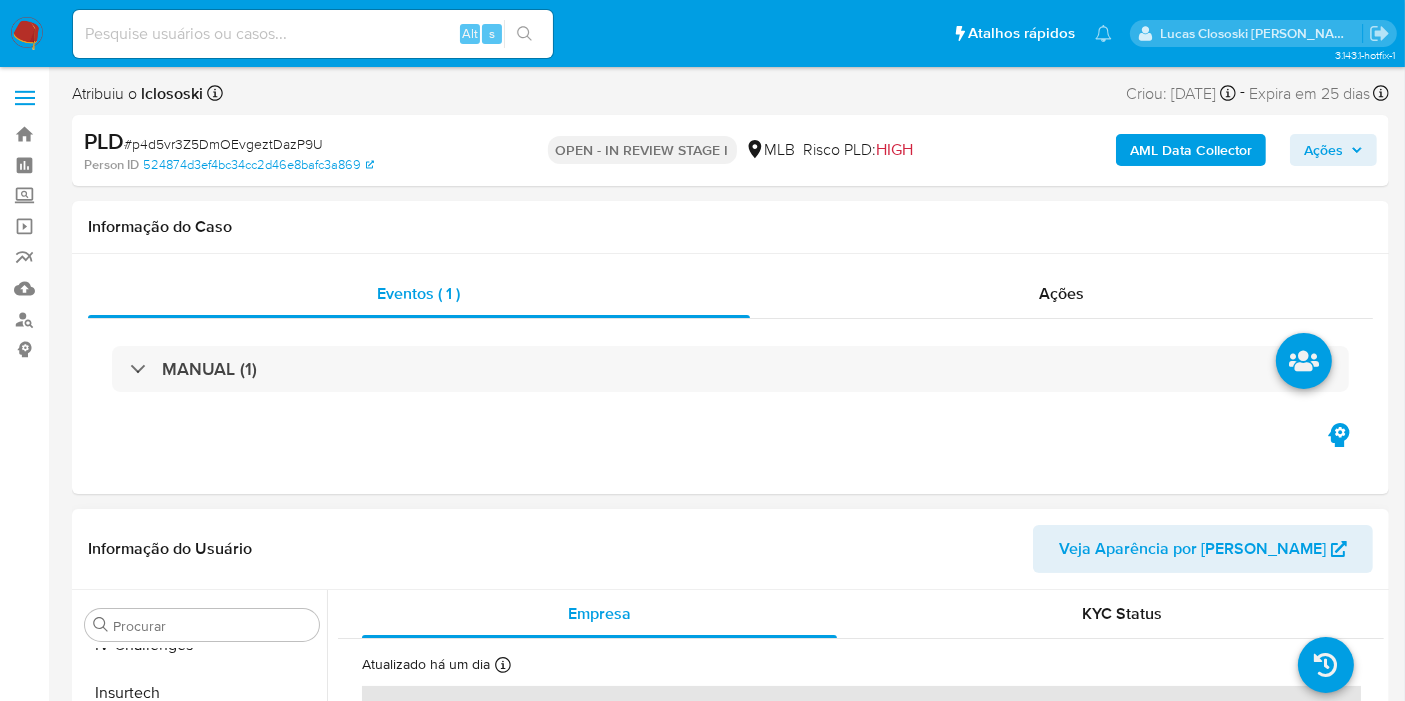 click on "Informação do Usuário Veja Aparência por Pessoa" at bounding box center (730, 549) 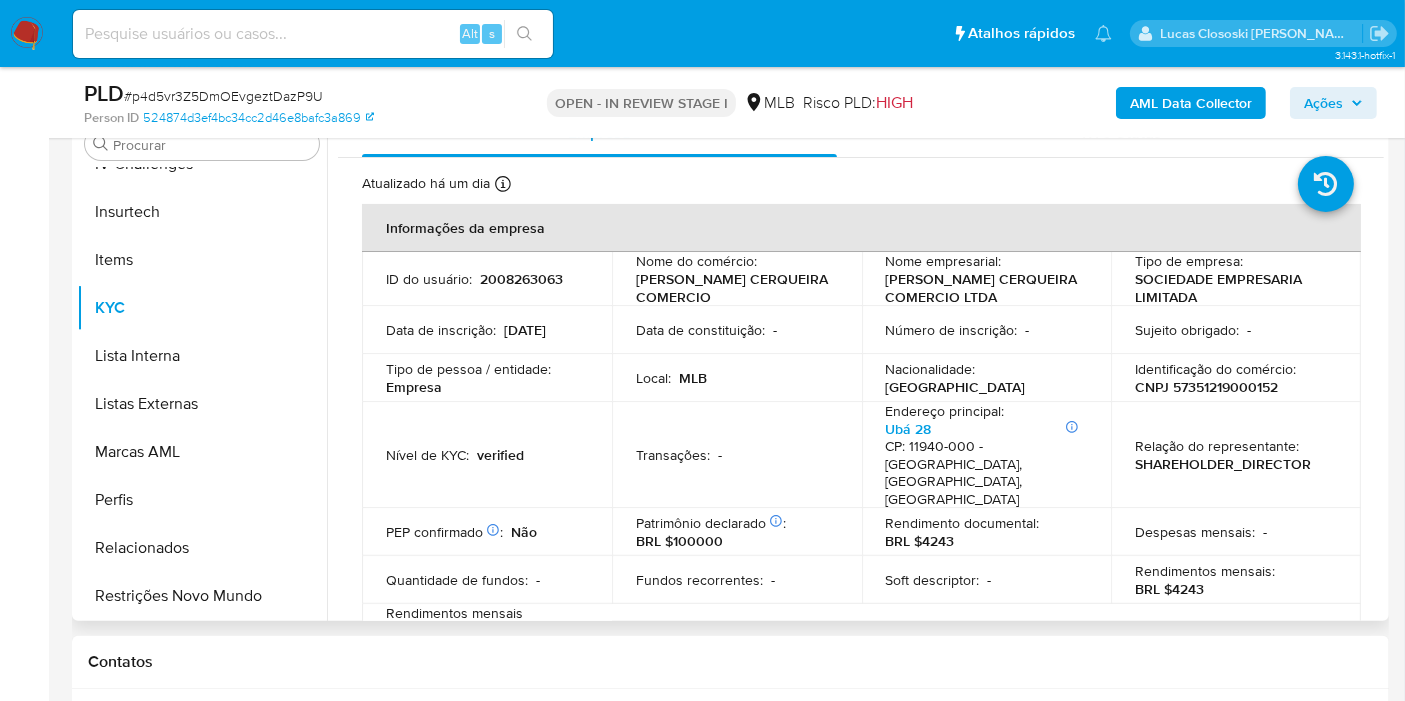 scroll, scrollTop: 333, scrollLeft: 0, axis: vertical 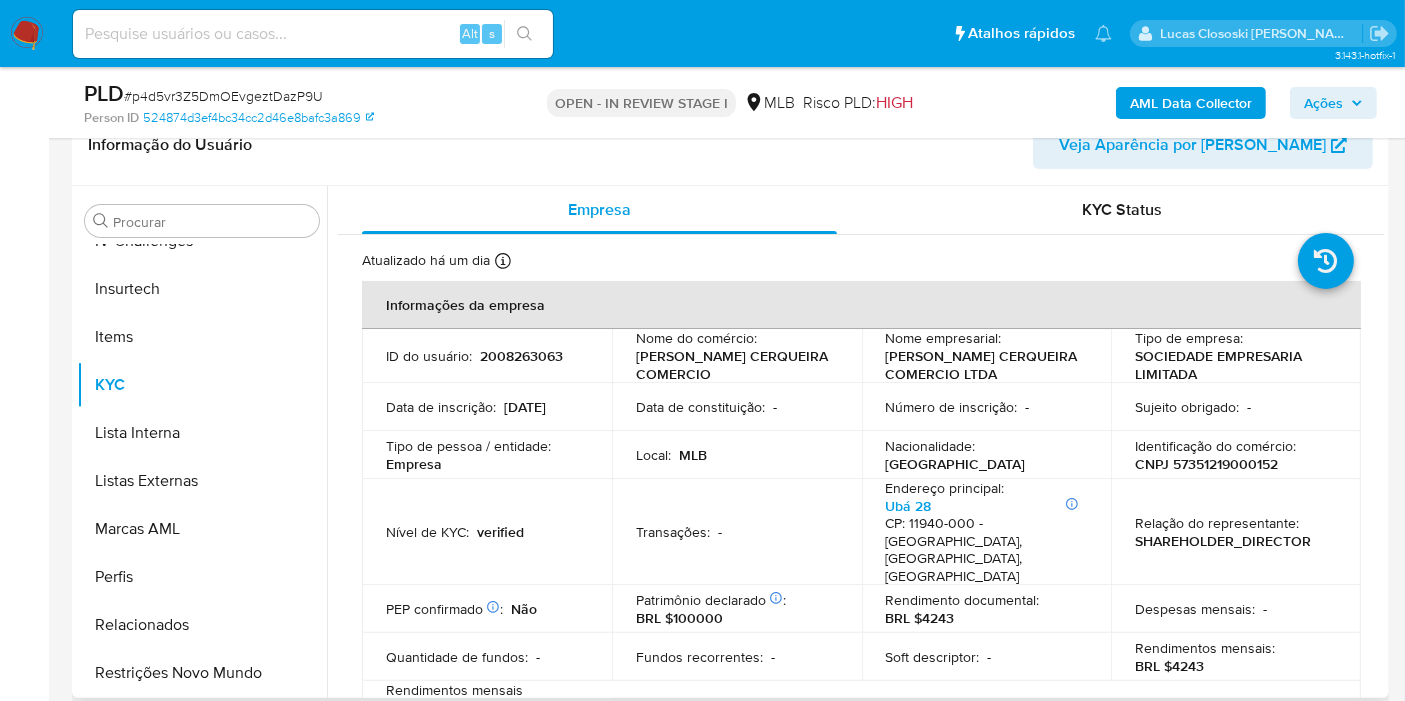 click on "CNPJ 57351219000152" at bounding box center [1206, 464] 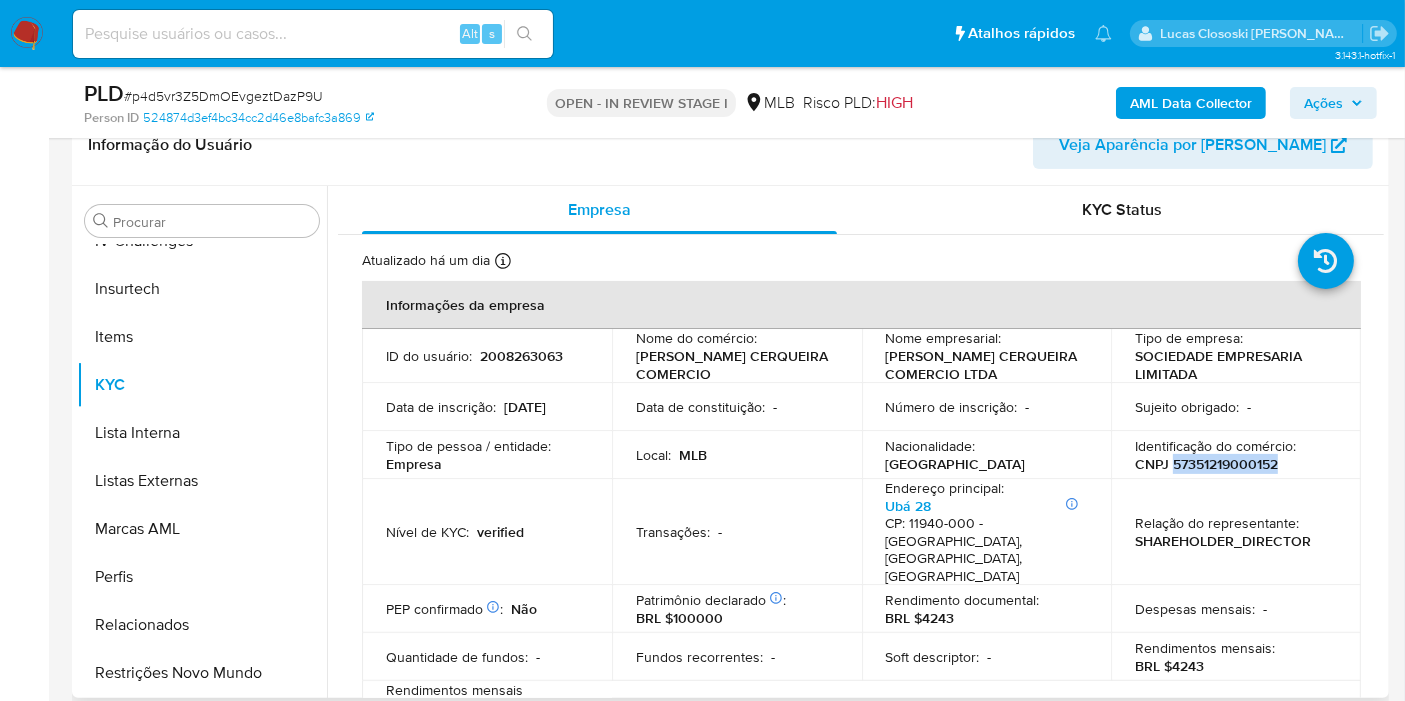 click on "CNPJ 57351219000152" at bounding box center [1206, 464] 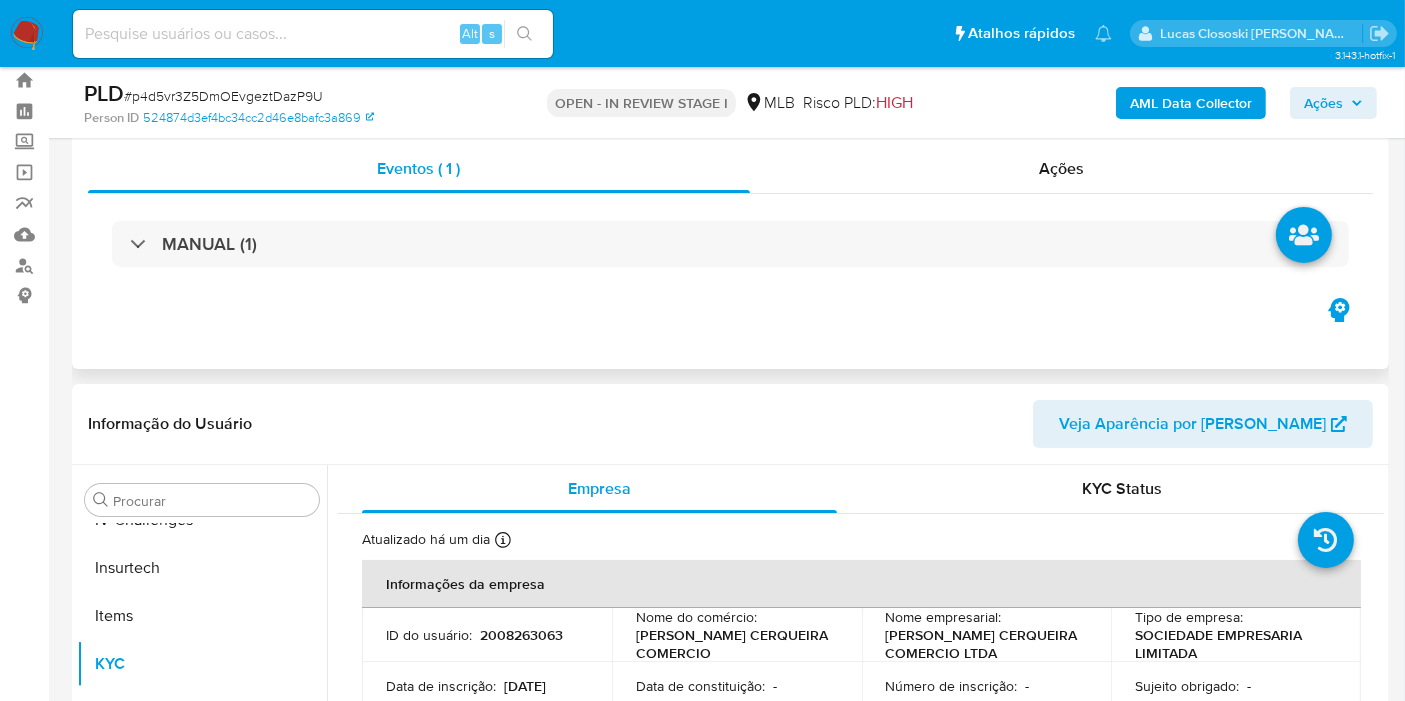 scroll, scrollTop: 0, scrollLeft: 0, axis: both 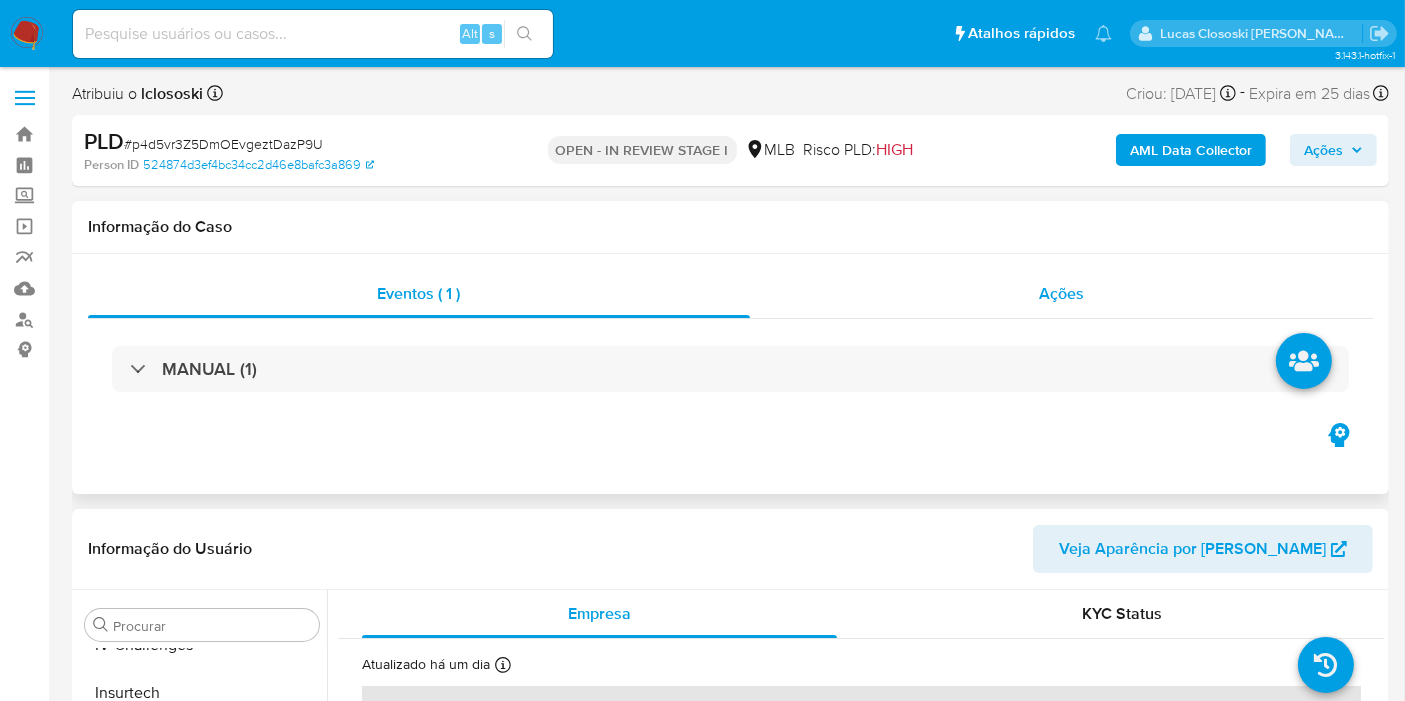 click on "Ações" at bounding box center [1061, 293] 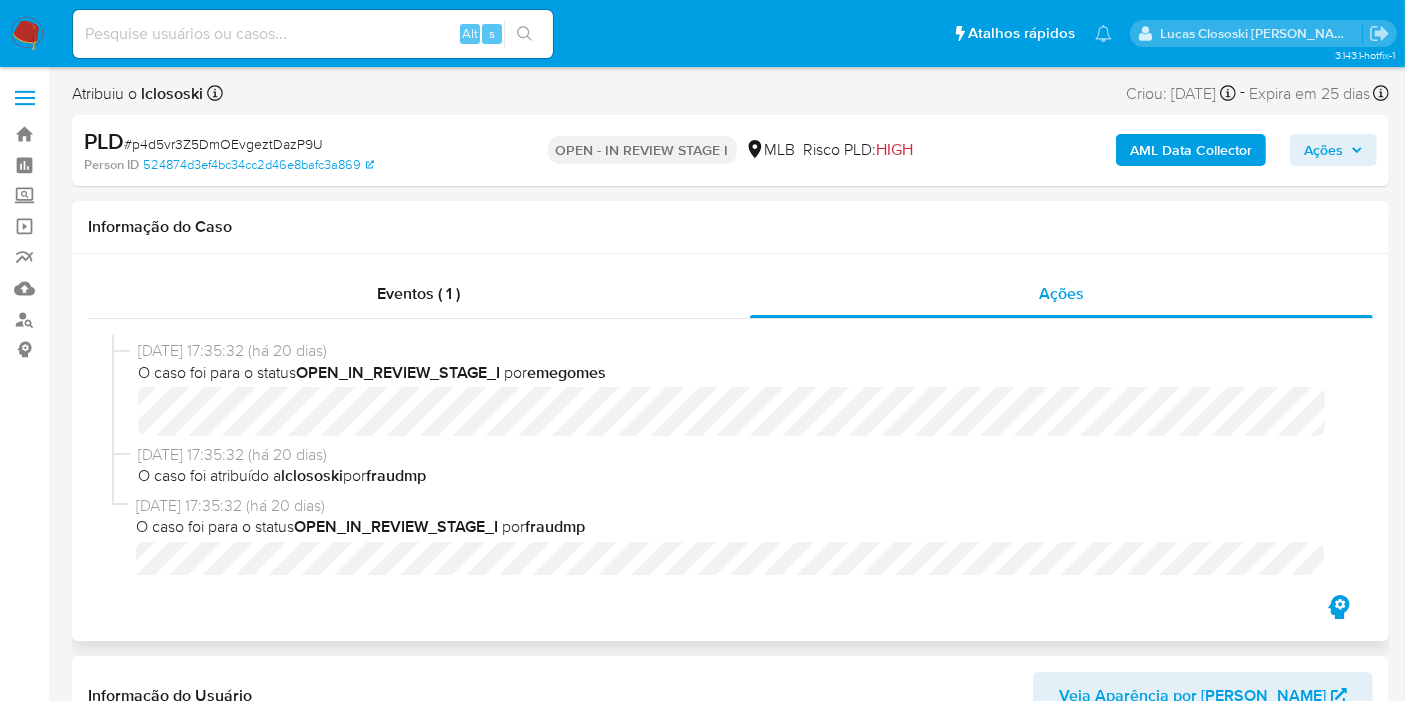 scroll, scrollTop: 840, scrollLeft: 0, axis: vertical 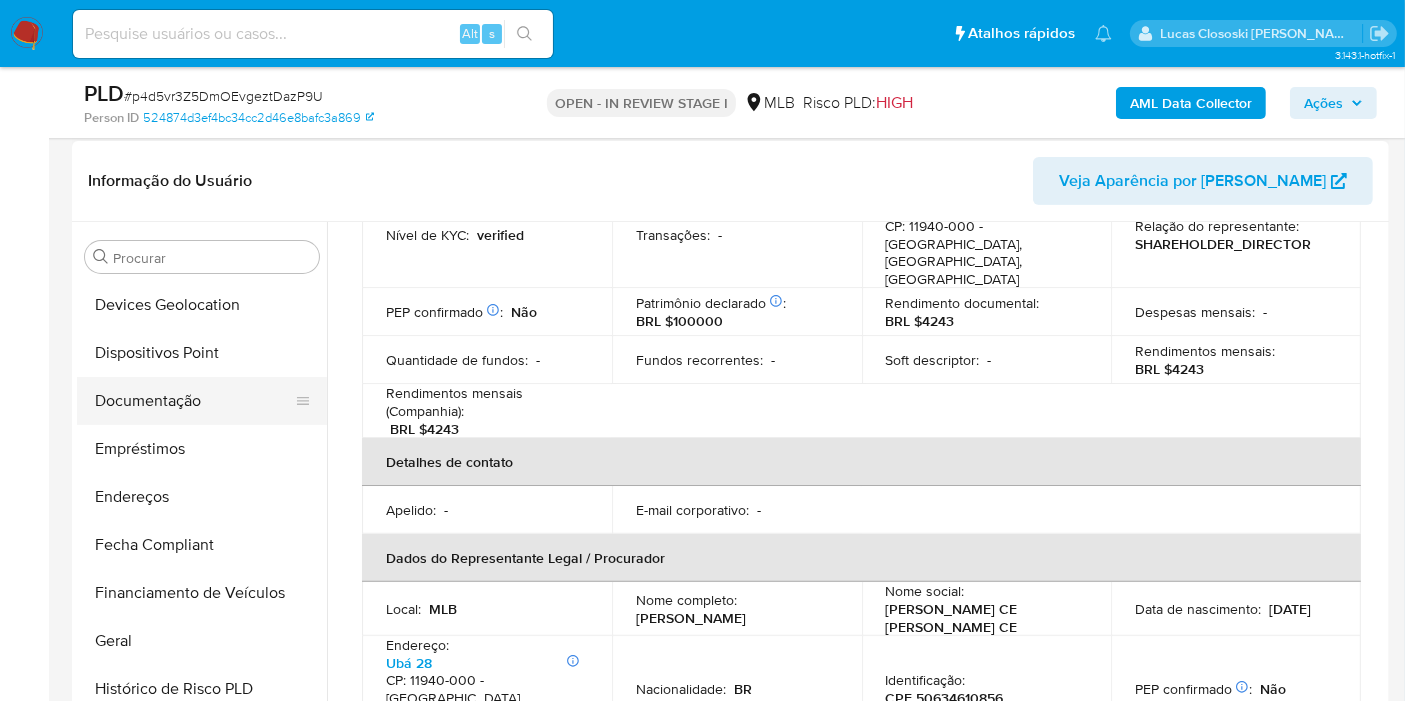 click on "Documentação" at bounding box center [194, 401] 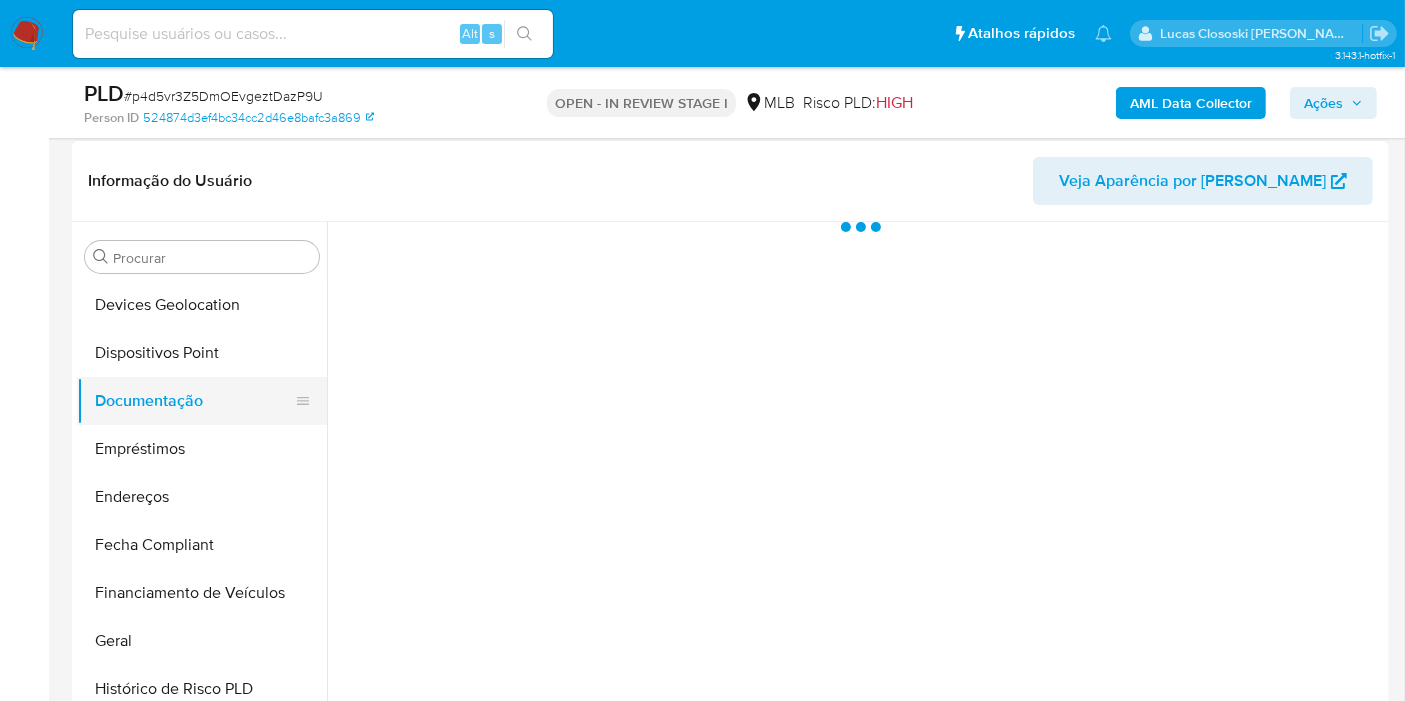 scroll, scrollTop: 0, scrollLeft: 0, axis: both 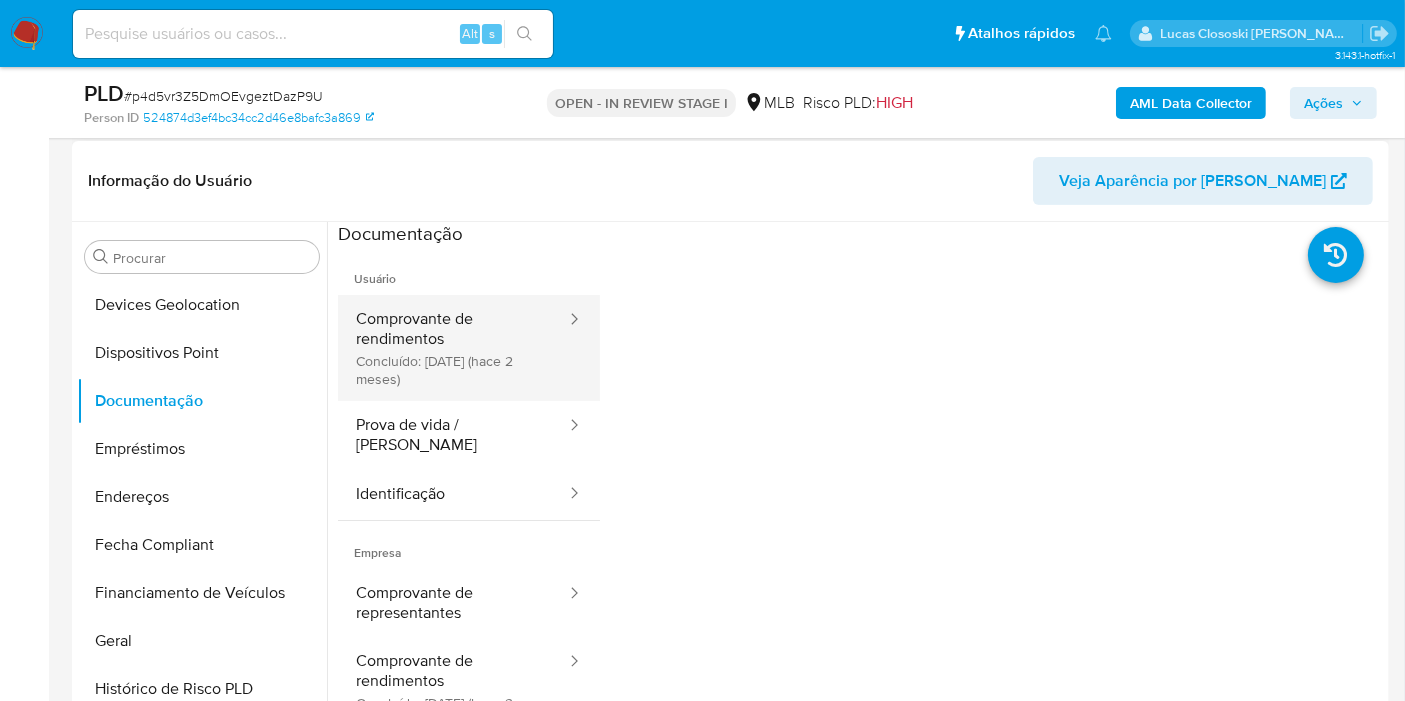 click on "Comprovante de rendimentos Concluído: 12/05/2025 (hace 2 meses)" at bounding box center (453, 348) 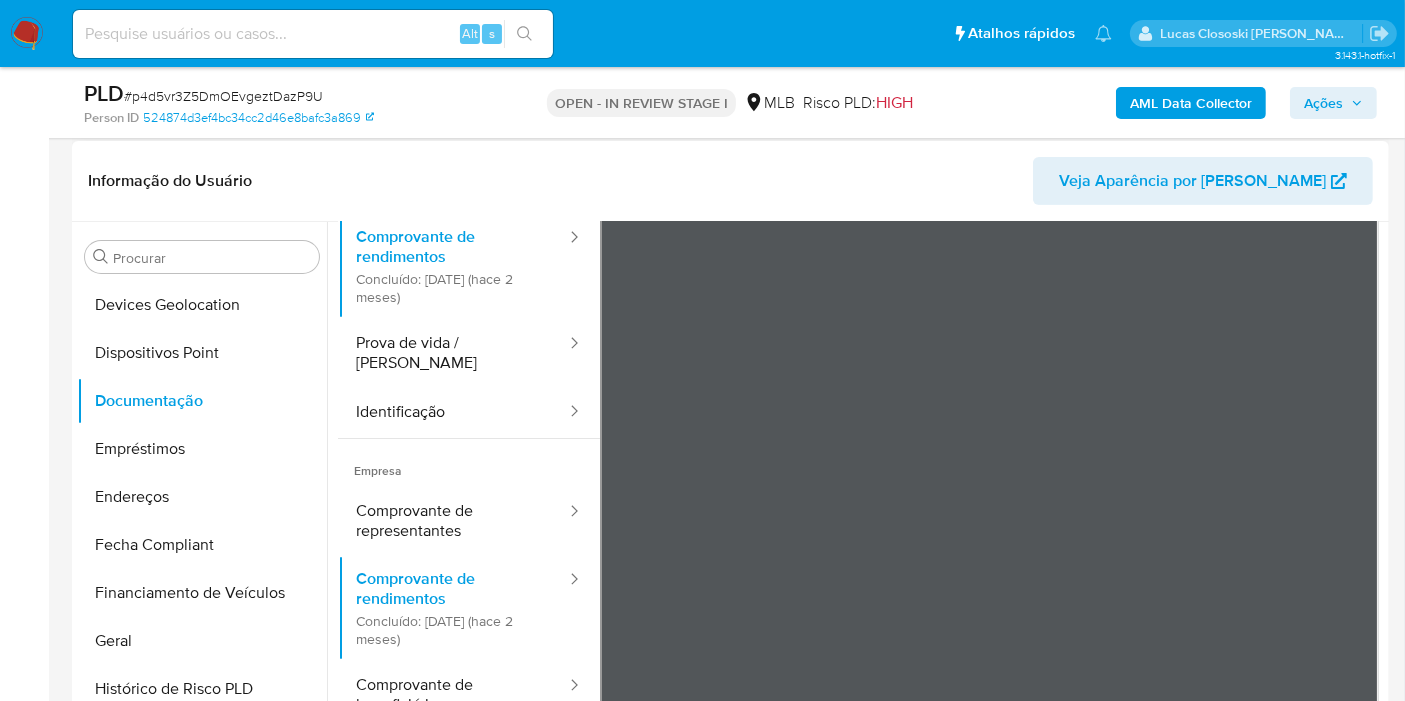 scroll, scrollTop: 174, scrollLeft: 0, axis: vertical 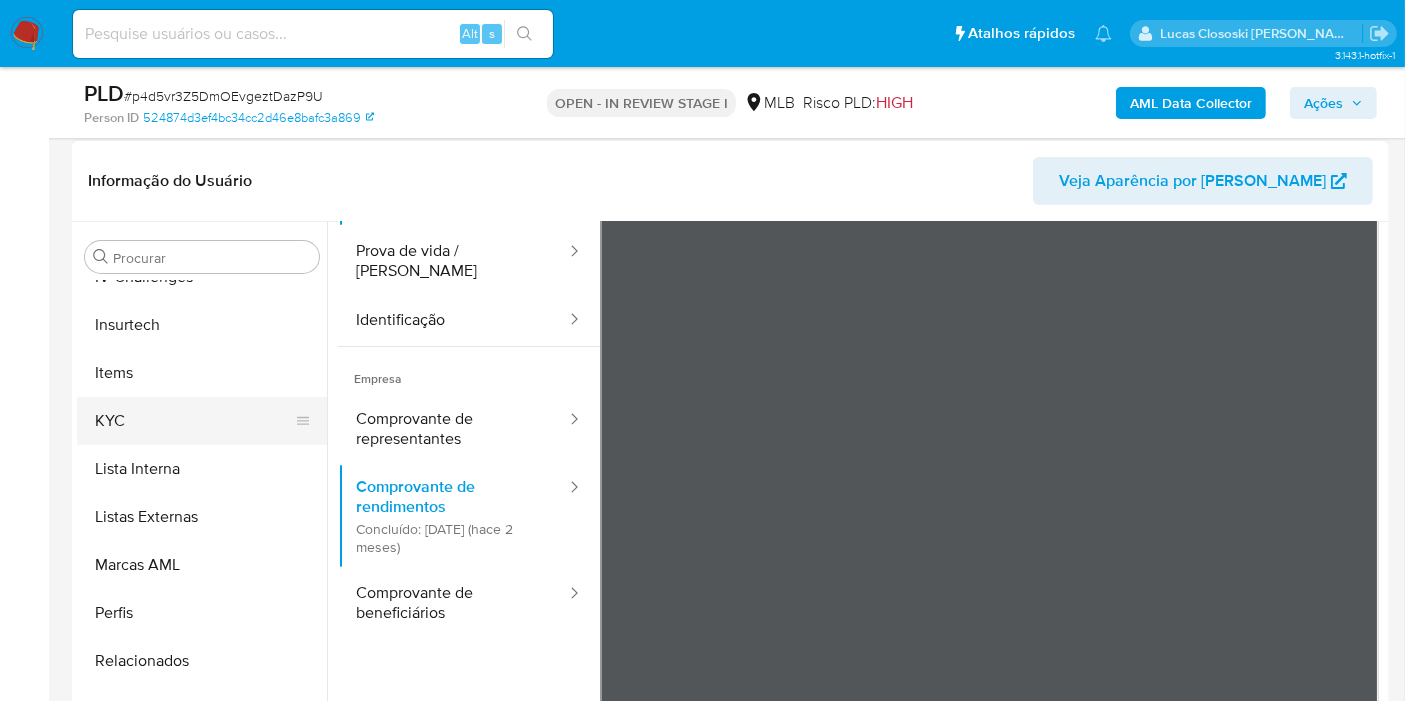click on "KYC" at bounding box center (194, 421) 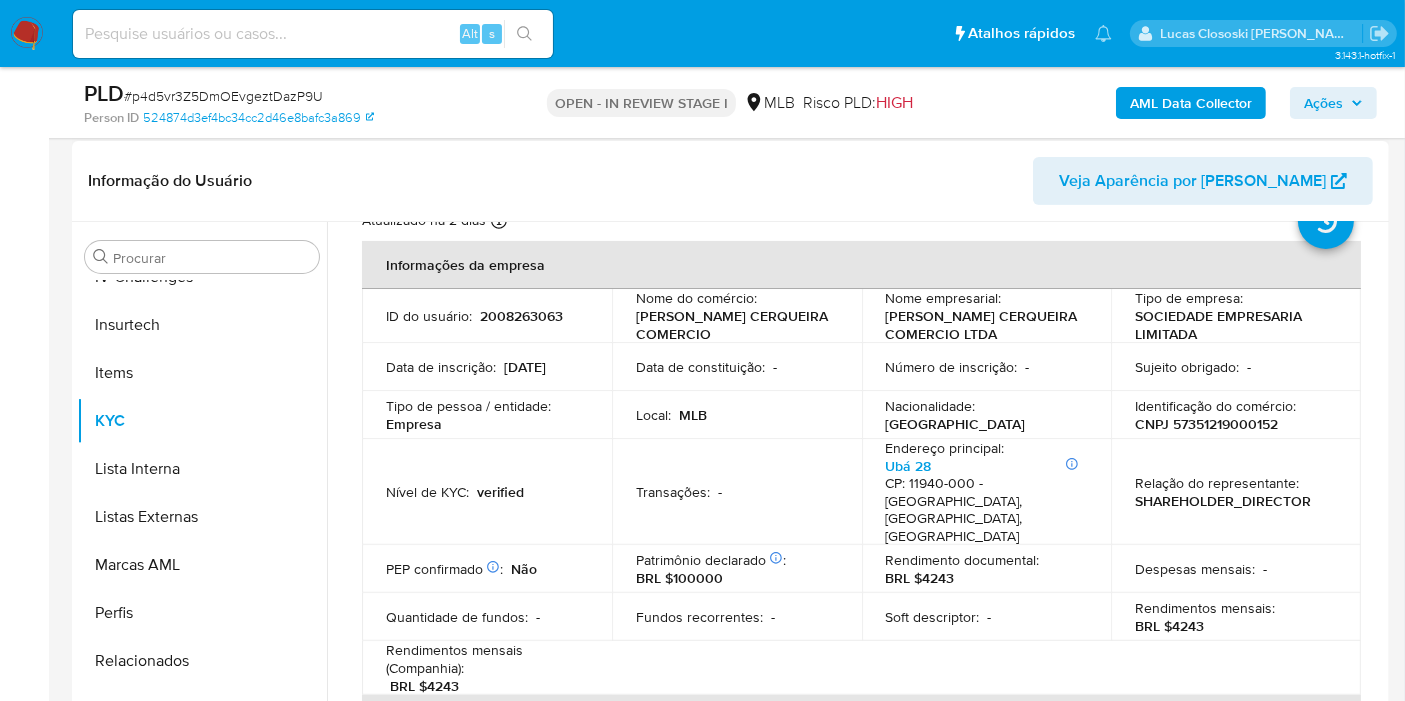 scroll, scrollTop: 28, scrollLeft: 0, axis: vertical 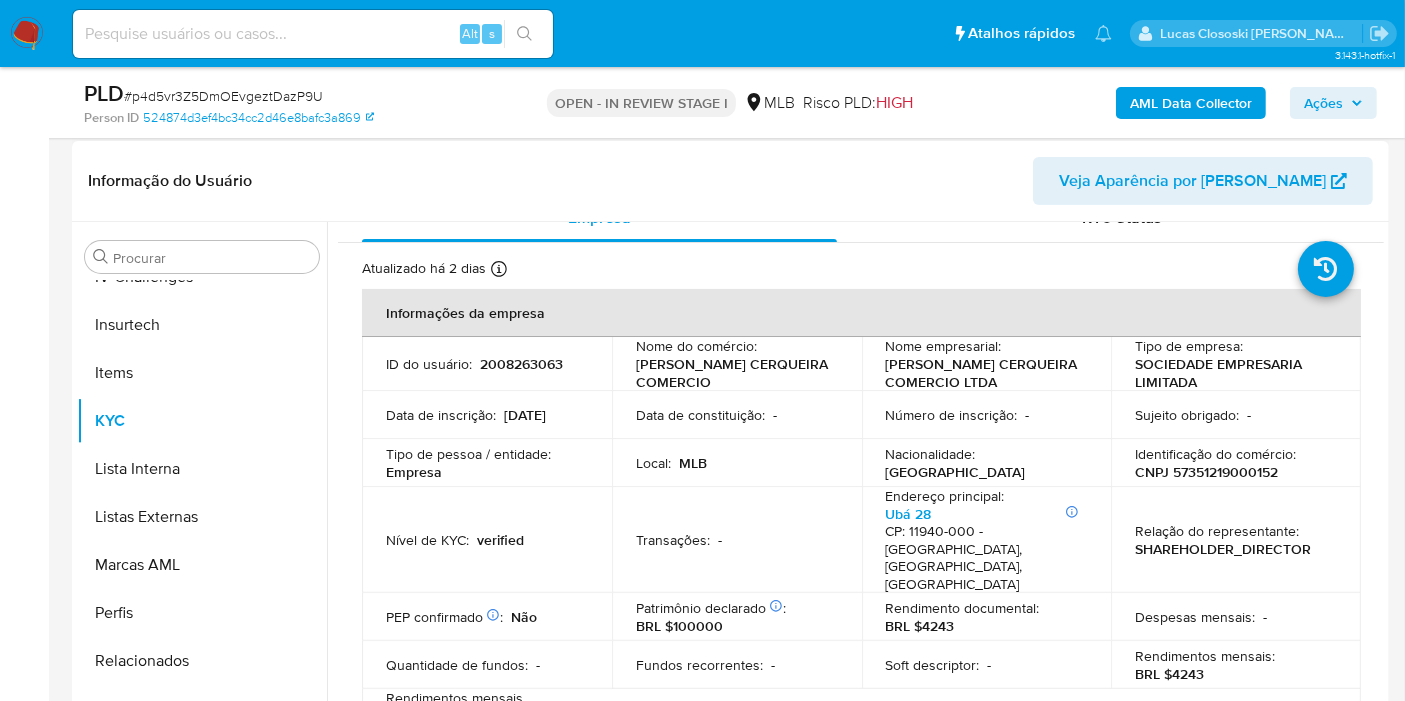 click on "CNPJ 57351219000152" at bounding box center (1206, 472) 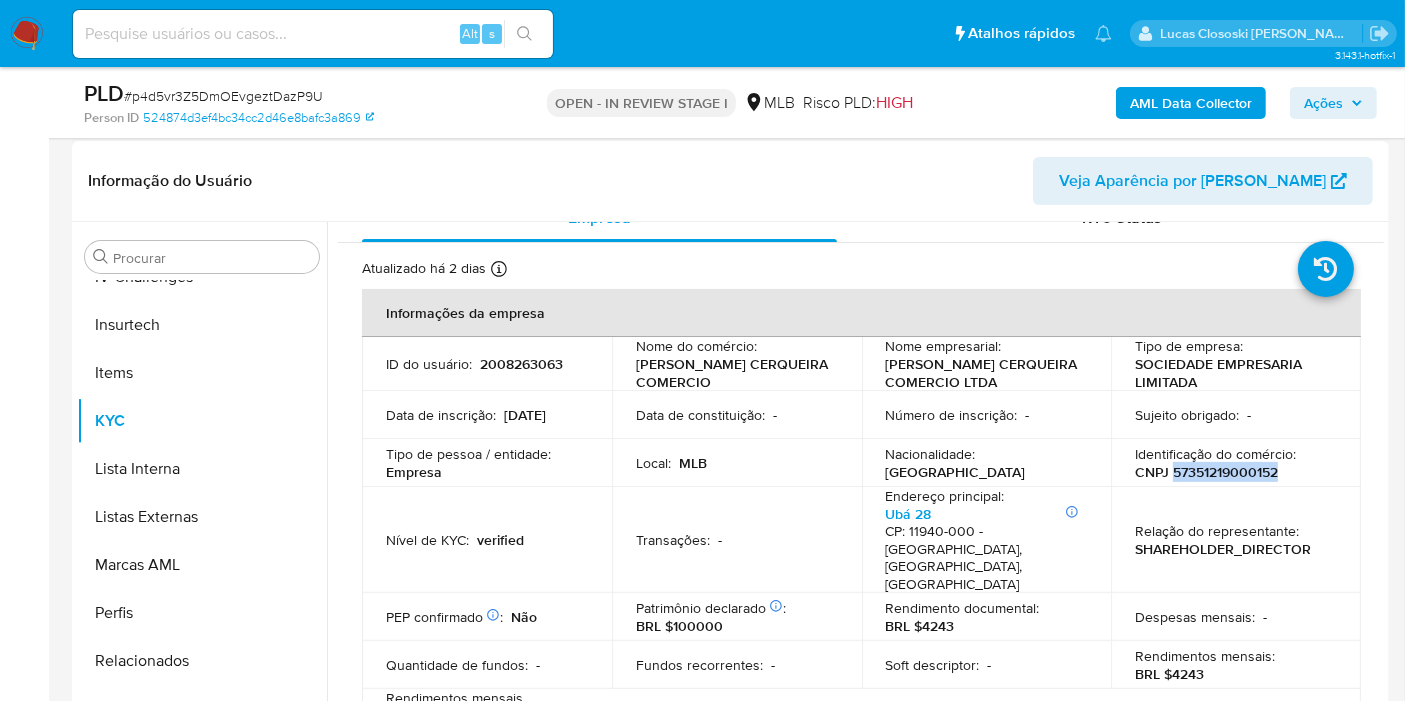 click on "CNPJ 57351219000152" at bounding box center [1206, 472] 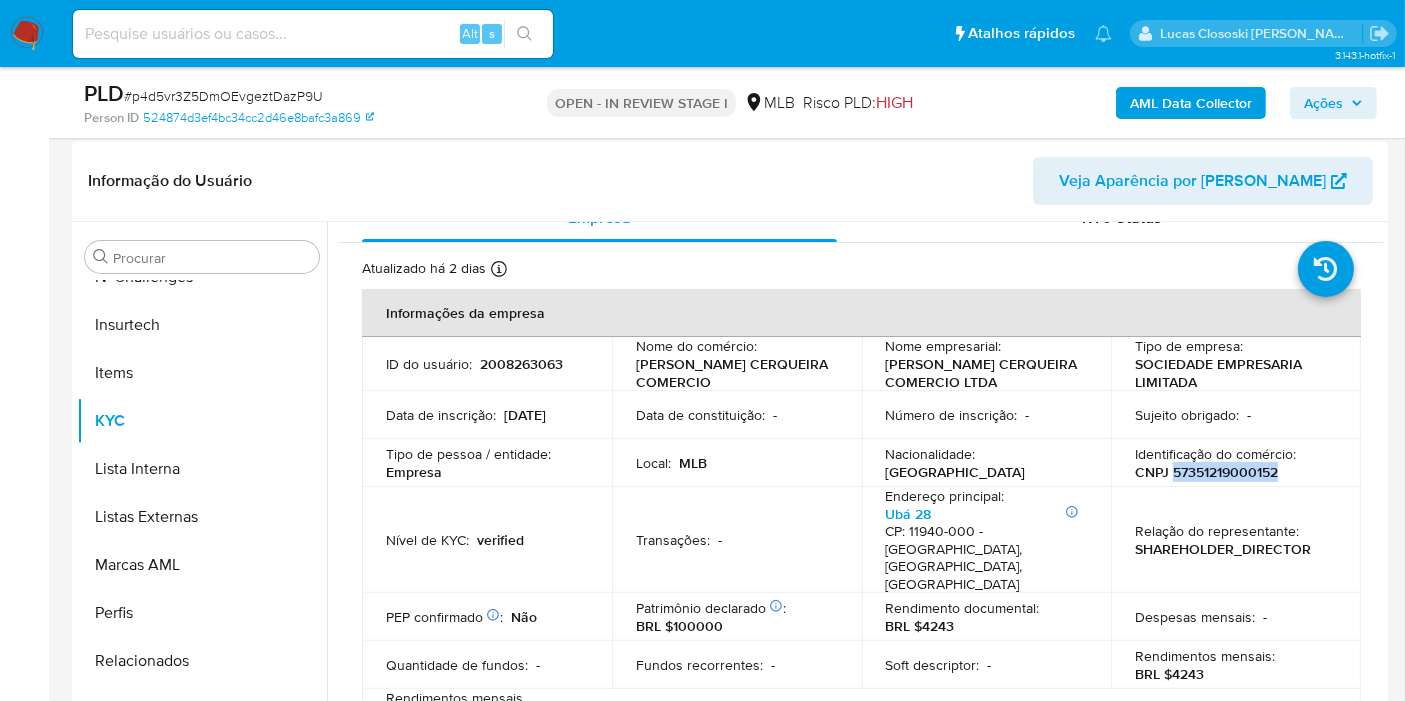 copy on "57351219000152" 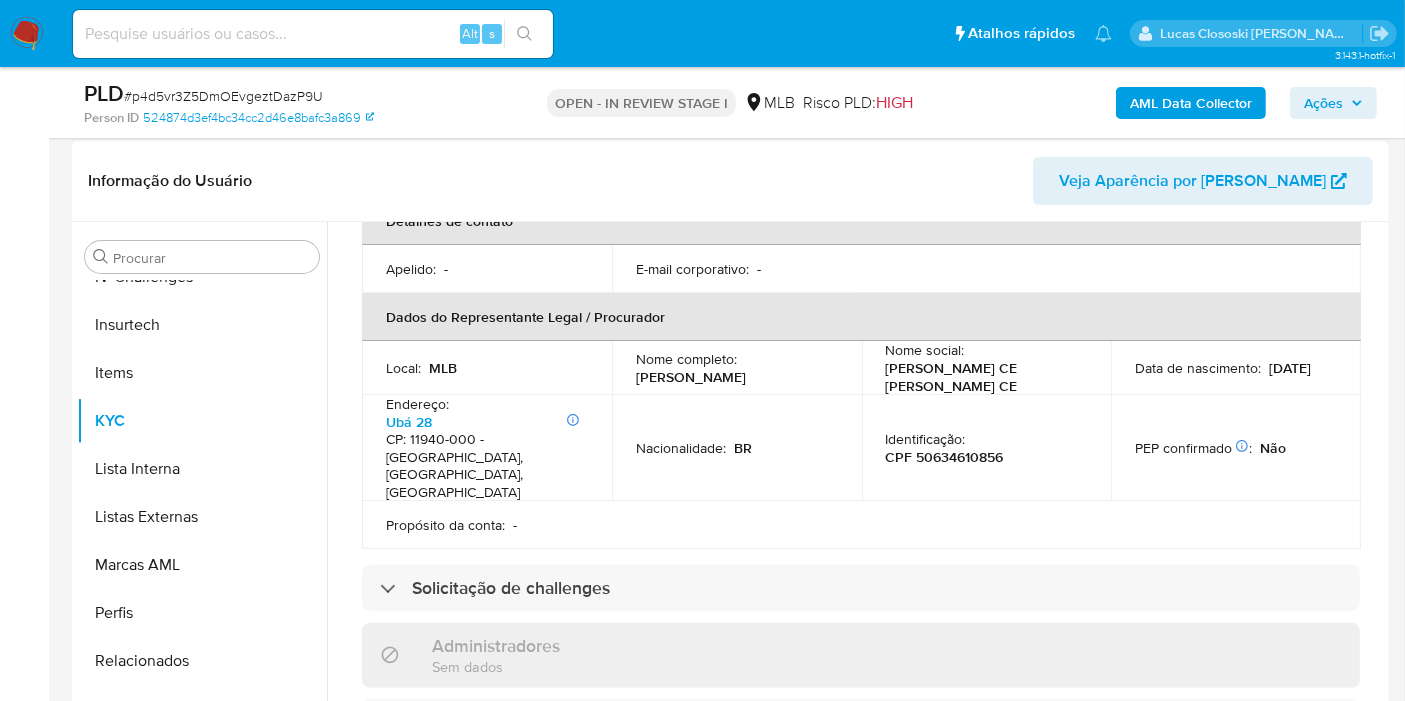 scroll, scrollTop: 584, scrollLeft: 0, axis: vertical 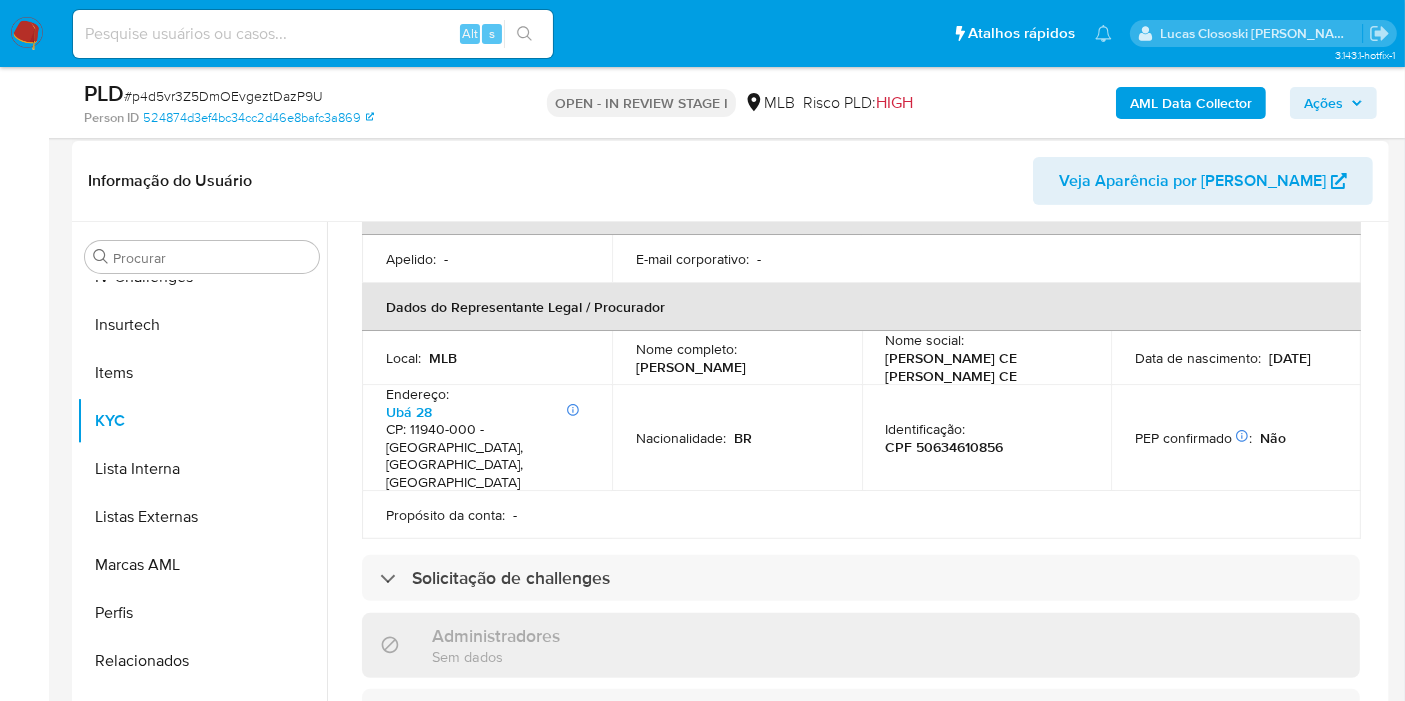 click on "CPF 50634610856" at bounding box center [945, 447] 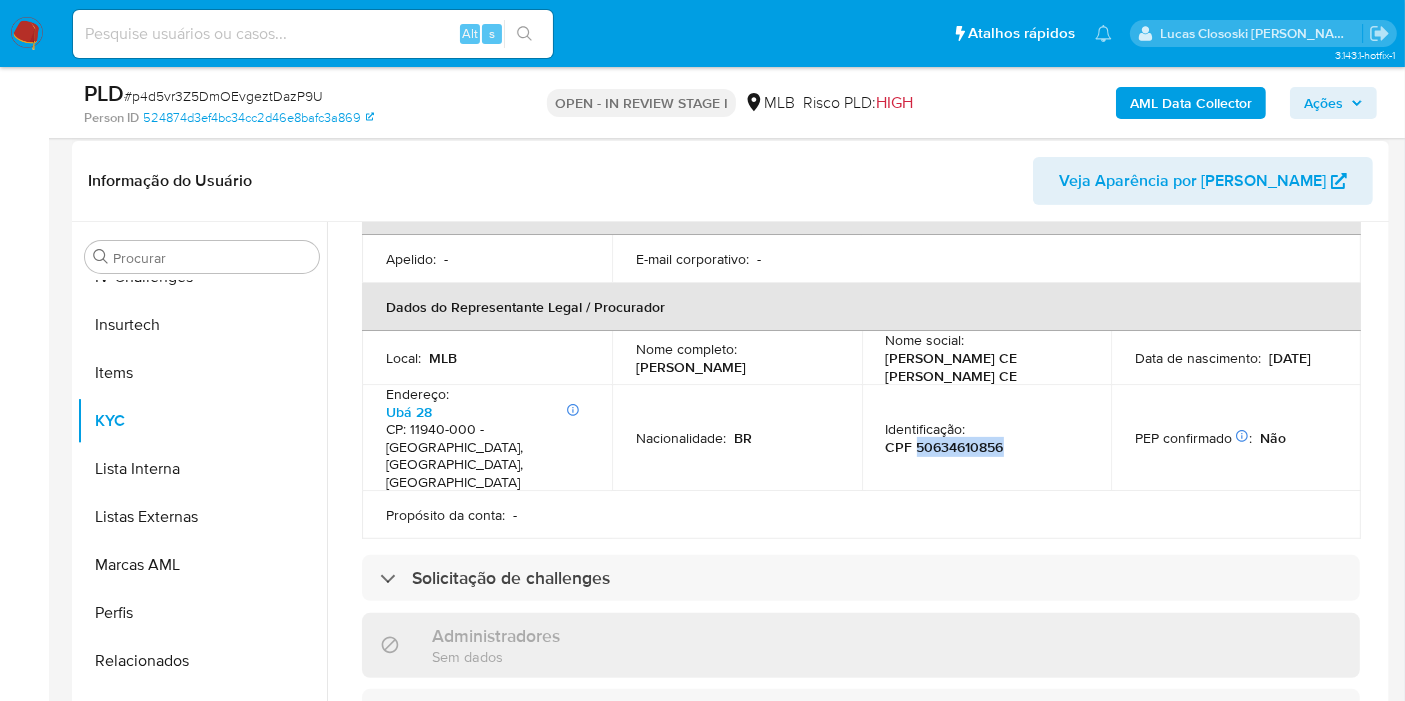 click on "CPF 50634610856" at bounding box center [945, 447] 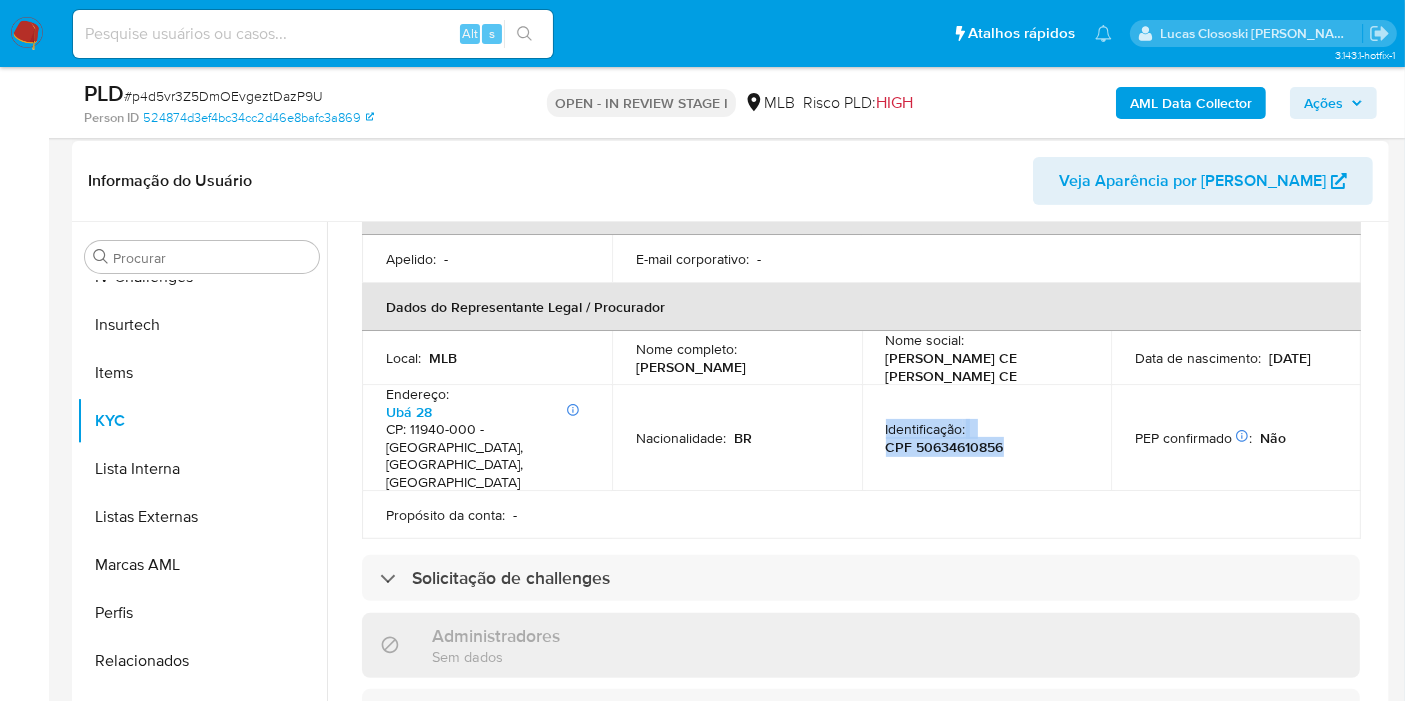 click on "CPF 50634610856" at bounding box center (945, 447) 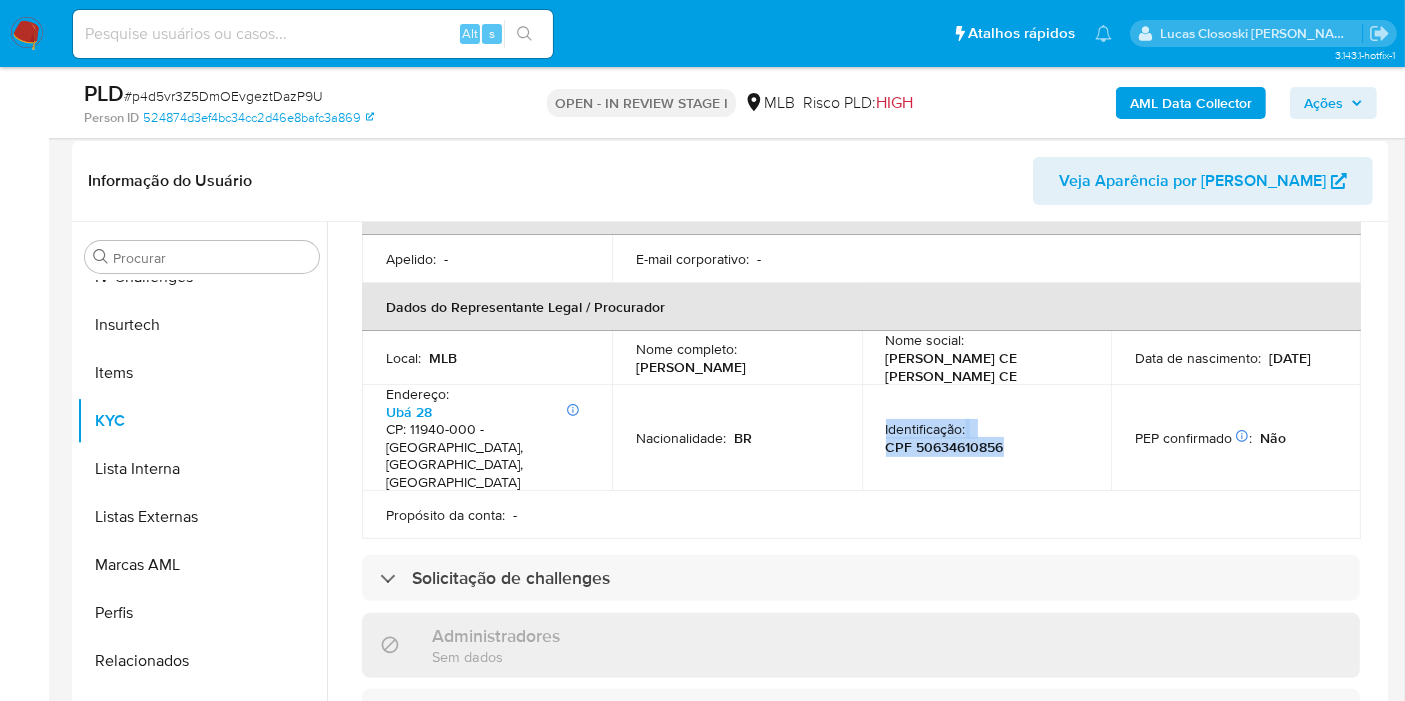copy on "Identificação :    CPF 50634610856" 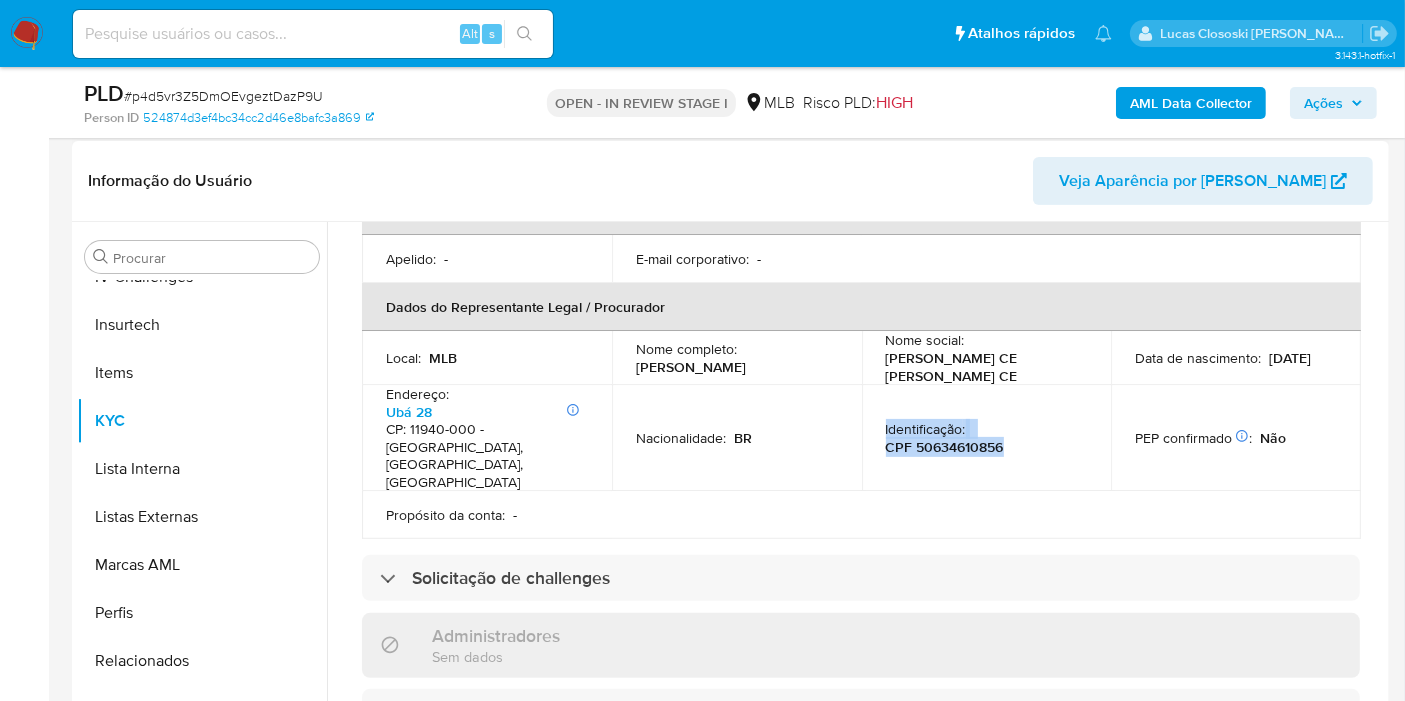 click on "CPF 50634610856" at bounding box center (945, 447) 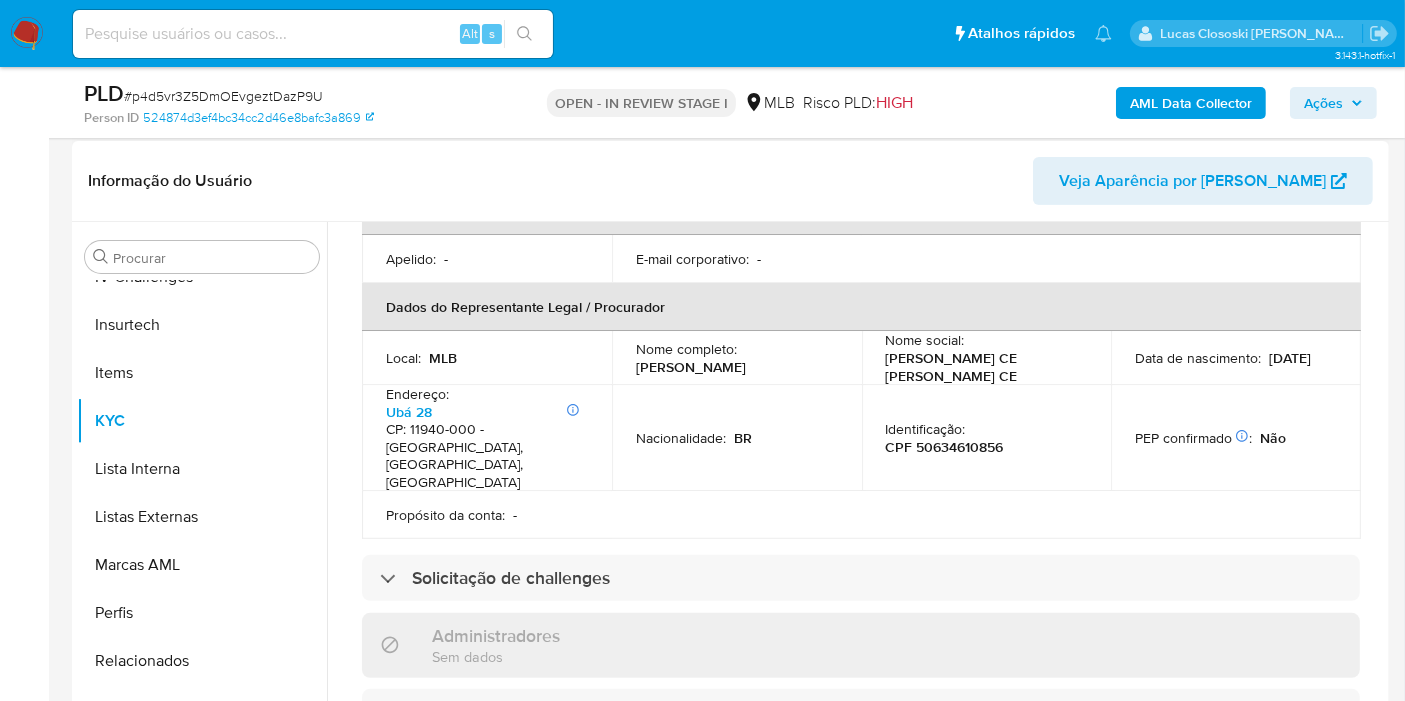 click on "CPF 50634610856" at bounding box center [945, 447] 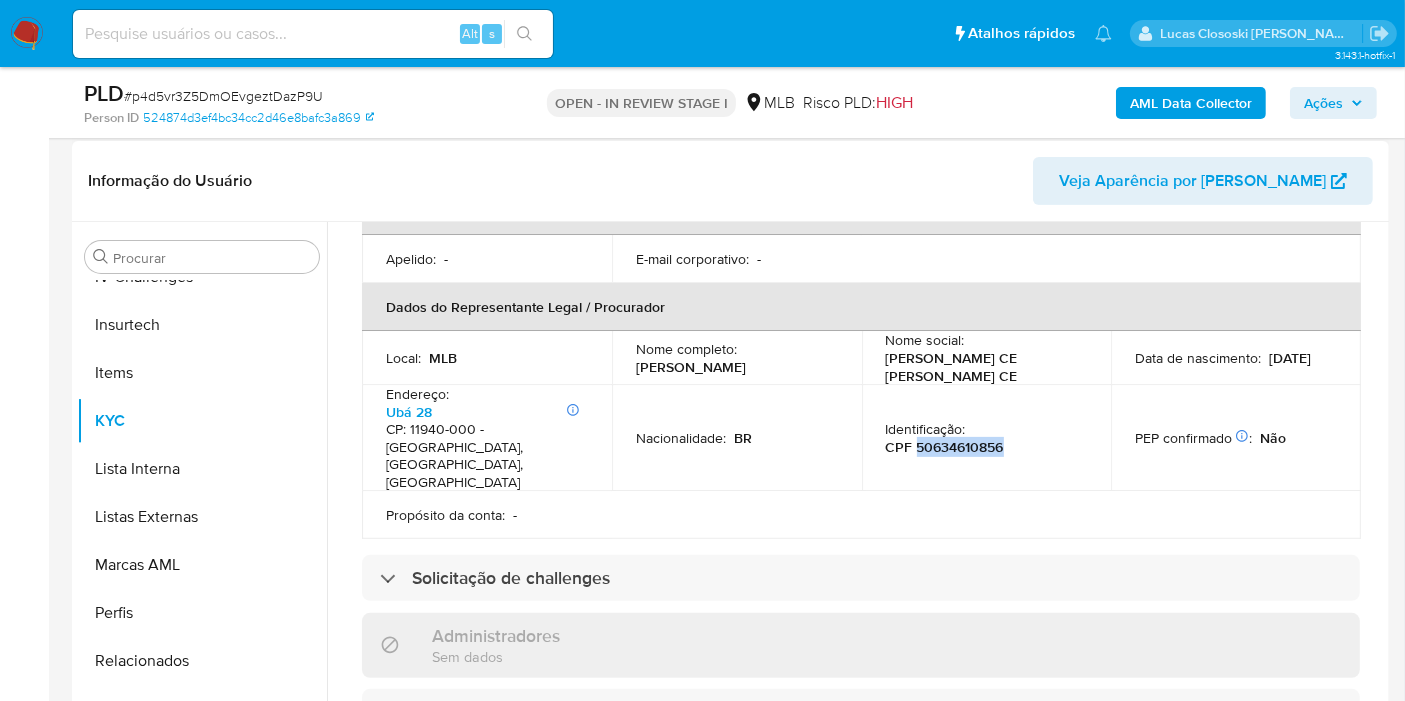 click on "CPF 50634610856" at bounding box center [945, 447] 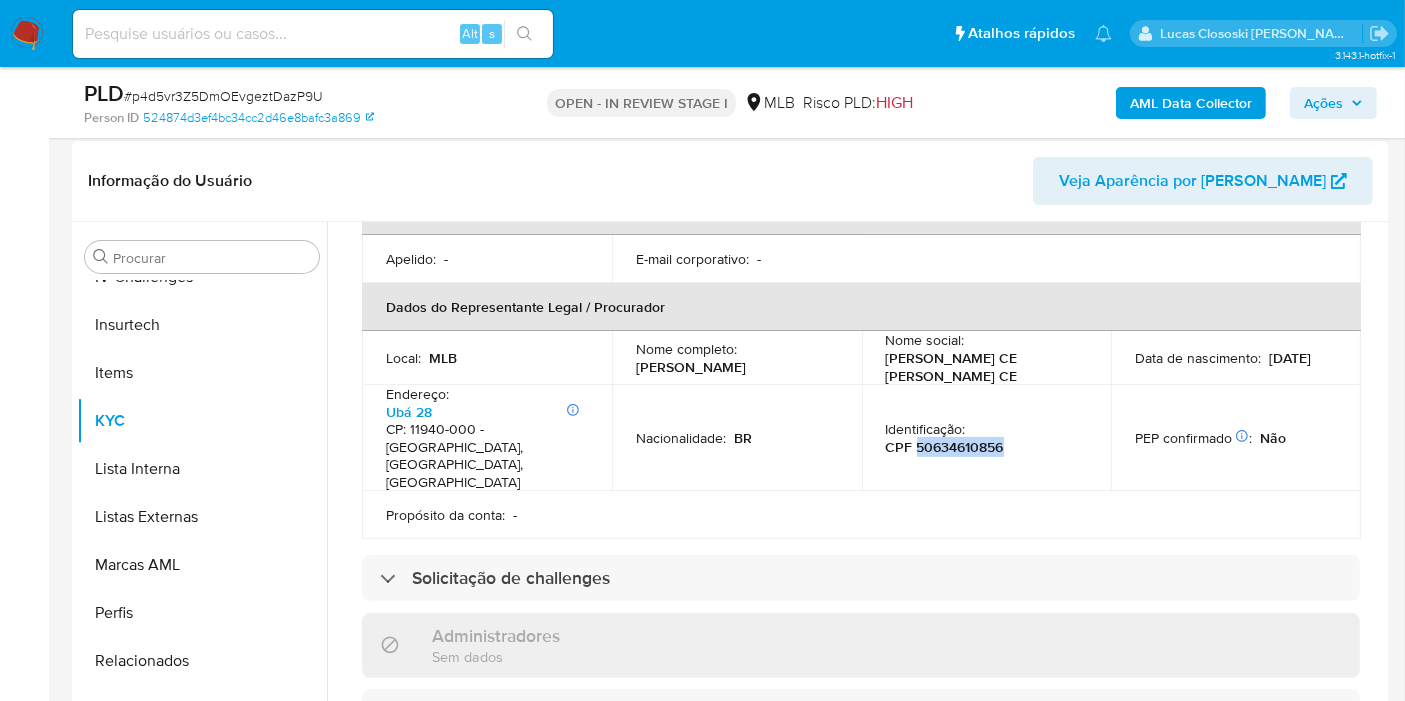 copy on "50634610856" 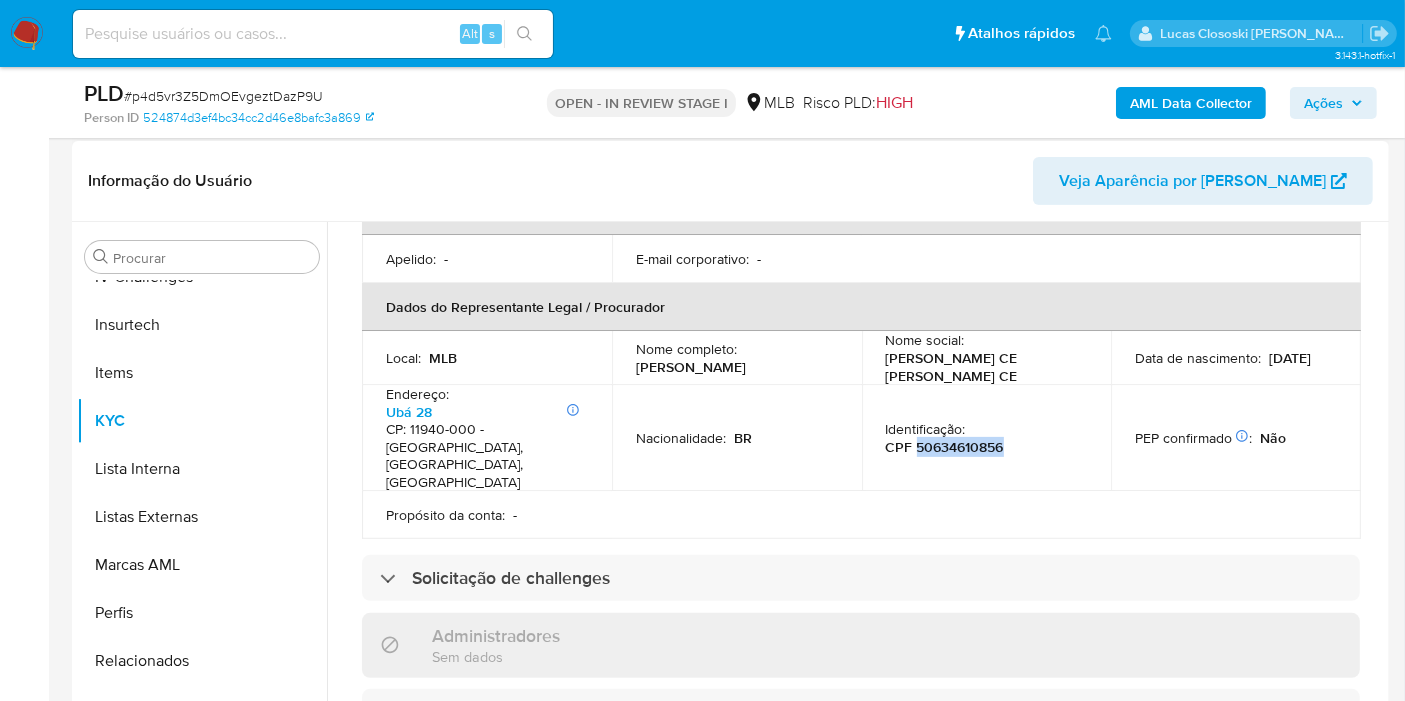 drag, startPoint x: 632, startPoint y: 350, endPoint x: 708, endPoint y: 378, distance: 80.99383 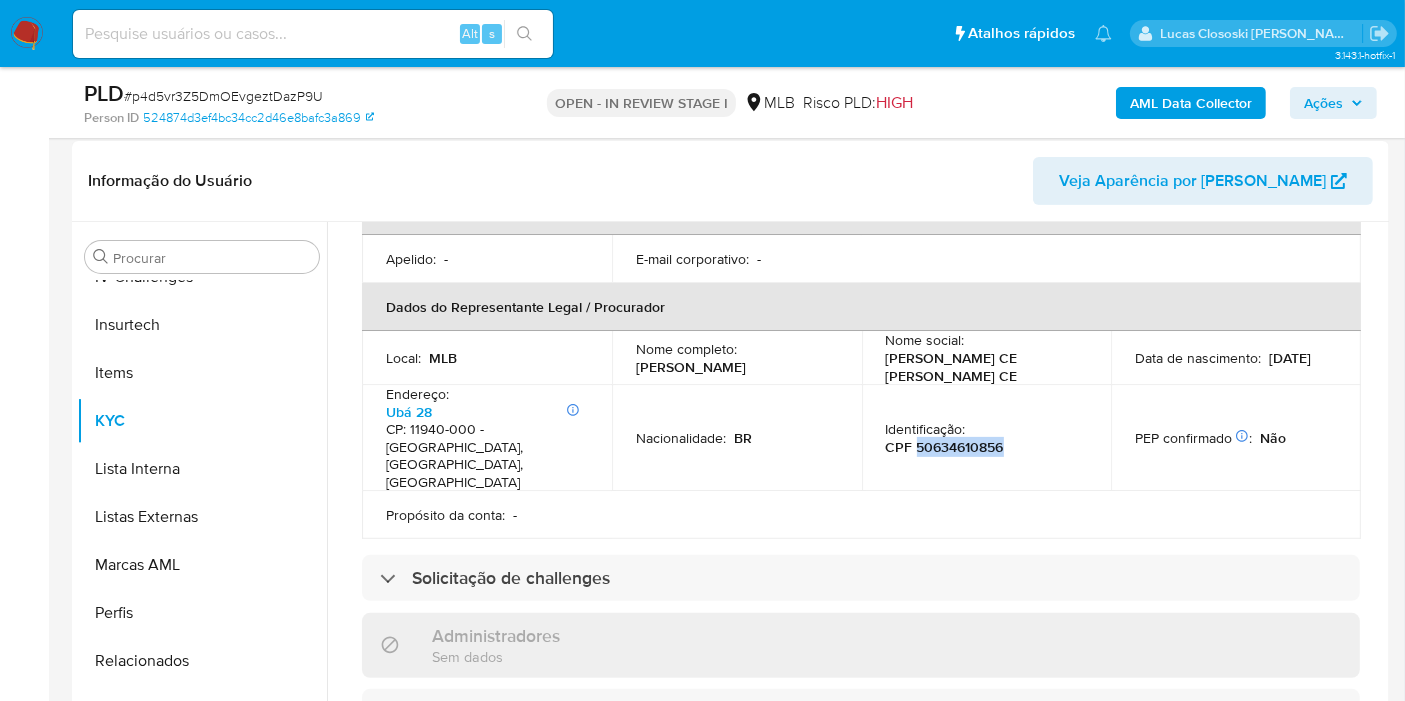 copy on "Larissa Ferreira Dos Santos Cerqueira" 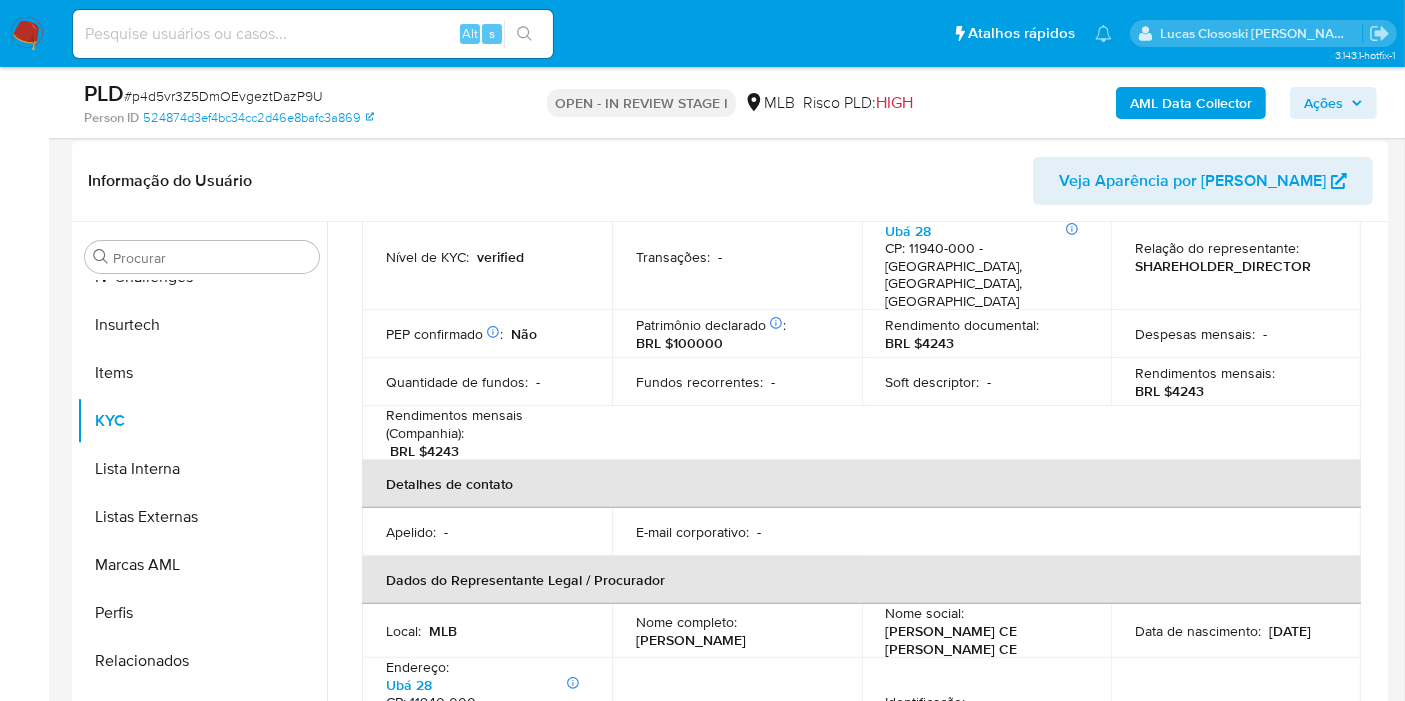 scroll, scrollTop: 251, scrollLeft: 0, axis: vertical 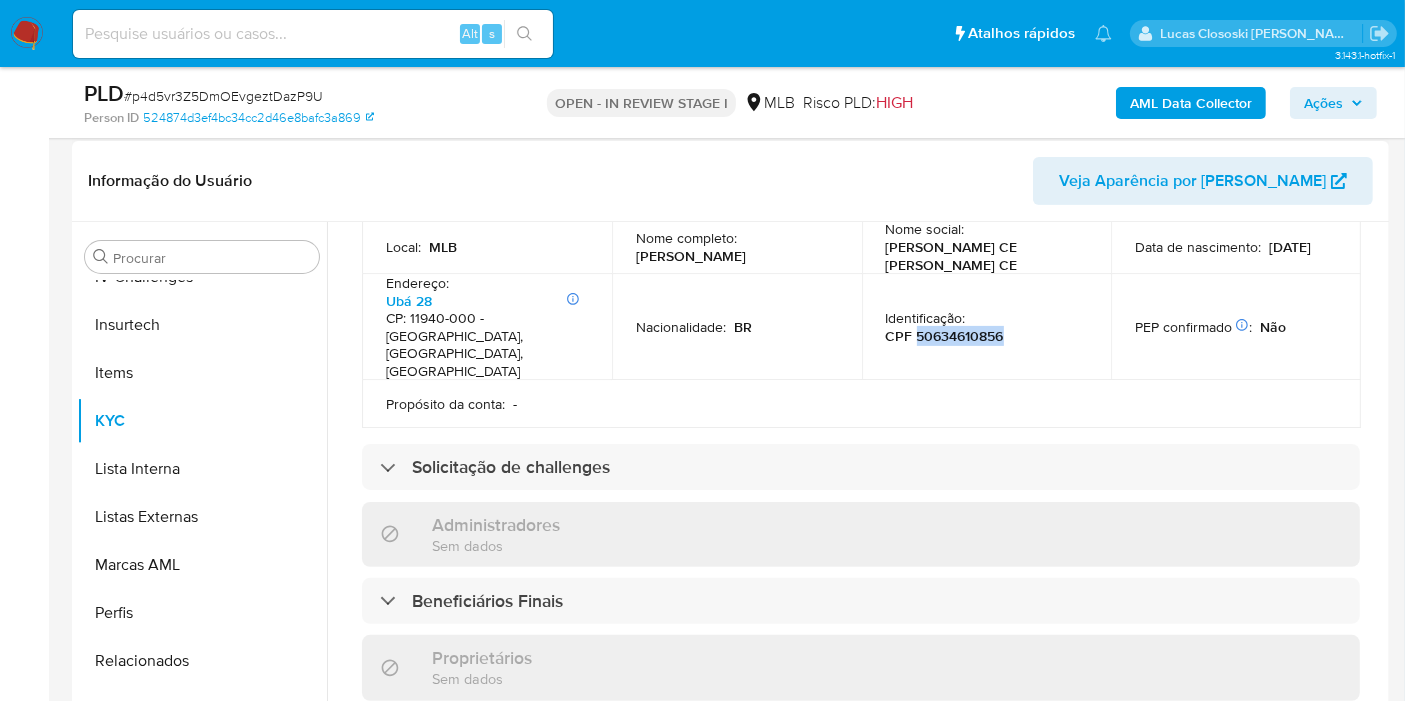 copy on "Larissa Ferreira Dos Santos Cerqueira" 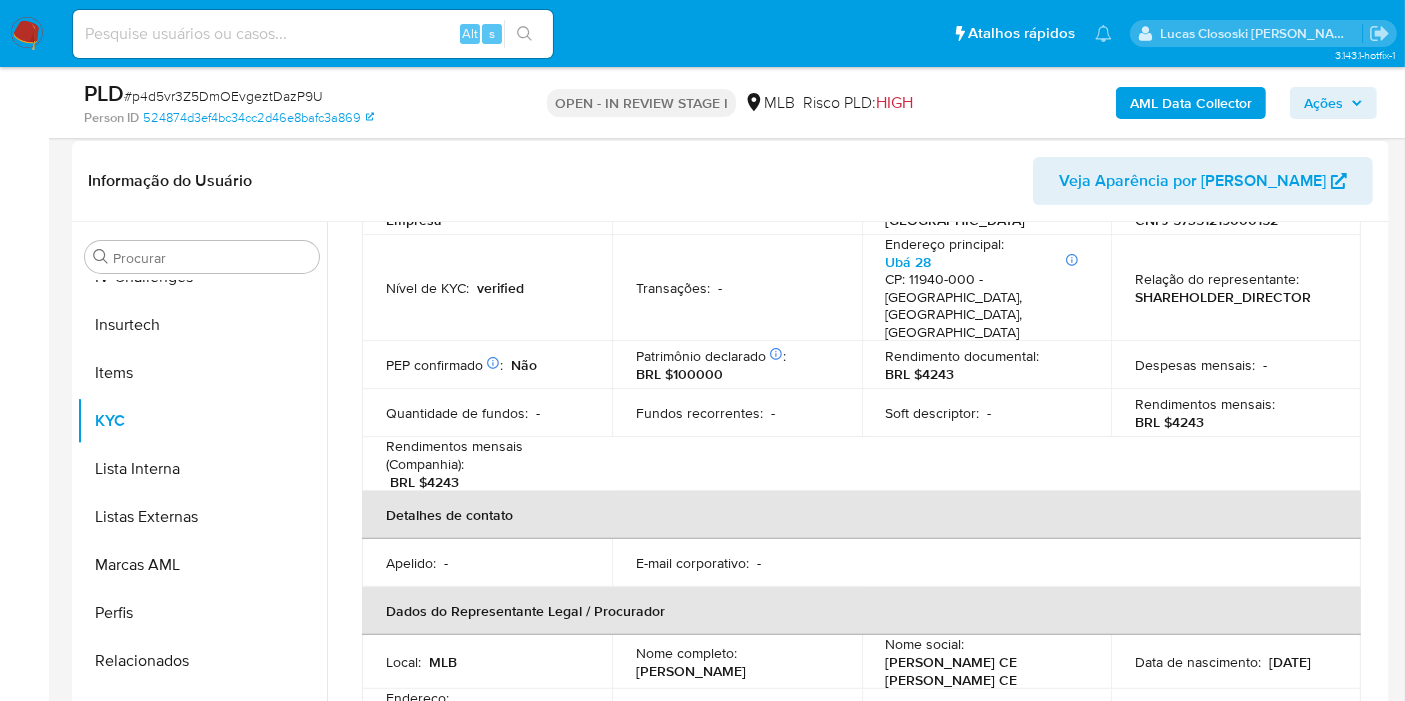 scroll, scrollTop: 251, scrollLeft: 0, axis: vertical 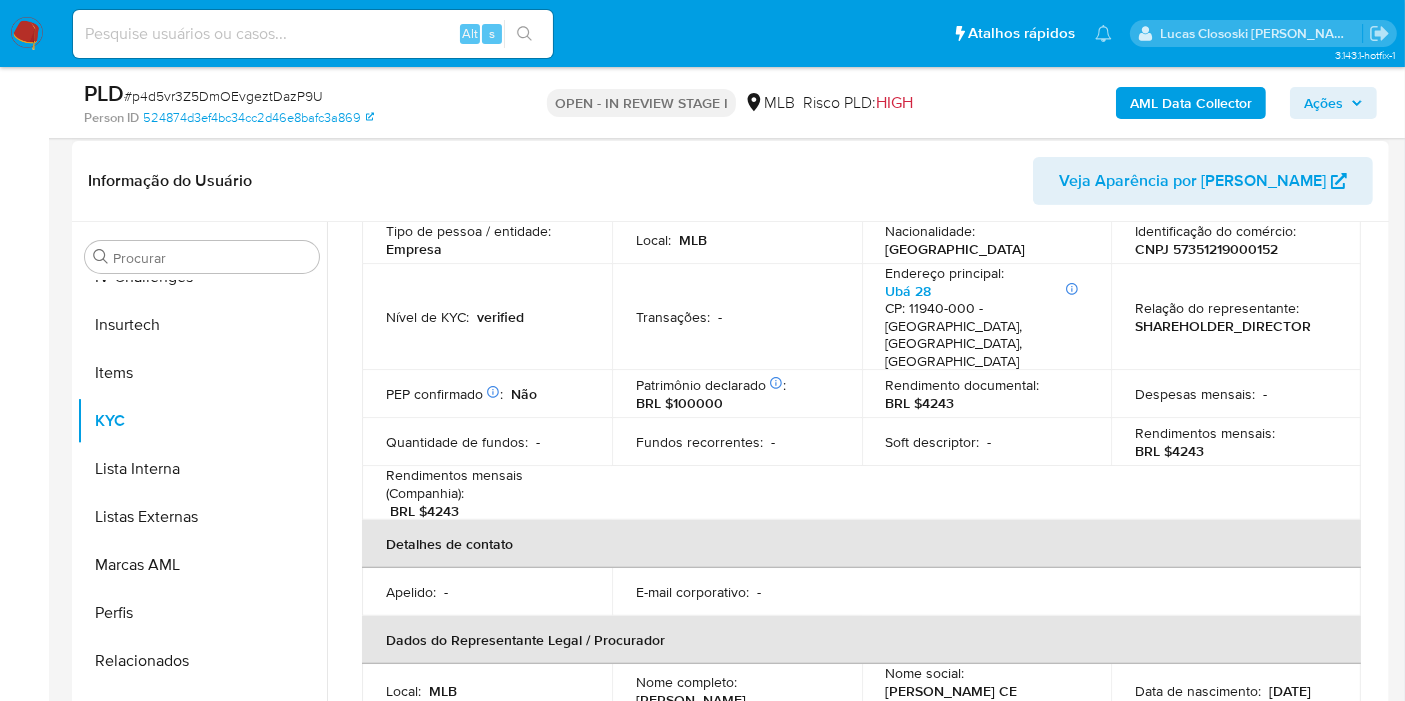 click on "Identificação do comércio :" at bounding box center [1215, 231] 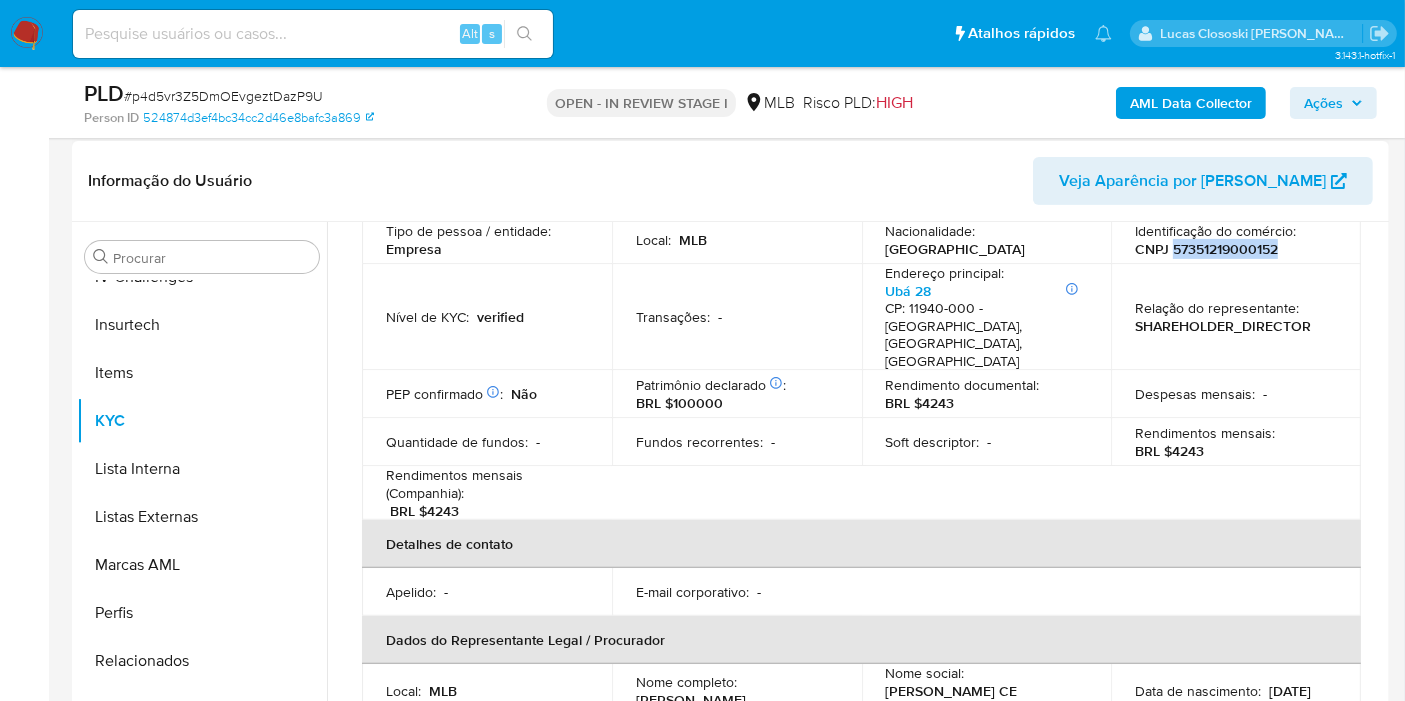 click on "CNPJ 57351219000152" at bounding box center (1206, 249) 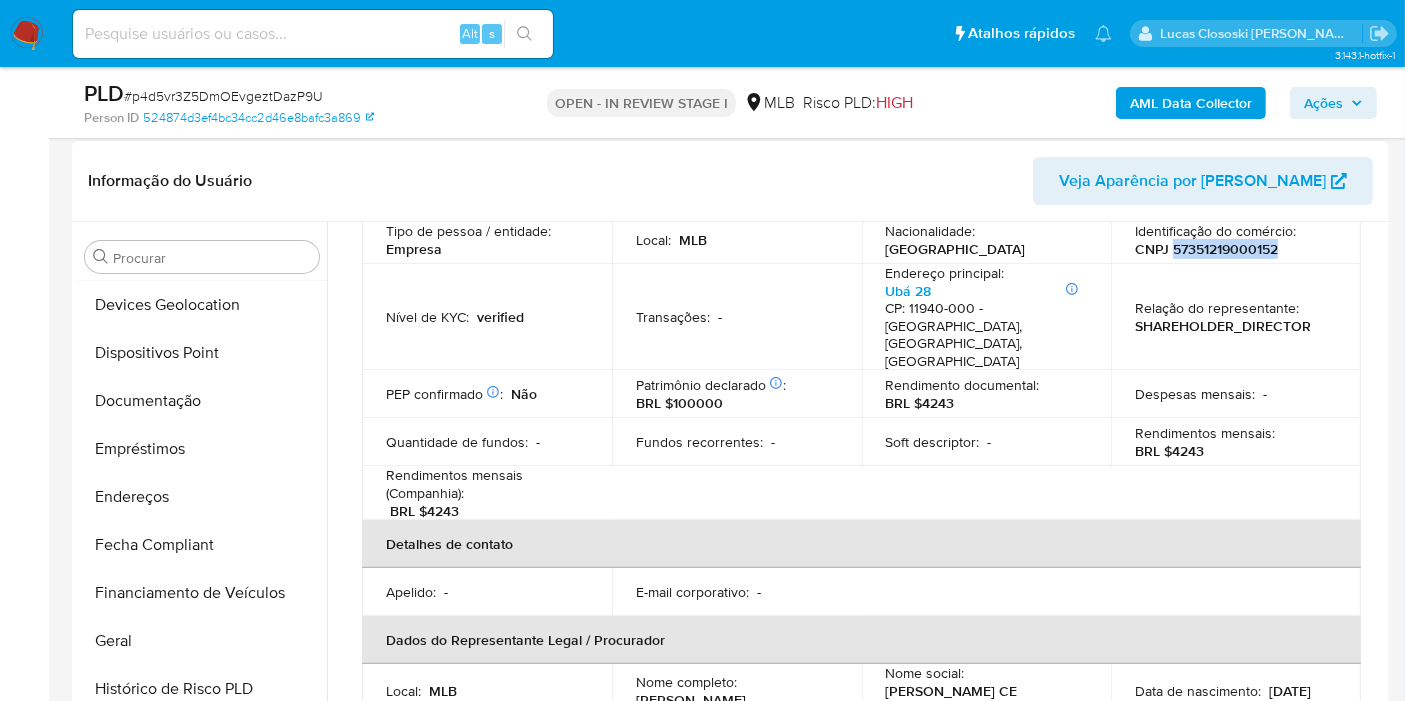 scroll, scrollTop: 0, scrollLeft: 0, axis: both 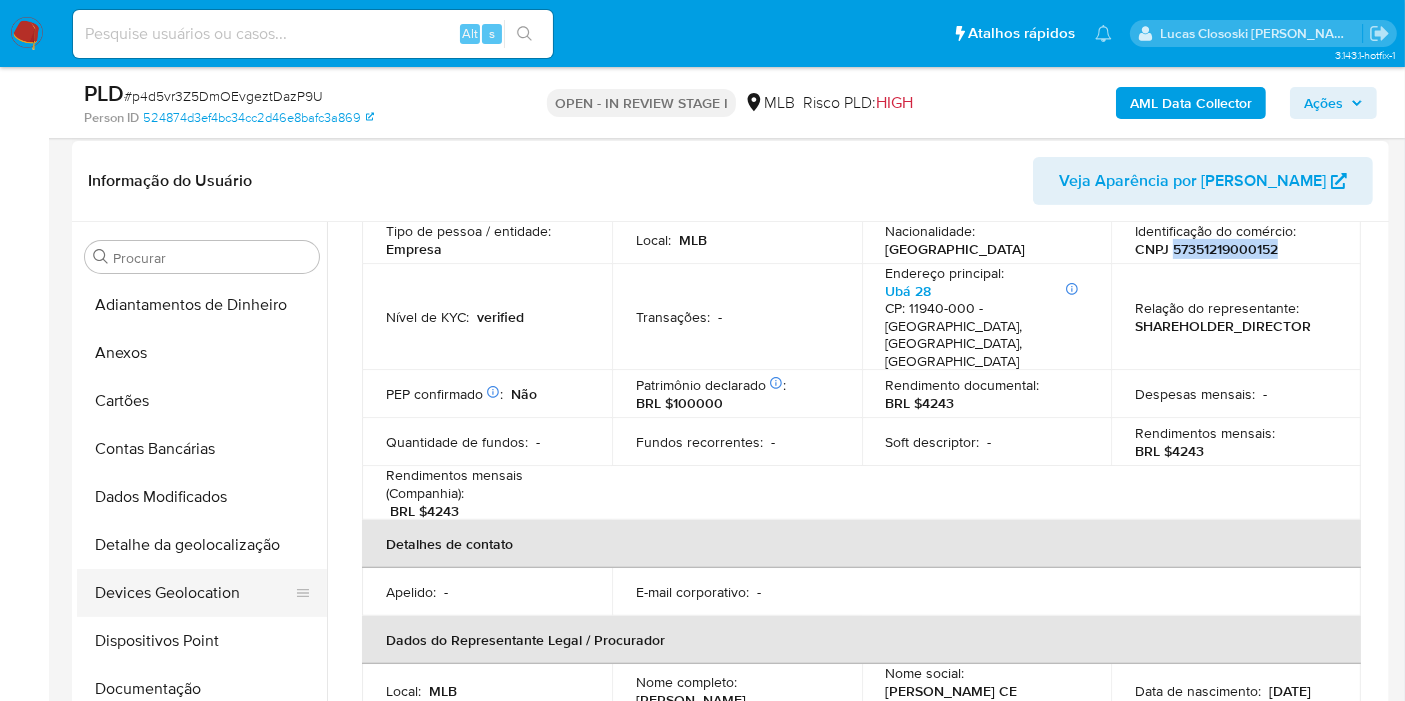 click on "Devices Geolocation" at bounding box center [194, 593] 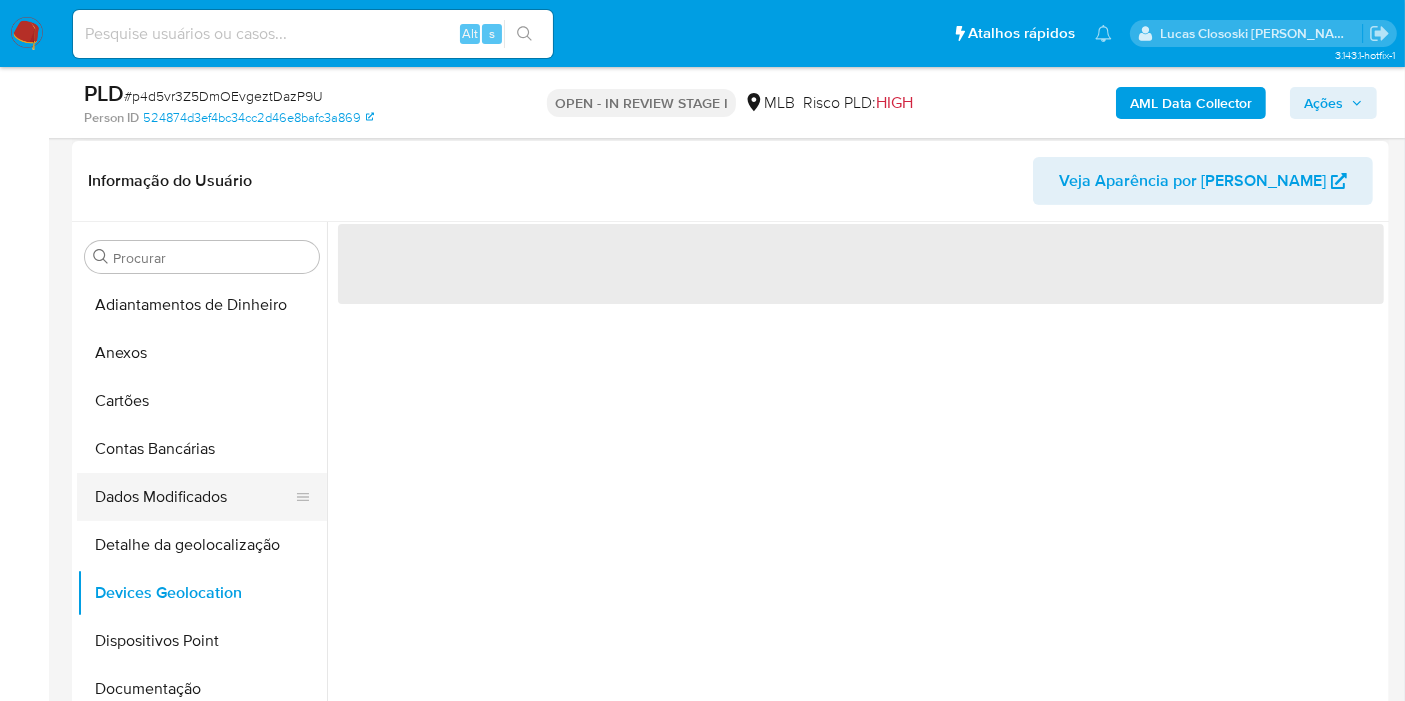 scroll, scrollTop: 0, scrollLeft: 0, axis: both 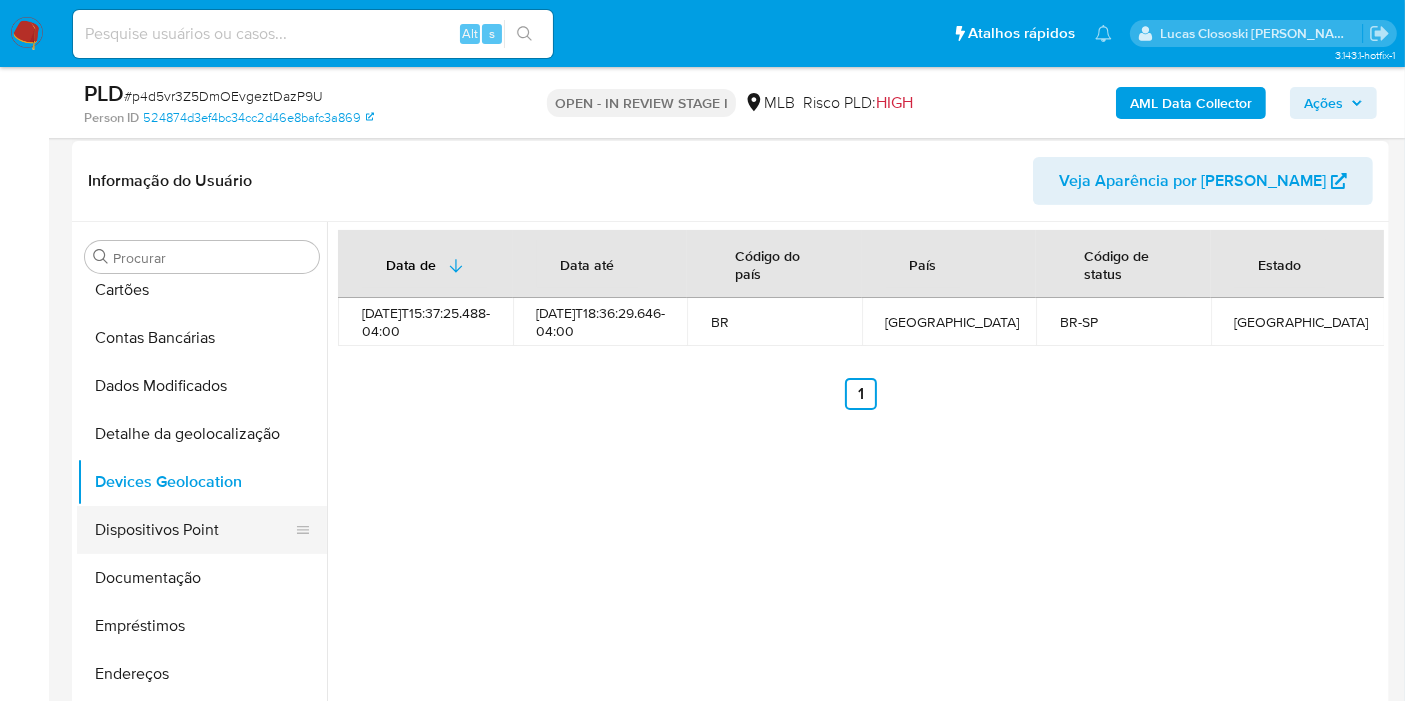 click on "Dispositivos Point" at bounding box center [194, 530] 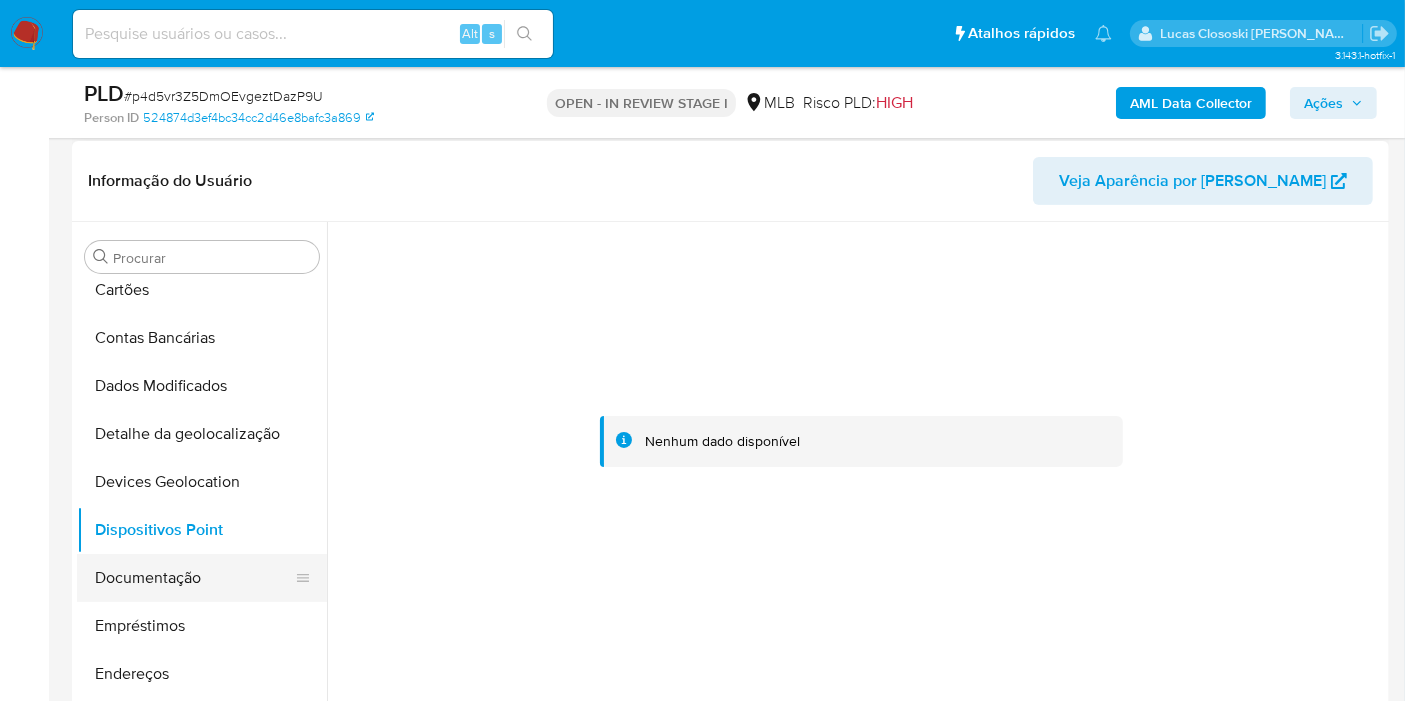 click on "Documentação" at bounding box center (194, 578) 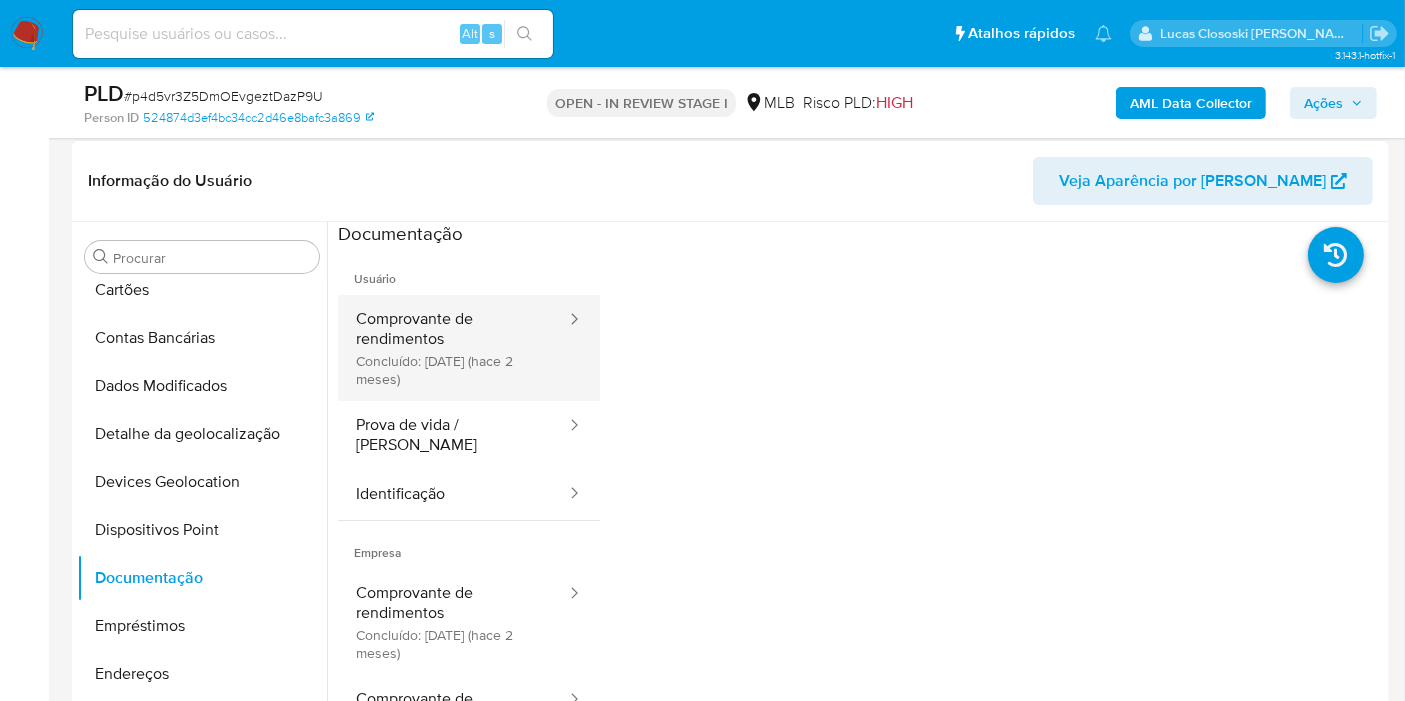 click on "Comprovante de rendimentos Concluído: 12/05/2025 (hace 2 meses)" at bounding box center [453, 348] 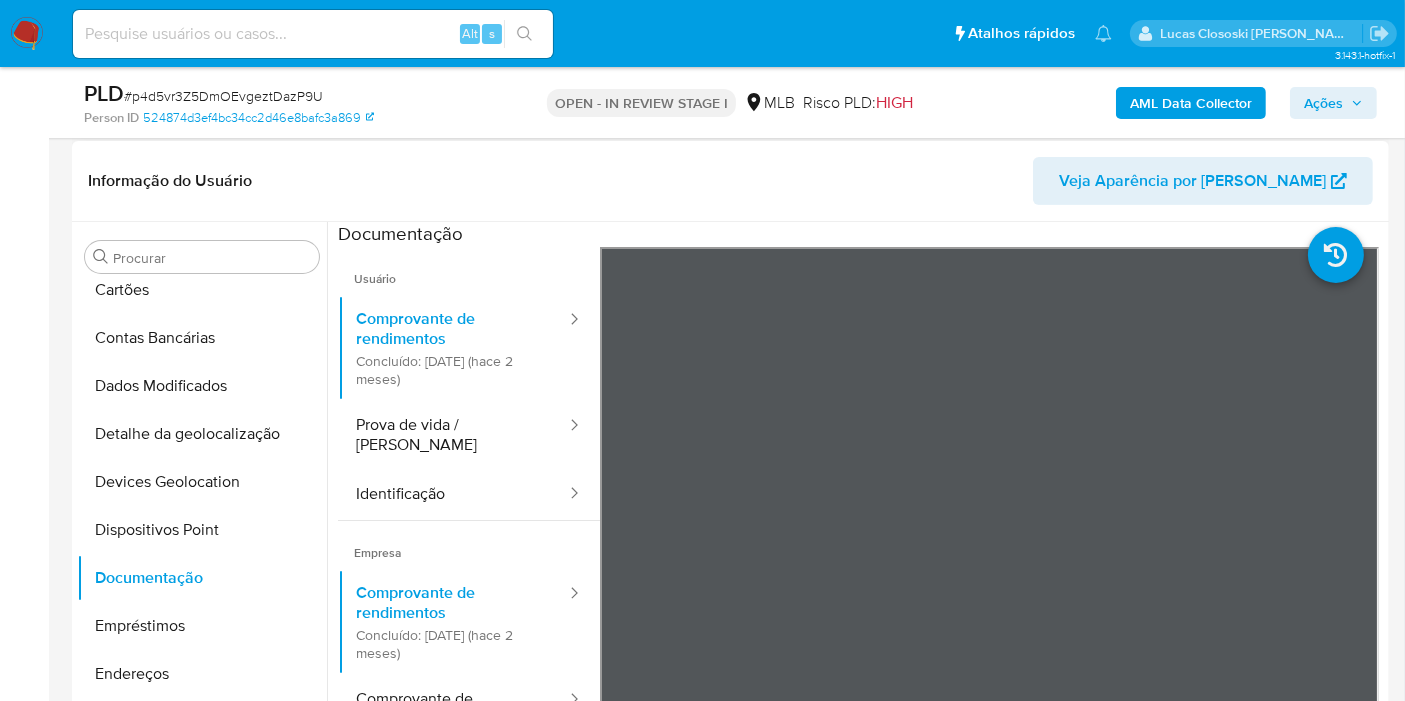 click on "Documentação" at bounding box center (861, 234) 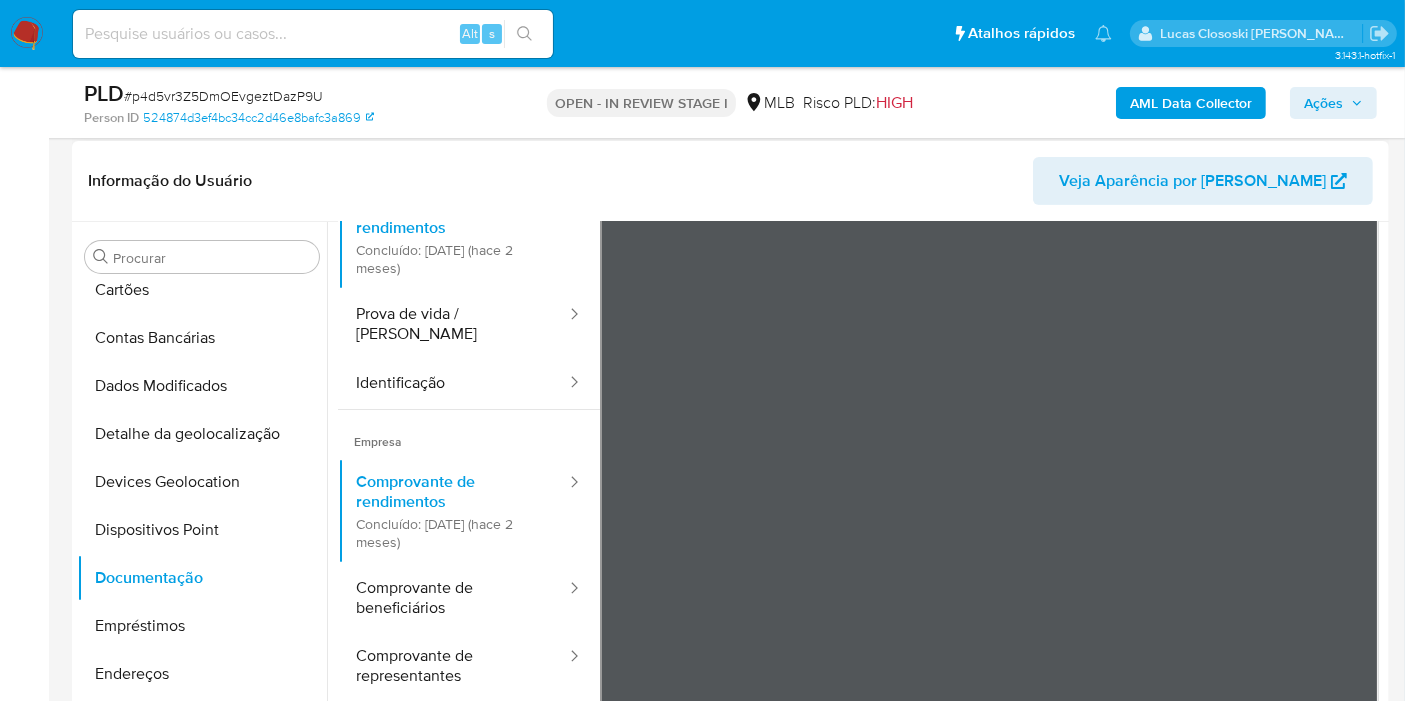 scroll, scrollTop: 174, scrollLeft: 0, axis: vertical 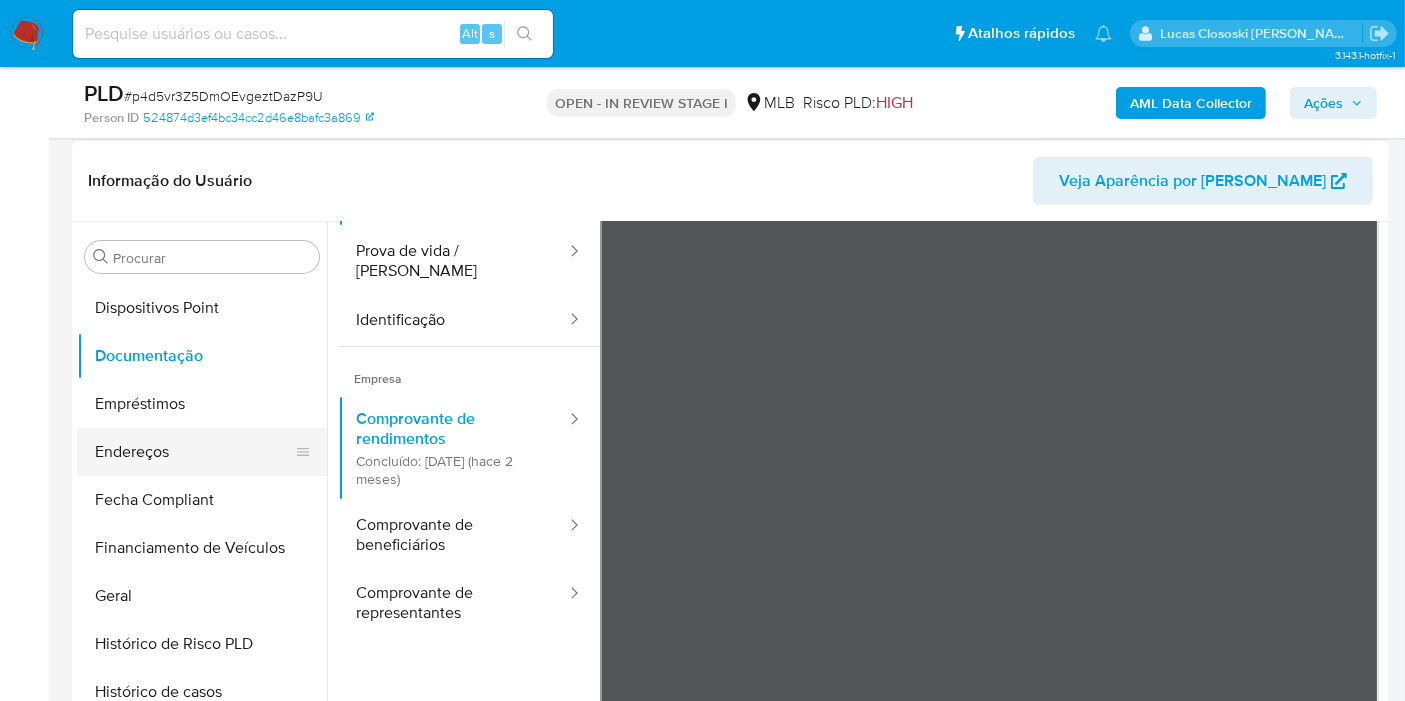 click on "Endereços" at bounding box center [194, 452] 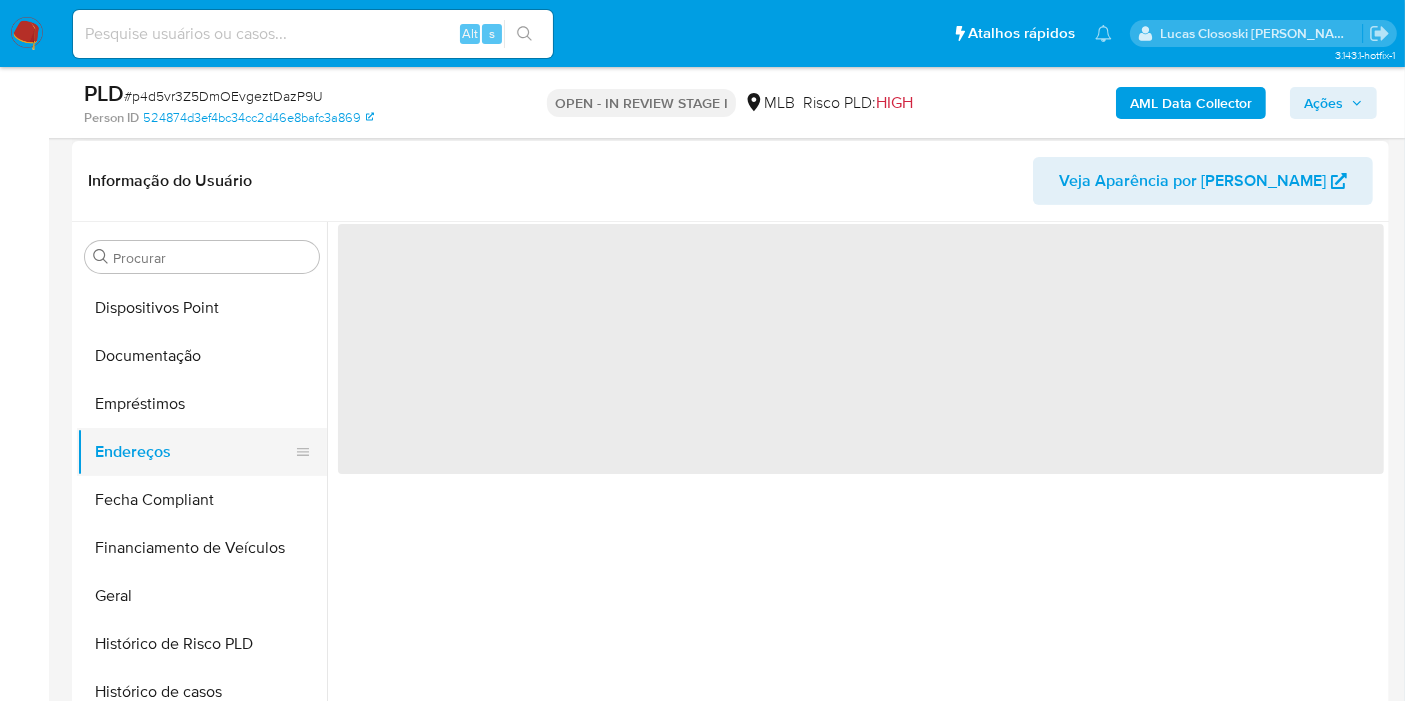 scroll, scrollTop: 0, scrollLeft: 0, axis: both 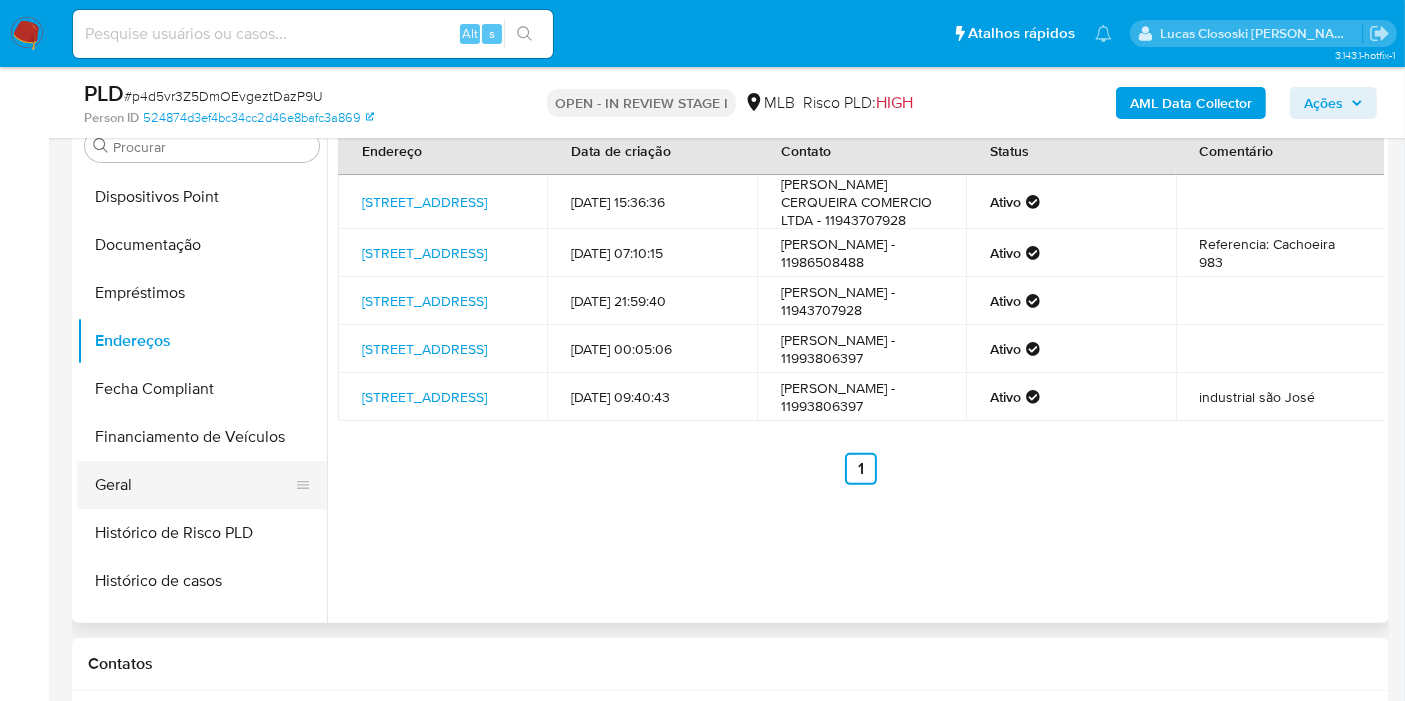 click on "Geral" at bounding box center [194, 485] 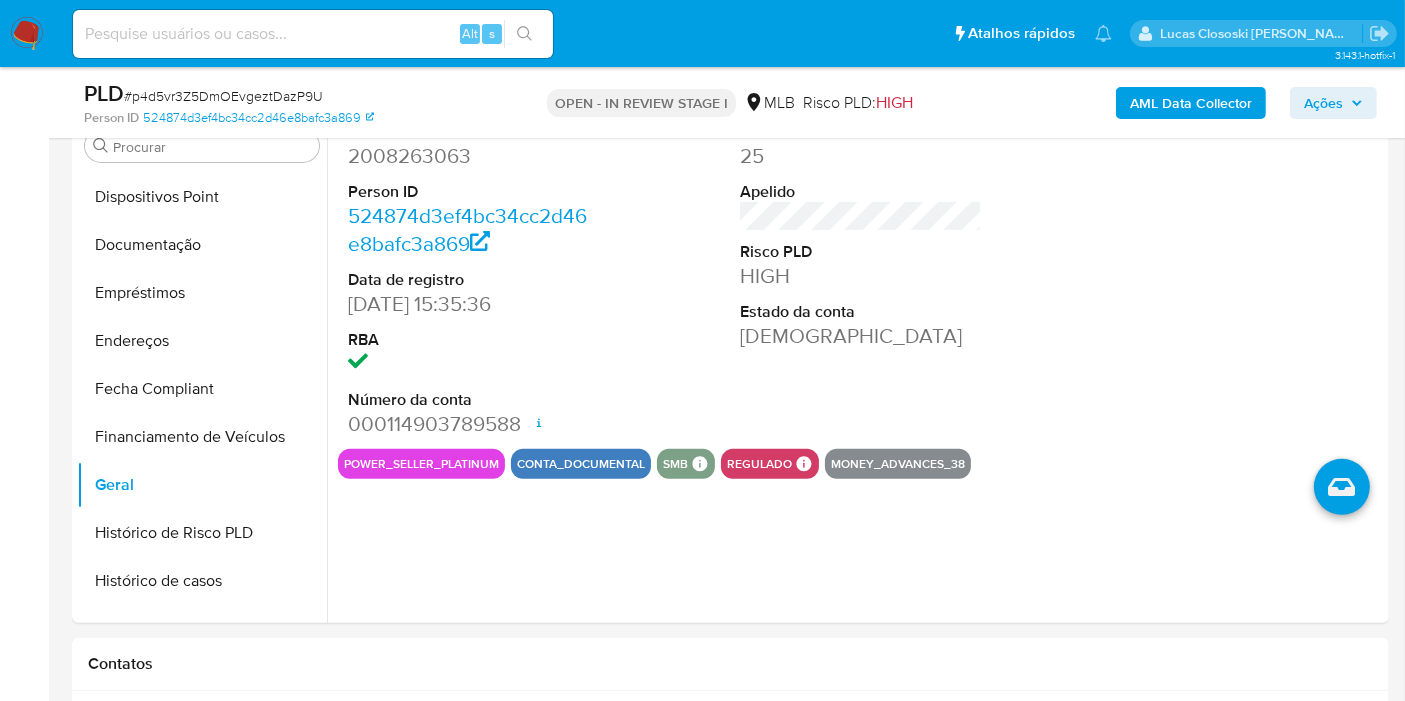 scroll, scrollTop: 473, scrollLeft: 0, axis: vertical 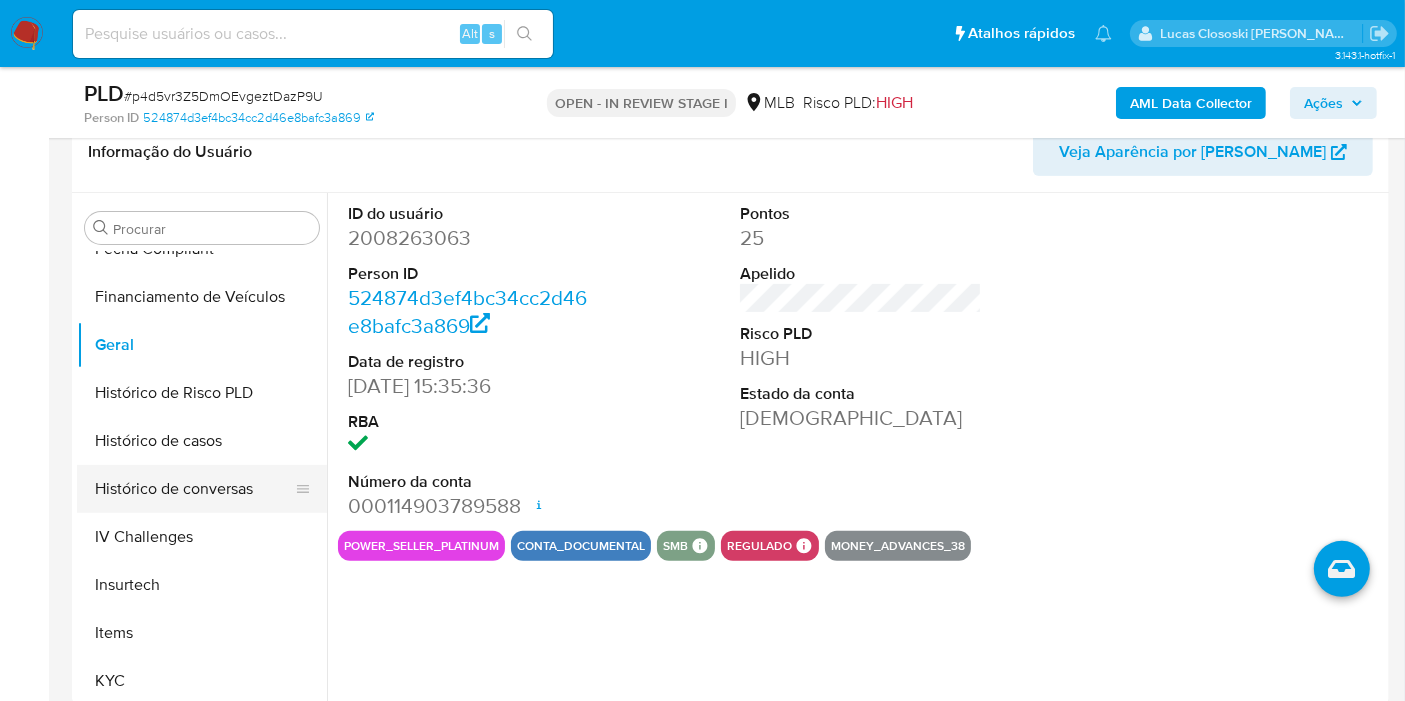 drag, startPoint x: 203, startPoint y: 432, endPoint x: 204, endPoint y: 483, distance: 51.009804 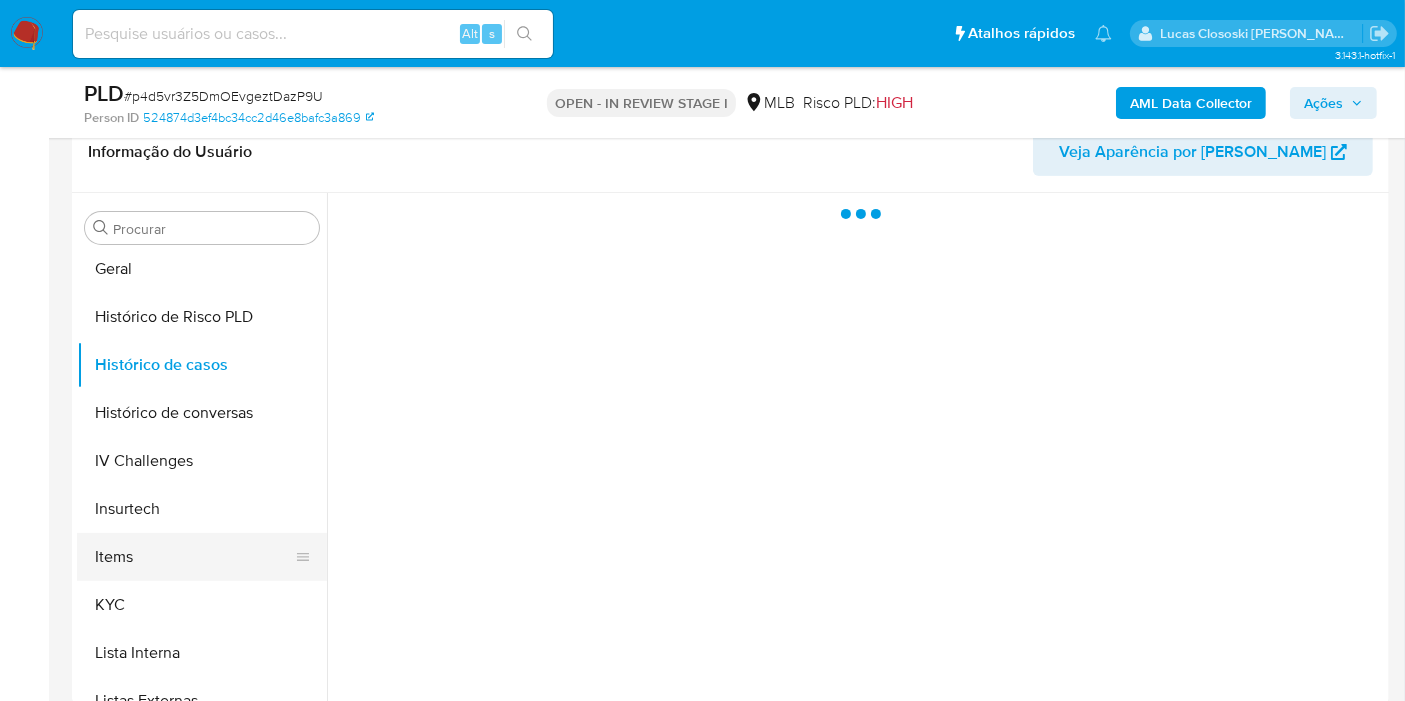 scroll, scrollTop: 666, scrollLeft: 0, axis: vertical 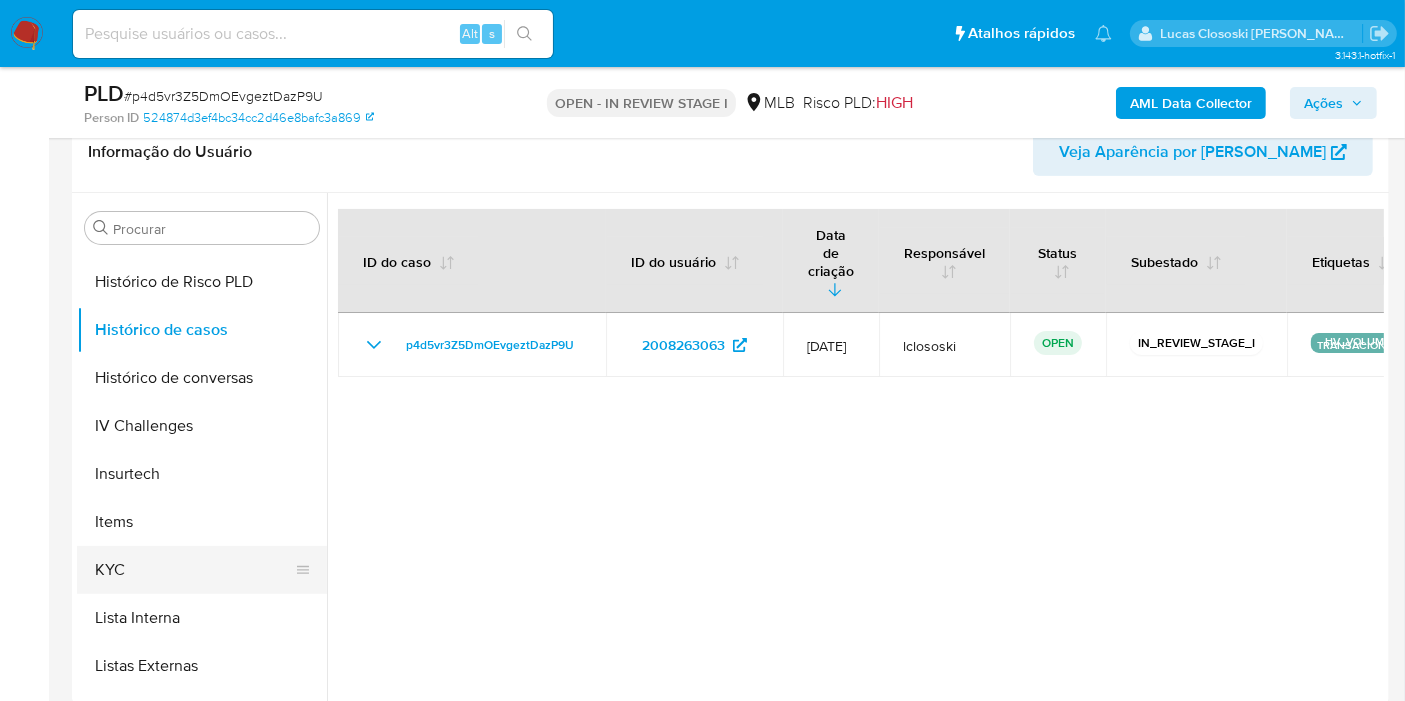 click on "KYC" at bounding box center [194, 570] 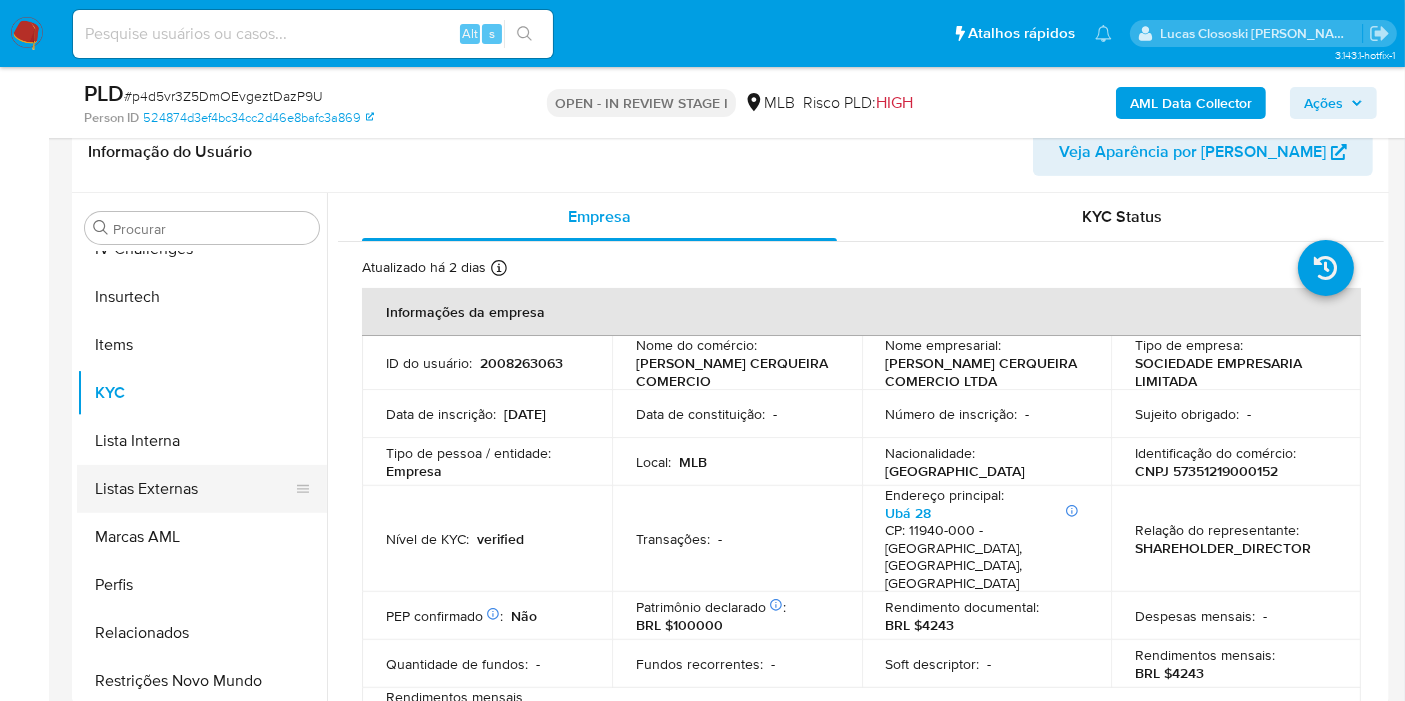 scroll, scrollTop: 844, scrollLeft: 0, axis: vertical 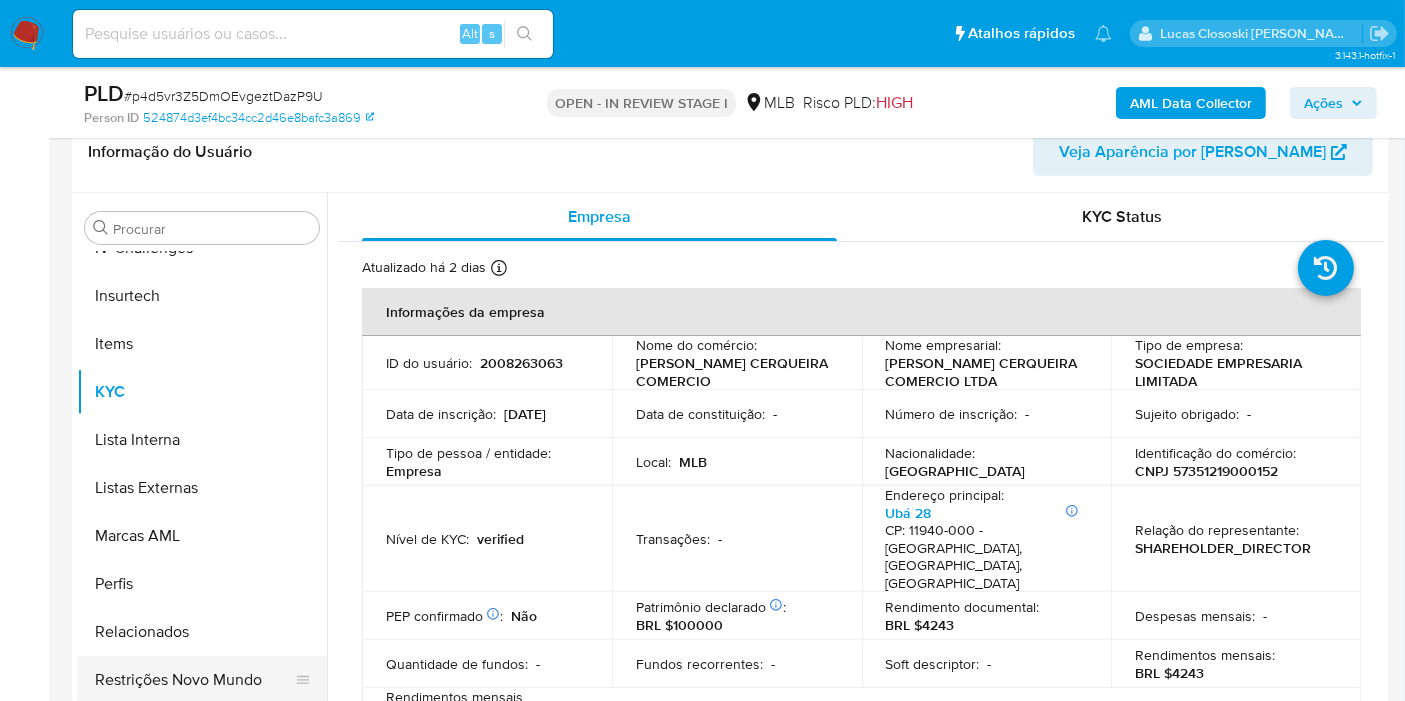 click on "Restrições Novo Mundo" at bounding box center [194, 680] 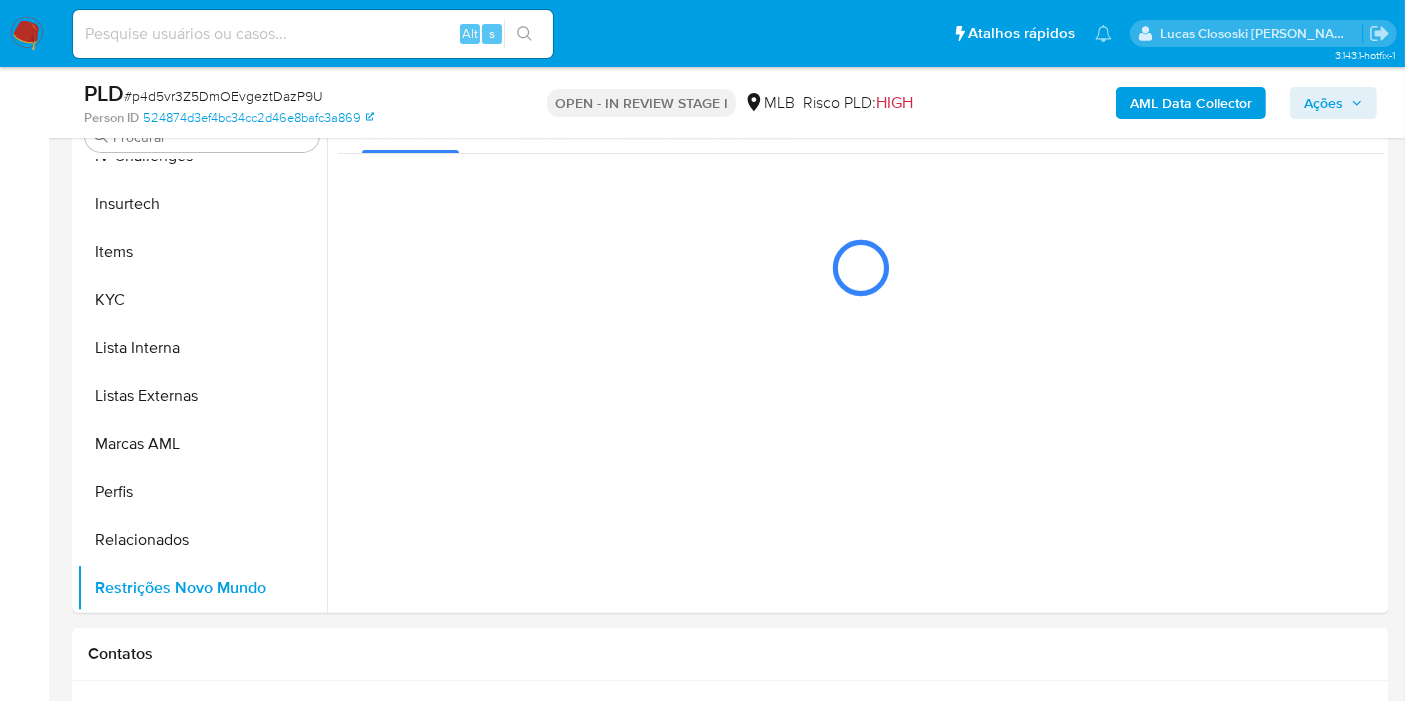 scroll, scrollTop: 485, scrollLeft: 0, axis: vertical 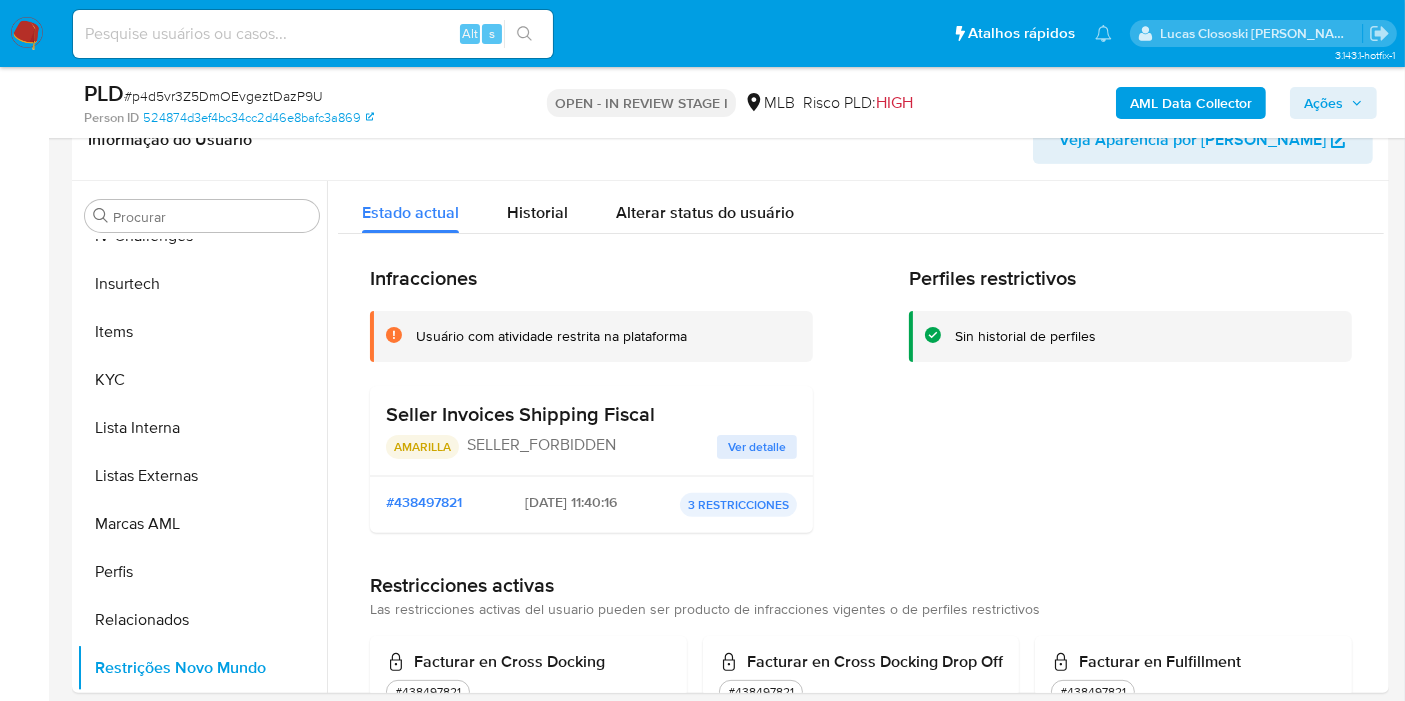 click on "# p4d5vr3Z5DmOEvgeztDazP9U" at bounding box center [223, 96] 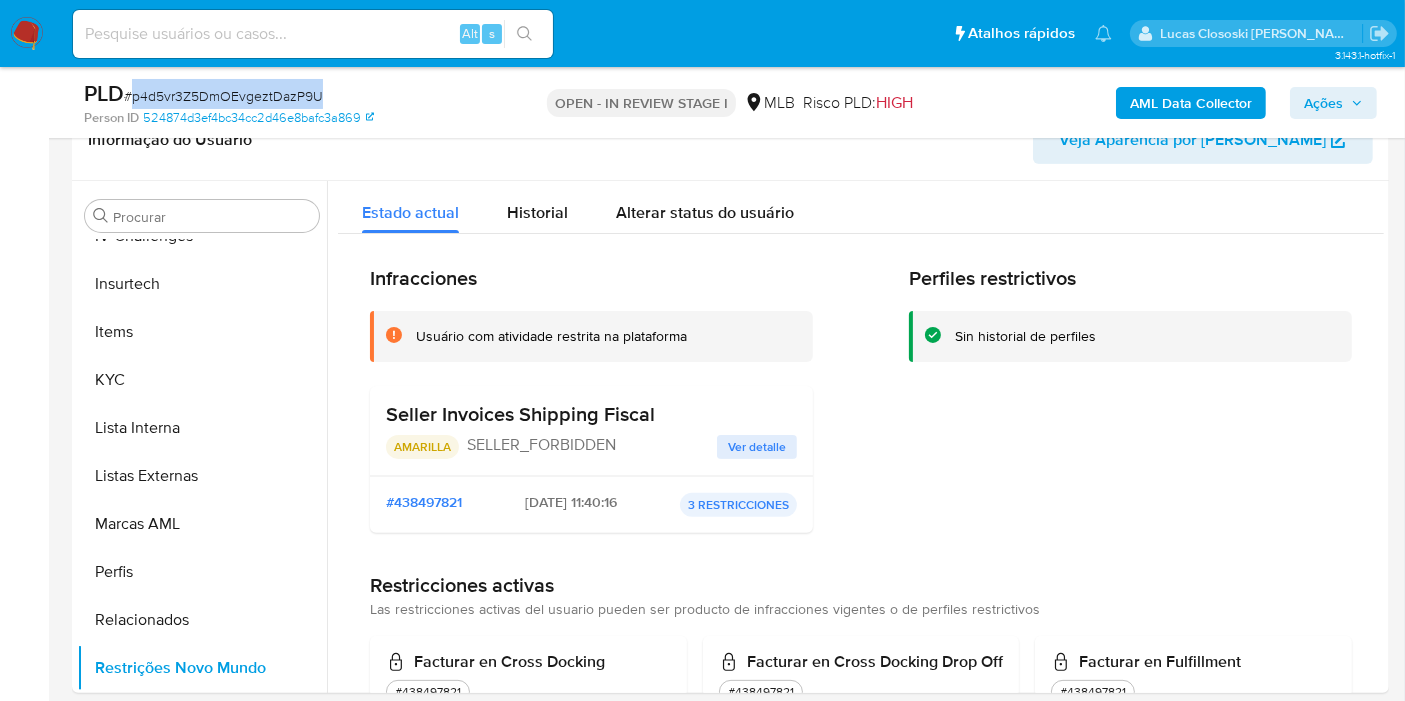 drag, startPoint x: 279, startPoint y: 101, endPoint x: 375, endPoint y: 1, distance: 138.62178 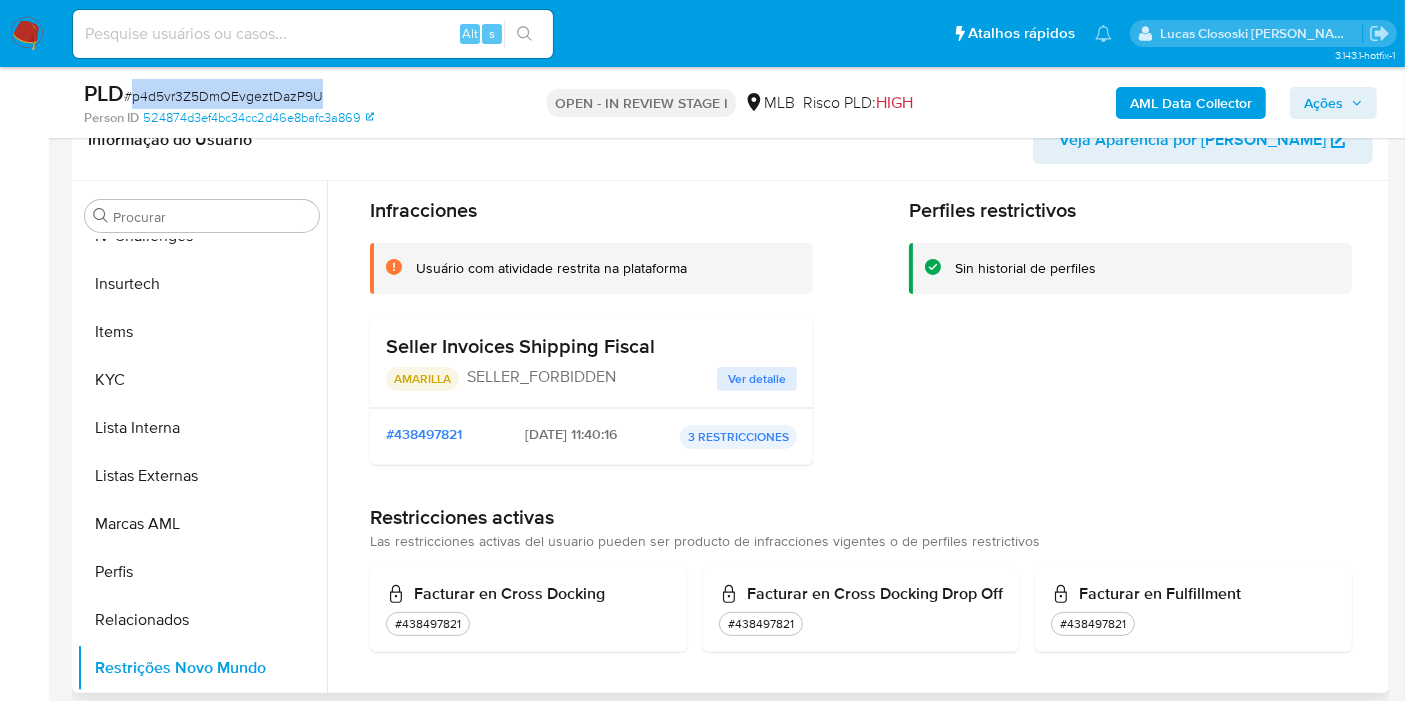 scroll, scrollTop: 88, scrollLeft: 0, axis: vertical 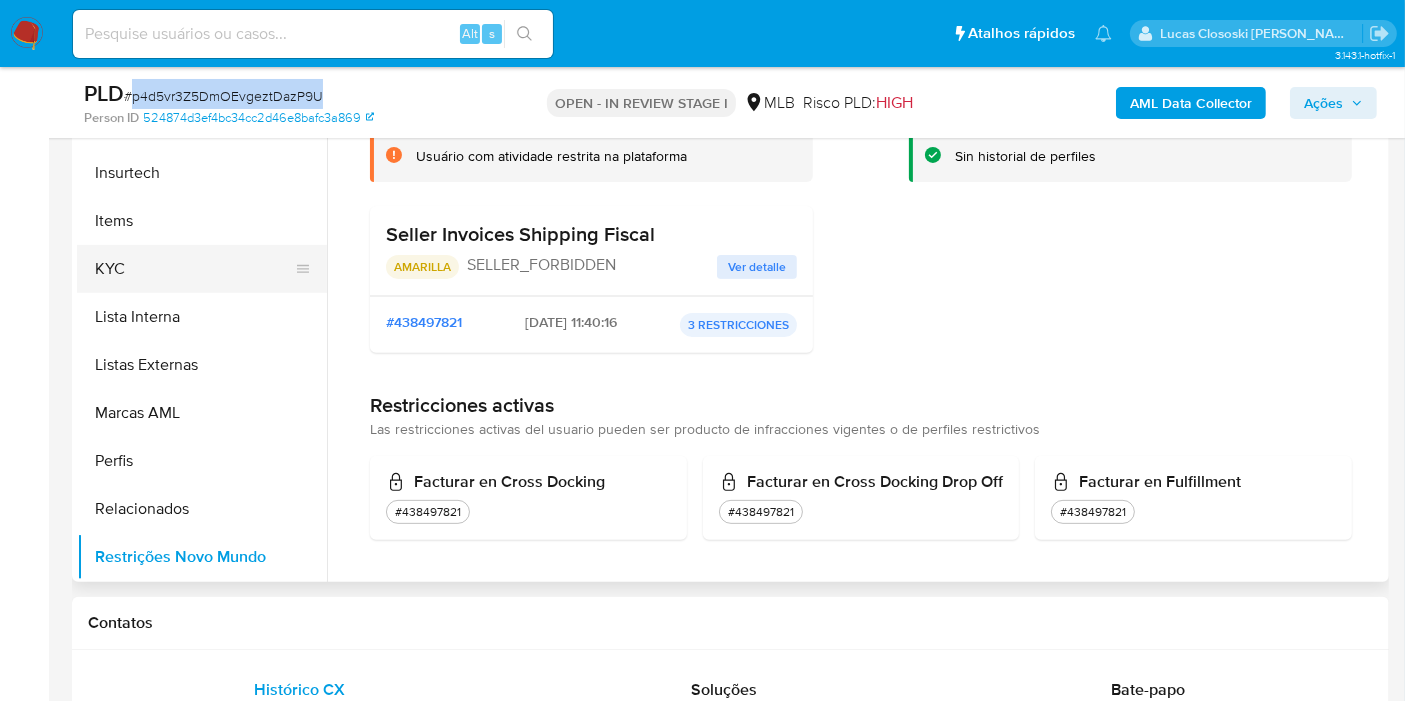 click on "KYC" at bounding box center (194, 269) 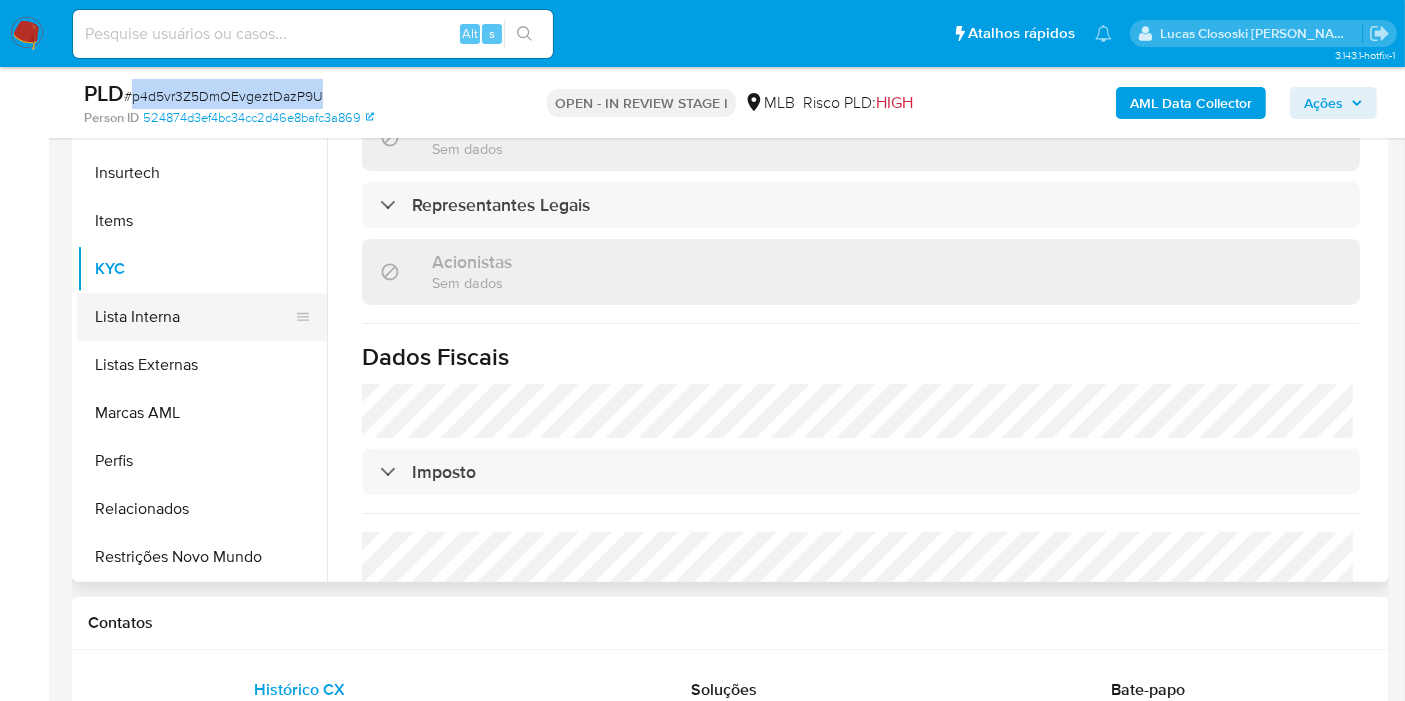 scroll, scrollTop: 1028, scrollLeft: 0, axis: vertical 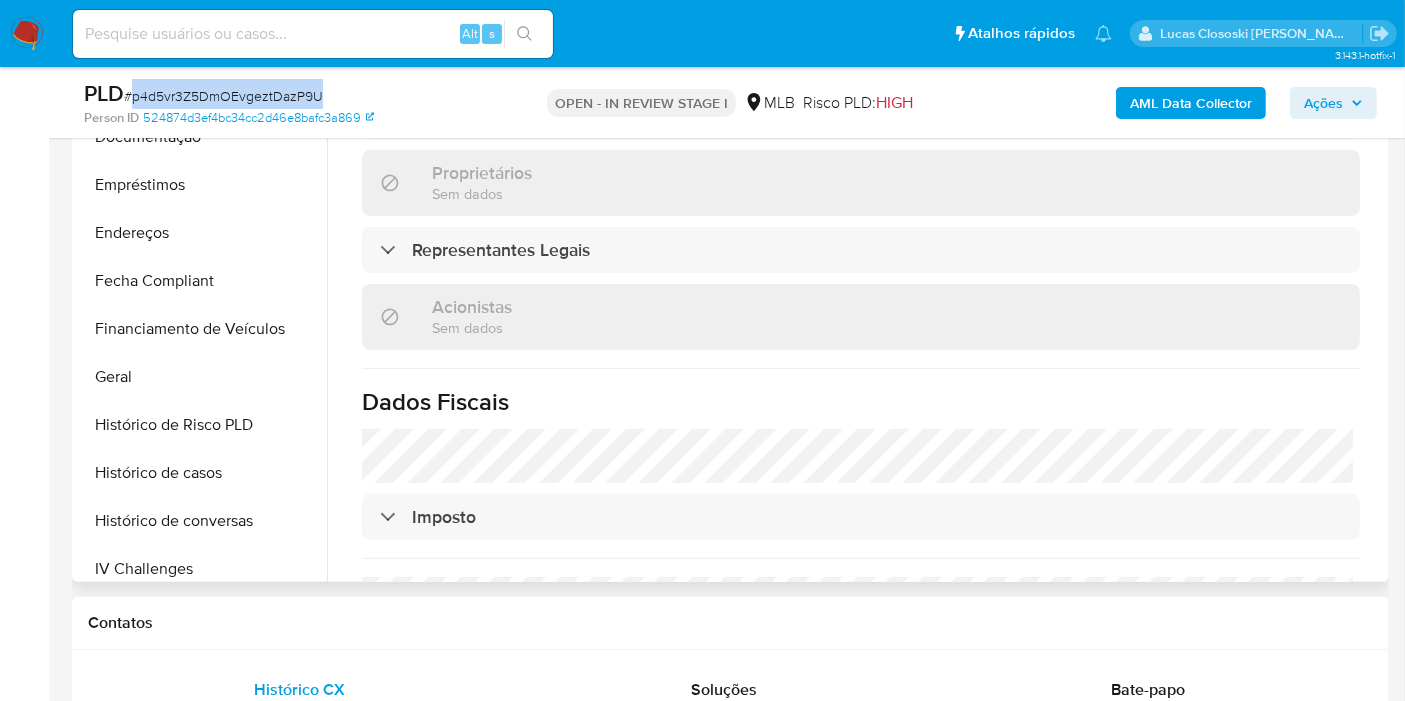 click on "Geral" at bounding box center (202, 377) 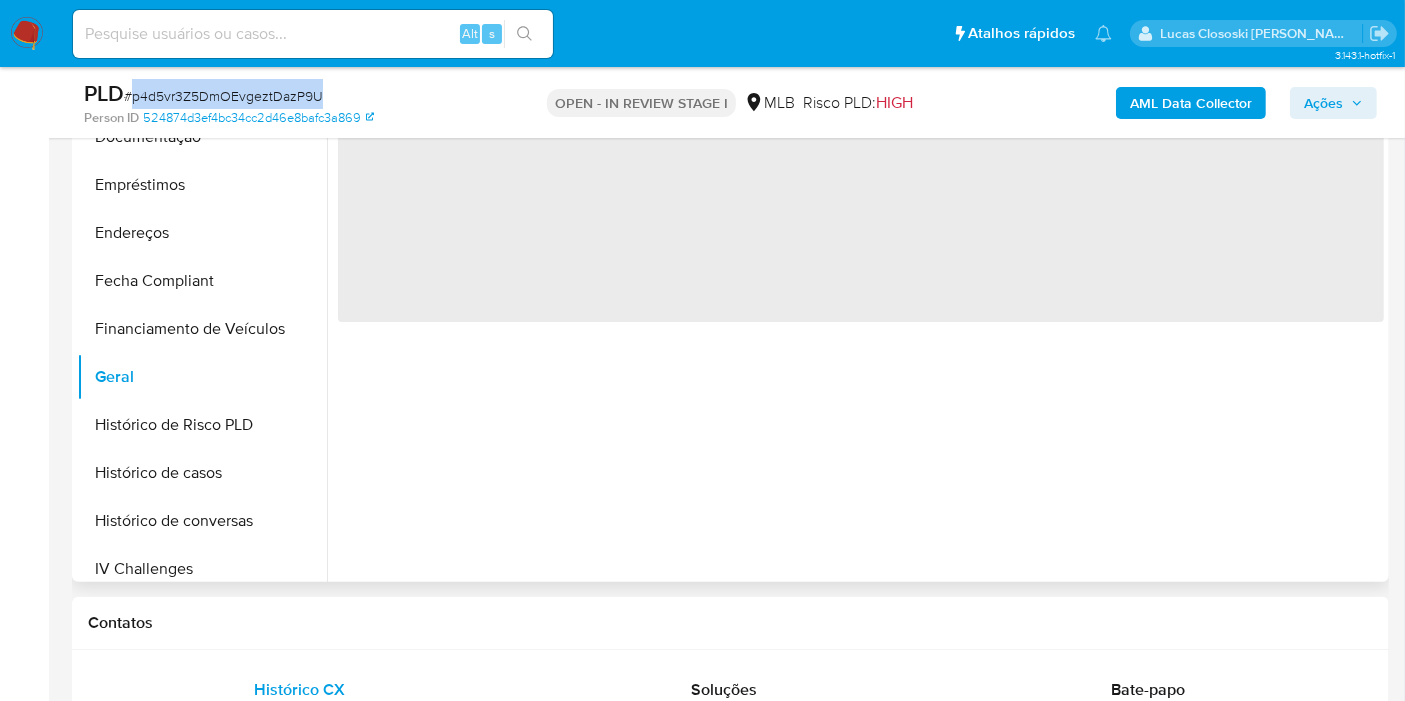 scroll, scrollTop: 0, scrollLeft: 0, axis: both 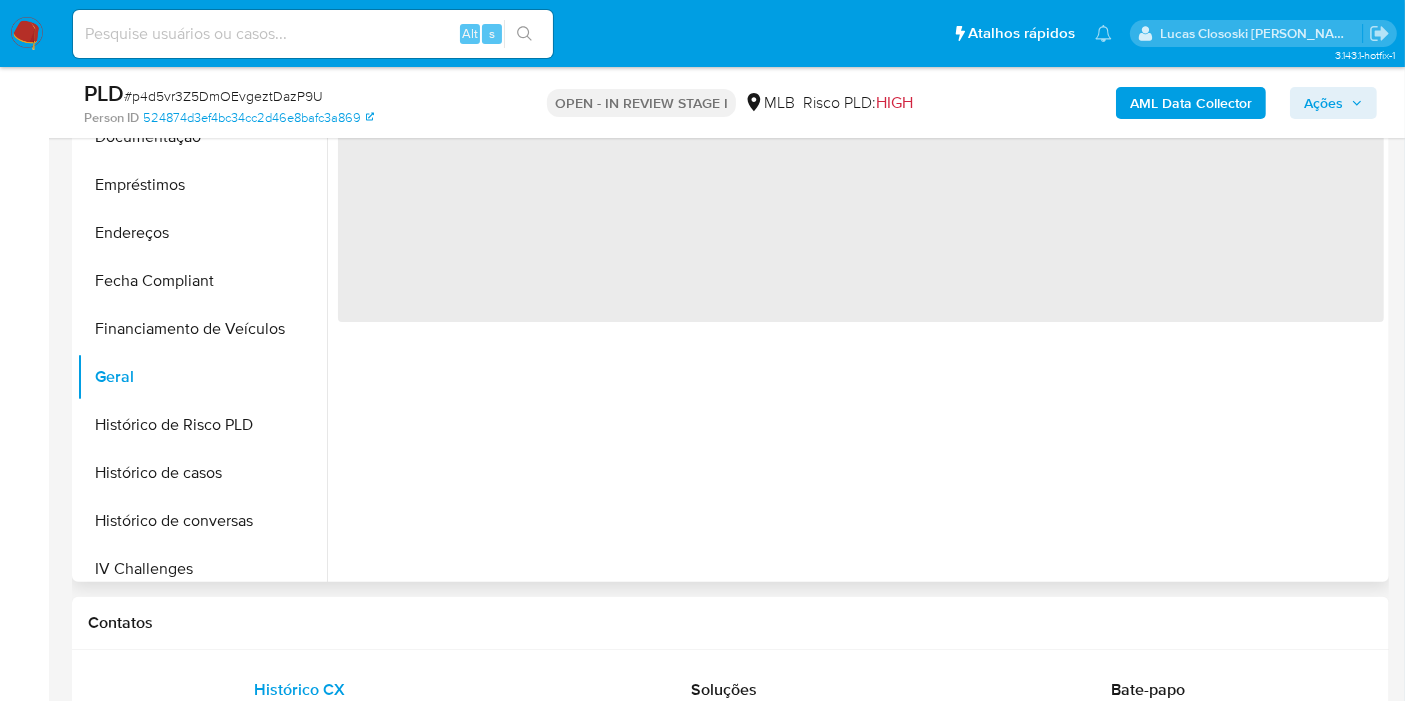 click on "‌" at bounding box center [861, 197] 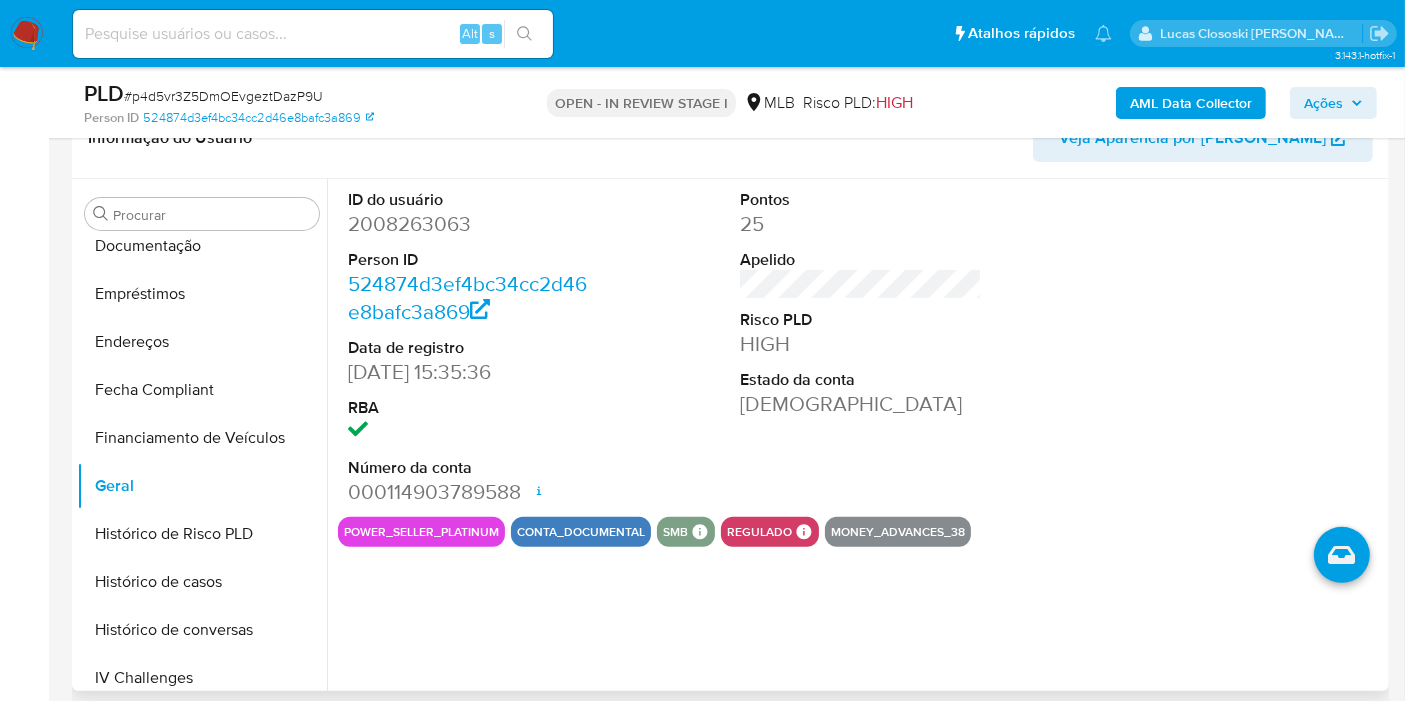 scroll, scrollTop: 485, scrollLeft: 0, axis: vertical 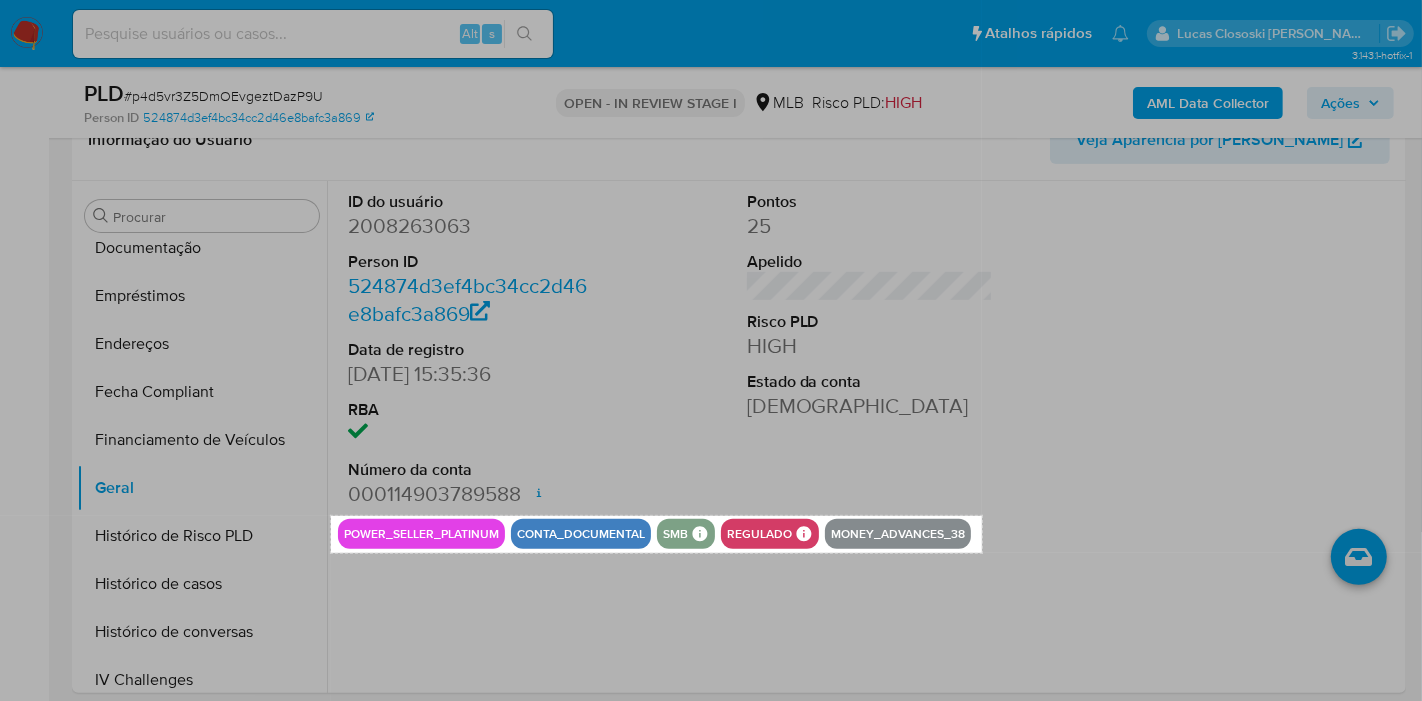 drag, startPoint x: 331, startPoint y: 515, endPoint x: 982, endPoint y: 552, distance: 652.0506 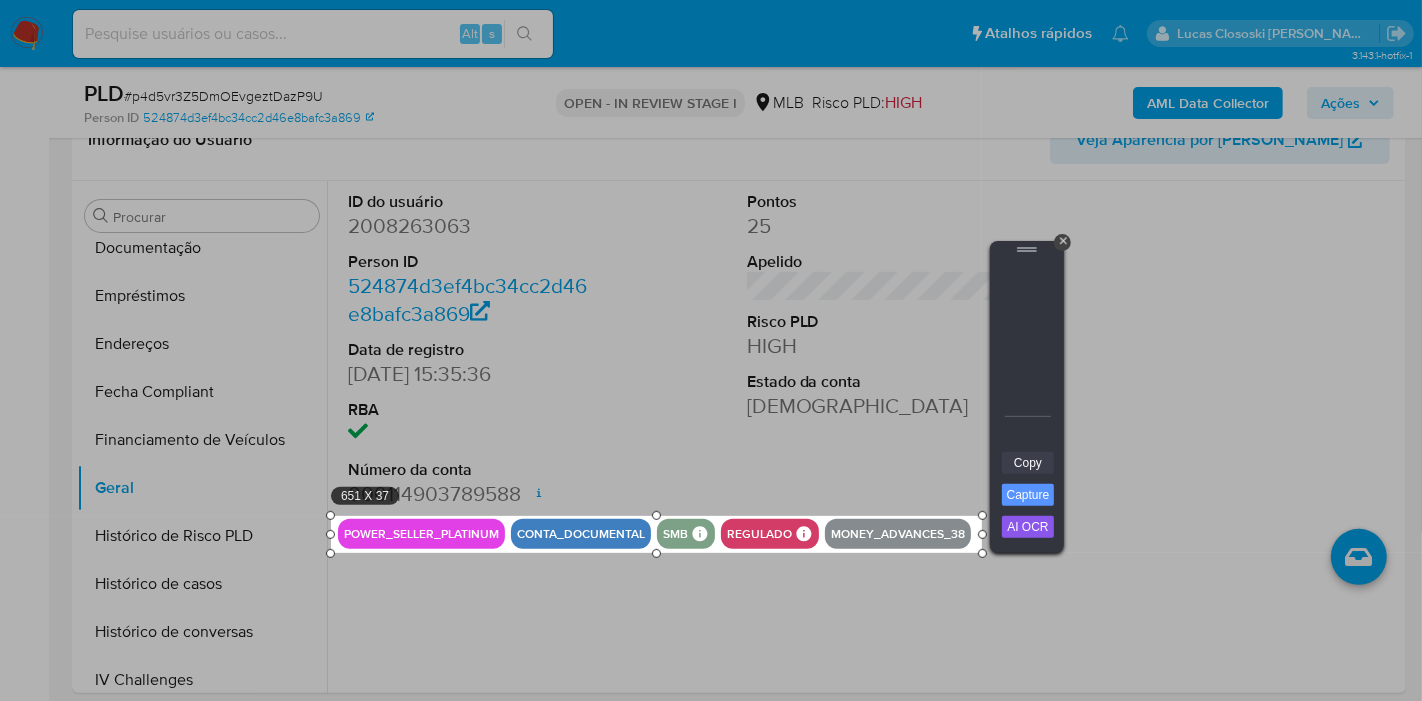 click on "Copy" at bounding box center [1028, 463] 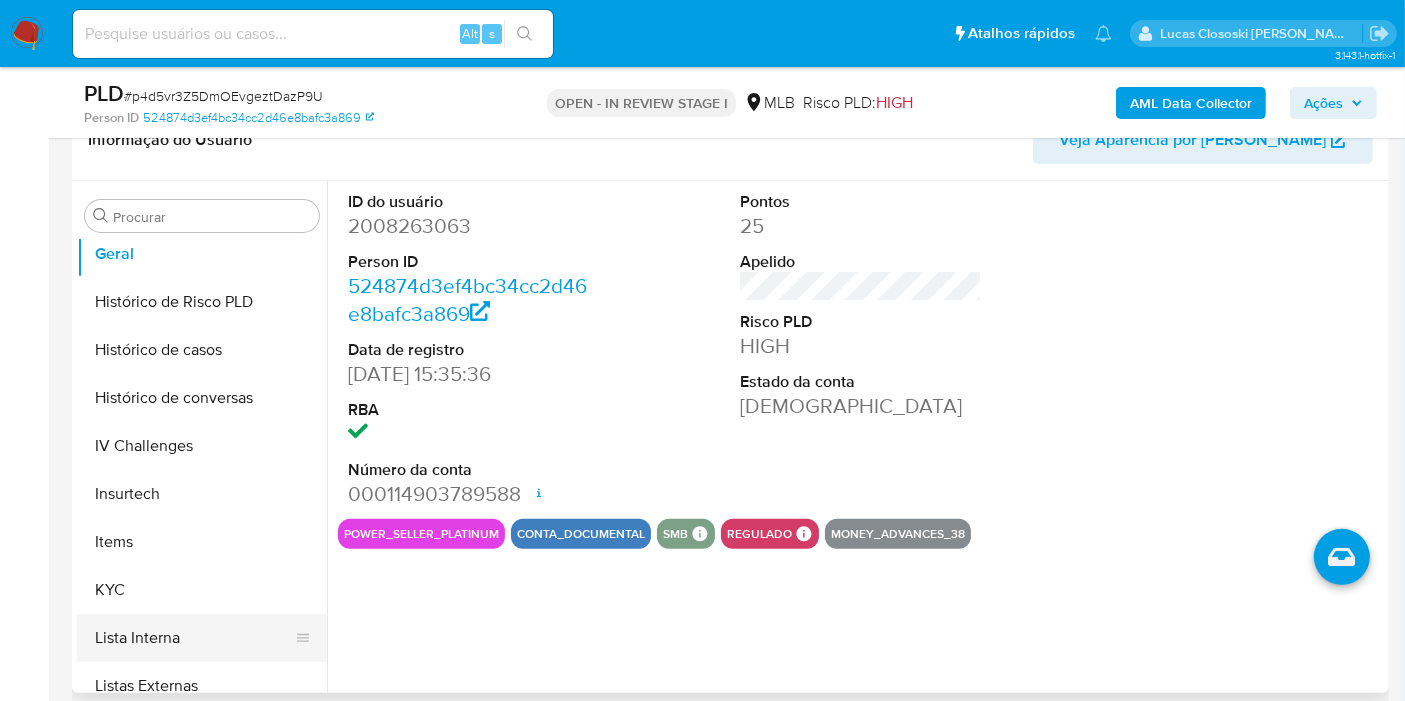 scroll, scrollTop: 844, scrollLeft: 0, axis: vertical 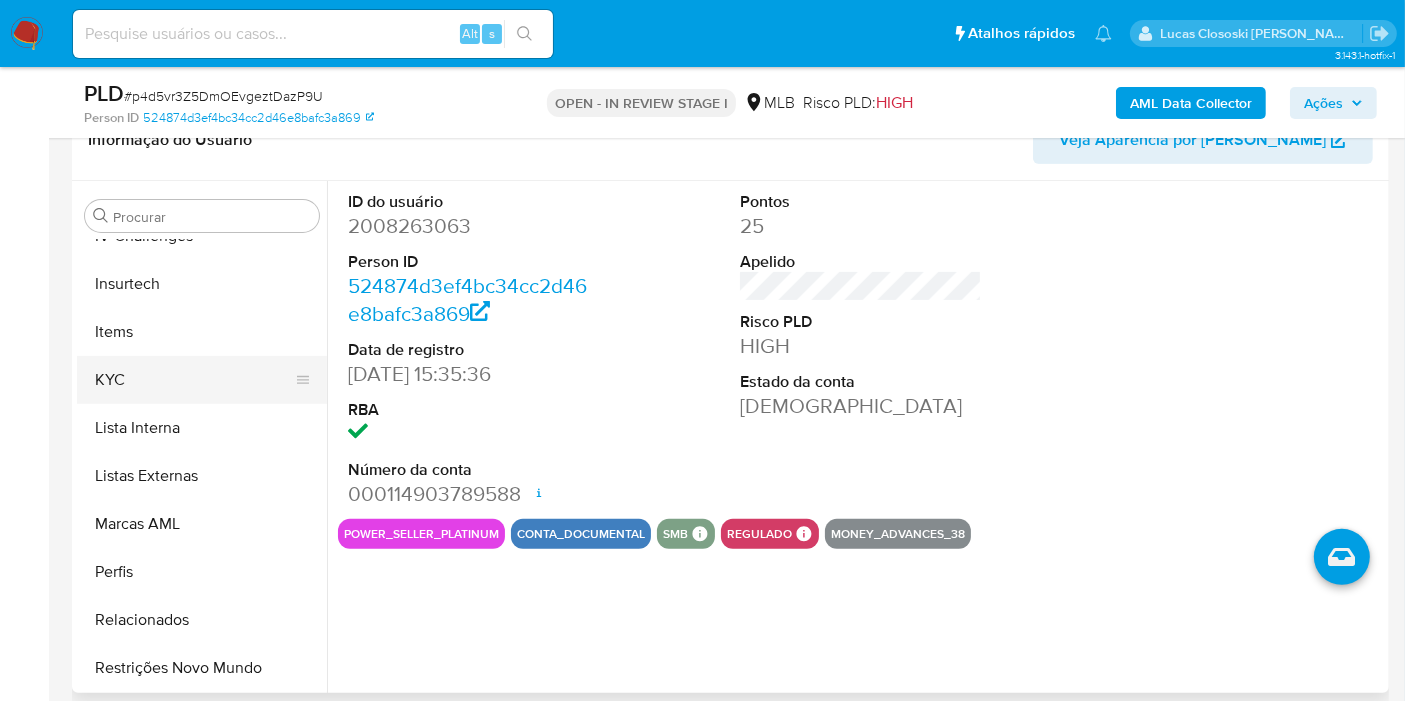 click on "KYC" at bounding box center (194, 380) 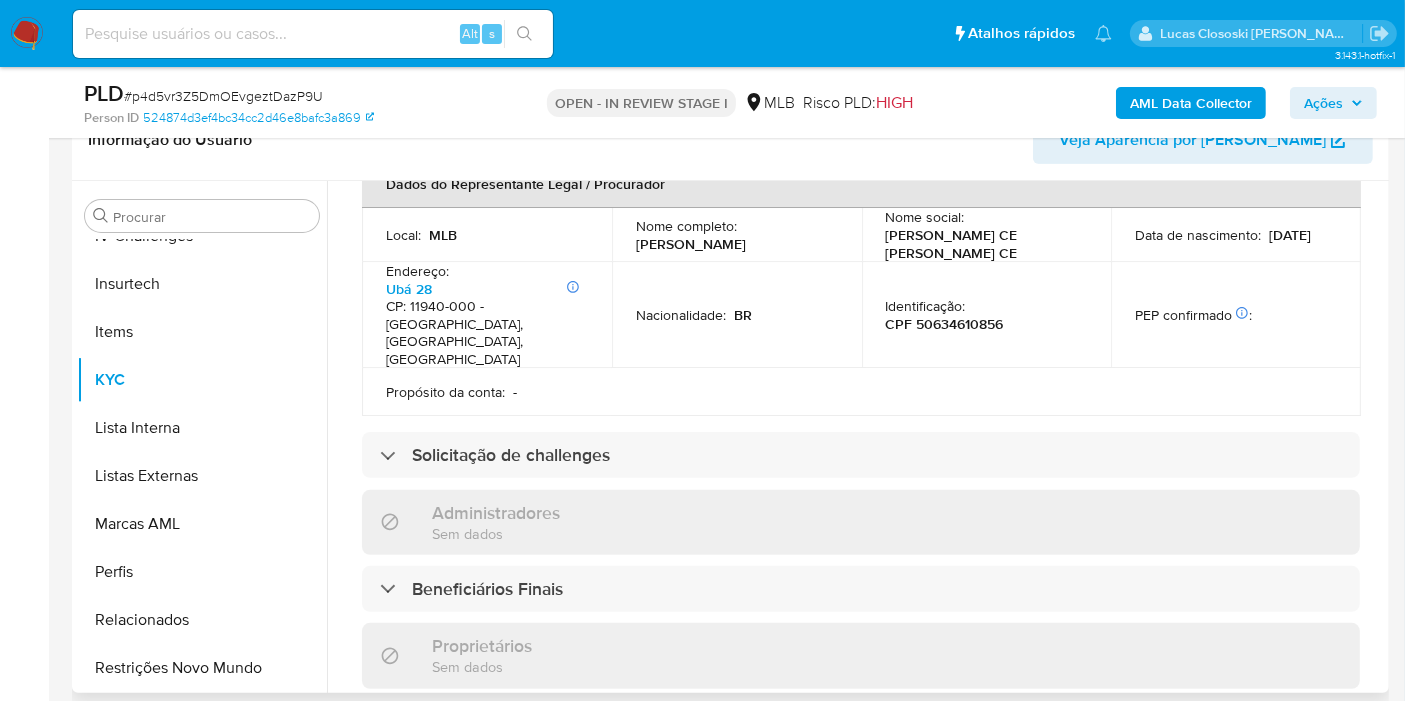 scroll, scrollTop: 1191, scrollLeft: 0, axis: vertical 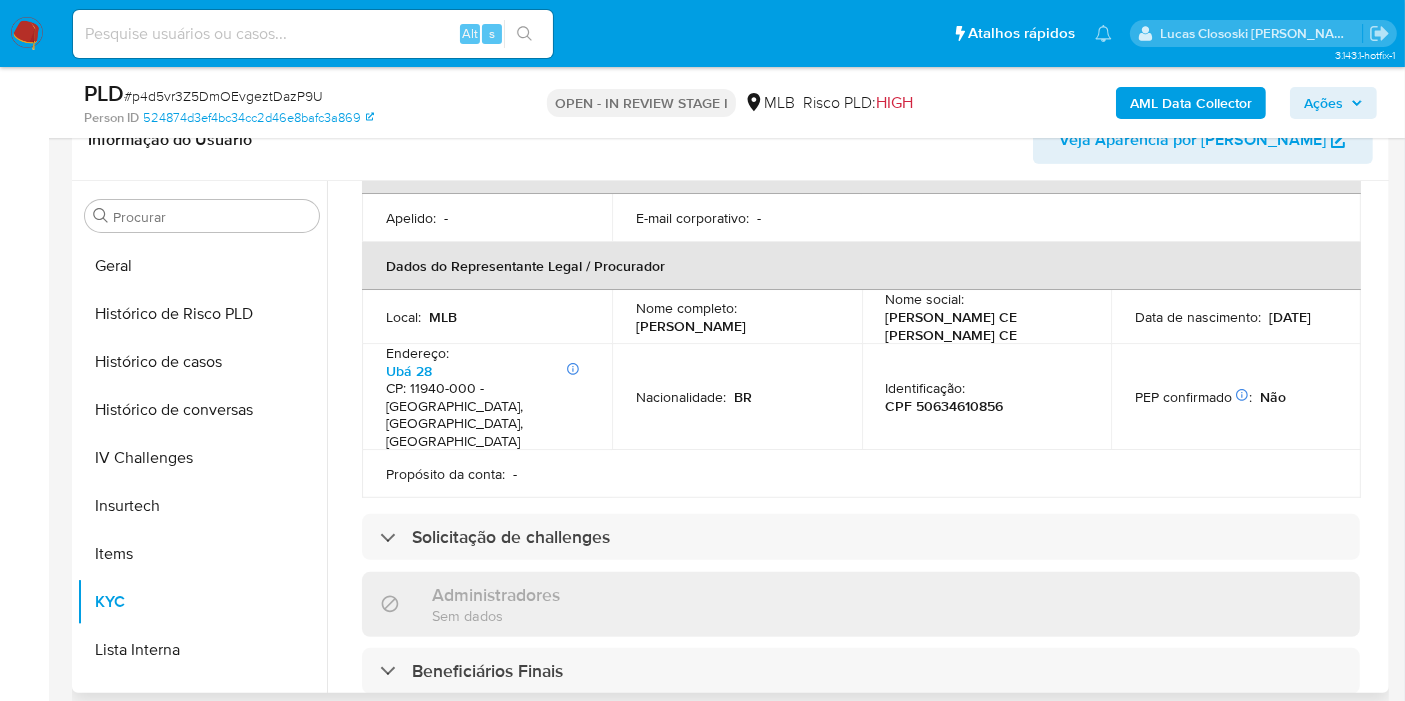 drag, startPoint x: 696, startPoint y: 324, endPoint x: 635, endPoint y: 310, distance: 62.58594 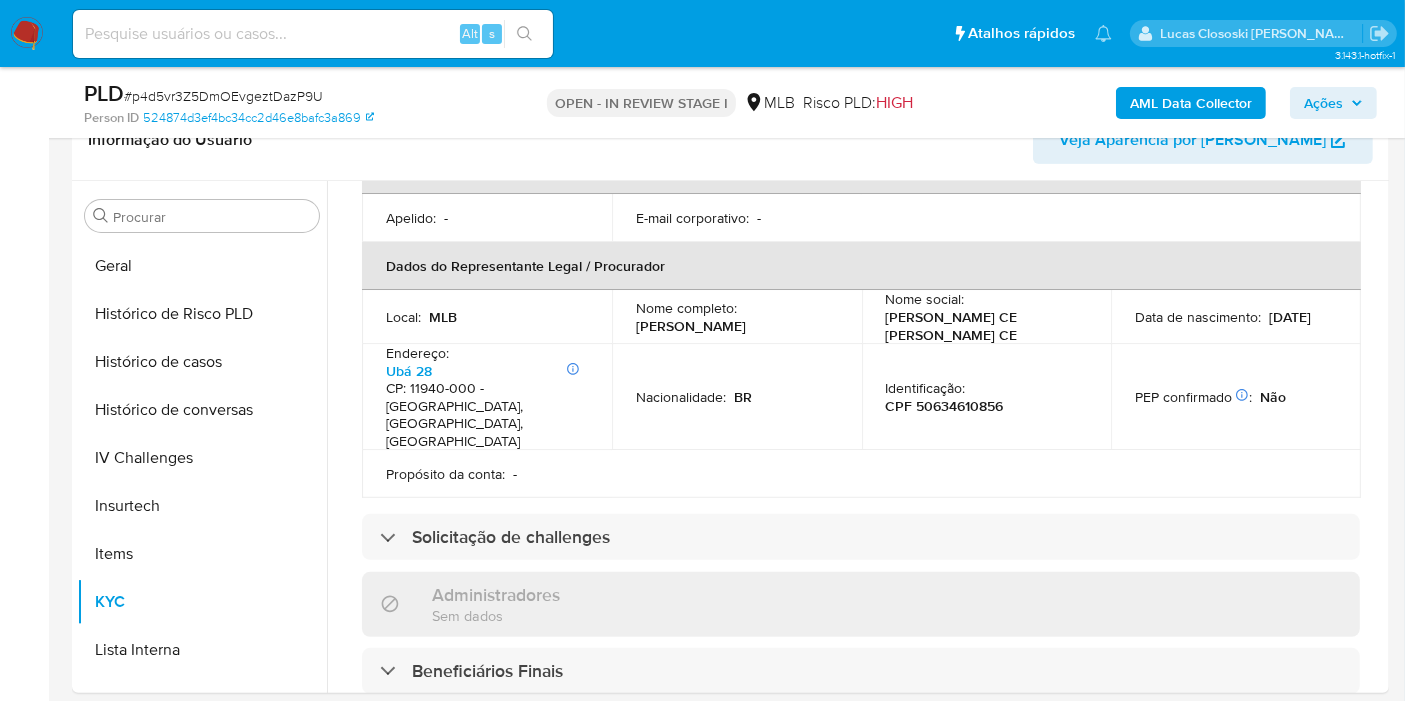 copy on "Larissa Ferreira Dos Santos Cerqueira" 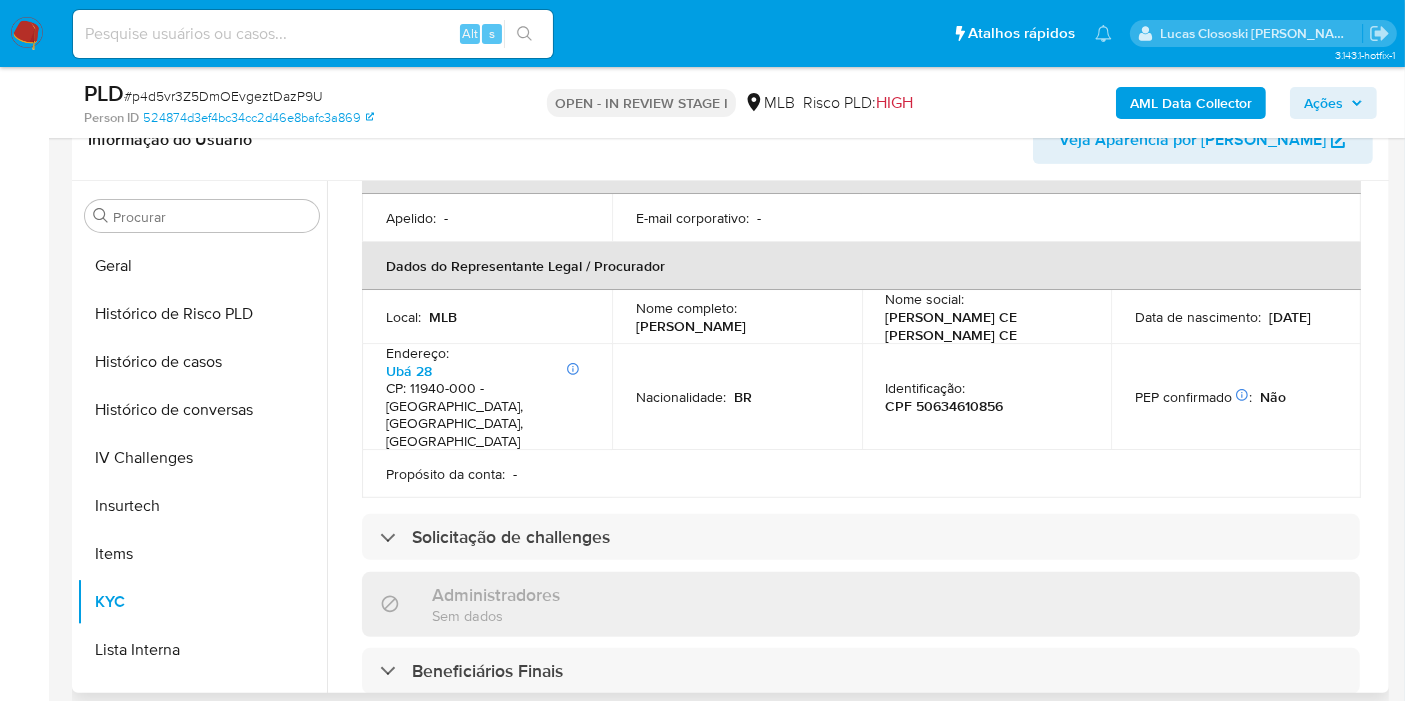 click on "CPF 50634610856" at bounding box center (945, 406) 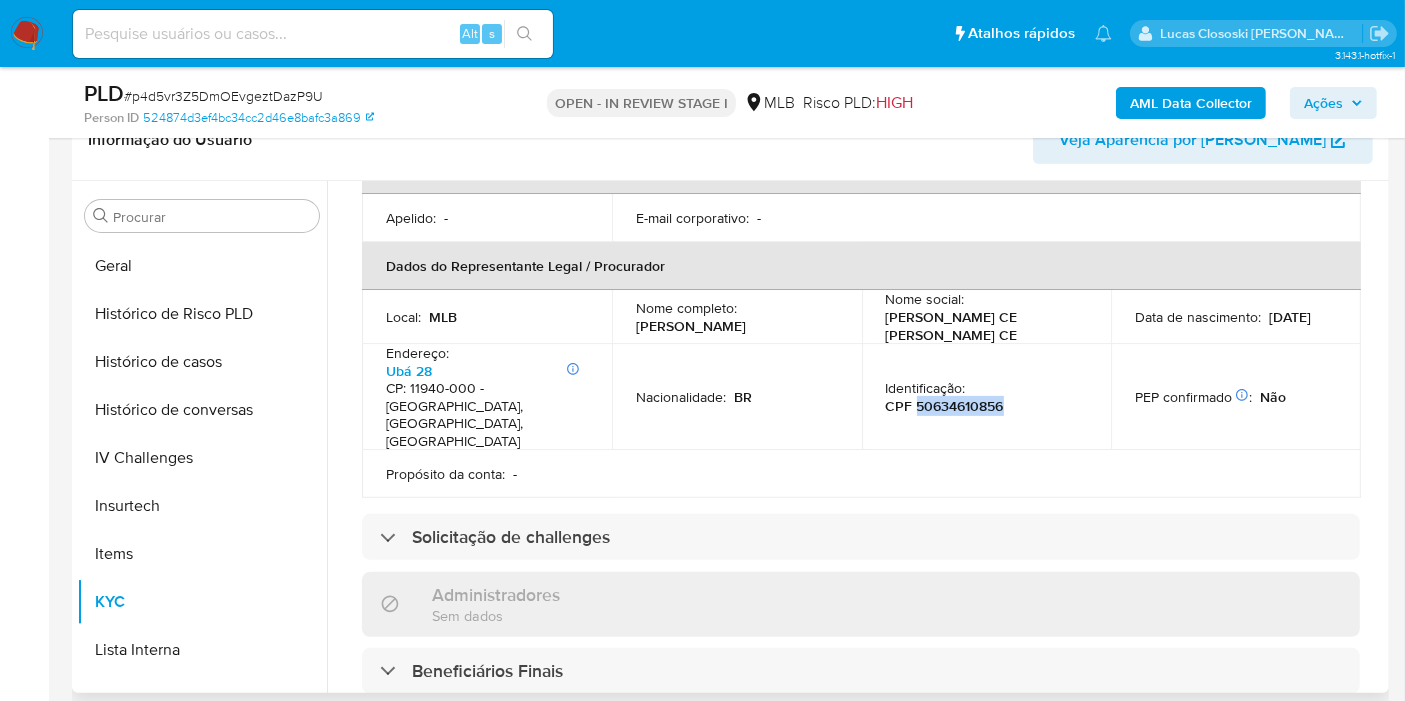 click on "CPF 50634610856" at bounding box center (945, 406) 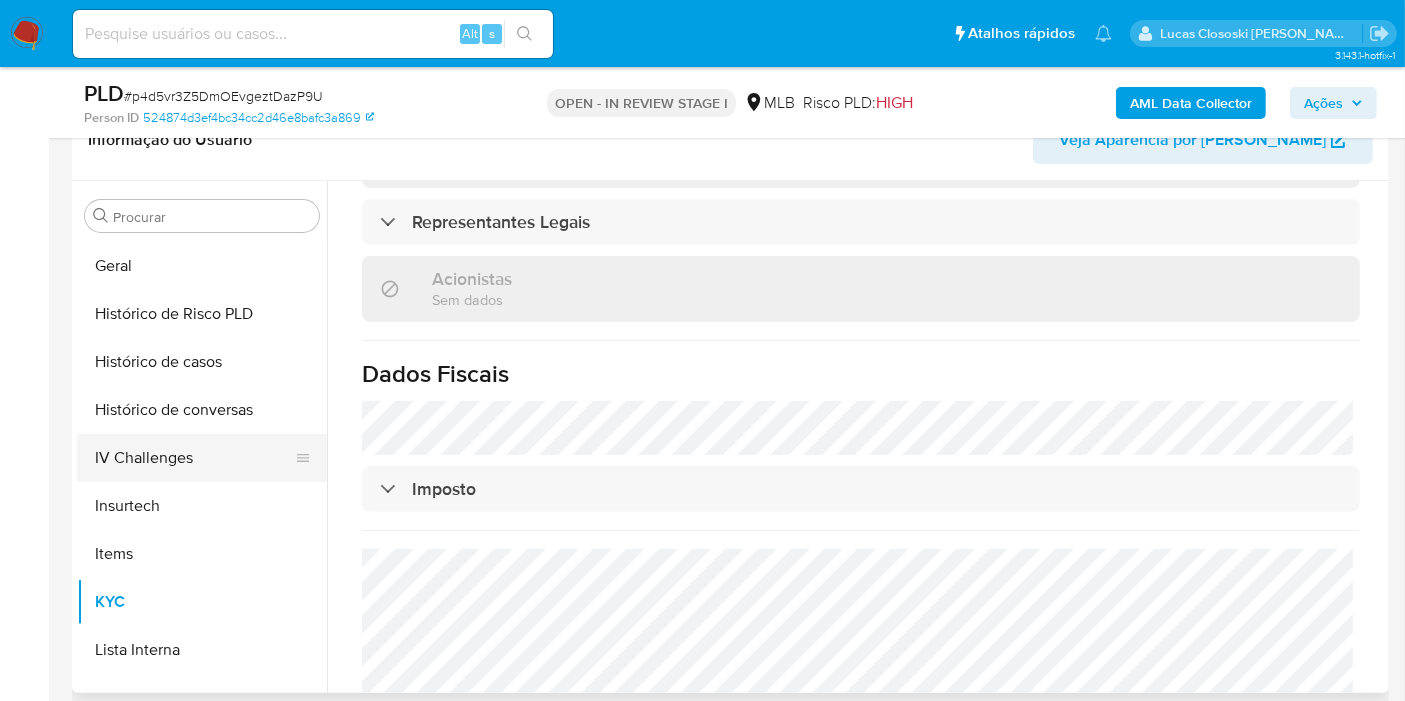 scroll, scrollTop: 1251, scrollLeft: 0, axis: vertical 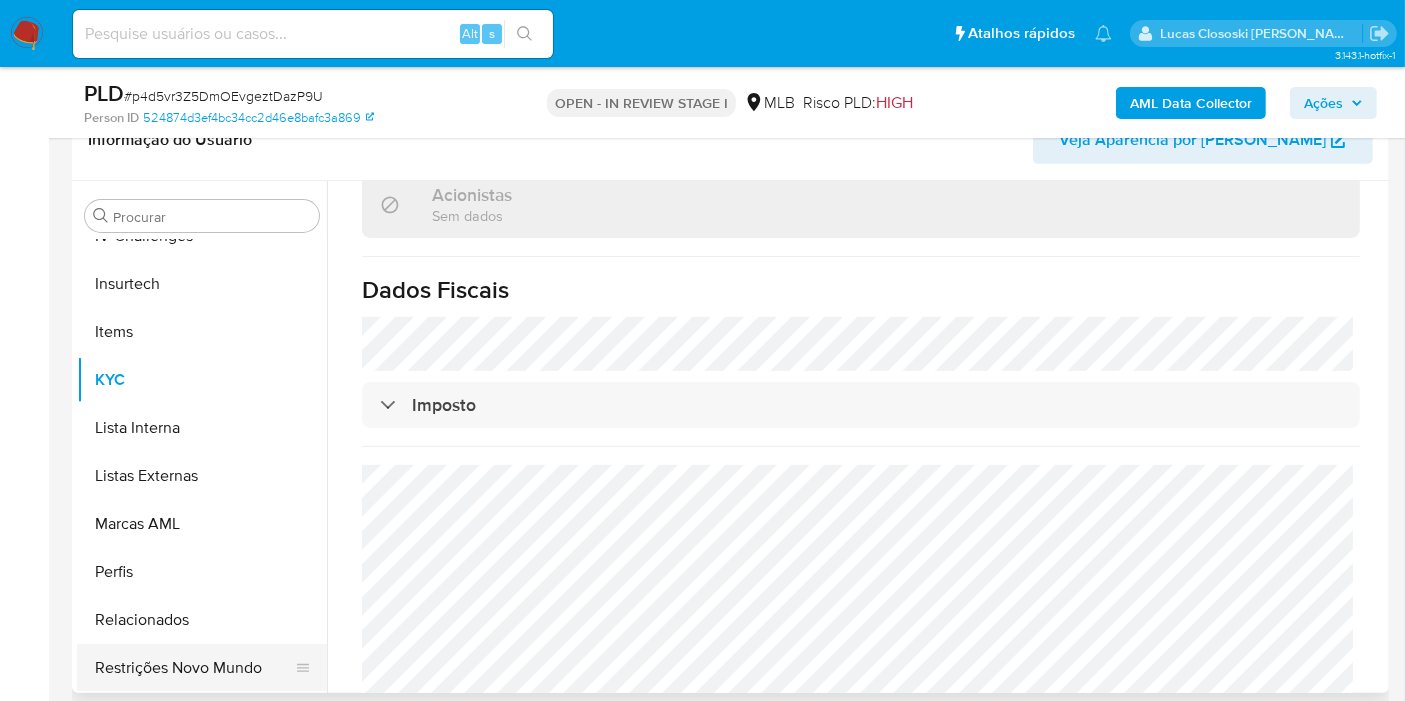 click on "Restrições Novo Mundo" at bounding box center [194, 668] 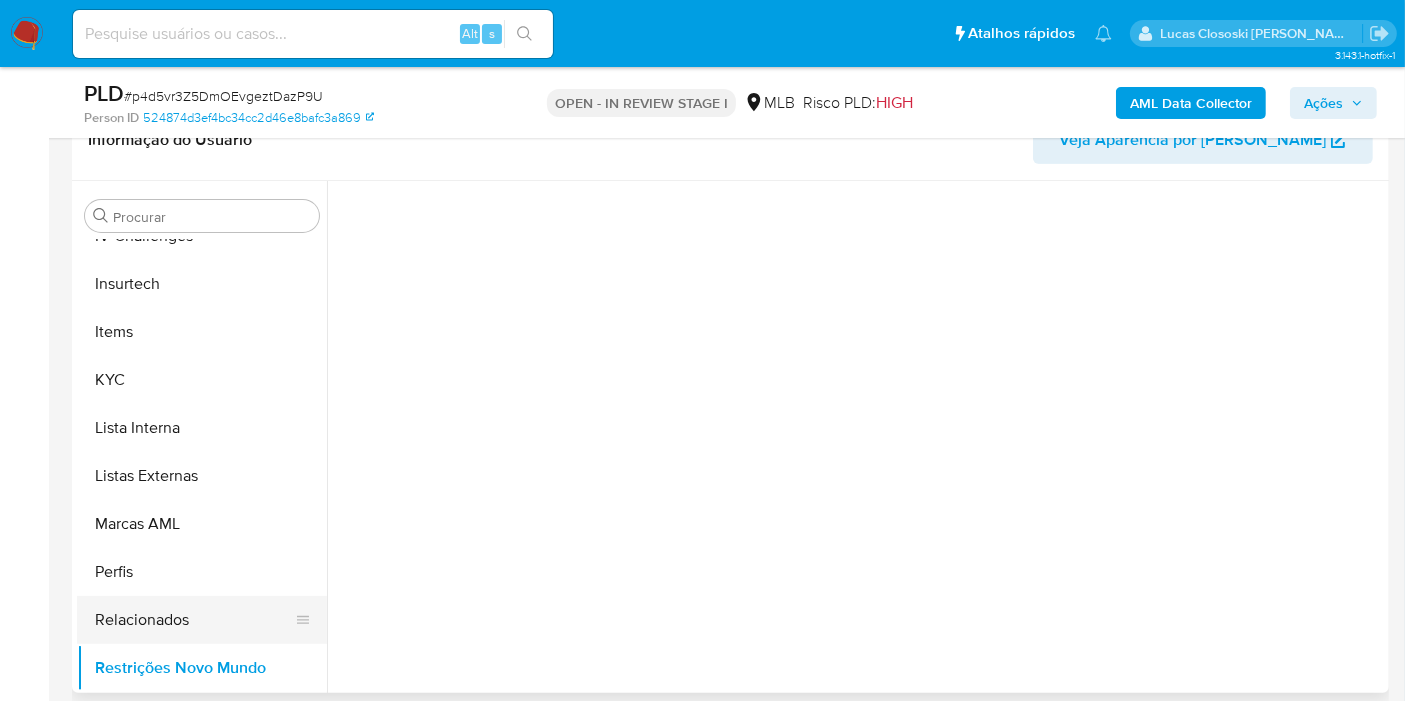 scroll, scrollTop: 0, scrollLeft: 0, axis: both 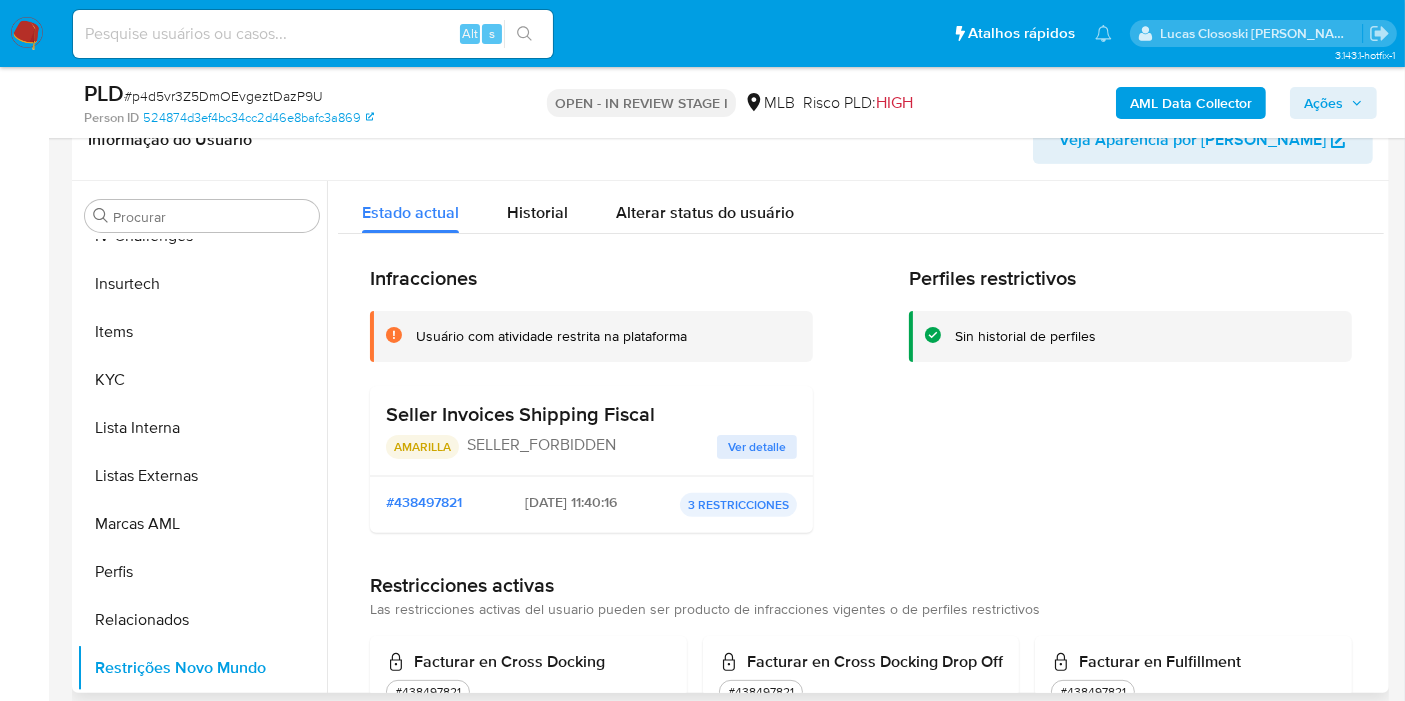 click on "Seller Invoices Shipping Fiscal AMARILLA SELLER_FORBIDDEN Ver detalle" at bounding box center [591, 430] 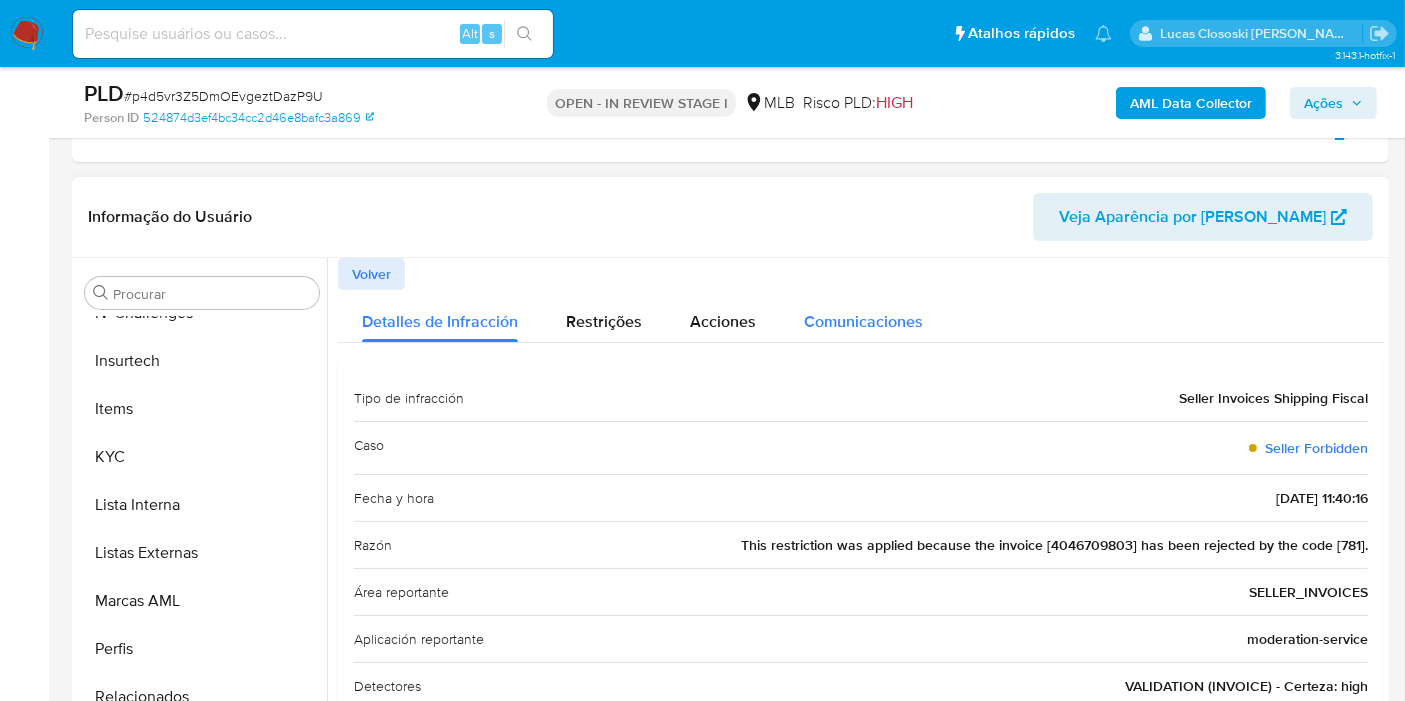 scroll, scrollTop: 374, scrollLeft: 0, axis: vertical 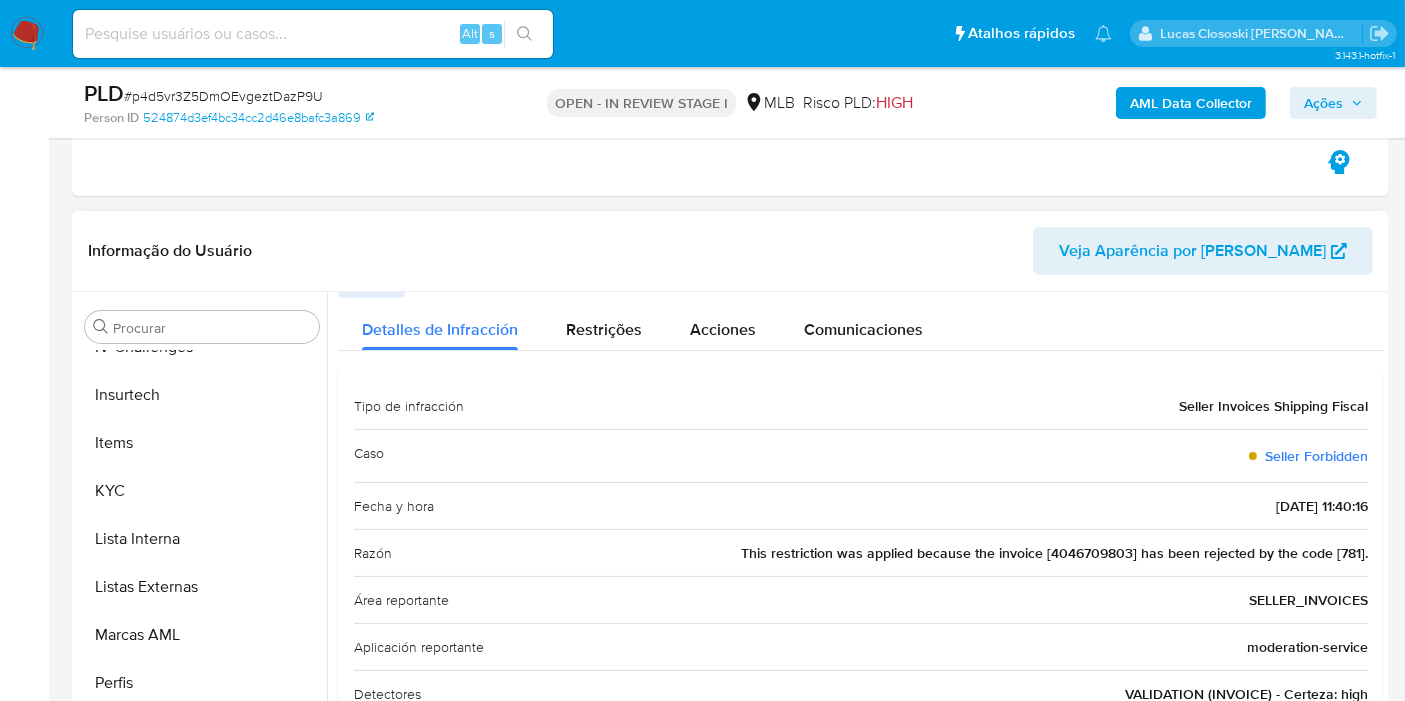 drag, startPoint x: 1194, startPoint y: 463, endPoint x: 1366, endPoint y: 459, distance: 172.04651 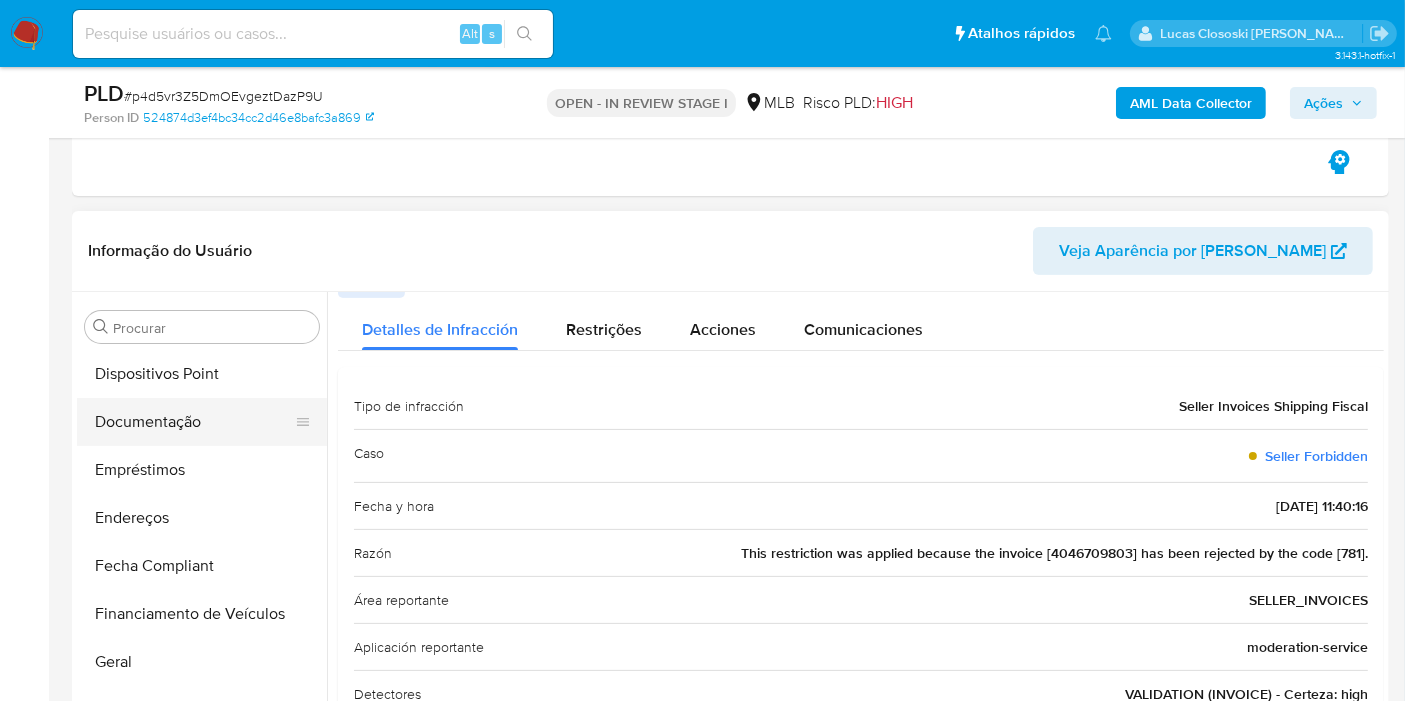 scroll, scrollTop: 288, scrollLeft: 0, axis: vertical 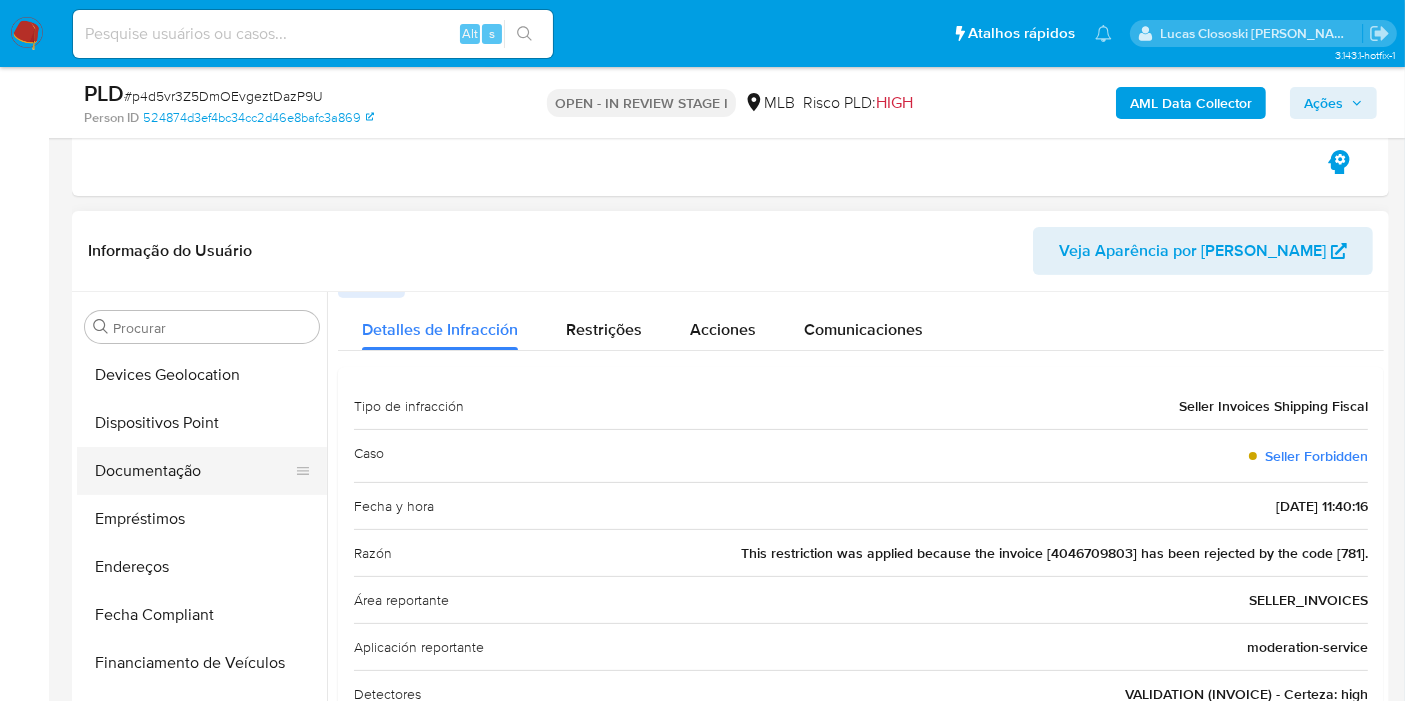 click on "Documentação" at bounding box center [194, 471] 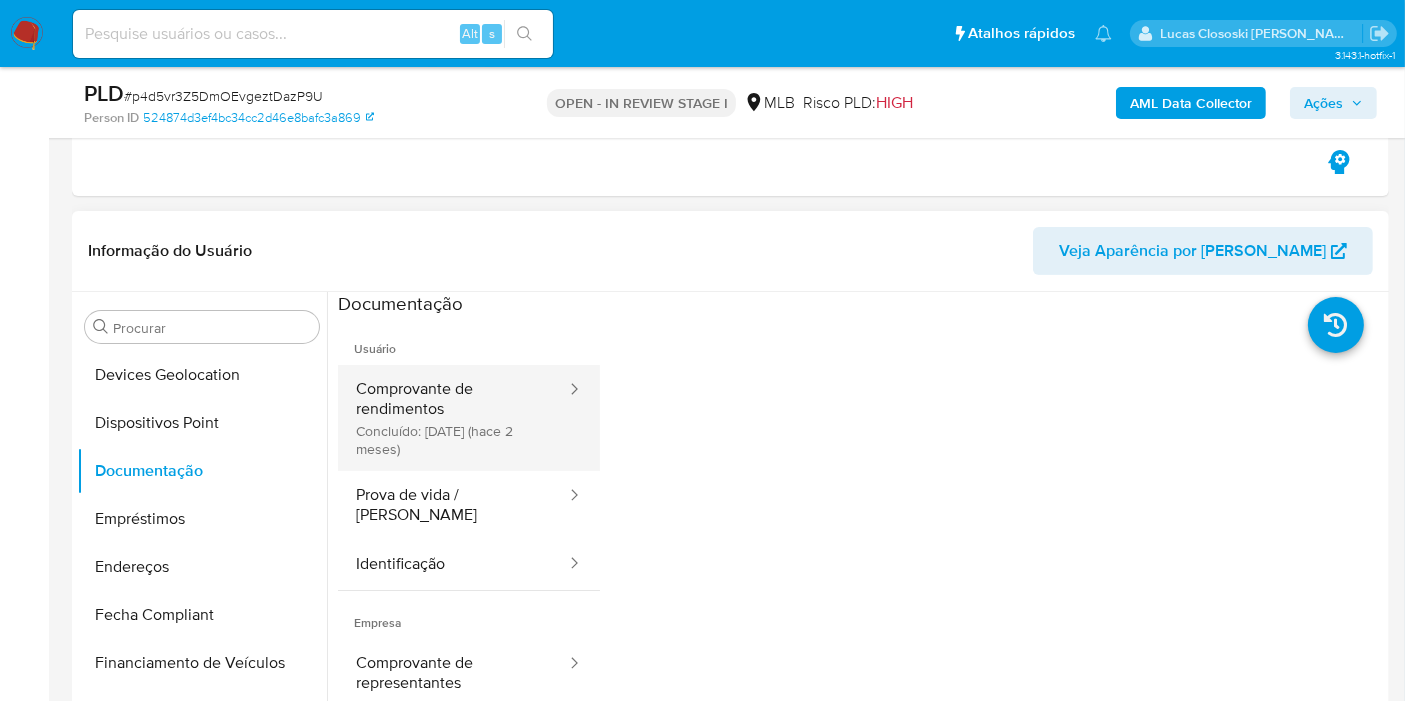 click on "Comprovante de rendimentos Concluído: 12/05/2025 (hace 2 meses)" at bounding box center [453, 418] 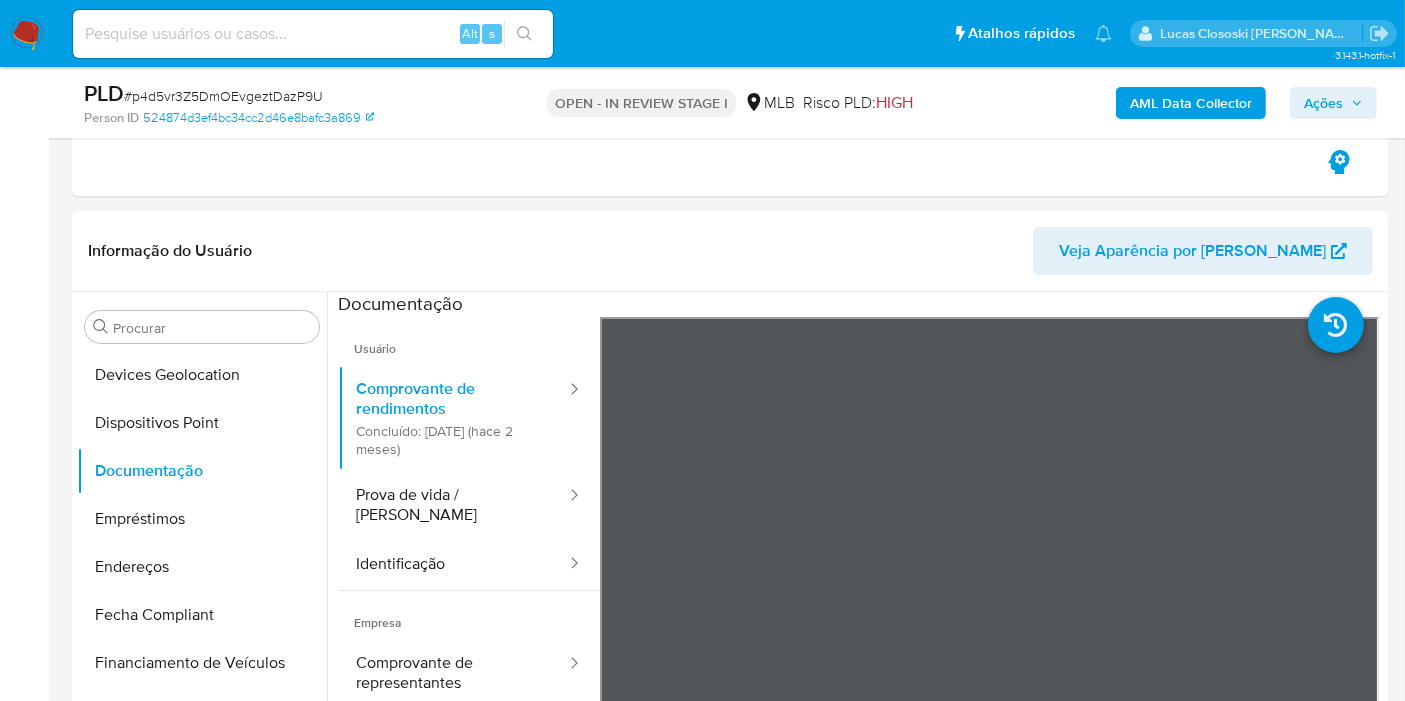 click on "Ações" at bounding box center (1323, 103) 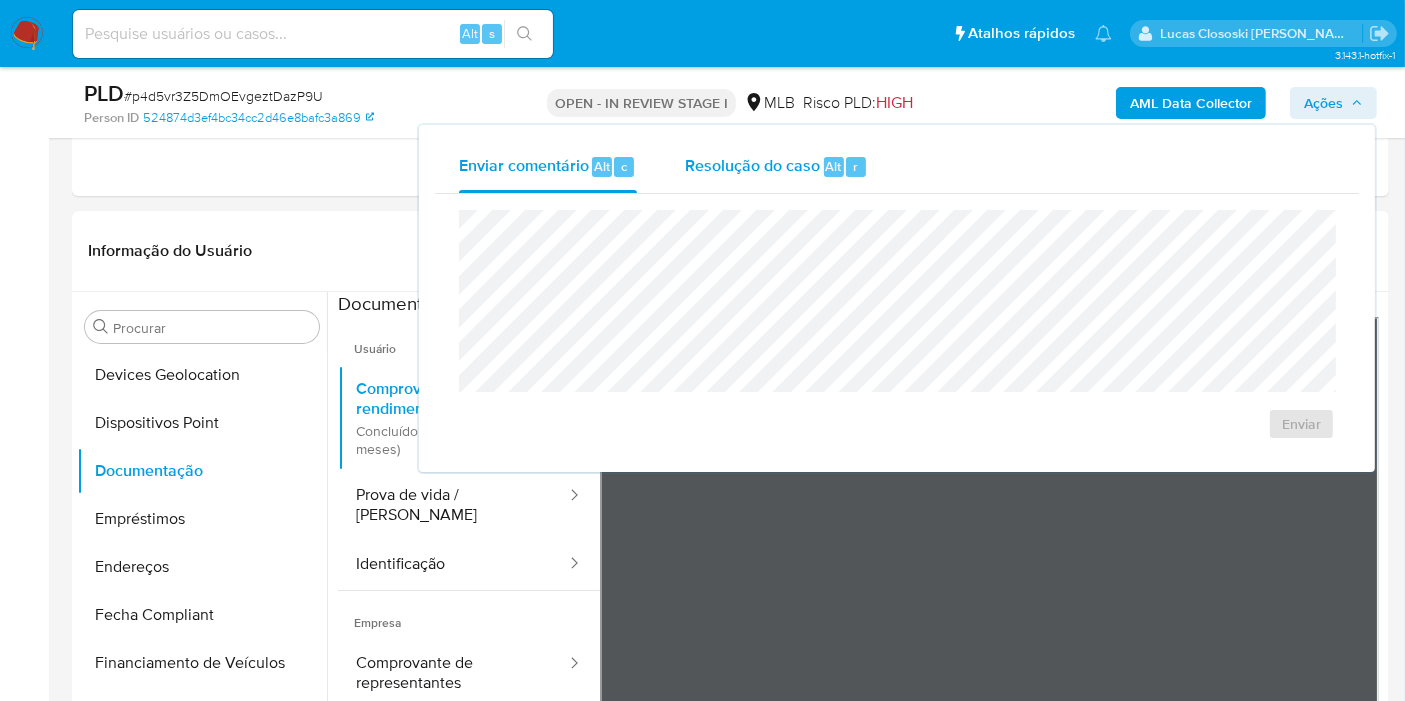 click on "Resolução do caso" at bounding box center [752, 165] 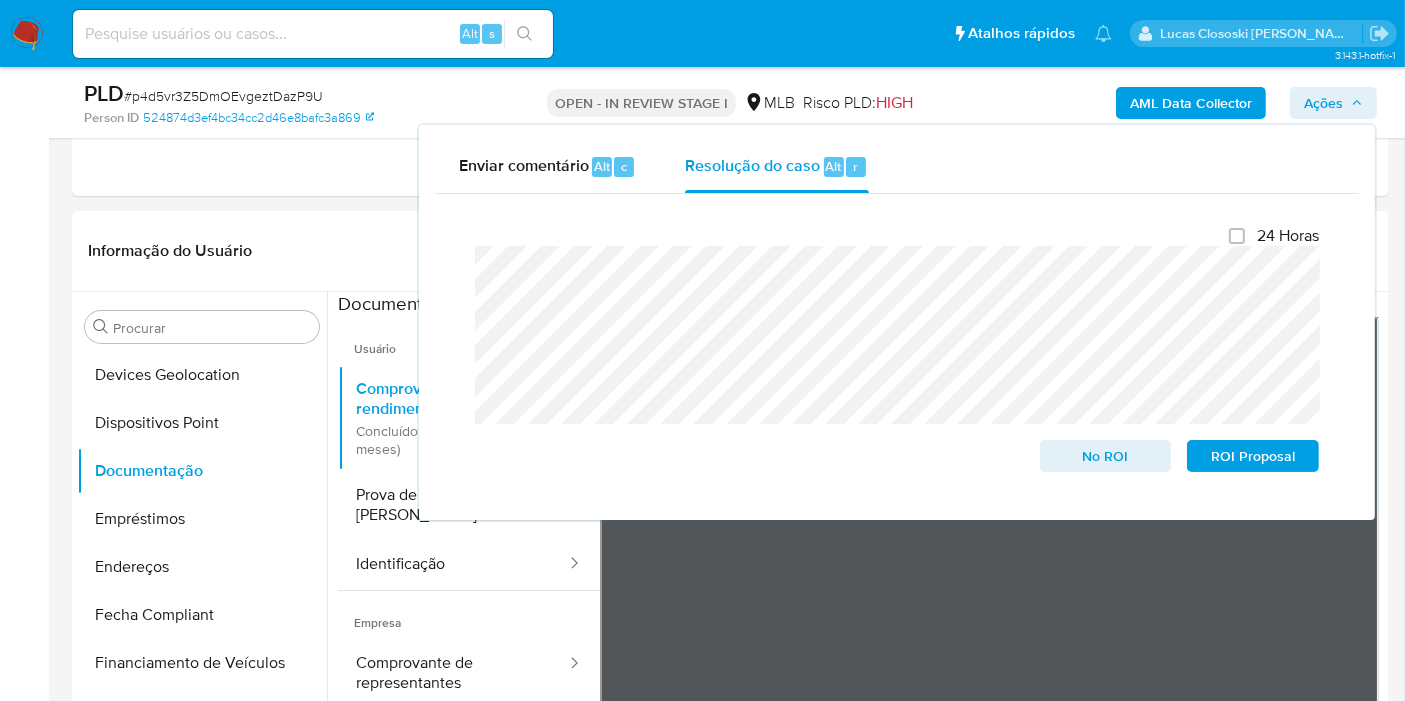 click on "Ações" at bounding box center [1323, 103] 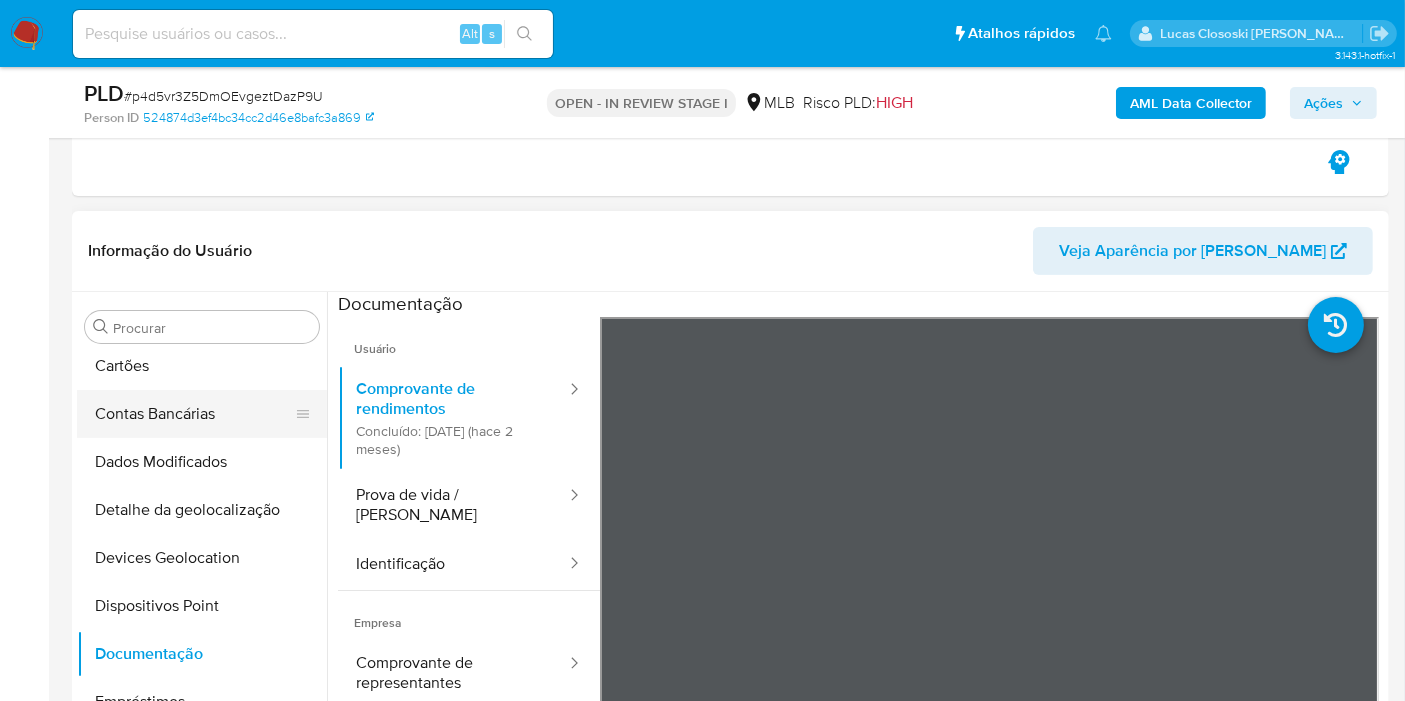 scroll, scrollTop: 0, scrollLeft: 0, axis: both 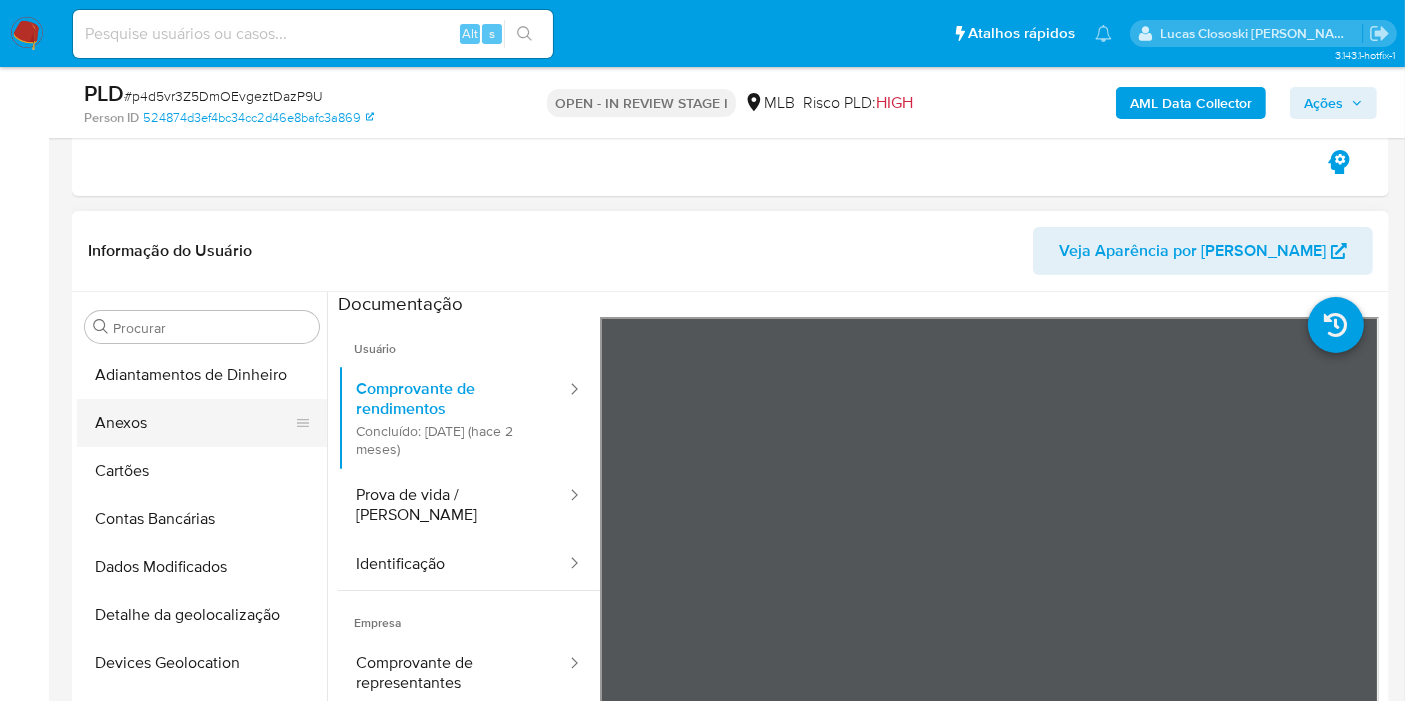 click on "Anexos" at bounding box center (194, 423) 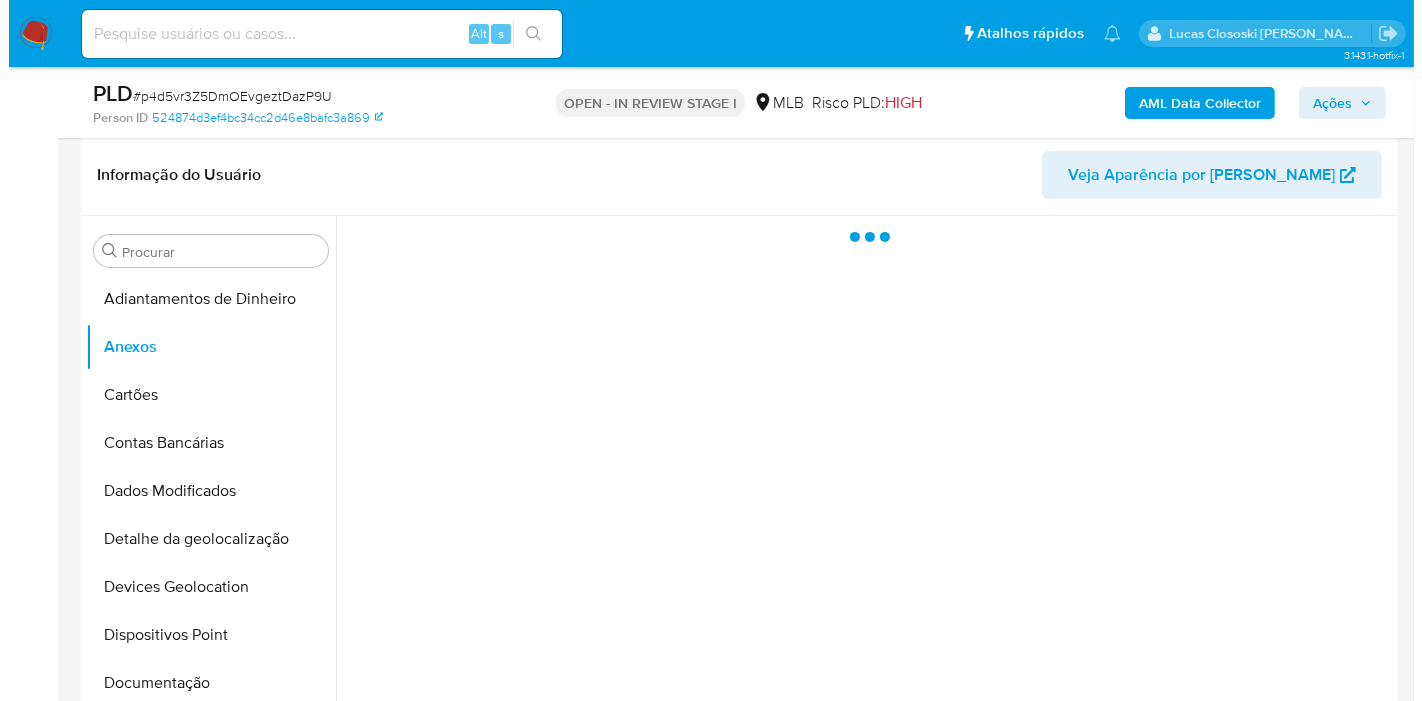 scroll, scrollTop: 485, scrollLeft: 0, axis: vertical 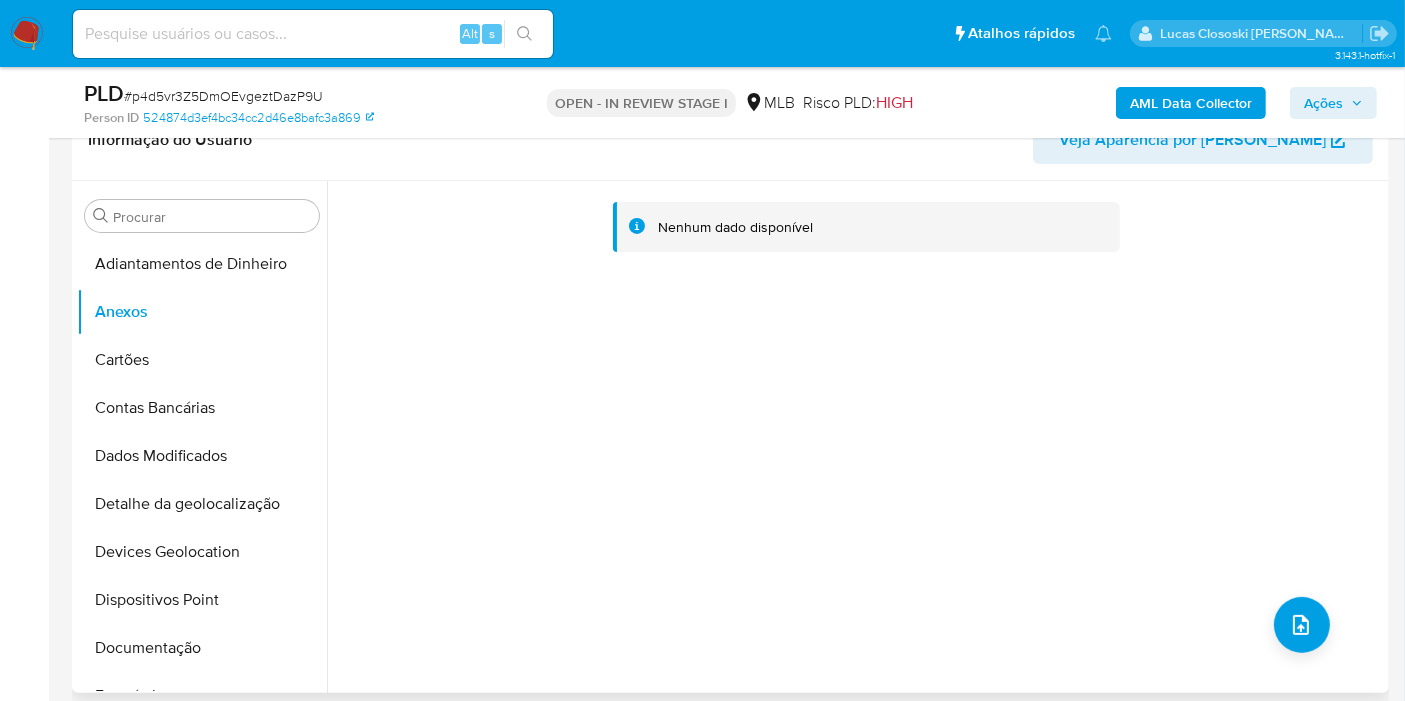 click on "Nenhum dado disponível" at bounding box center [855, 437] 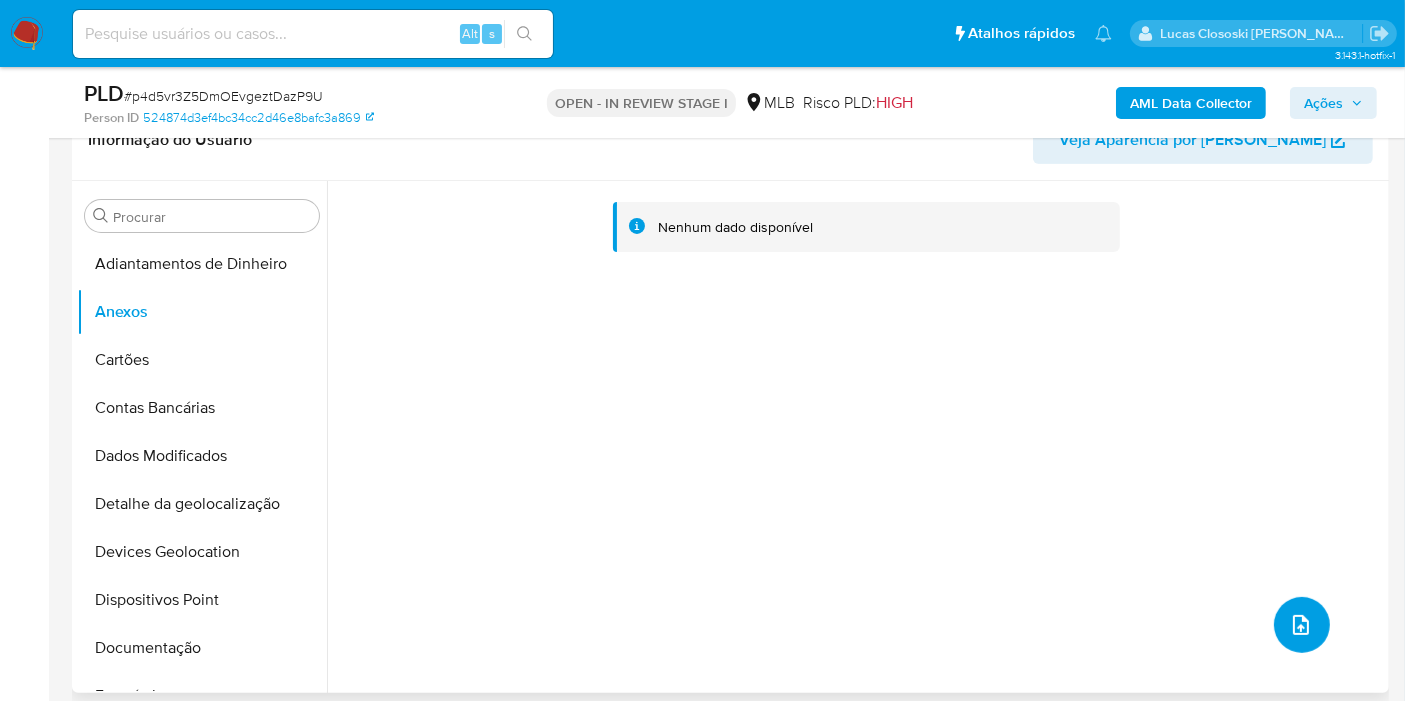 click at bounding box center [1302, 625] 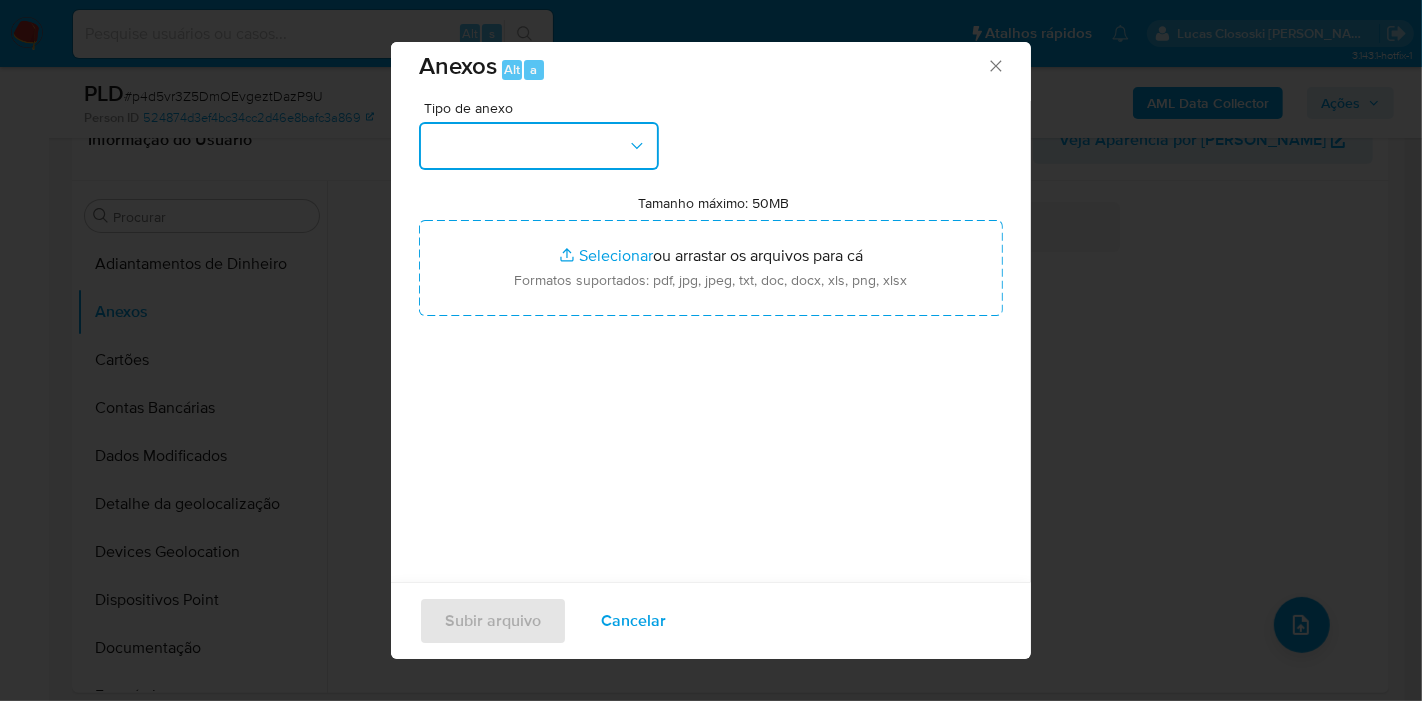 scroll, scrollTop: 20, scrollLeft: 0, axis: vertical 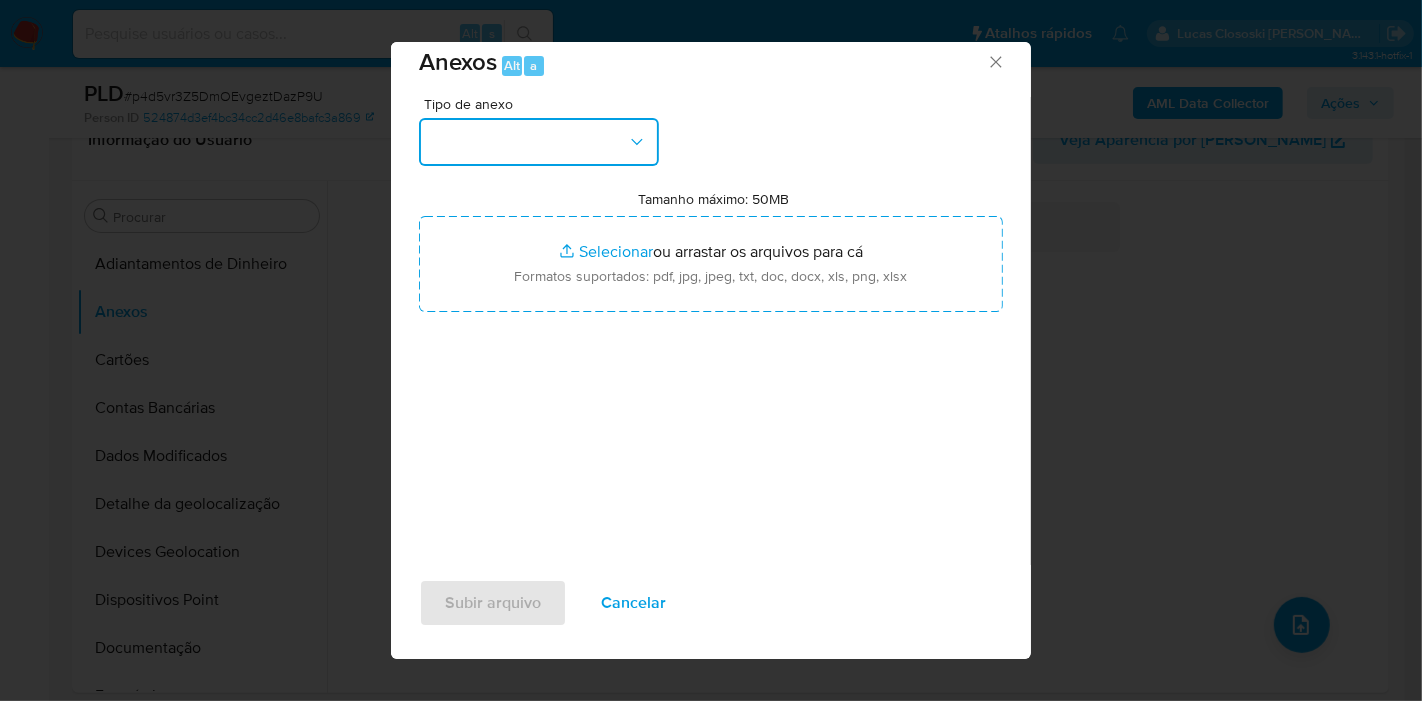 click at bounding box center (539, 142) 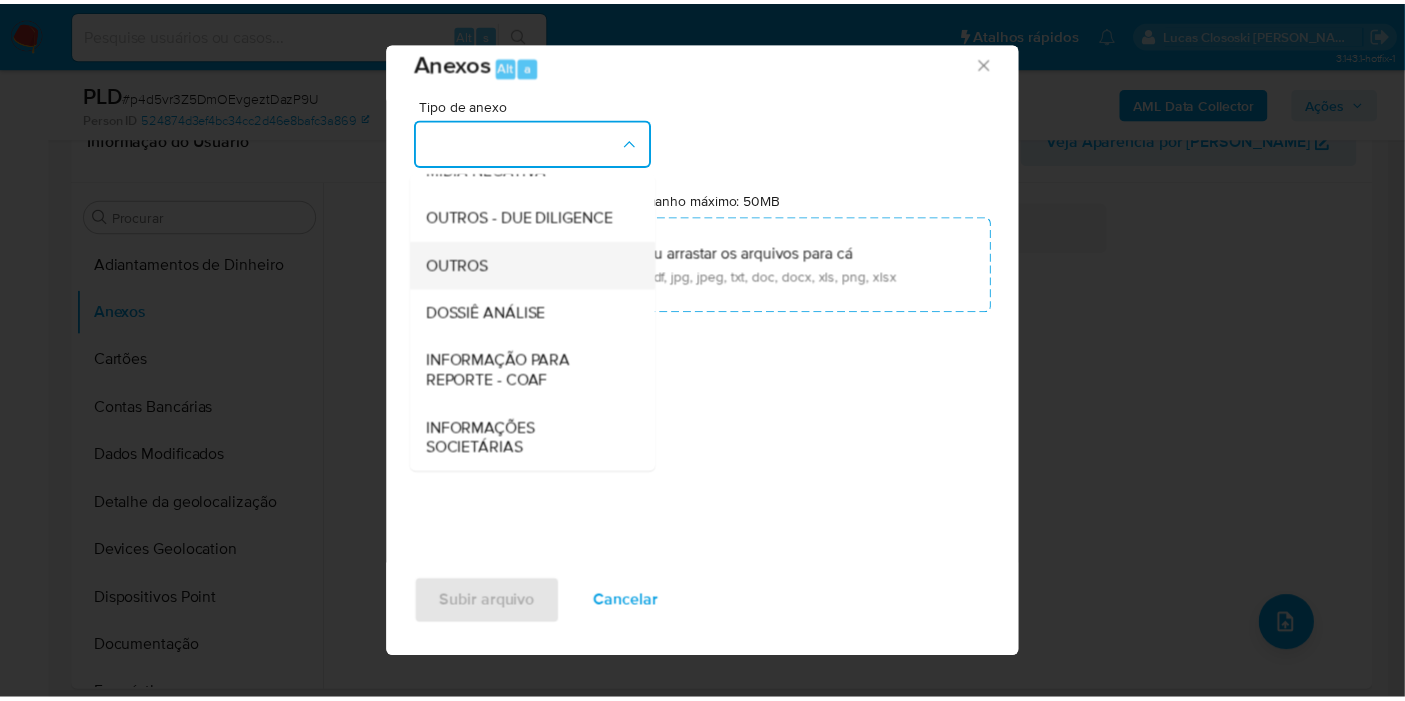 scroll, scrollTop: 307, scrollLeft: 0, axis: vertical 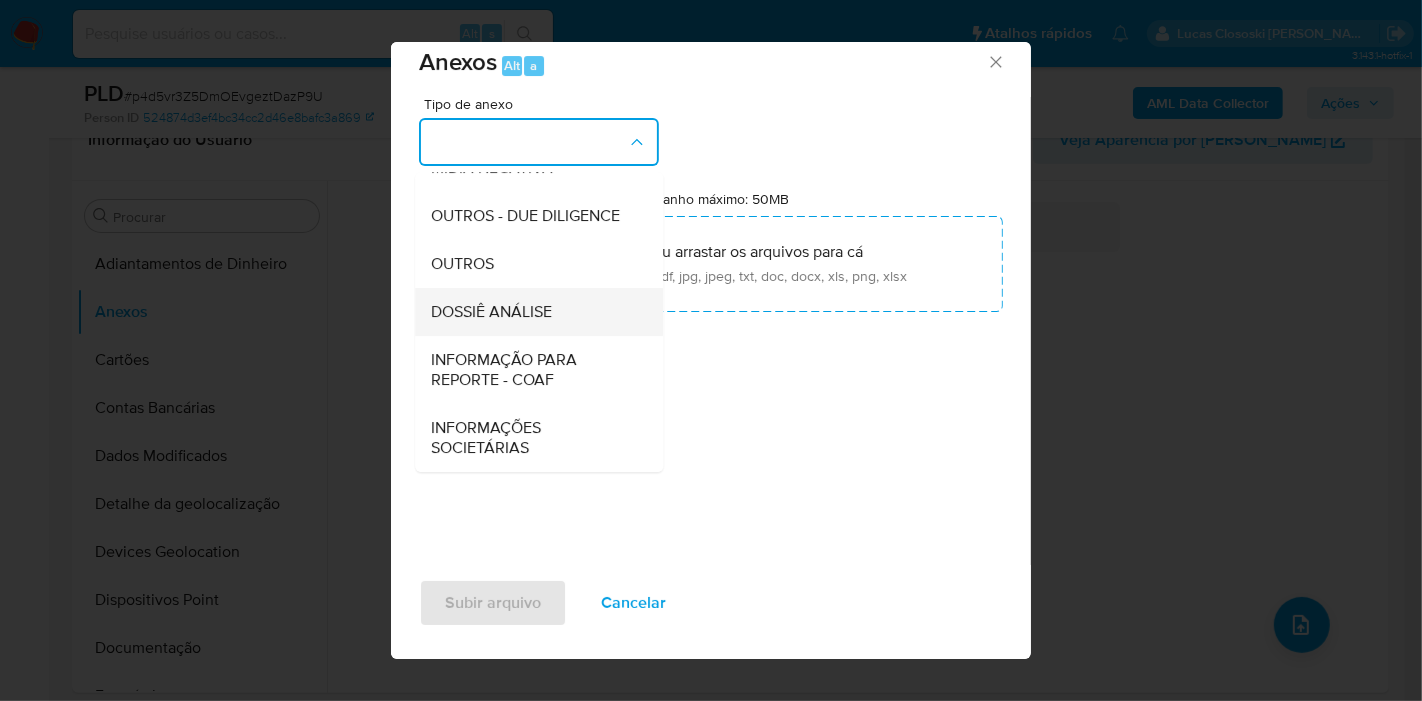 click on "DOSSIÊ ANÁLISE" at bounding box center [491, 312] 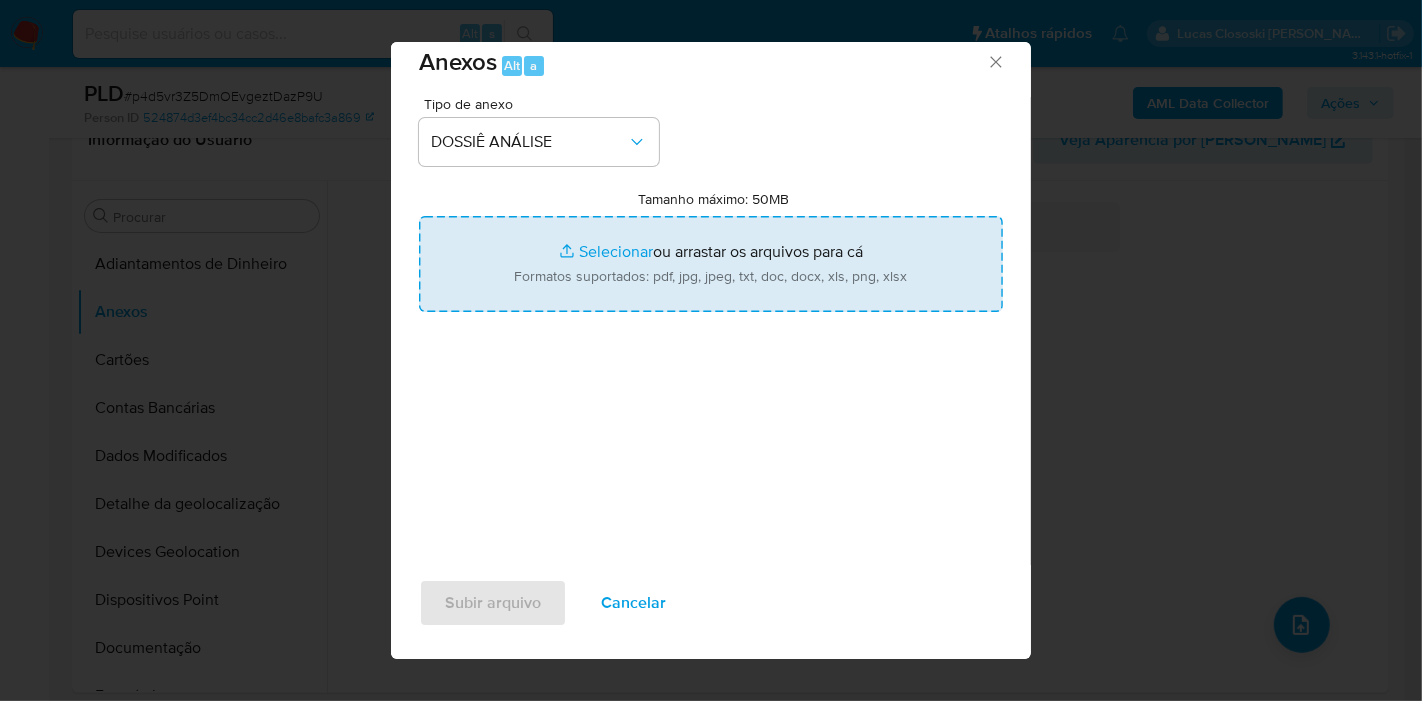 click on "Tamanho máximo: 50MB Selecionar arquivos" at bounding box center [711, 264] 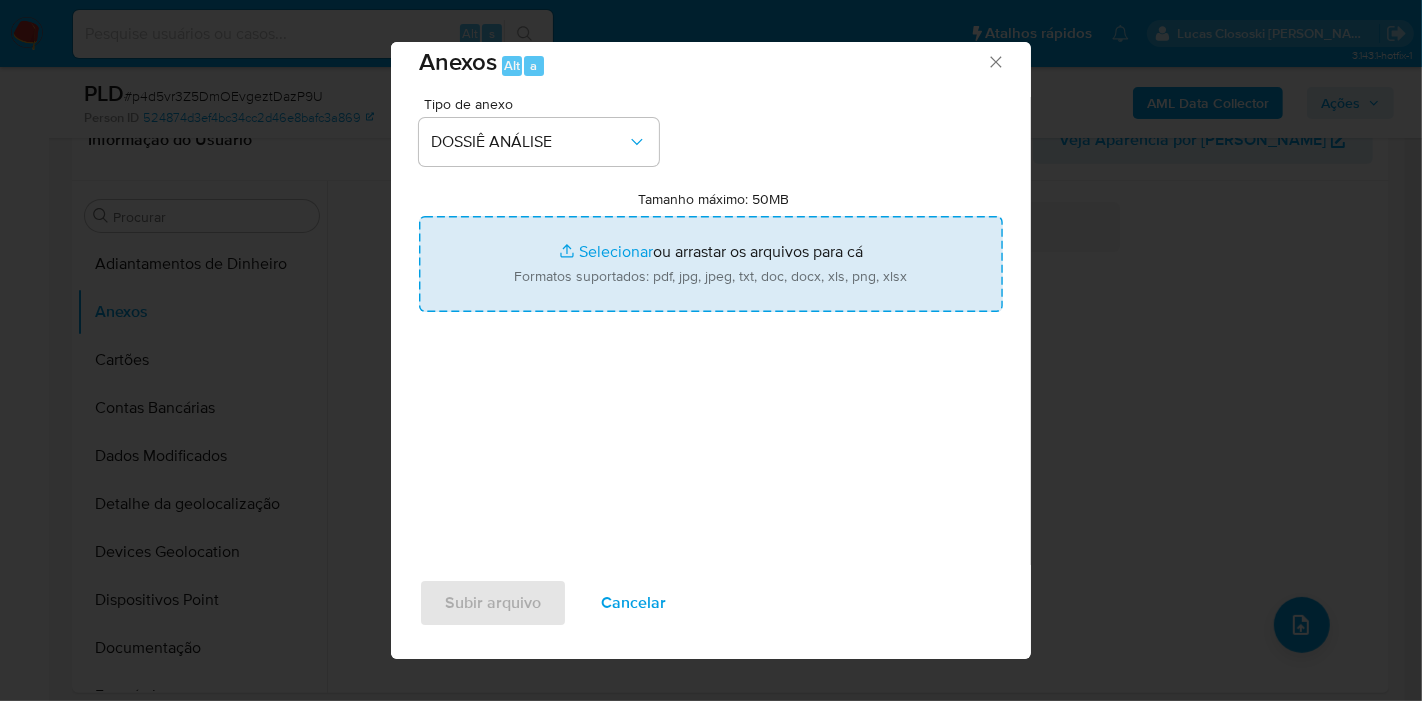 type on "C:\fakepath\Mulan 2008263063_2025_07_03_06_45_48.xlsx" 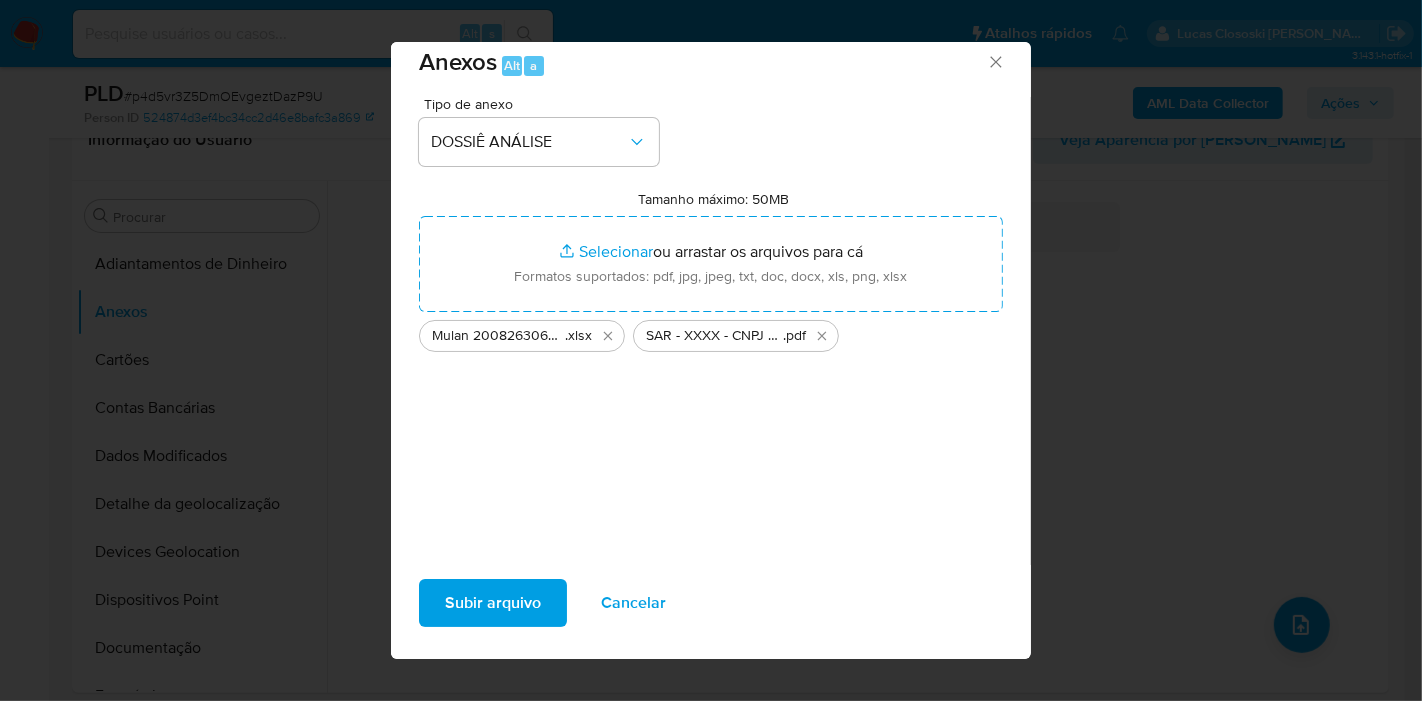 click on "Subir arquivo" at bounding box center [493, 603] 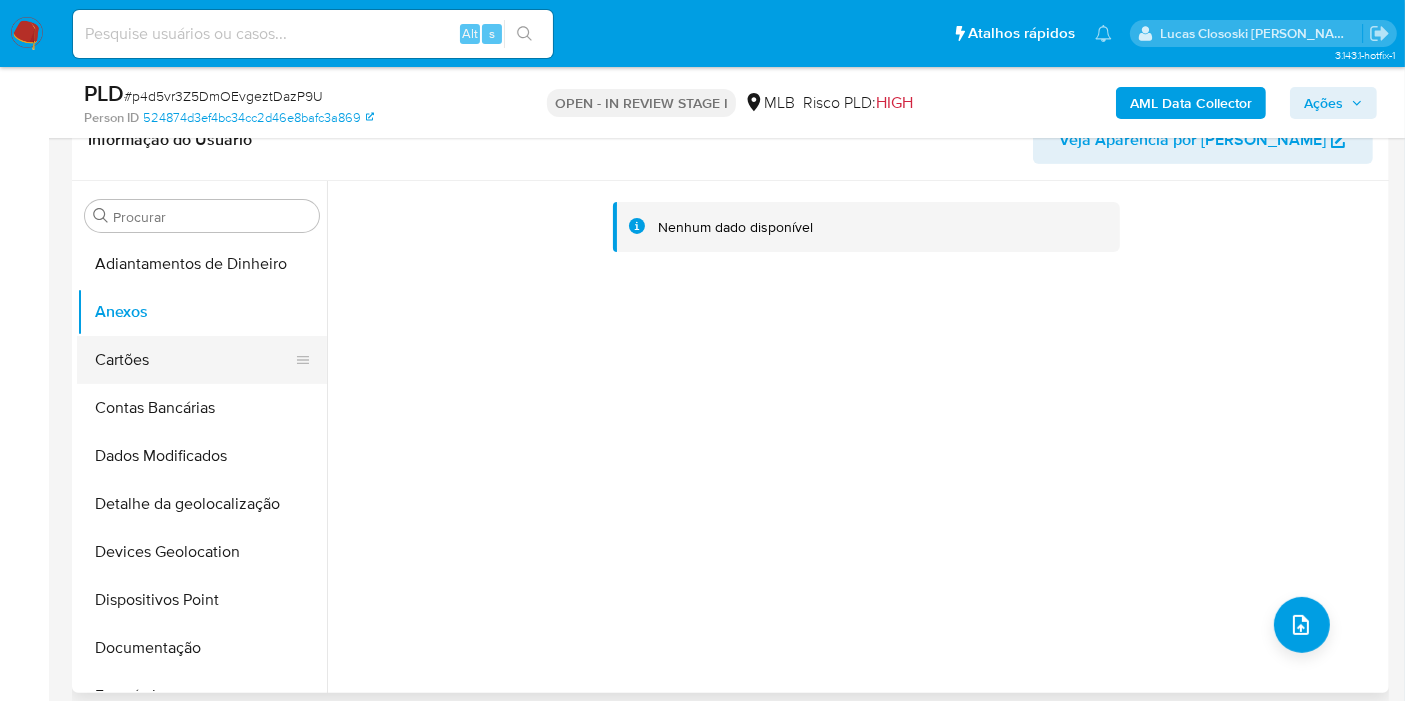 click on "Cartões" at bounding box center (194, 360) 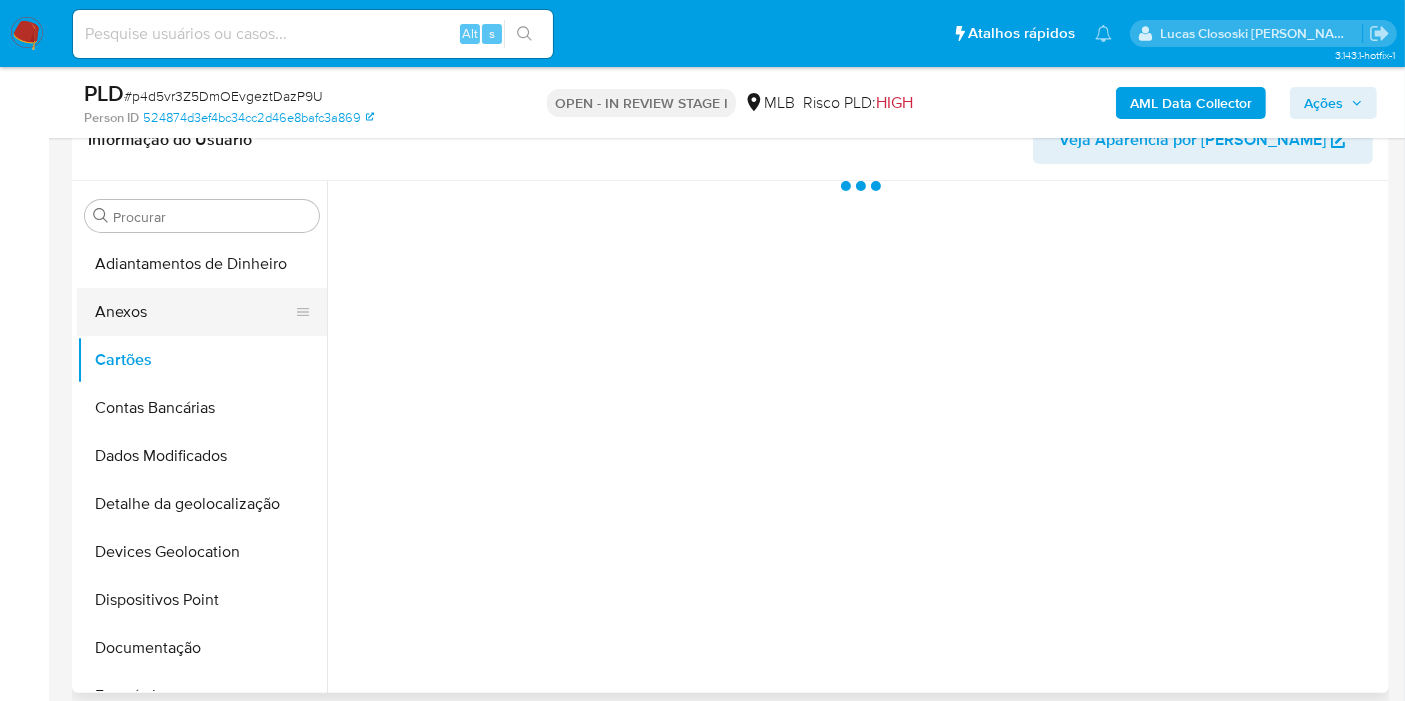 click on "Anexos" at bounding box center (194, 312) 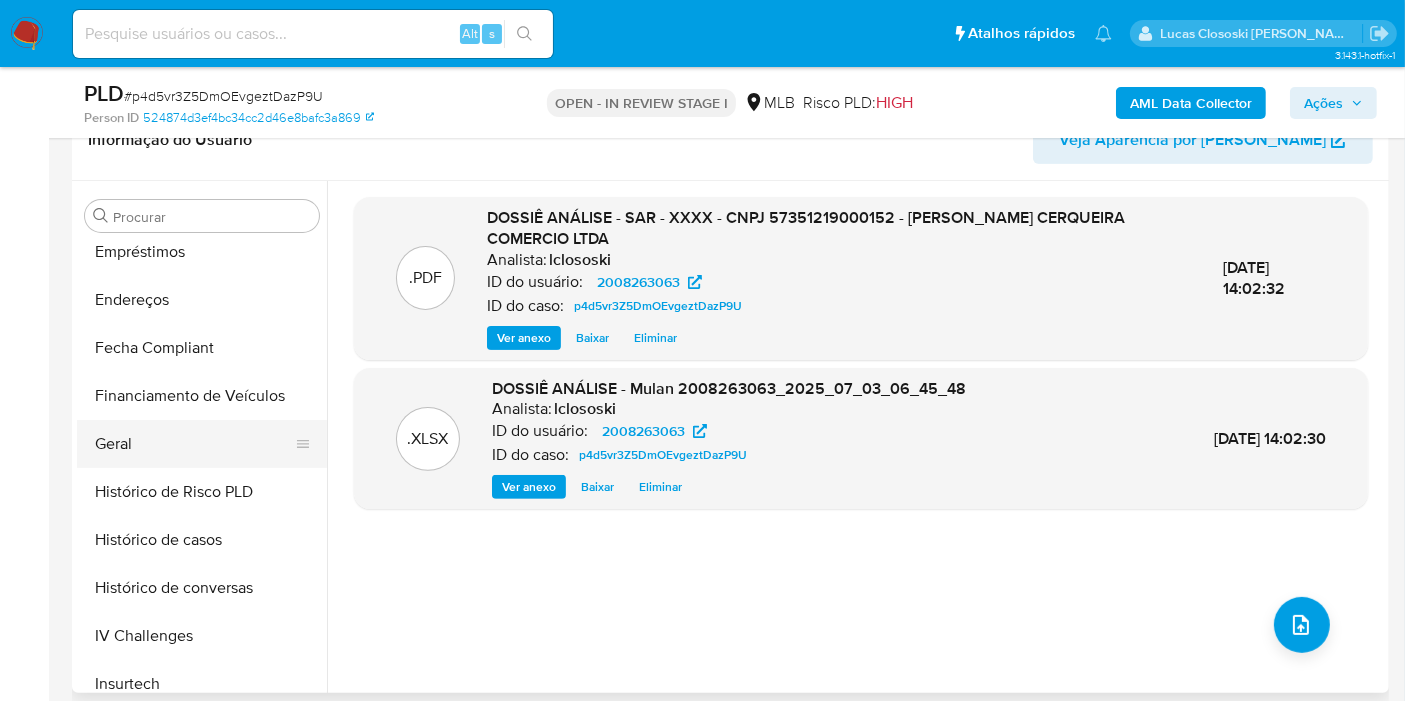 click on "Geral" at bounding box center (194, 444) 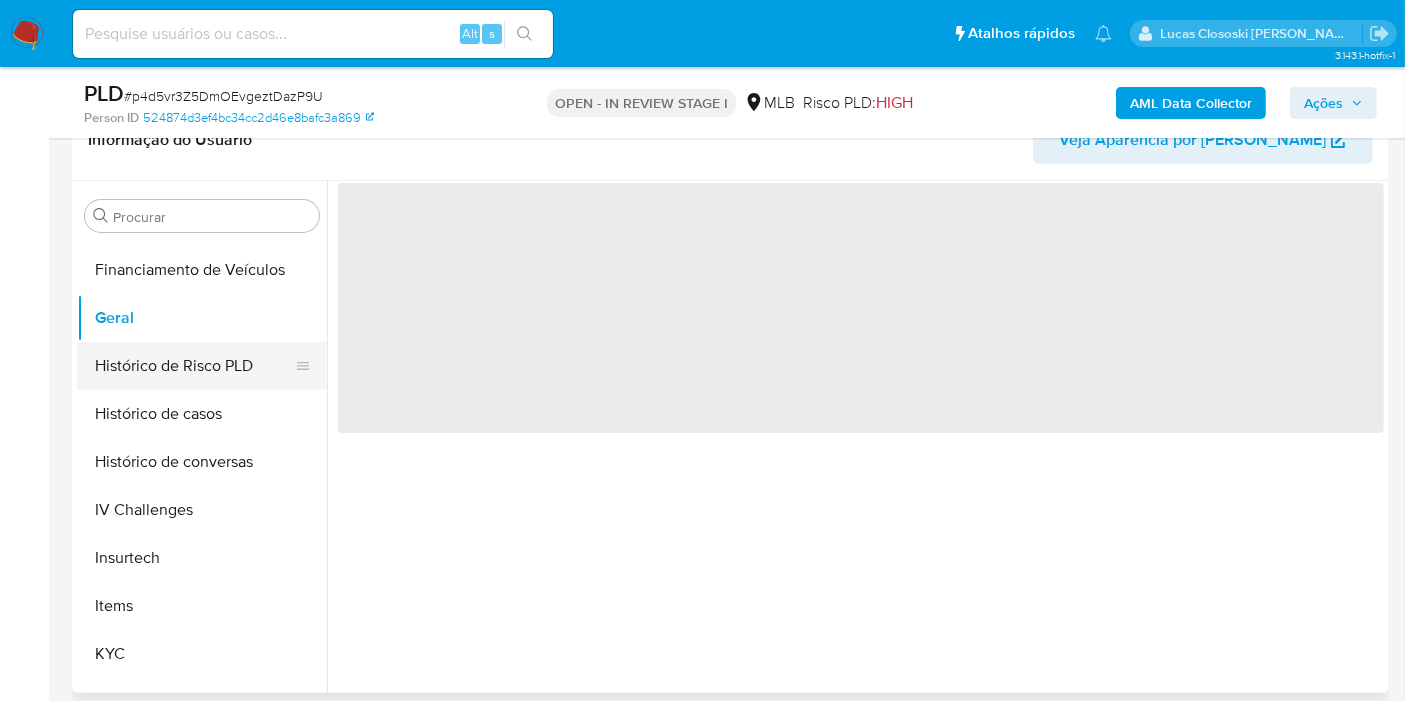 scroll, scrollTop: 777, scrollLeft: 0, axis: vertical 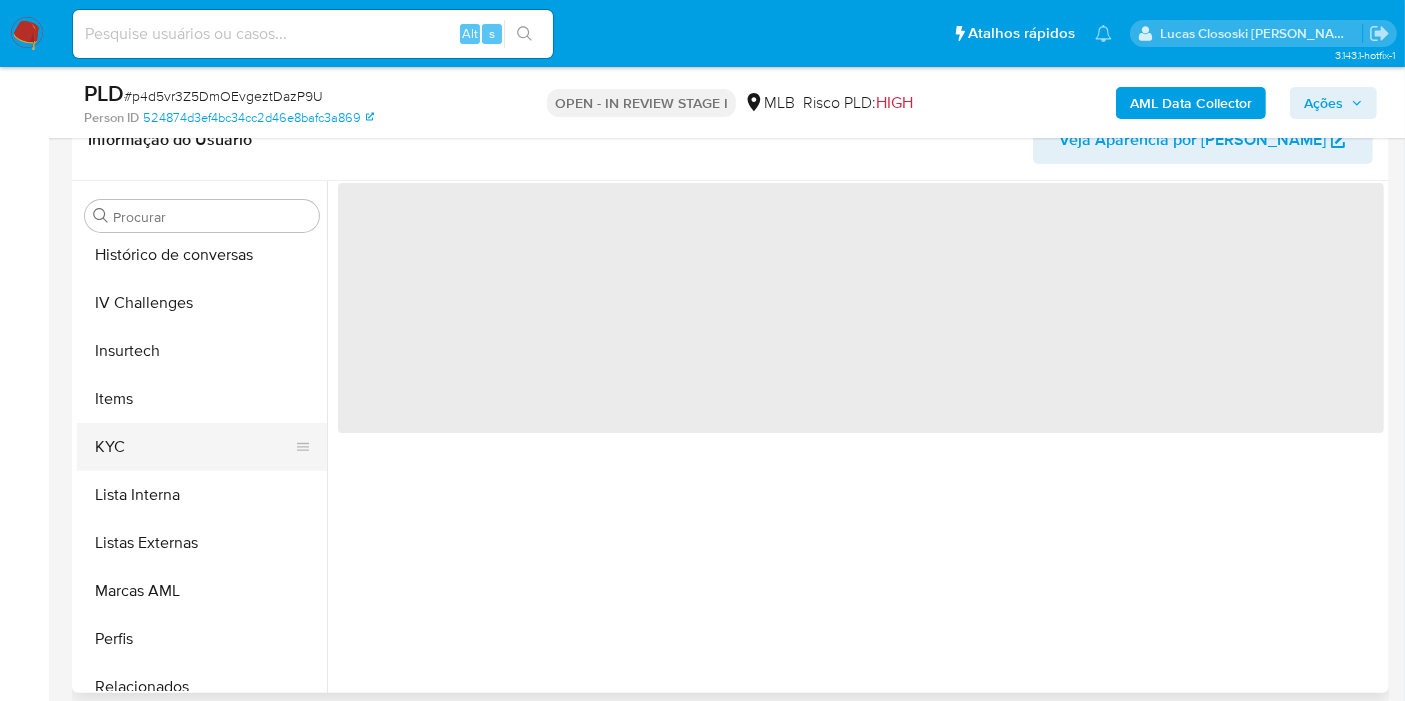 click on "KYC" at bounding box center [194, 447] 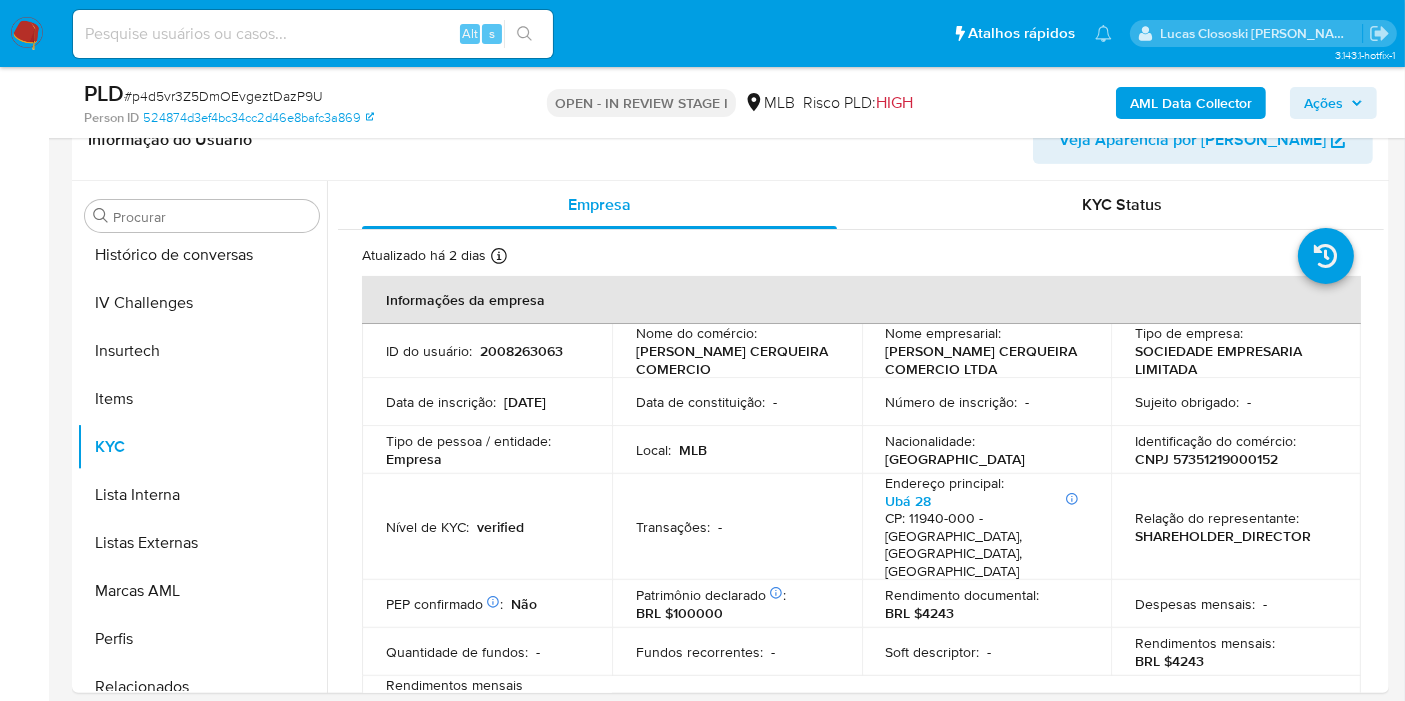 click on "Ações" at bounding box center (1323, 103) 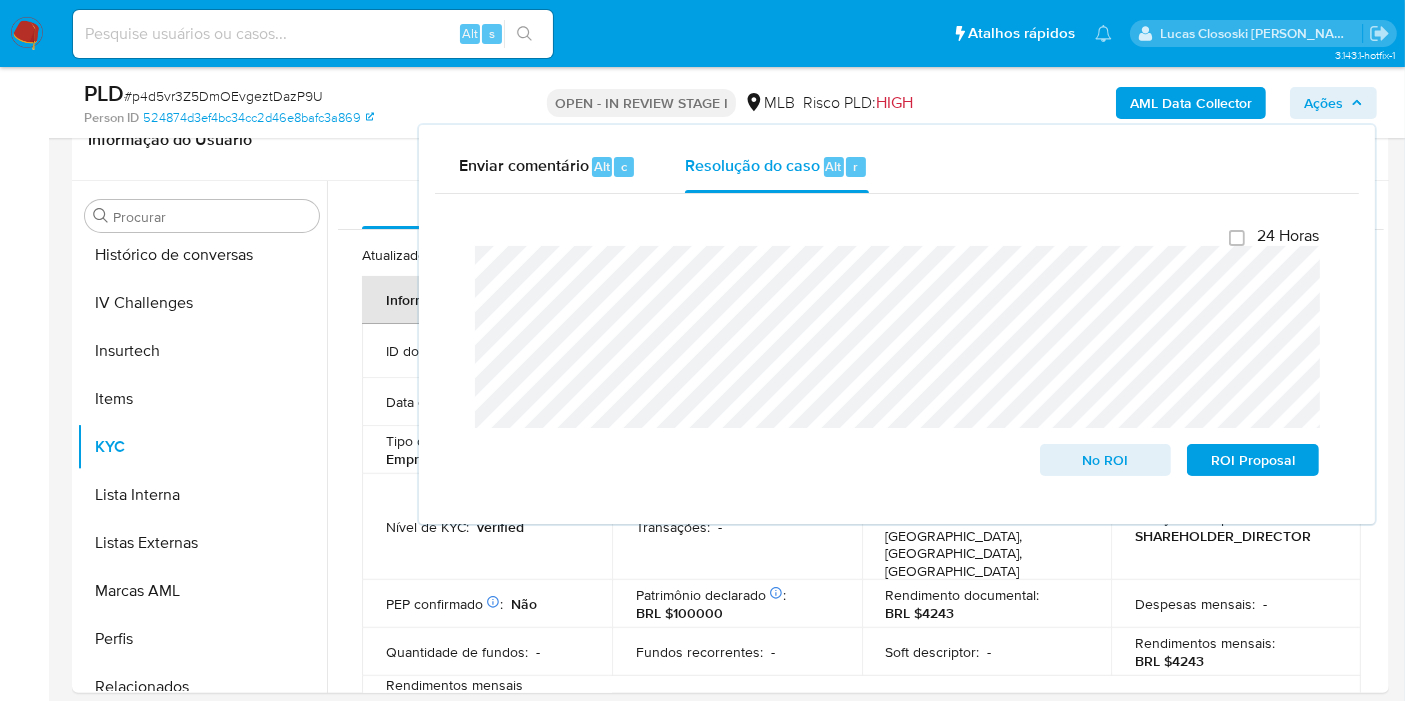 click on "Ações" at bounding box center [1323, 103] 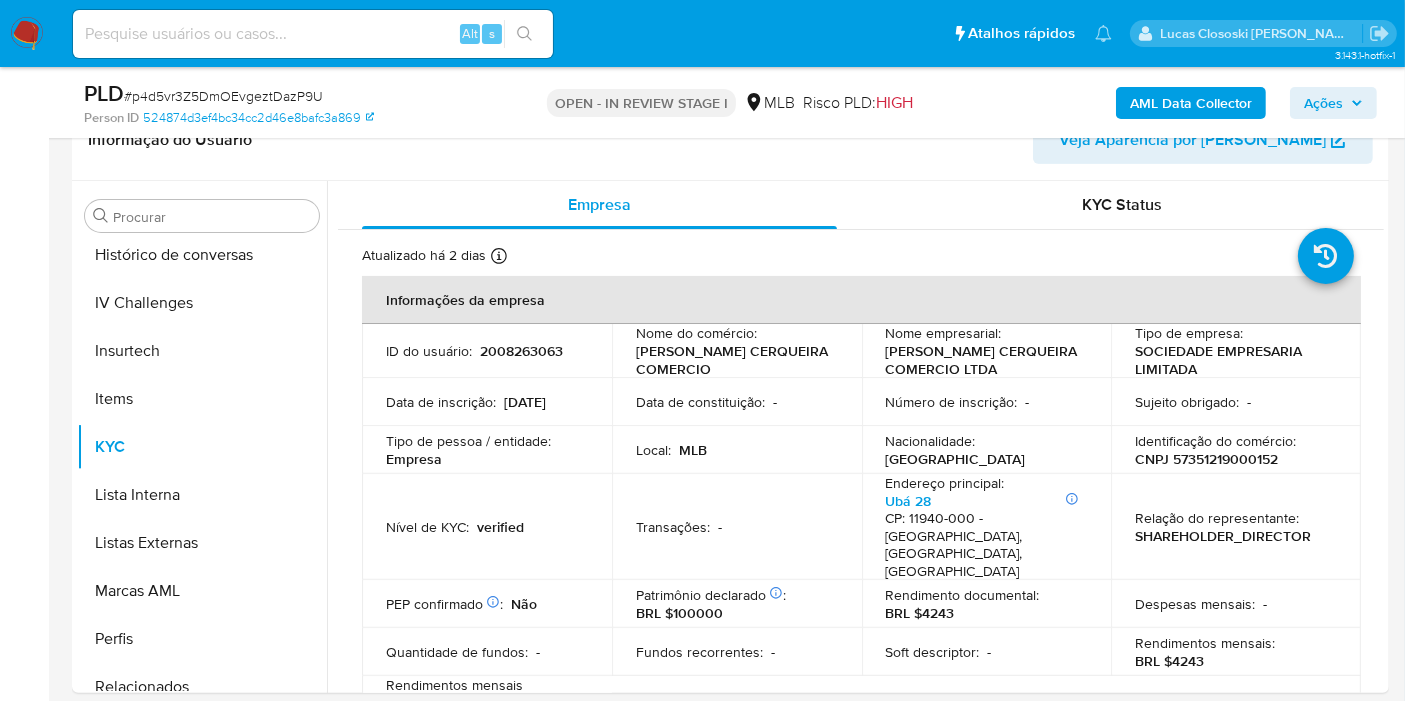 click on "Ações" at bounding box center [1323, 103] 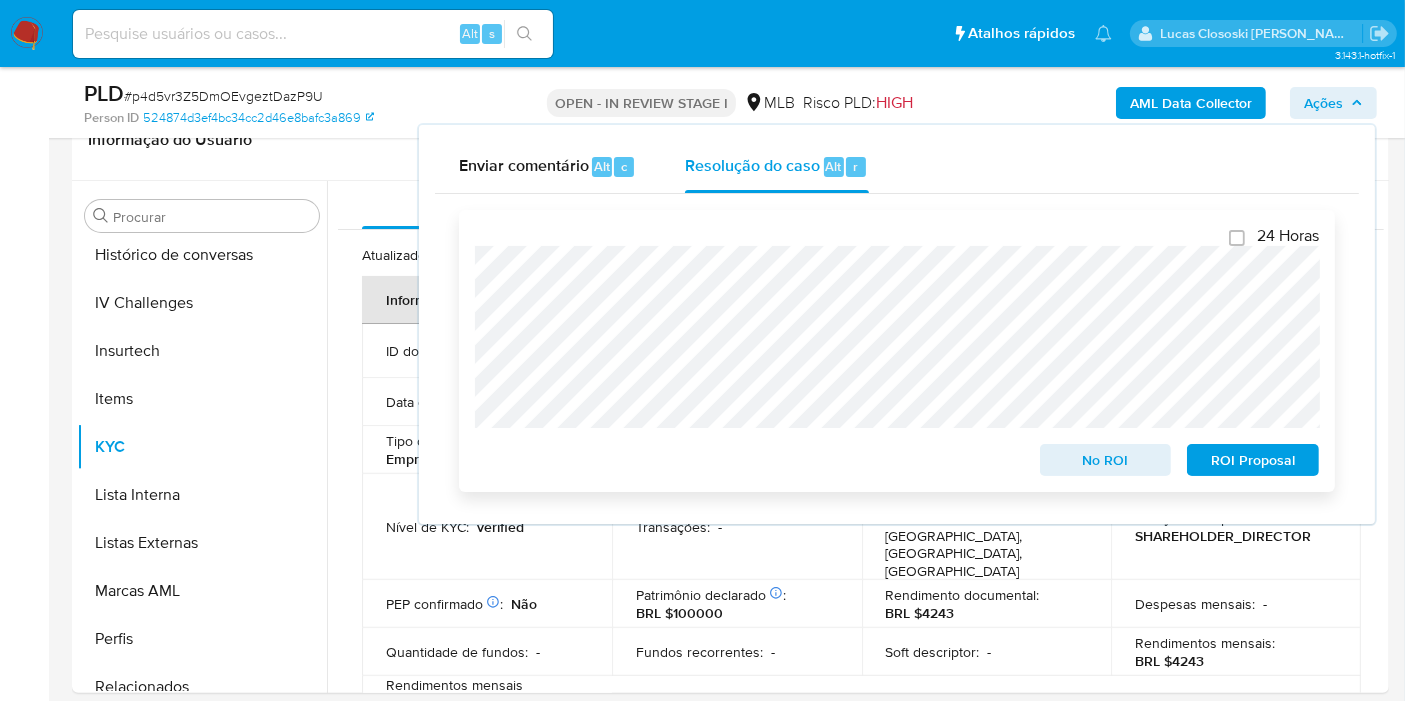 click on "ROI Proposal" at bounding box center [1253, 460] 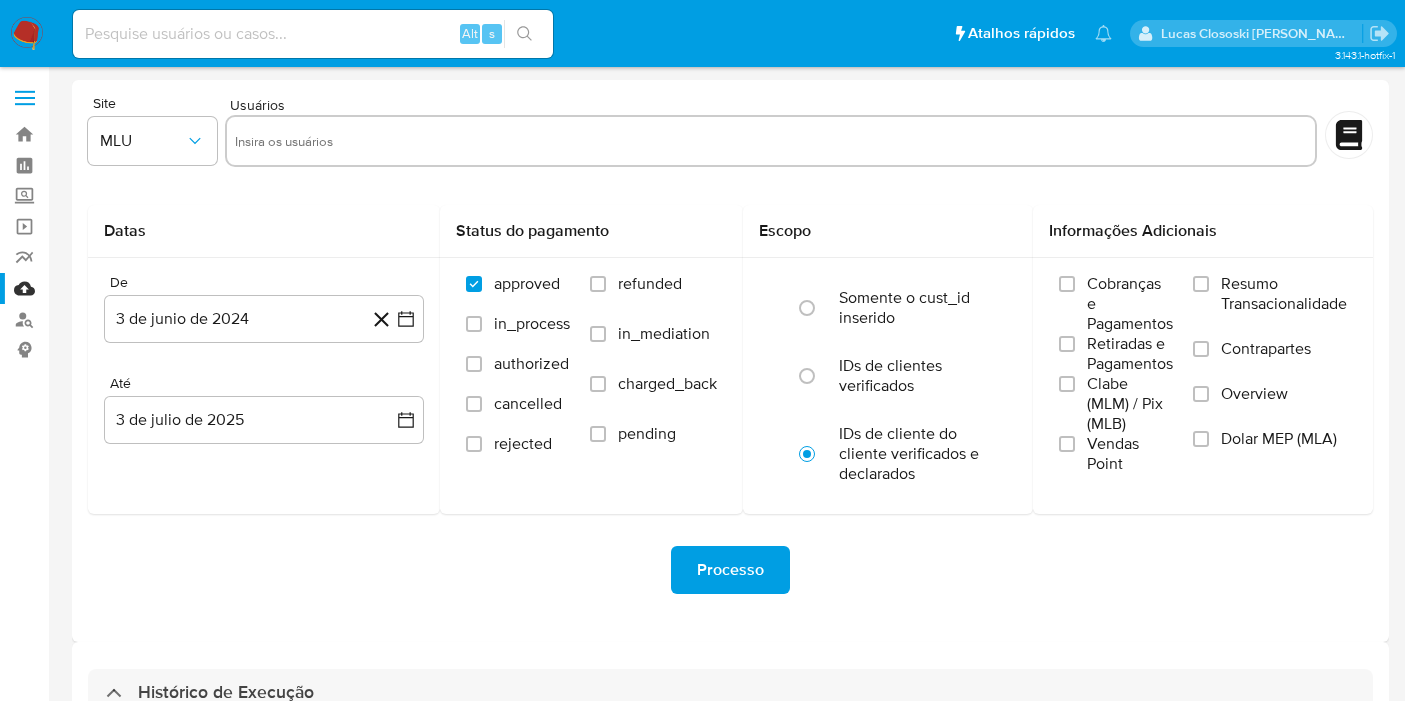 select on "10" 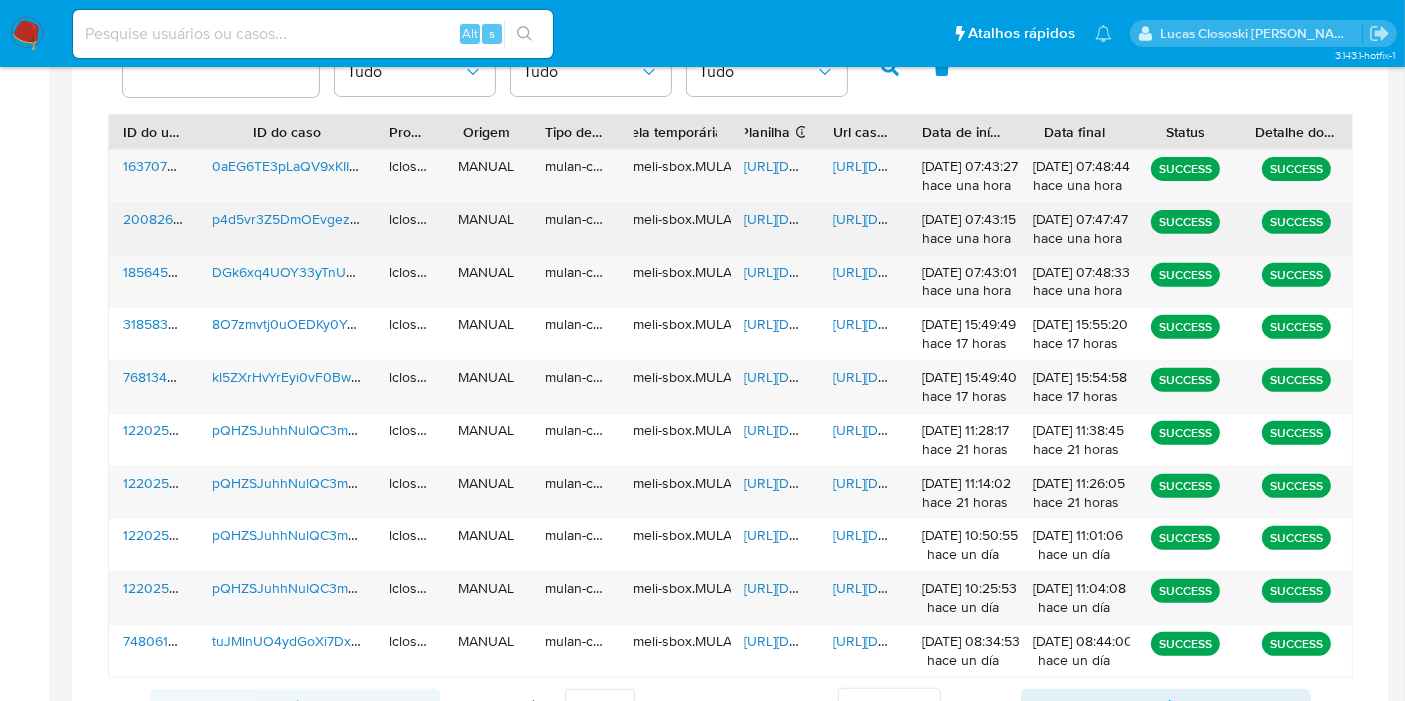 click on "https://docs.google.com/document/d/1fv3-U0HKw763fKQtihyxlroFJ_6Gy1dlILXQHmVMN00/edit" at bounding box center (902, 219) 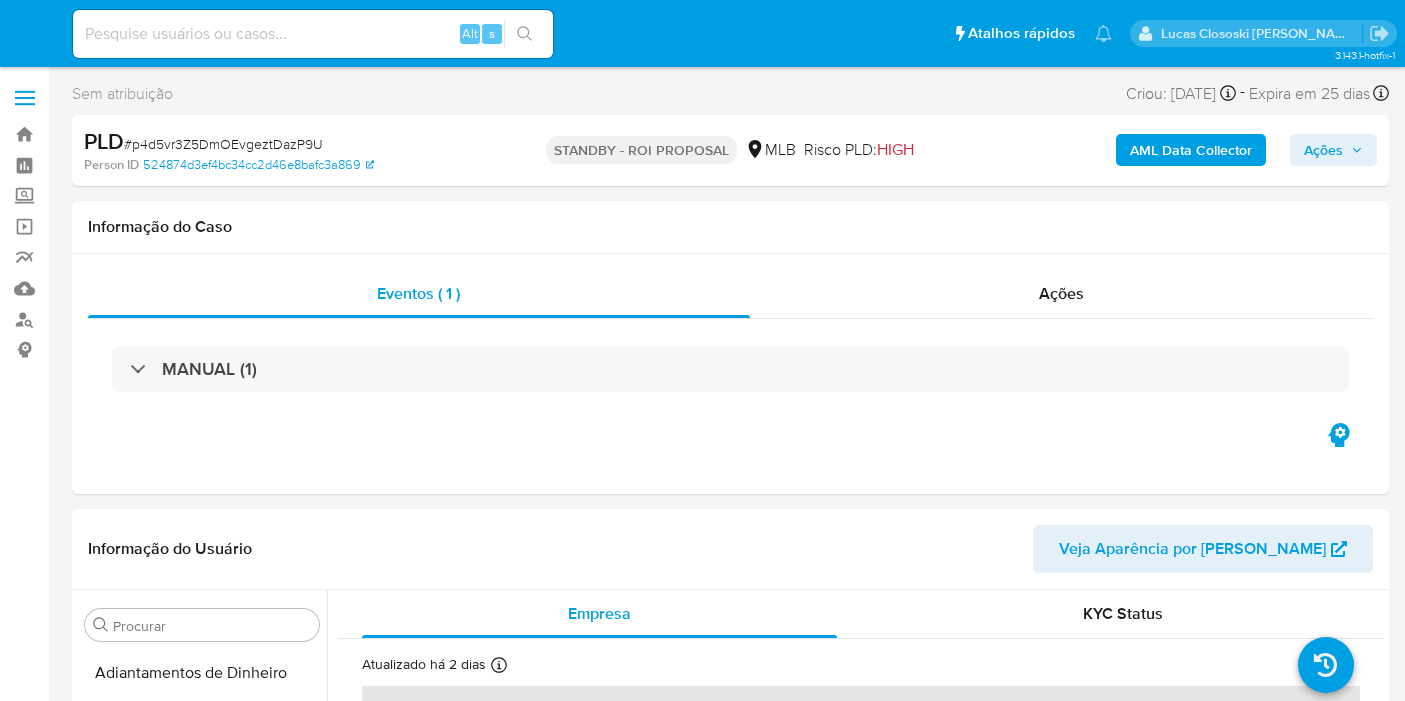select on "10" 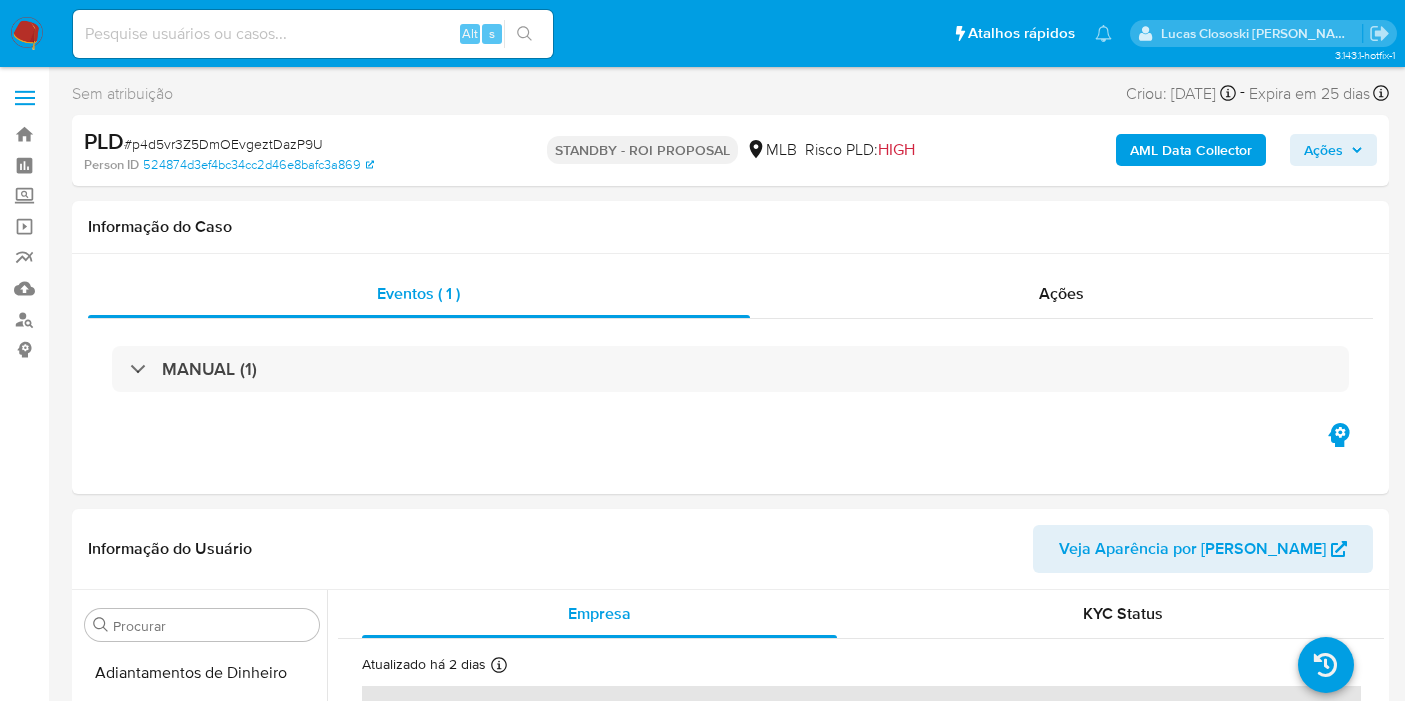 scroll, scrollTop: 0, scrollLeft: 0, axis: both 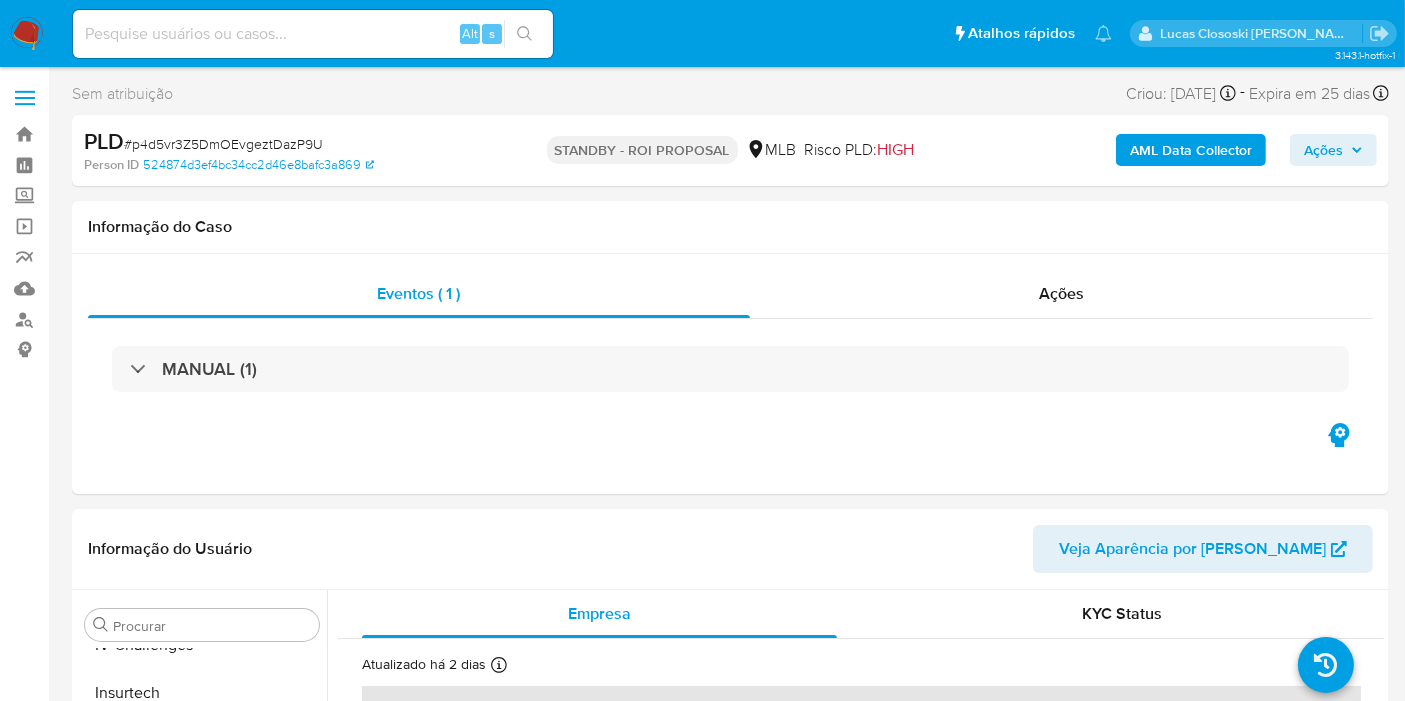 click on "# p4d5vr3Z5DmOEvgeztDazP9U" at bounding box center [223, 144] 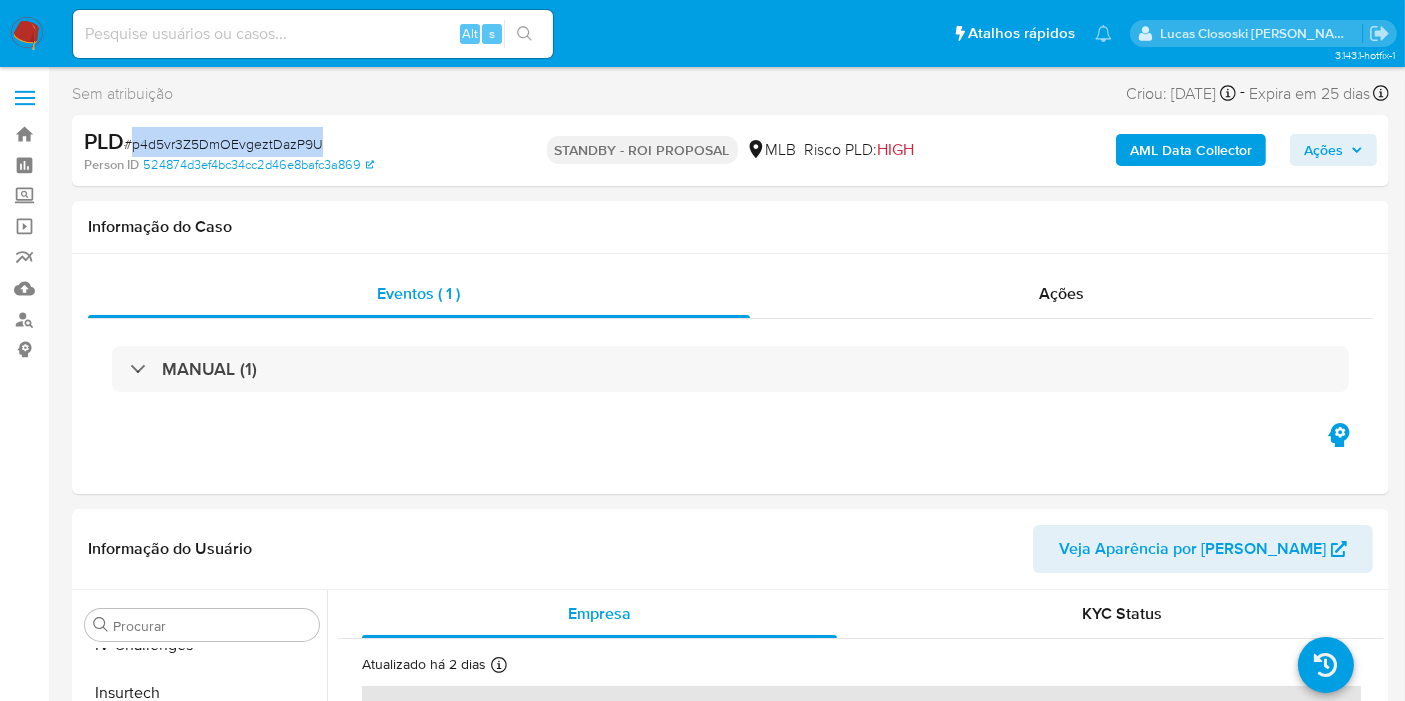 drag, startPoint x: 295, startPoint y: 141, endPoint x: 337, endPoint y: 110, distance: 52.201534 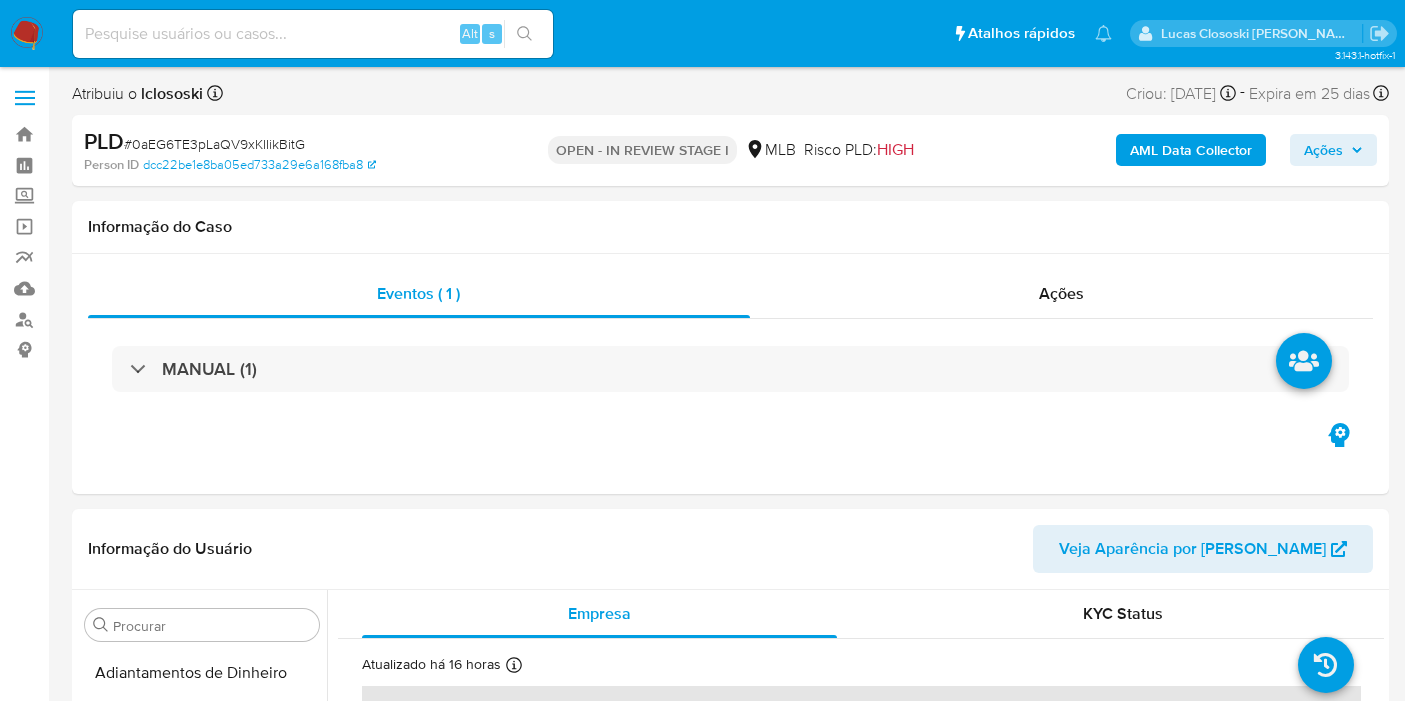 select on "10" 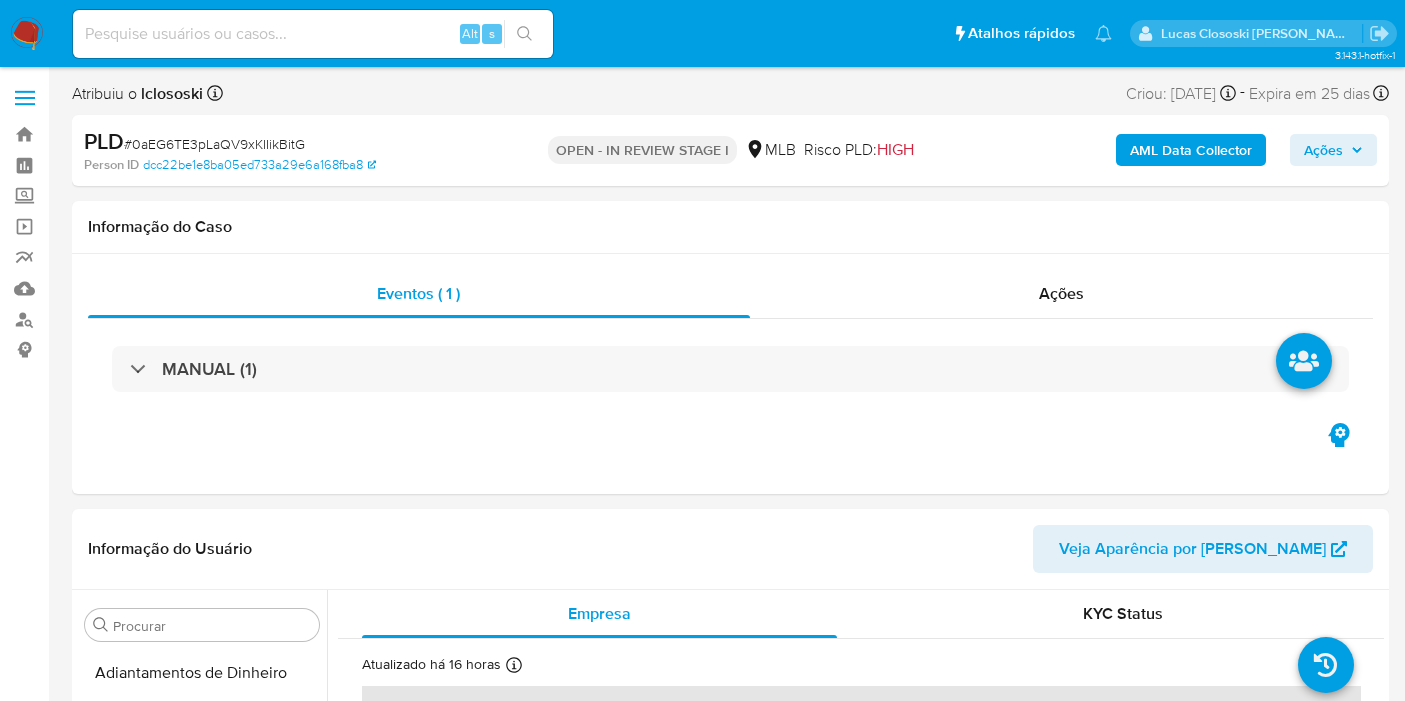 scroll, scrollTop: 0, scrollLeft: 0, axis: both 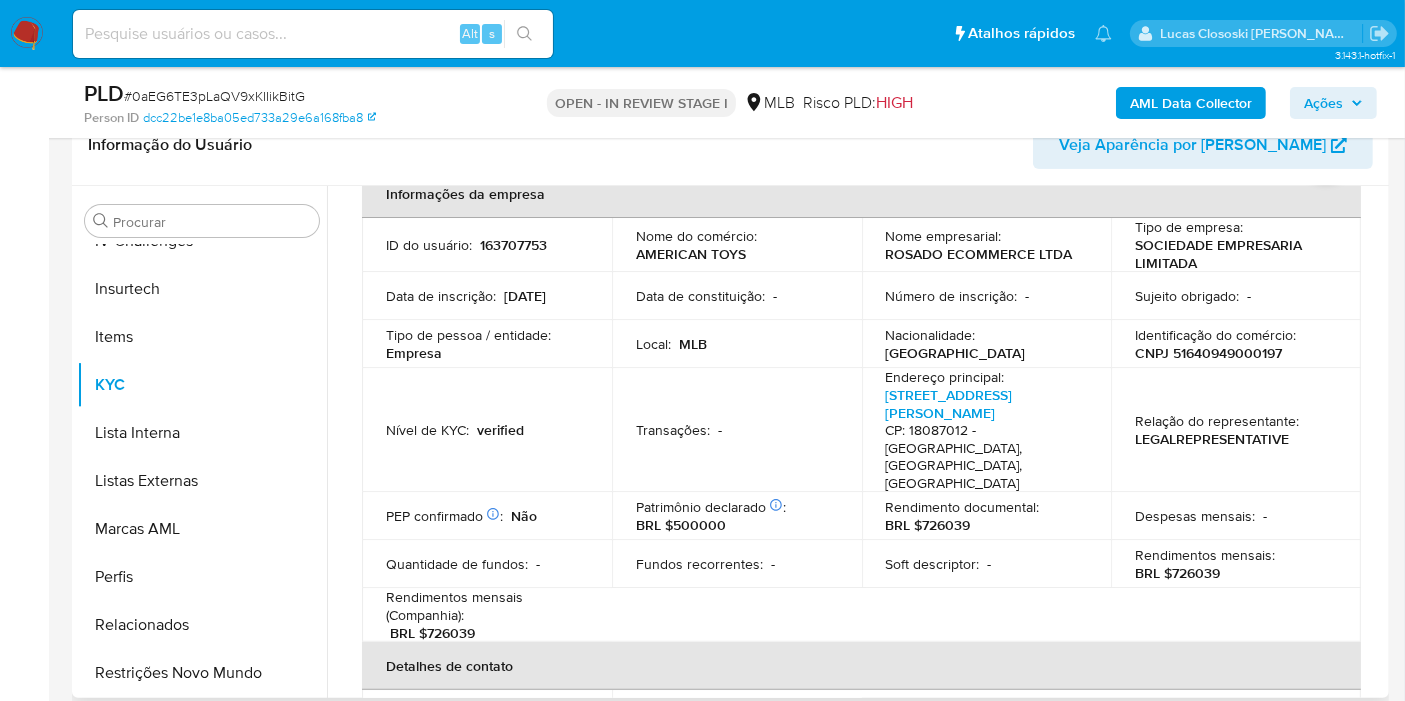 click on "01/08/2023" at bounding box center (525, 296) 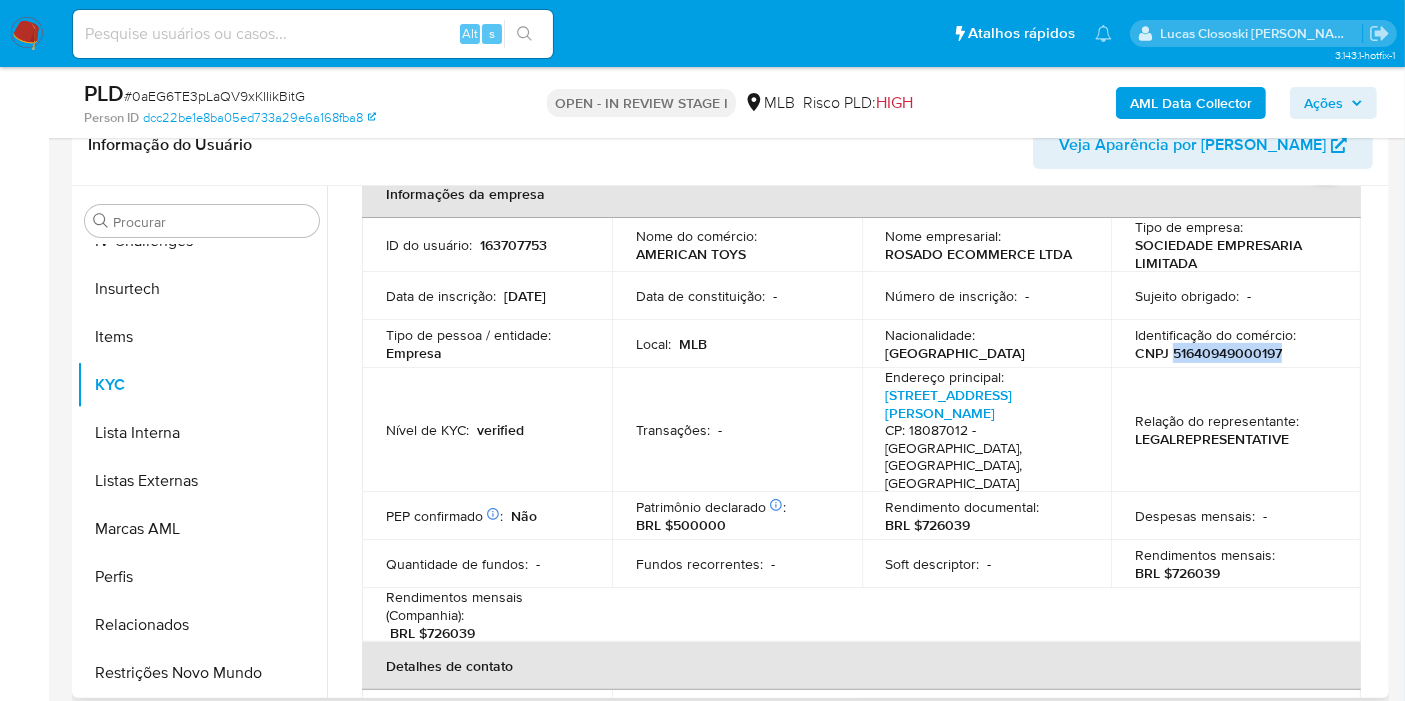 click on "CNPJ 51640949000197" at bounding box center (1208, 353) 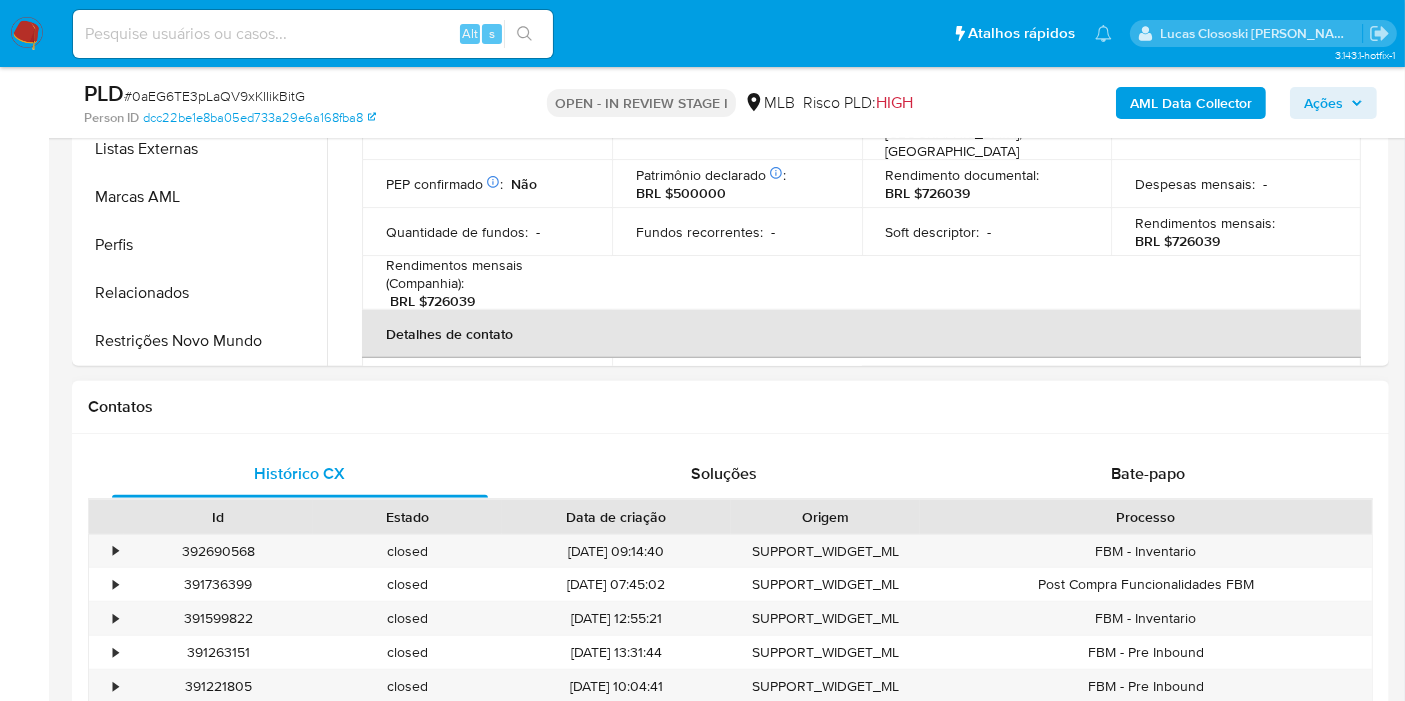 scroll, scrollTop: 555, scrollLeft: 0, axis: vertical 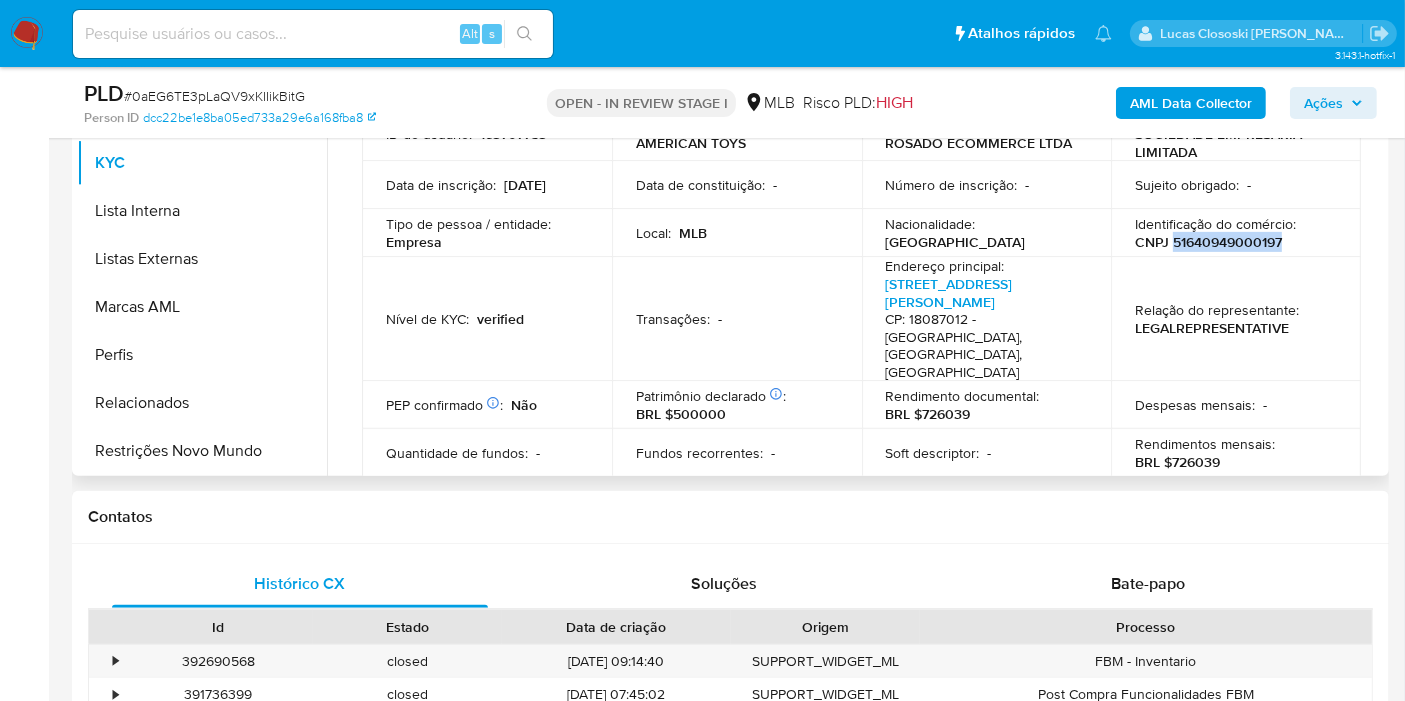 click on "CNPJ 51640949000197" at bounding box center (1208, 242) 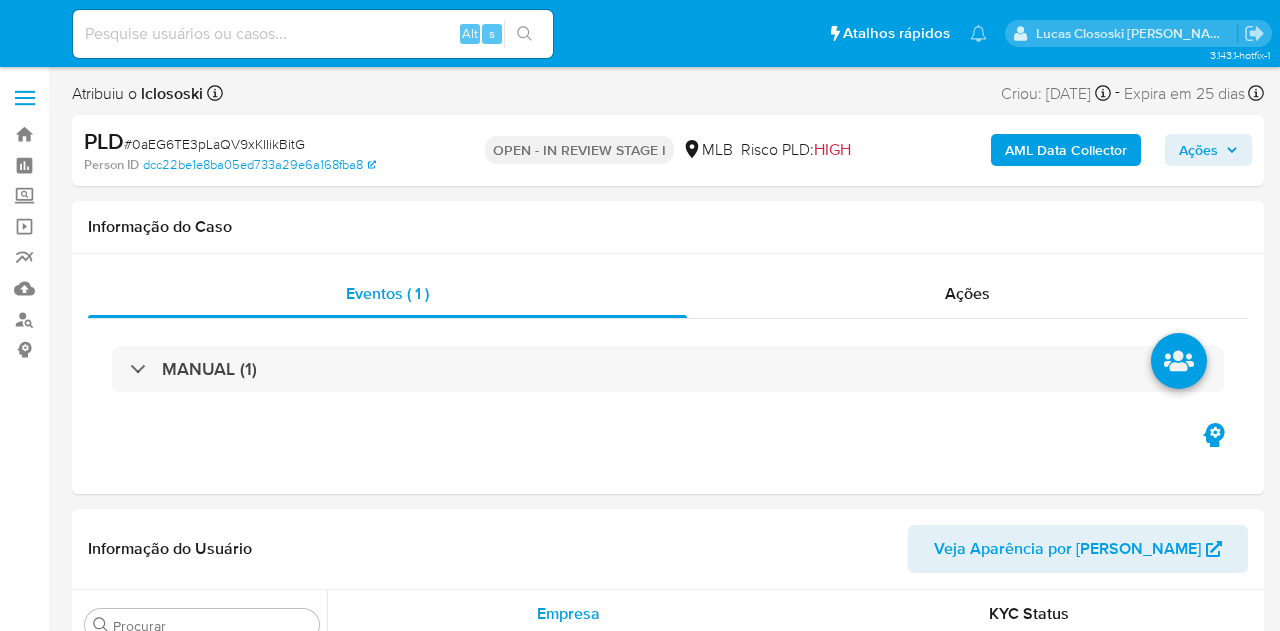 select on "10" 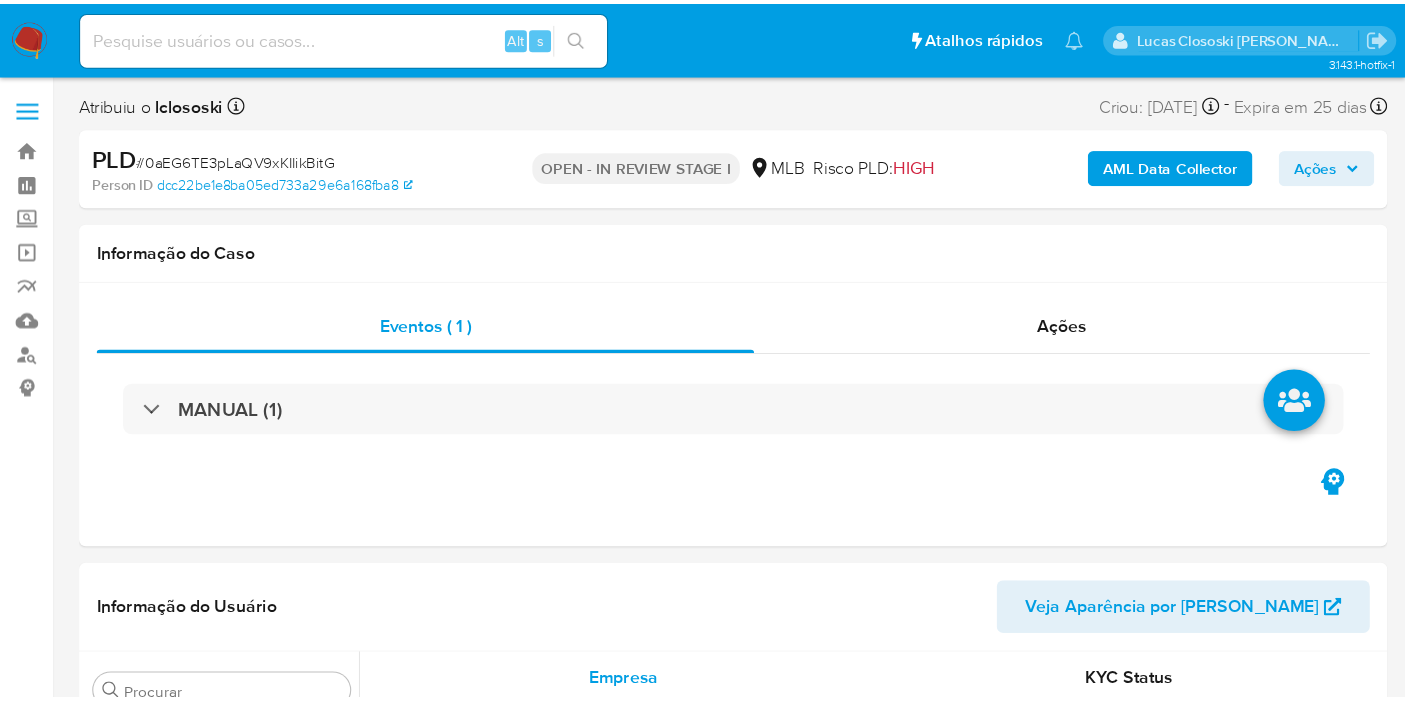 scroll, scrollTop: 0, scrollLeft: 0, axis: both 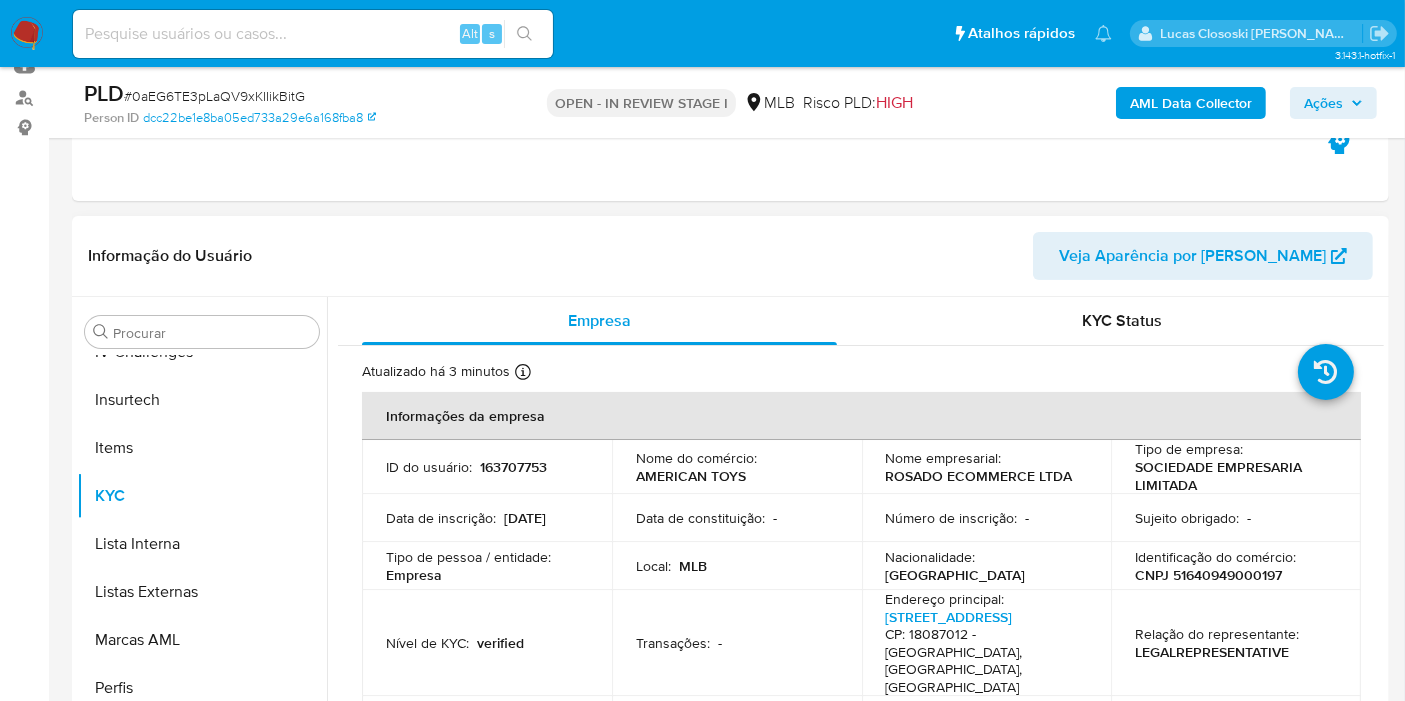 click on "CNPJ 51640949000197" at bounding box center (1208, 575) 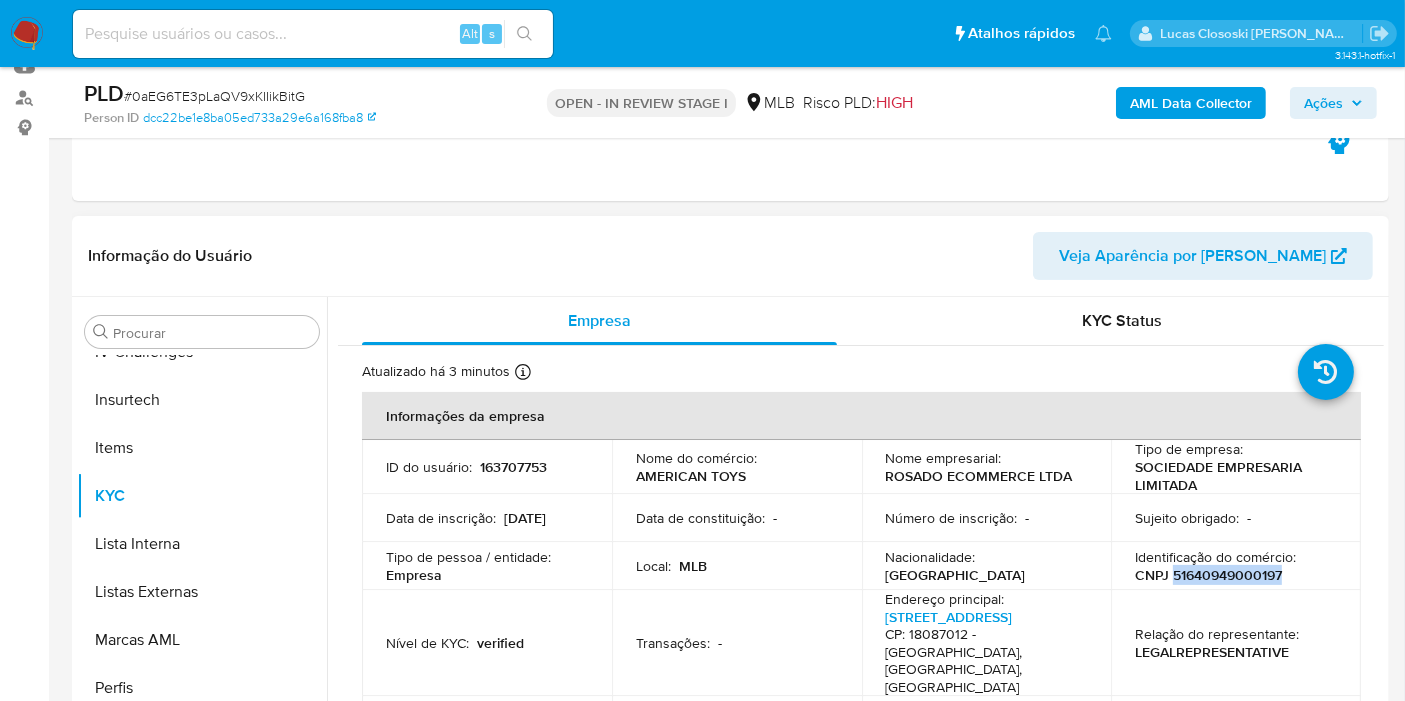 click on "CNPJ 51640949000197" at bounding box center [1208, 575] 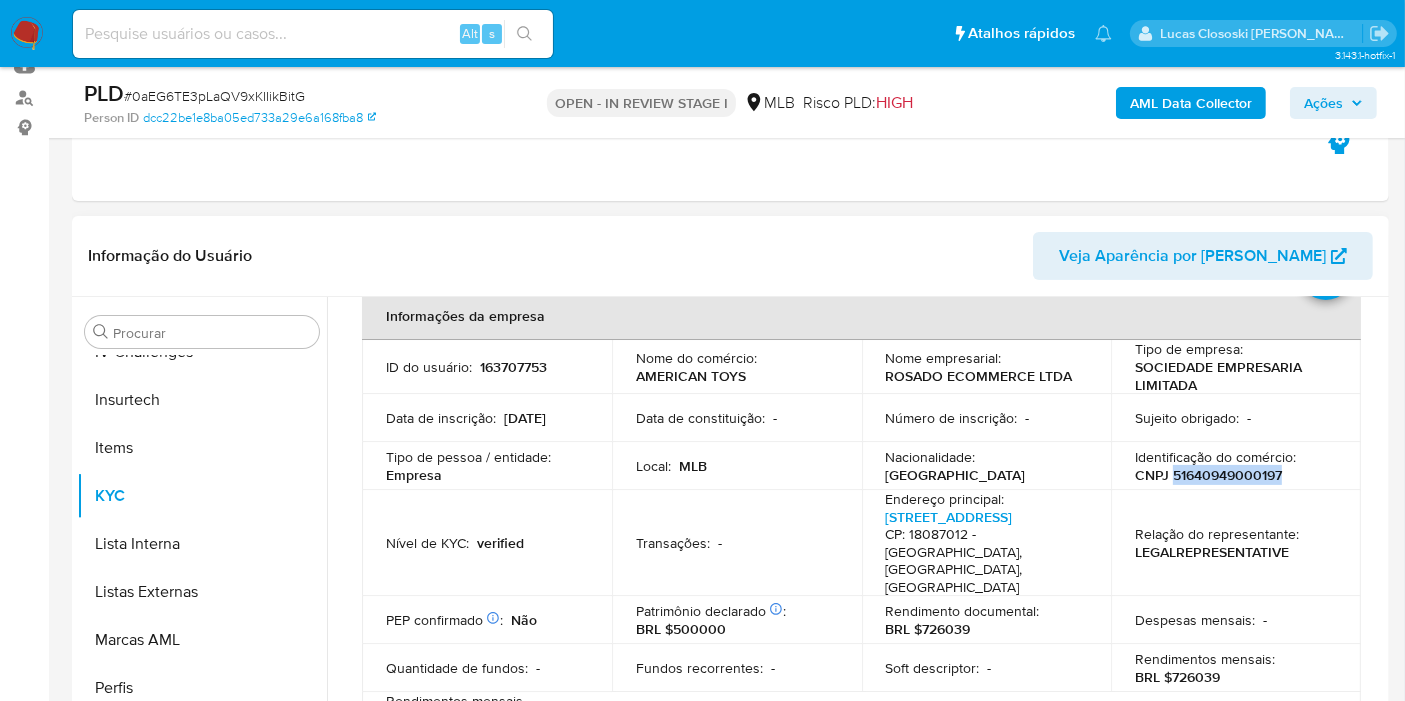 scroll, scrollTop: 0, scrollLeft: 0, axis: both 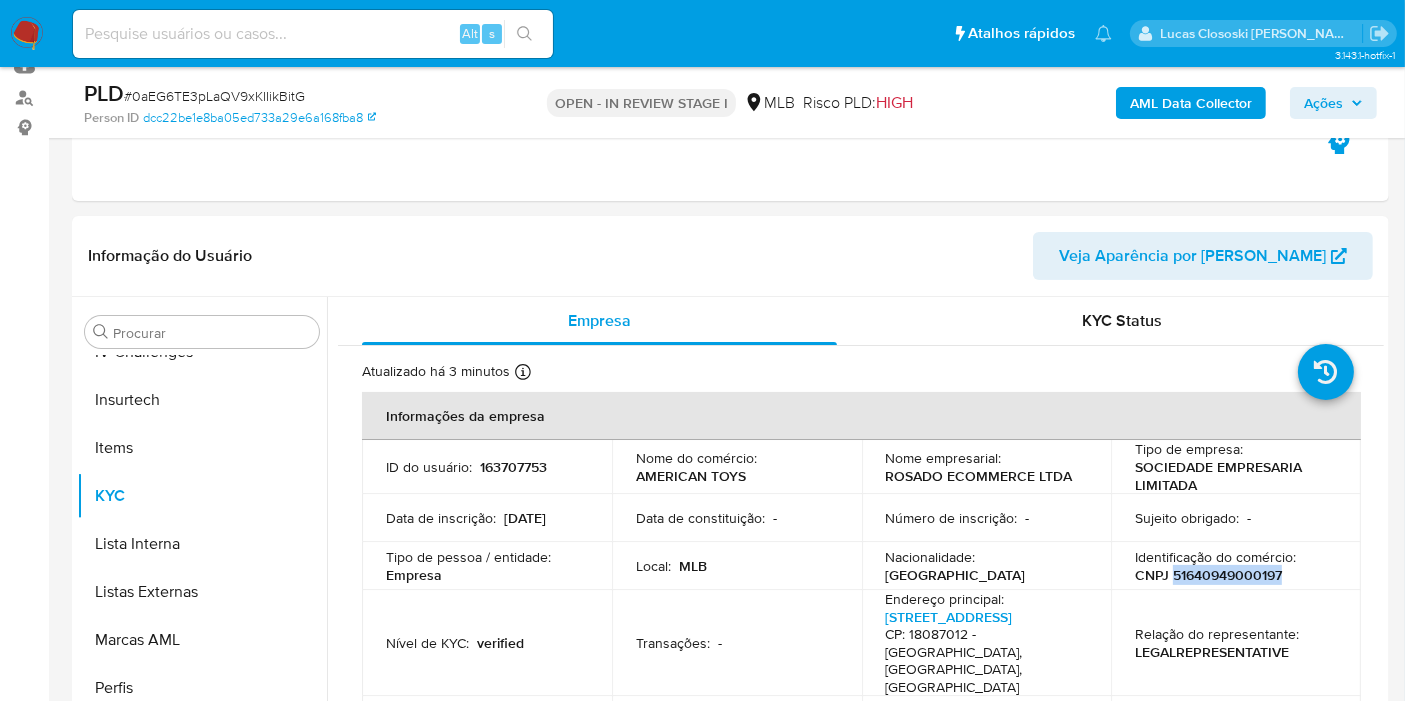 copy on "51640949000197" 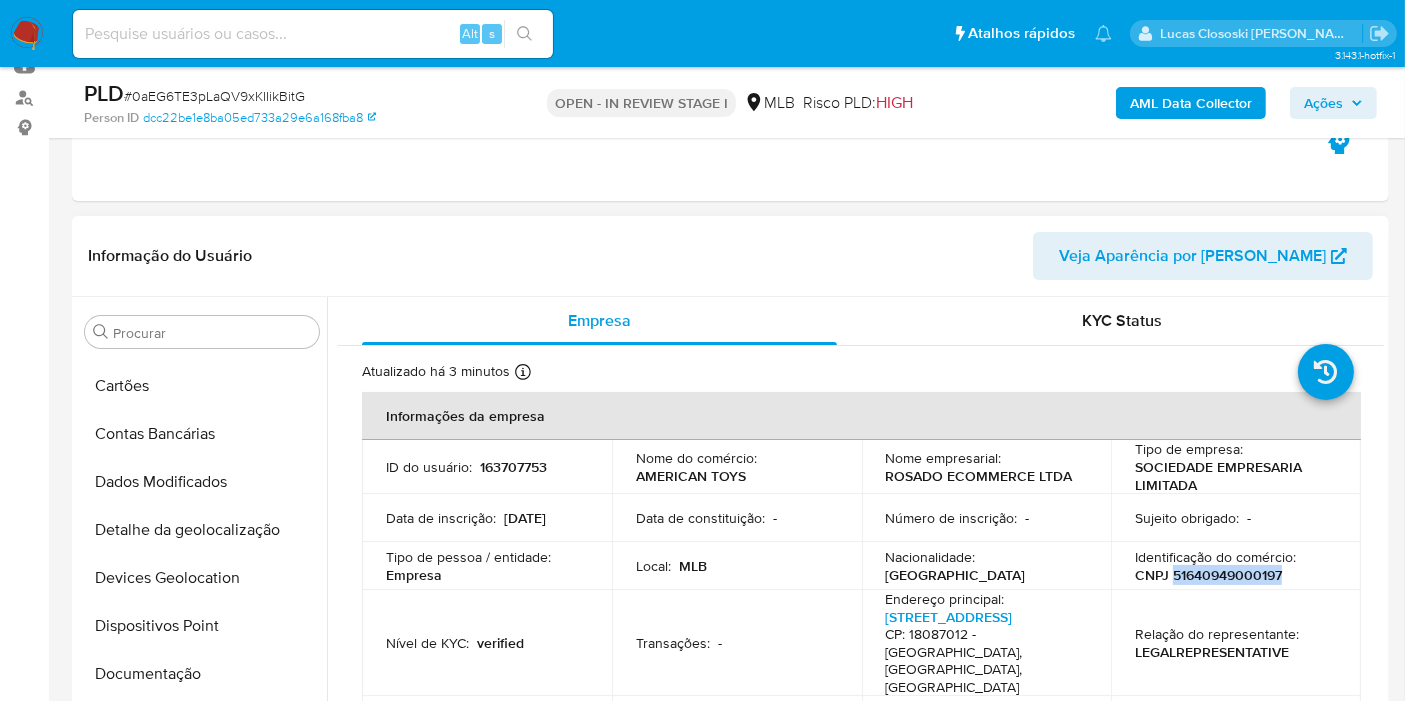 scroll, scrollTop: 66, scrollLeft: 0, axis: vertical 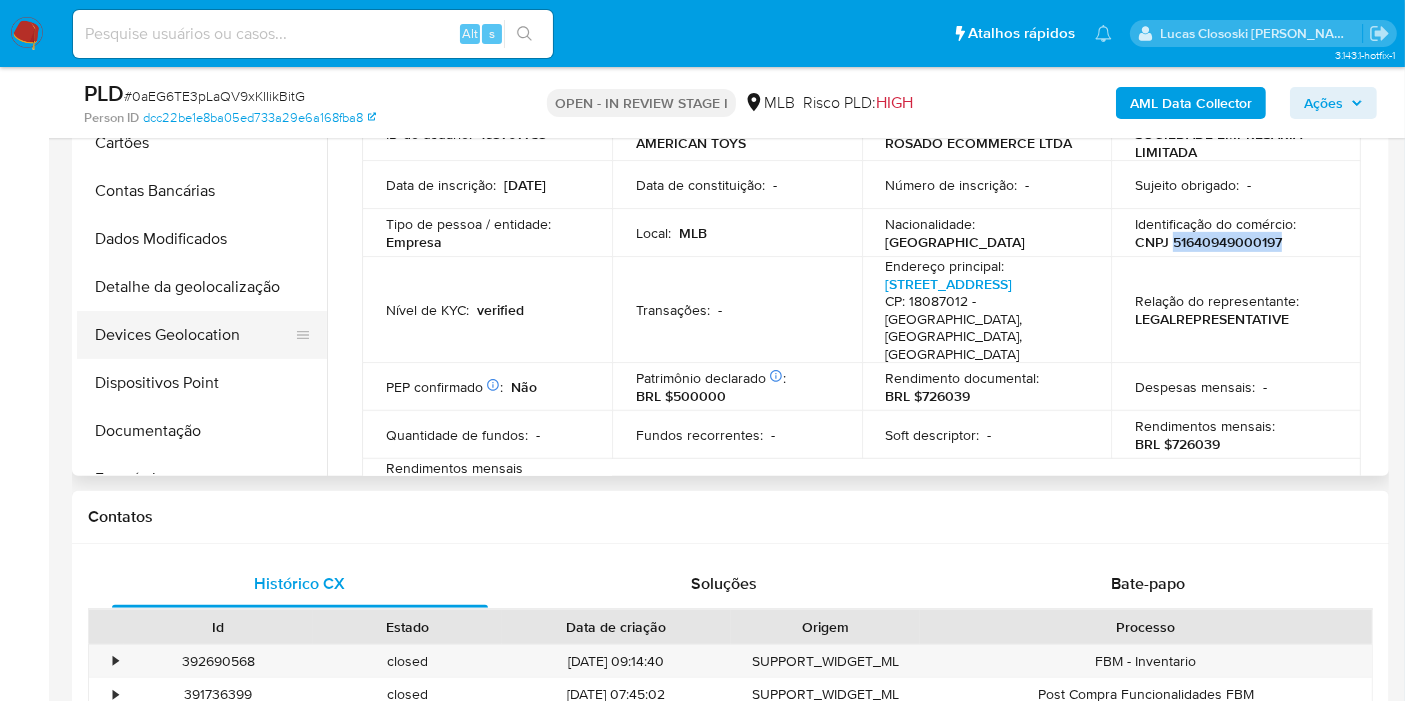 click on "Devices Geolocation" at bounding box center [194, 335] 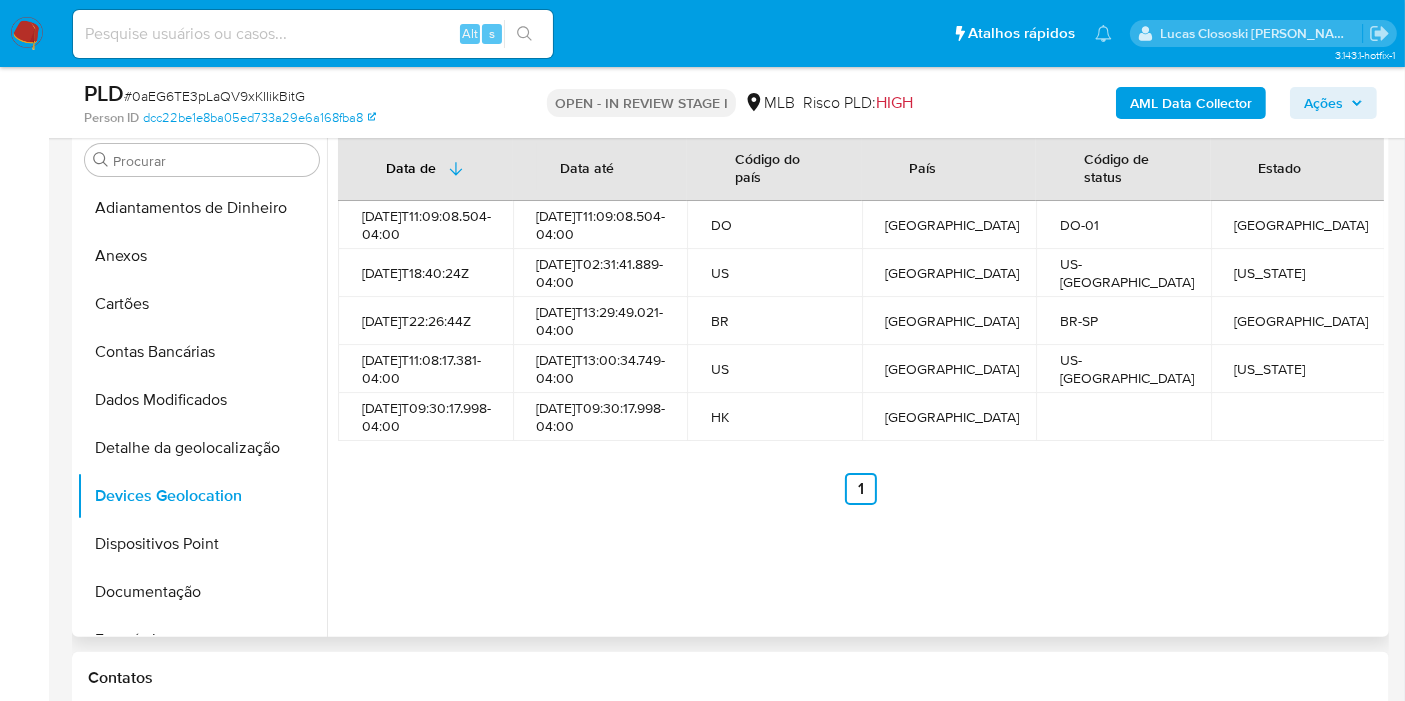 scroll, scrollTop: 444, scrollLeft: 0, axis: vertical 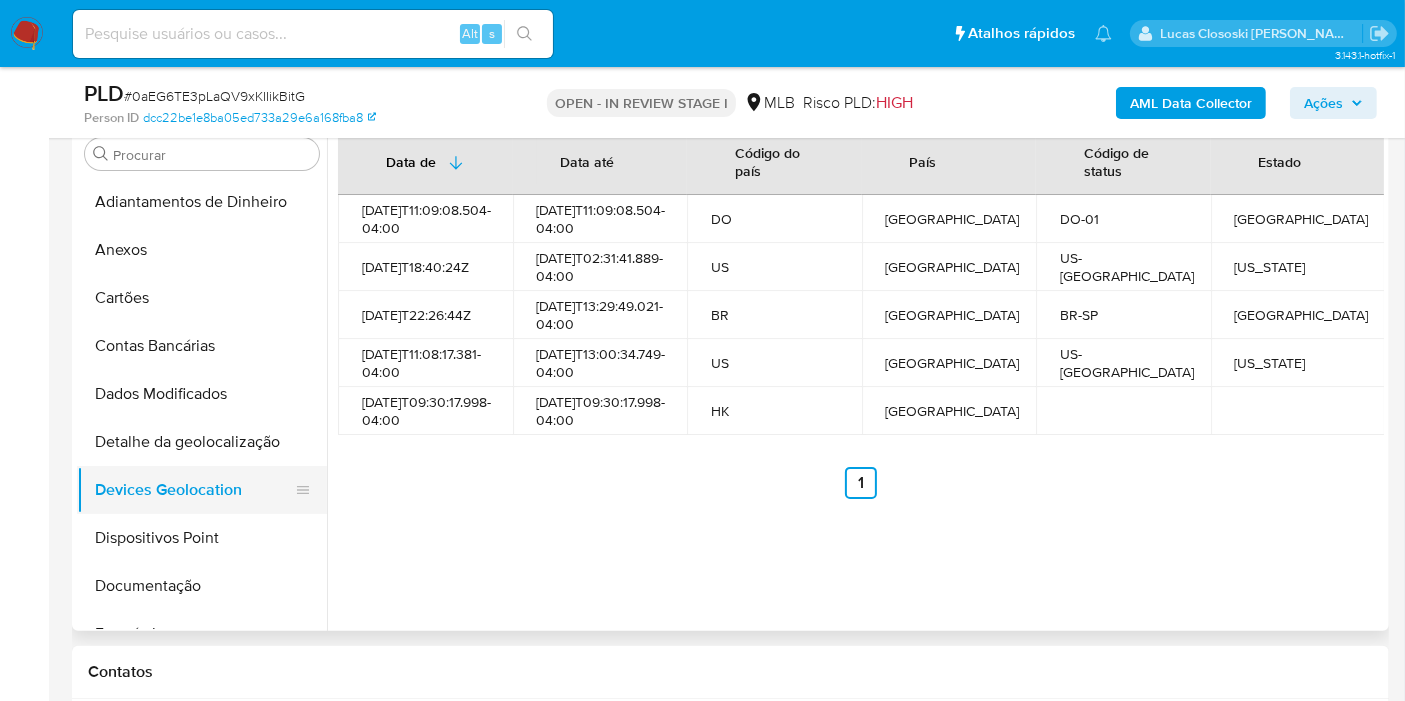 click on "Devices Geolocation" at bounding box center (194, 490) 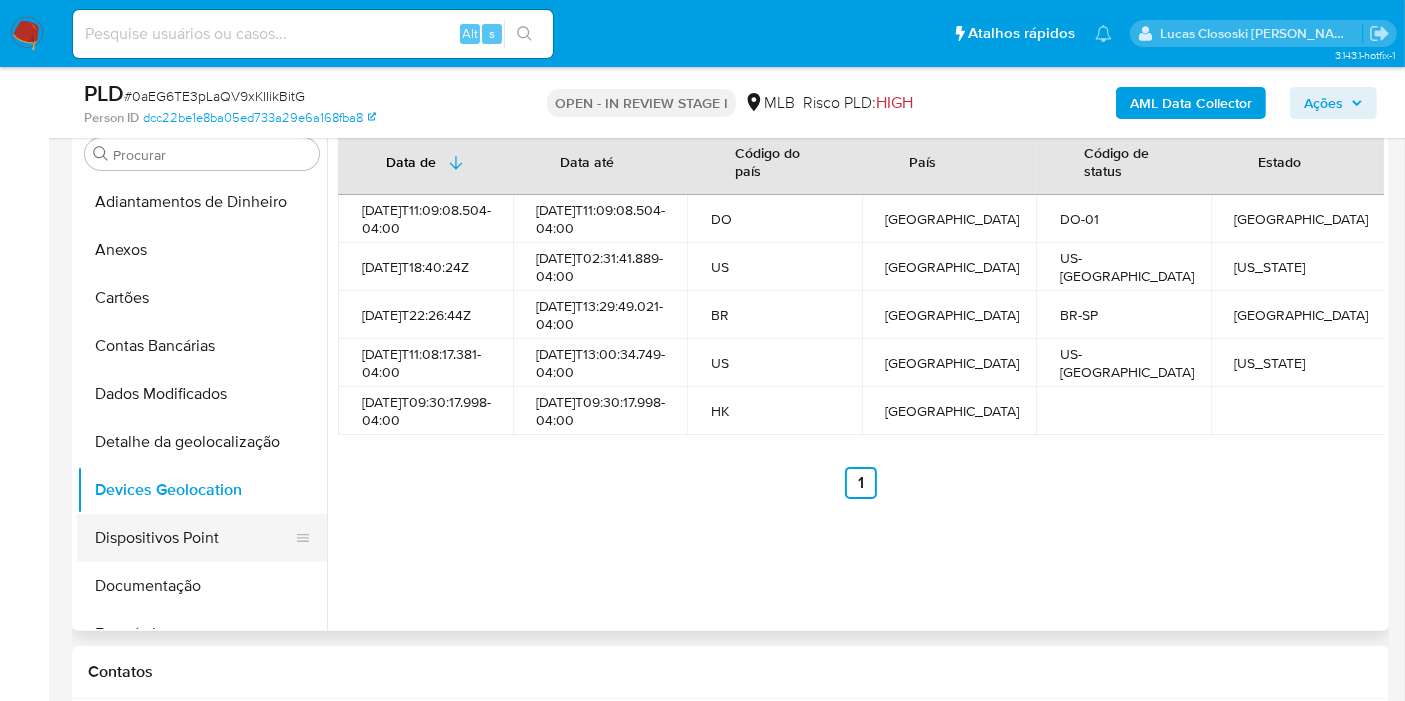 click on "Dispositivos Point" at bounding box center [194, 538] 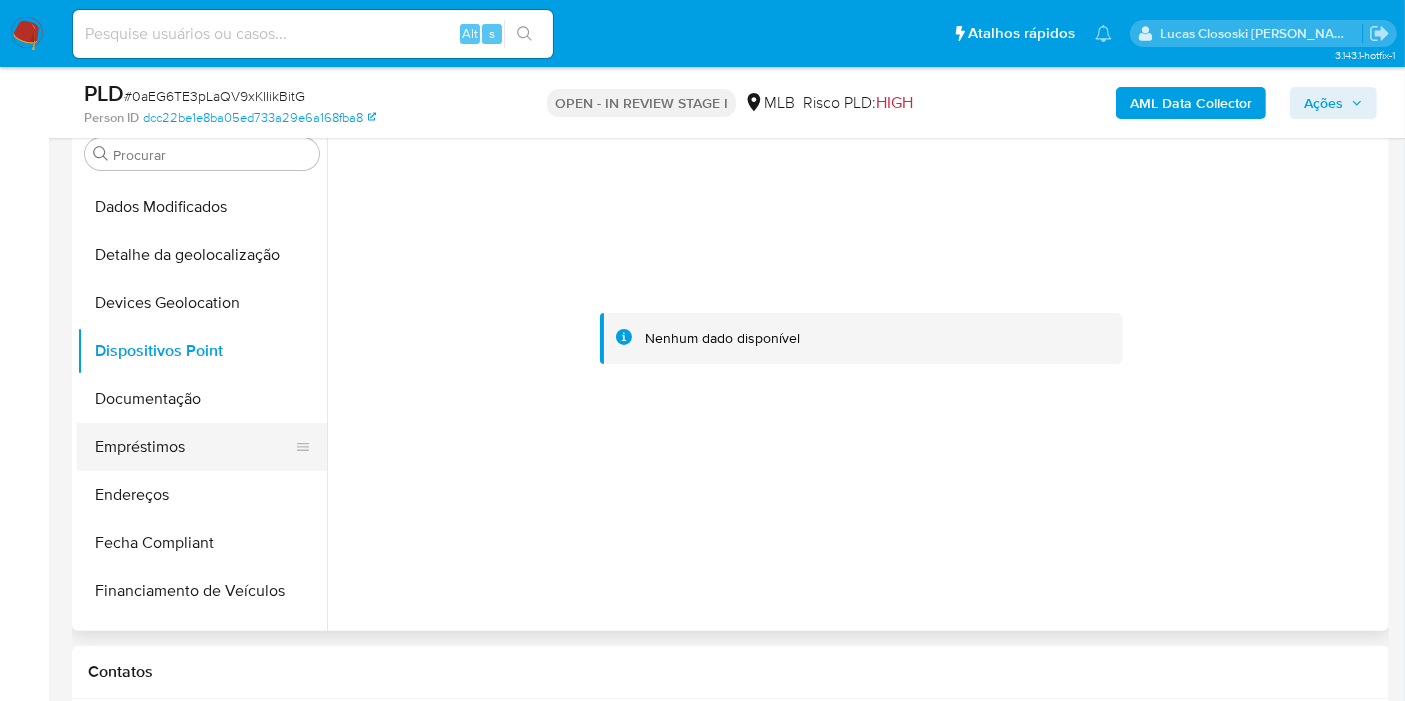 scroll, scrollTop: 222, scrollLeft: 0, axis: vertical 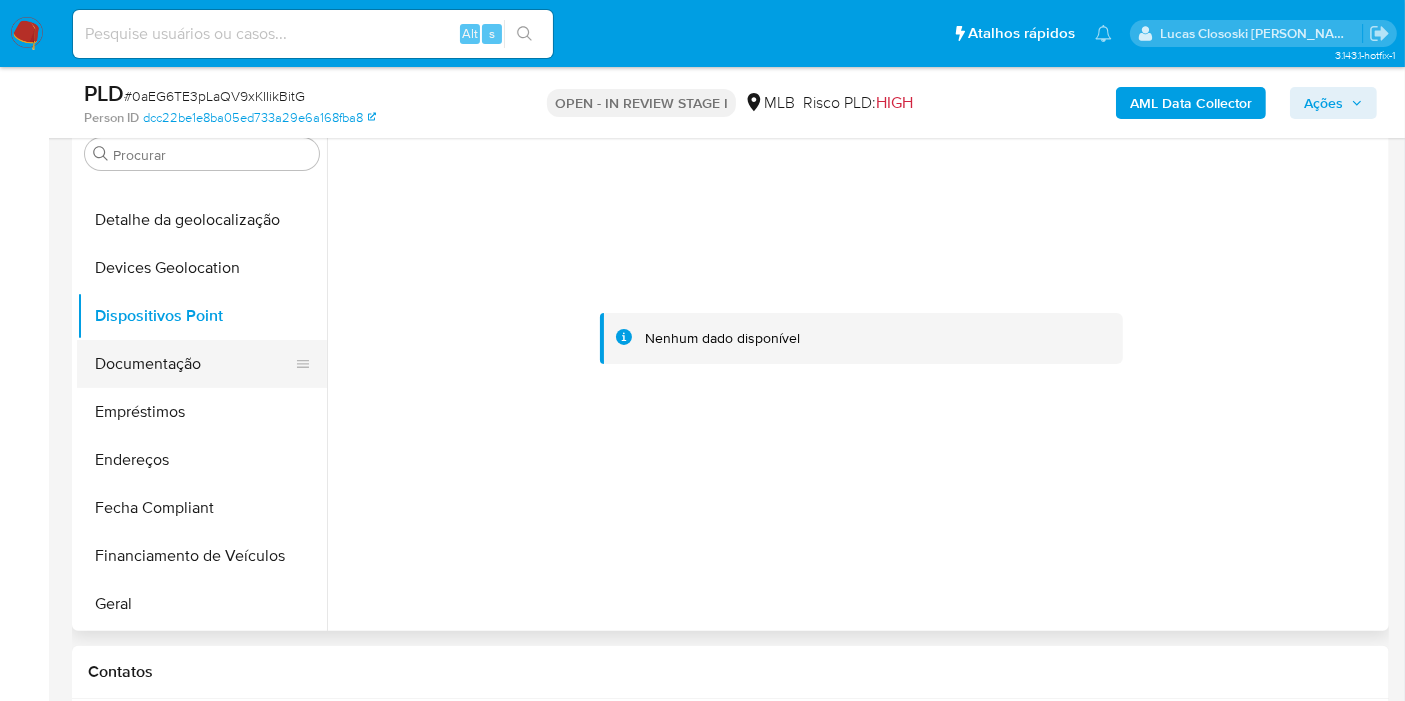 click on "Documentação" at bounding box center (194, 364) 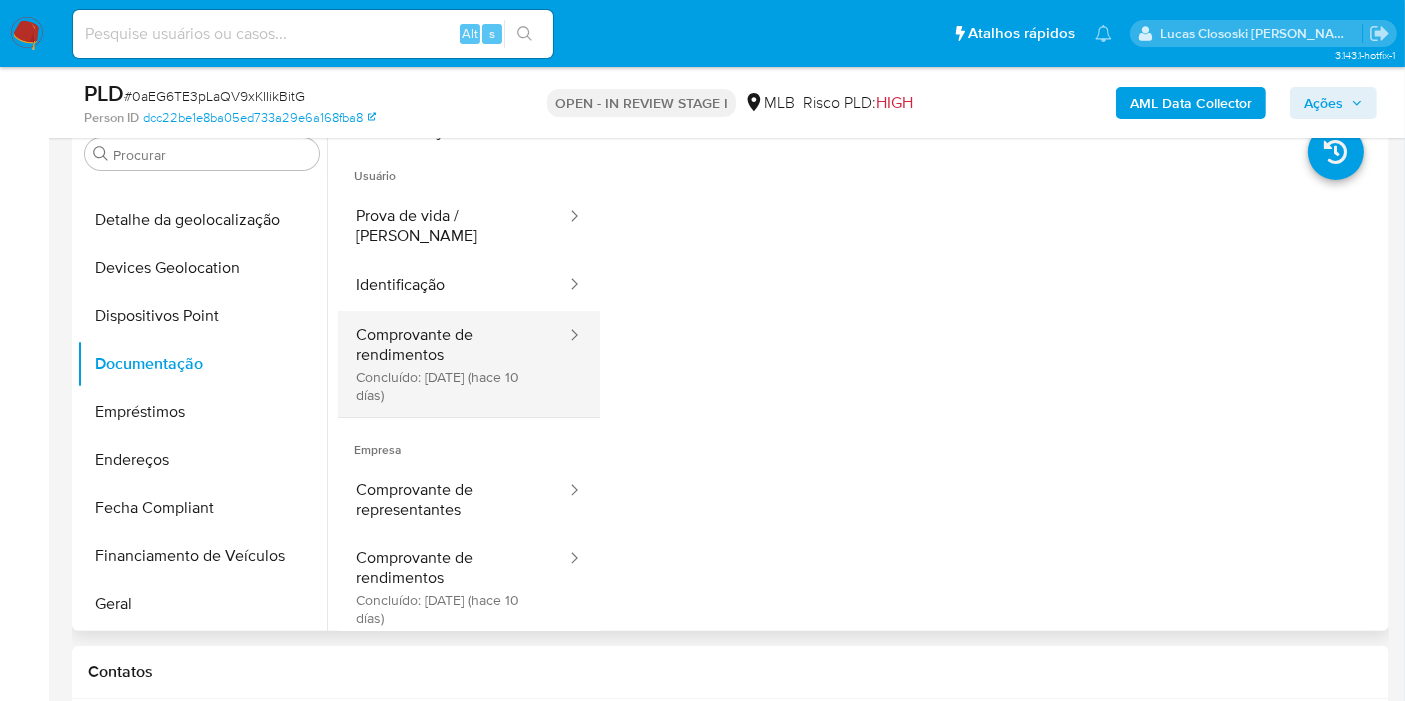click on "Comprovante de rendimentos Concluído: 23/06/2025 (hace 10 días)" at bounding box center (453, 364) 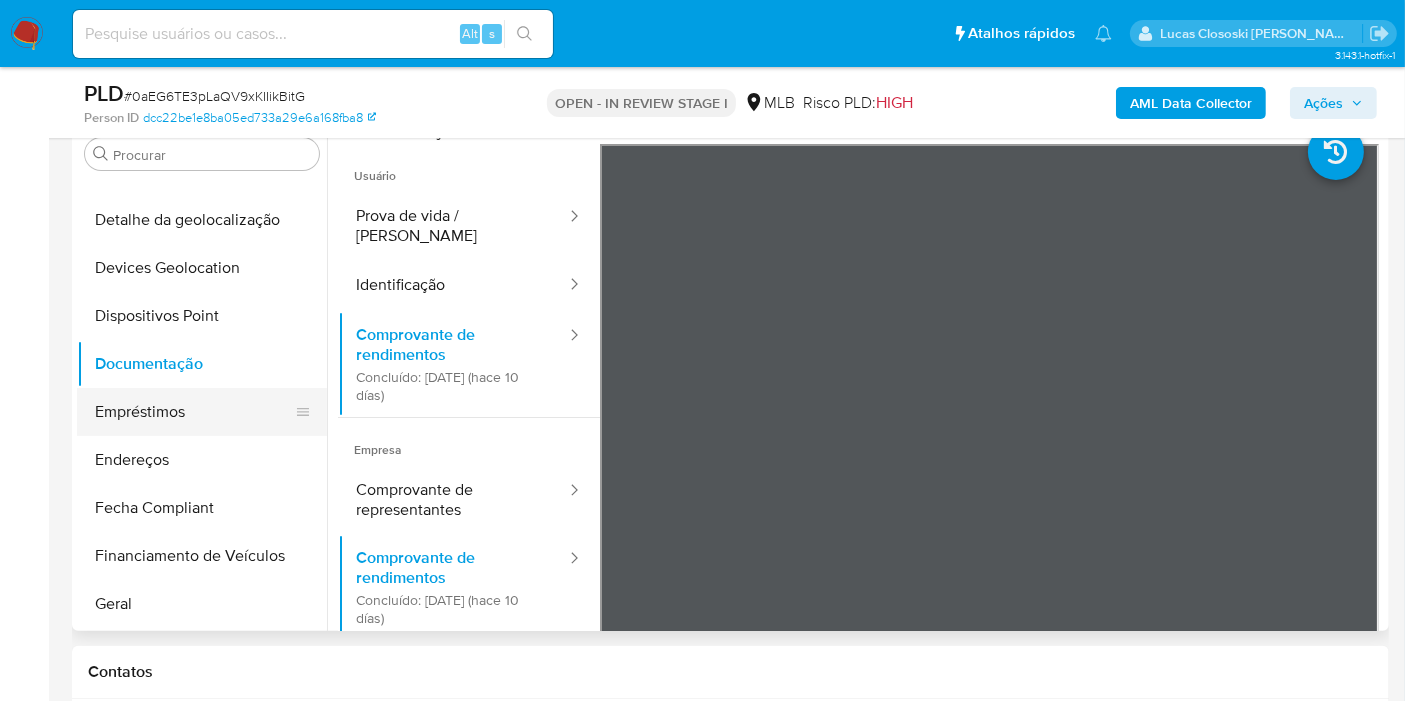 click on "Empréstimos" at bounding box center [194, 412] 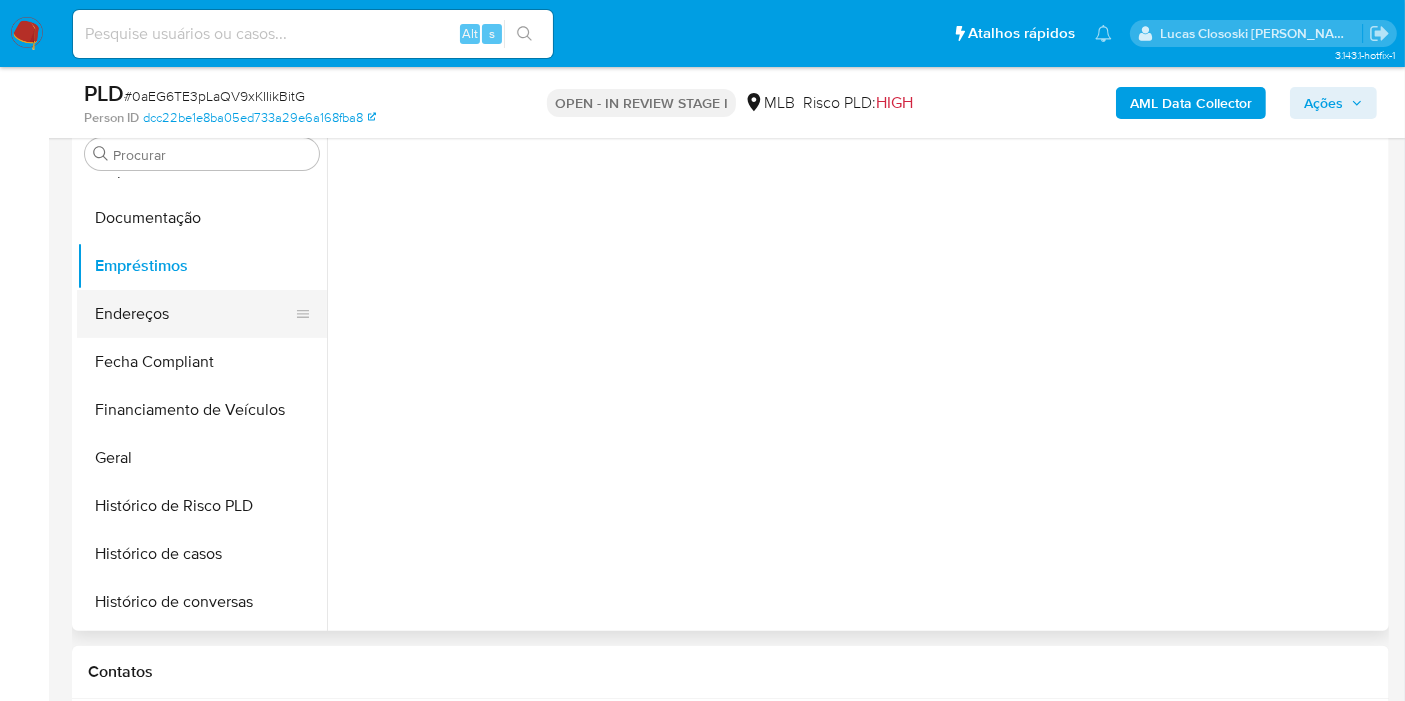scroll, scrollTop: 333, scrollLeft: 0, axis: vertical 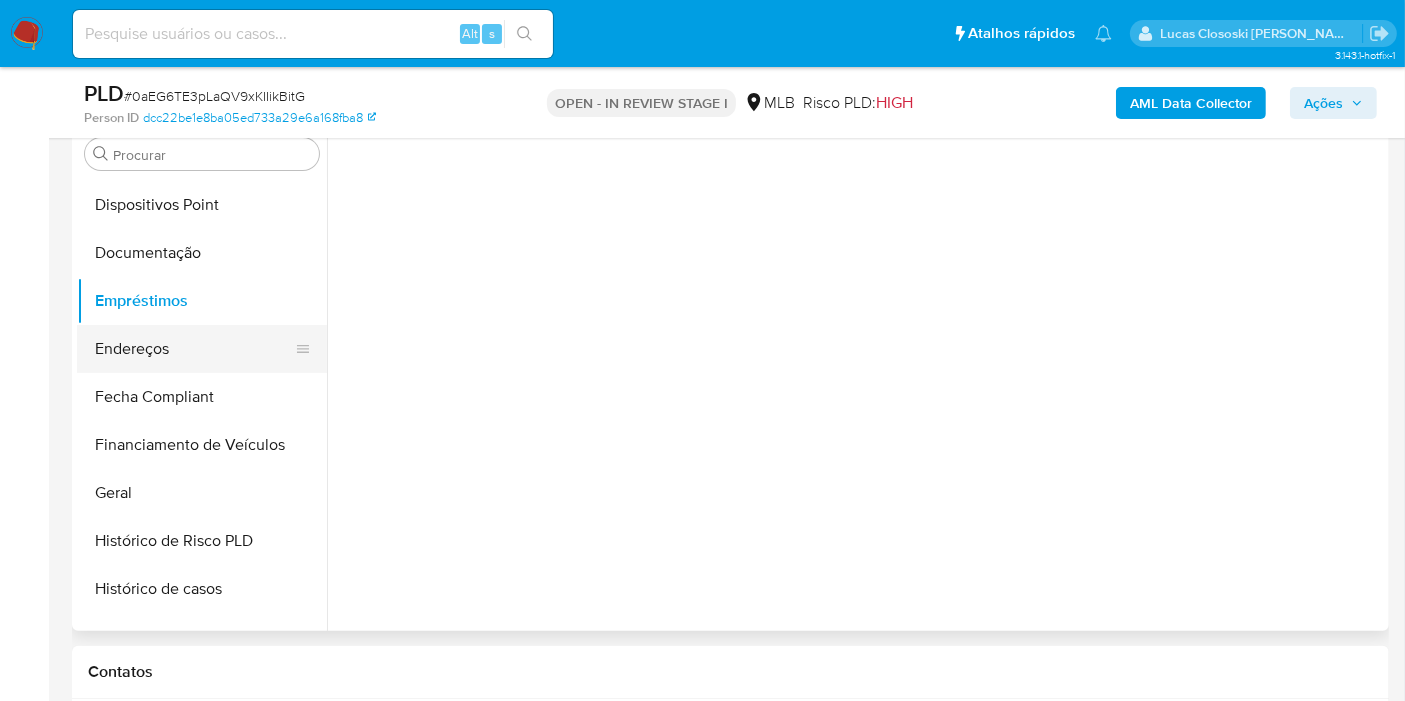 click on "Endereços" at bounding box center [194, 349] 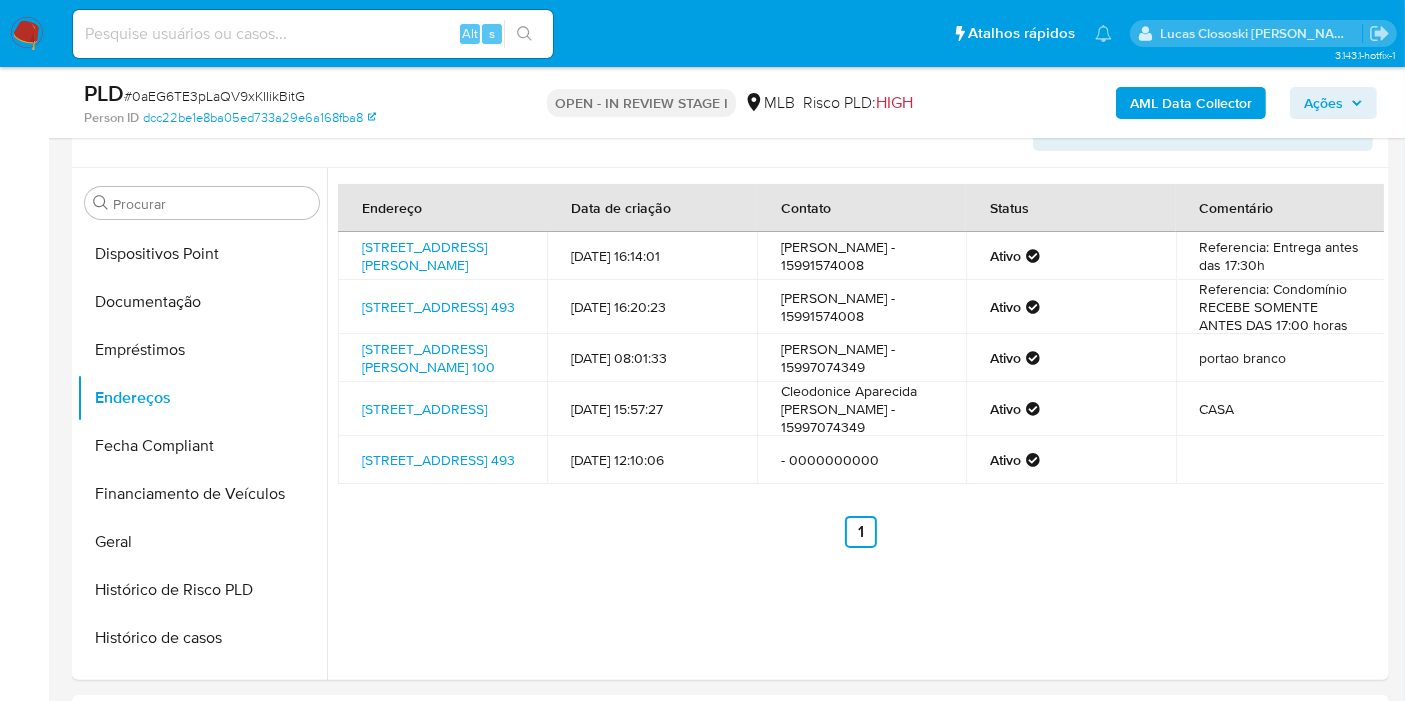 scroll, scrollTop: 347, scrollLeft: 0, axis: vertical 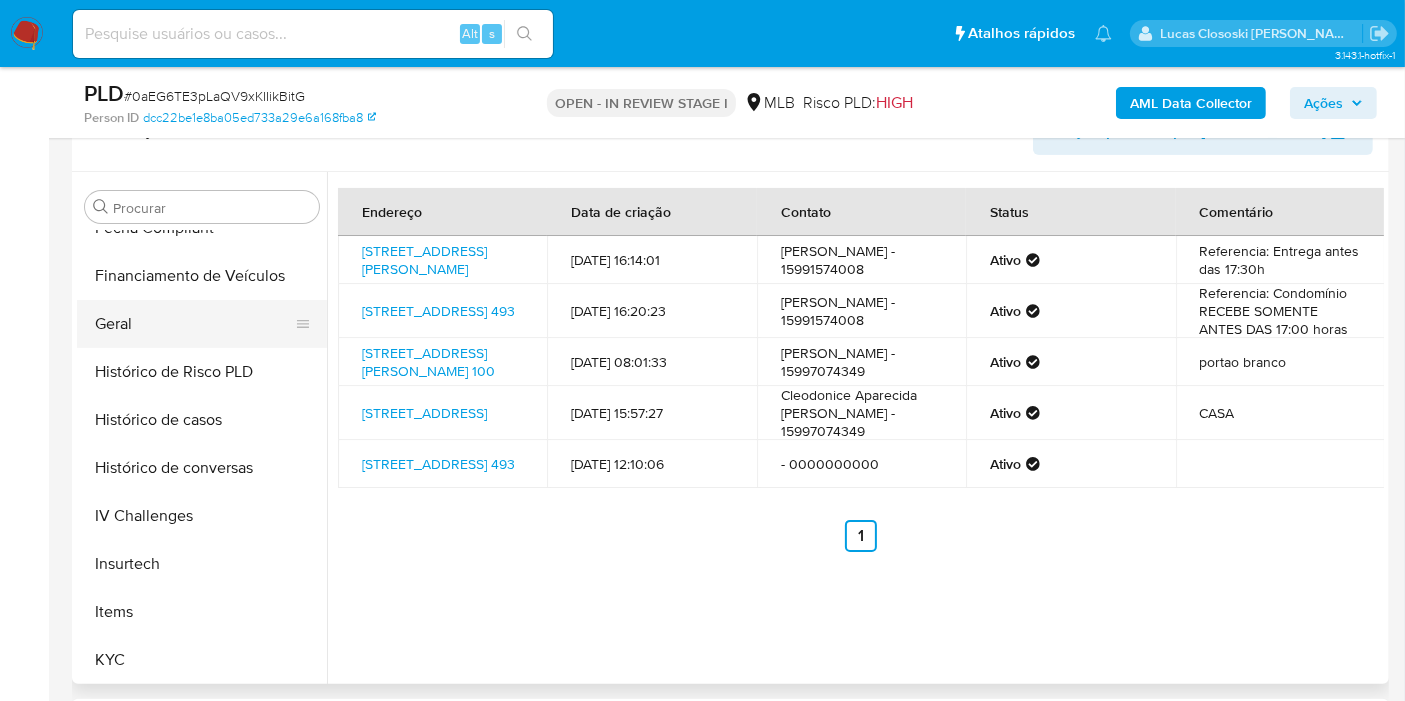click on "Geral" at bounding box center [194, 324] 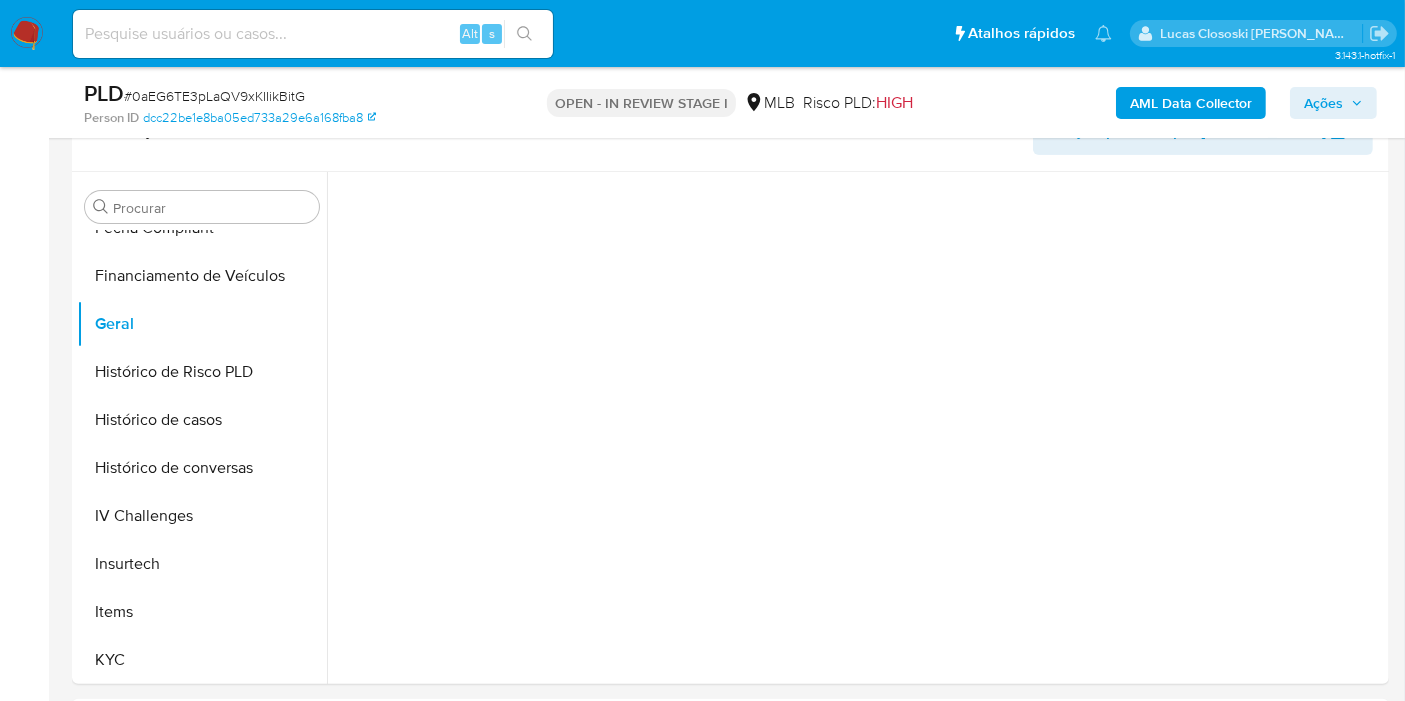 scroll, scrollTop: 345, scrollLeft: 0, axis: vertical 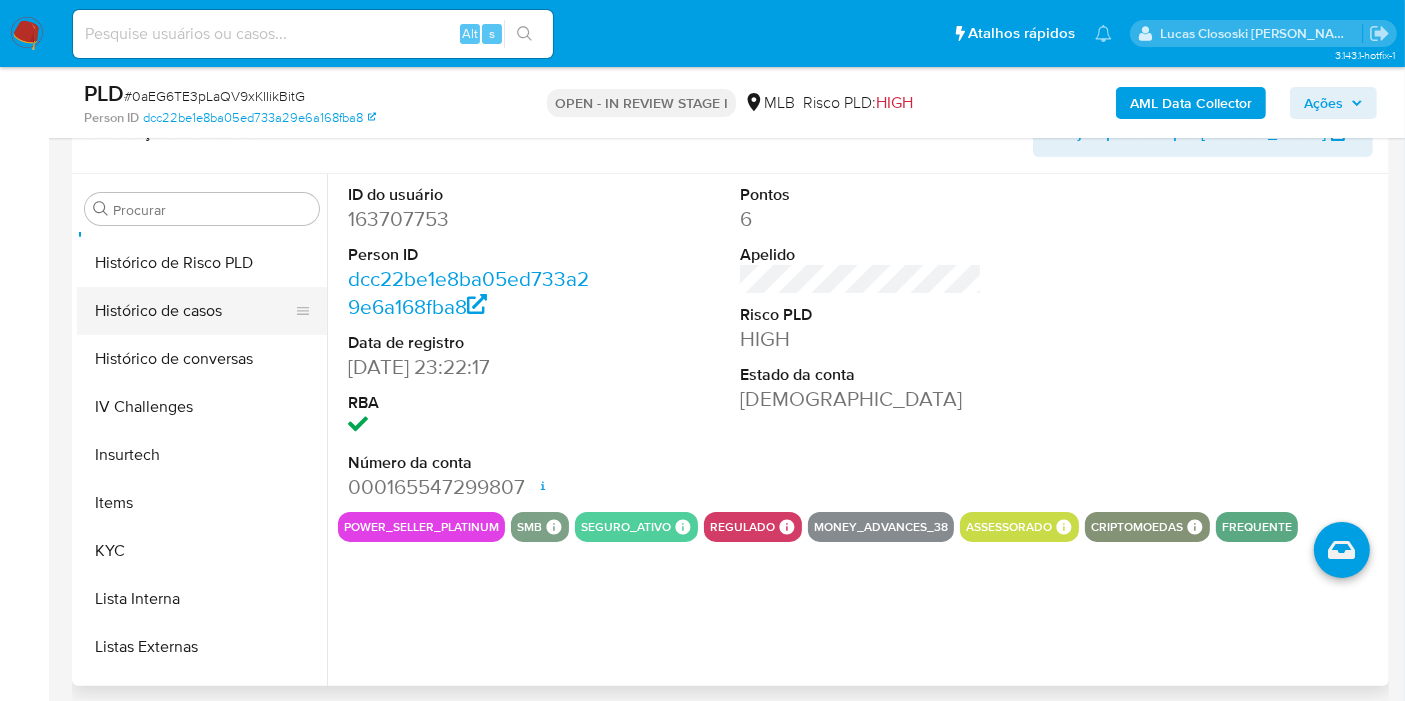 click on "Histórico de casos" at bounding box center (194, 311) 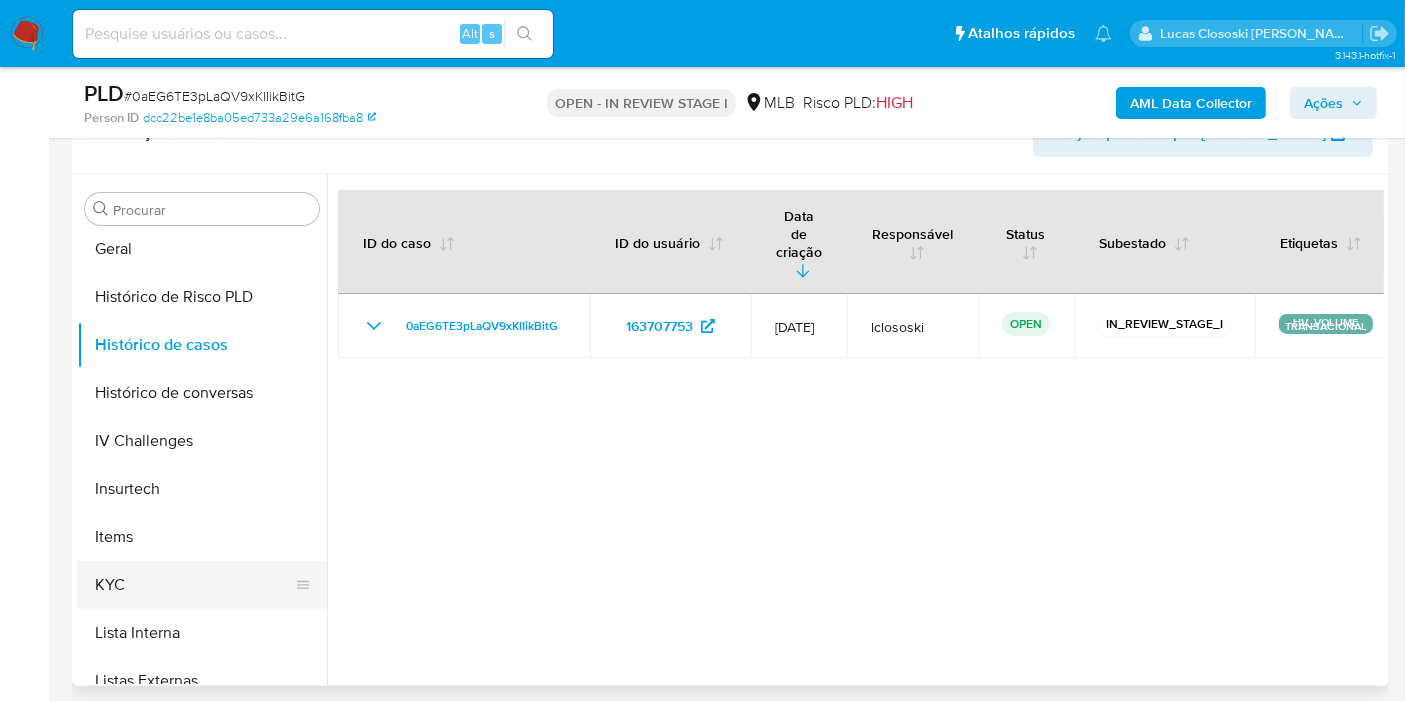 scroll, scrollTop: 666, scrollLeft: 0, axis: vertical 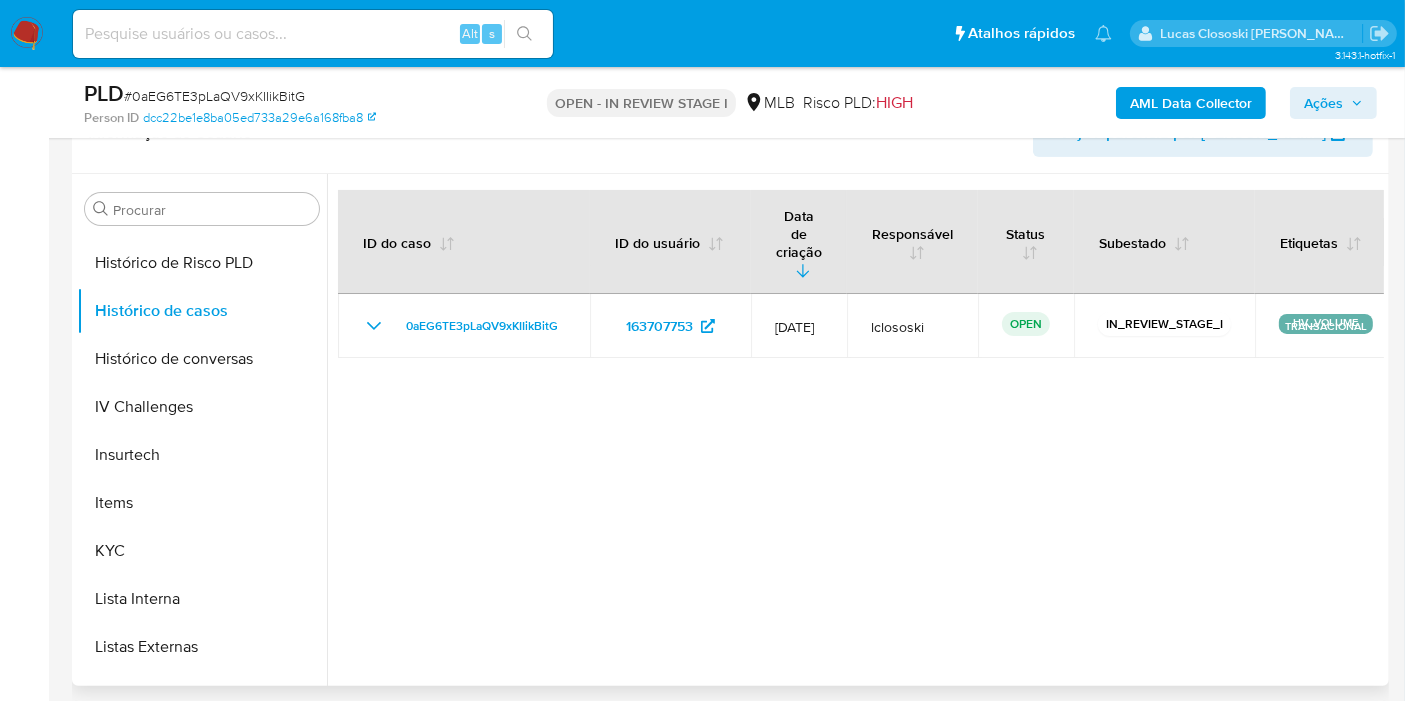 drag, startPoint x: 146, startPoint y: 551, endPoint x: 332, endPoint y: 487, distance: 196.70282 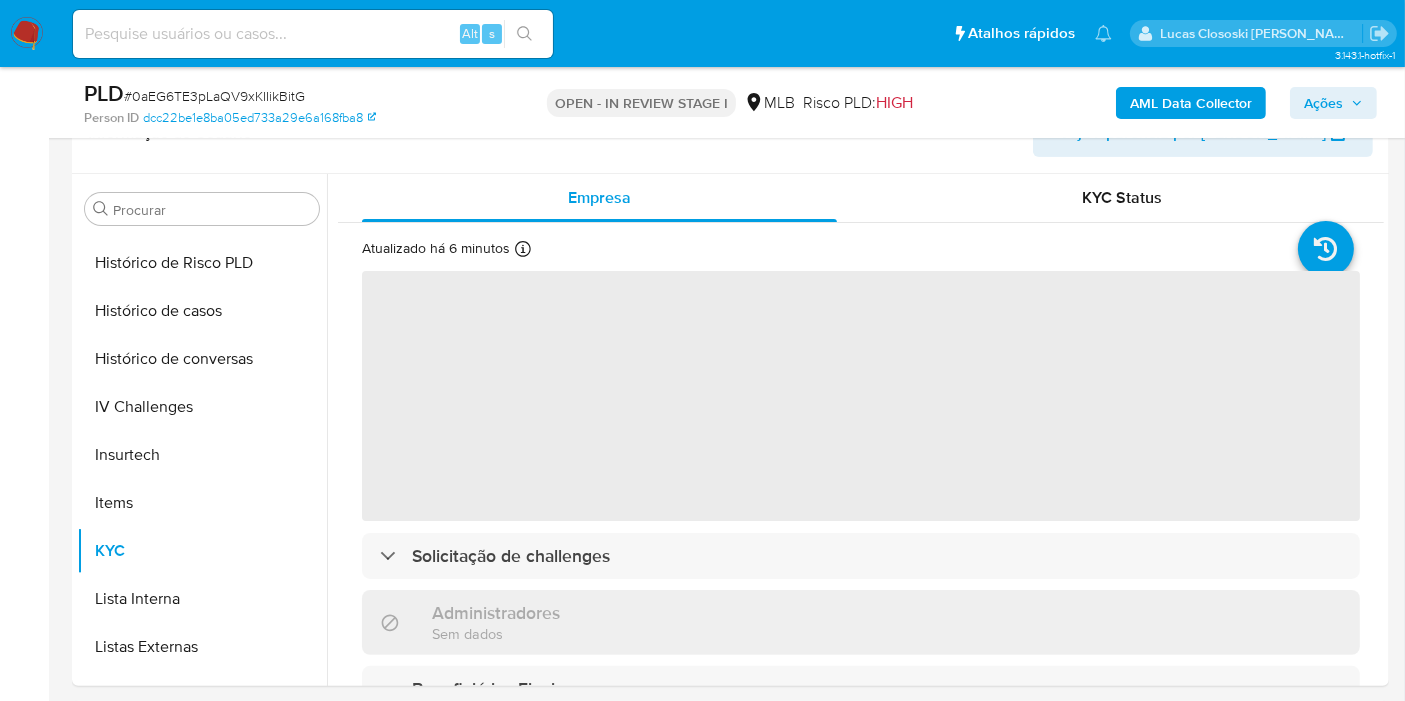 scroll, scrollTop: 351, scrollLeft: 0, axis: vertical 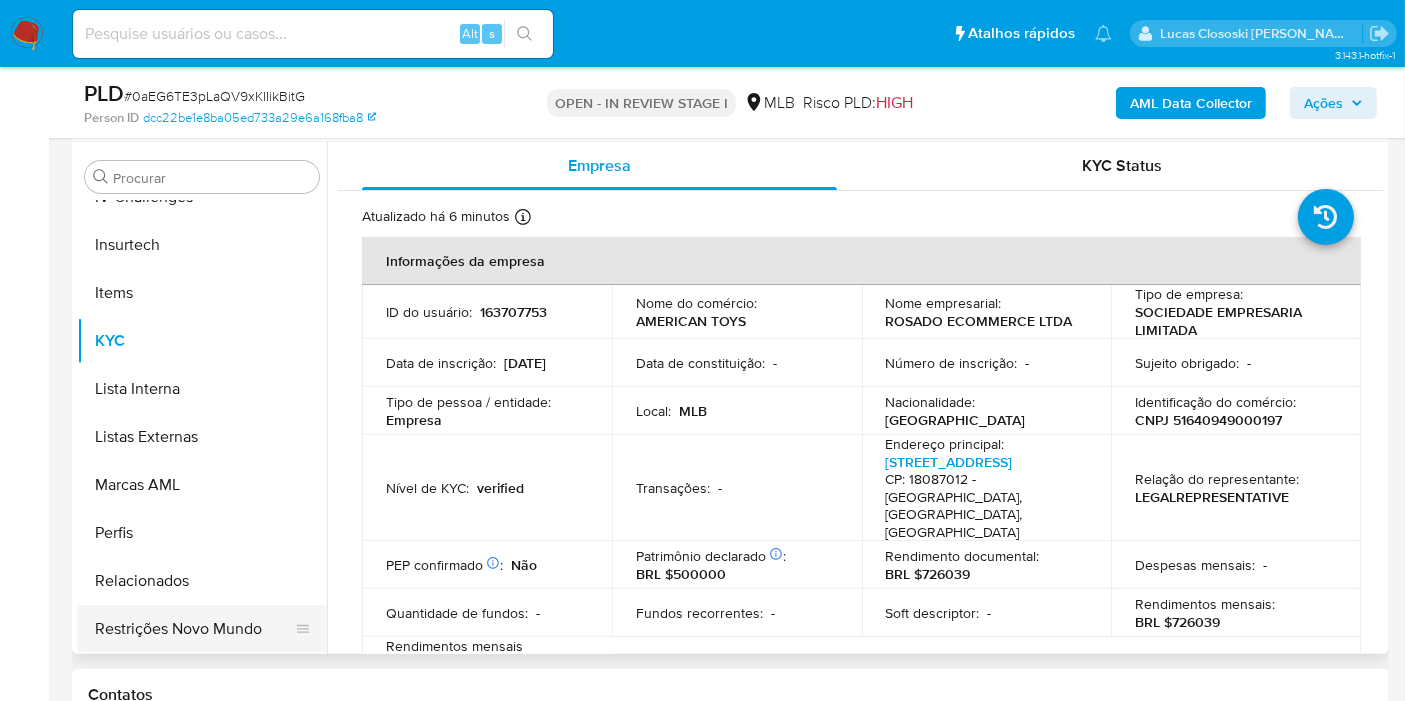 click on "Restrições Novo Mundo" at bounding box center [194, 629] 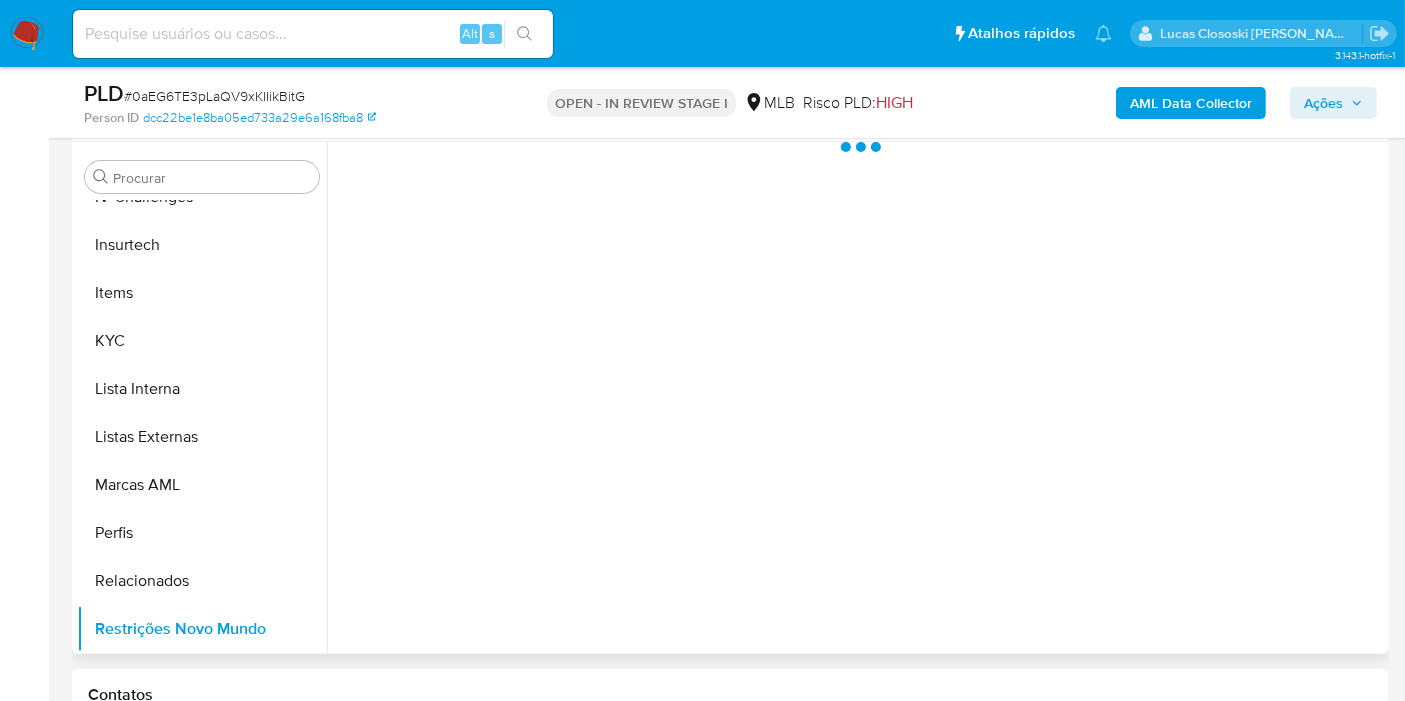 scroll, scrollTop: 265, scrollLeft: 0, axis: vertical 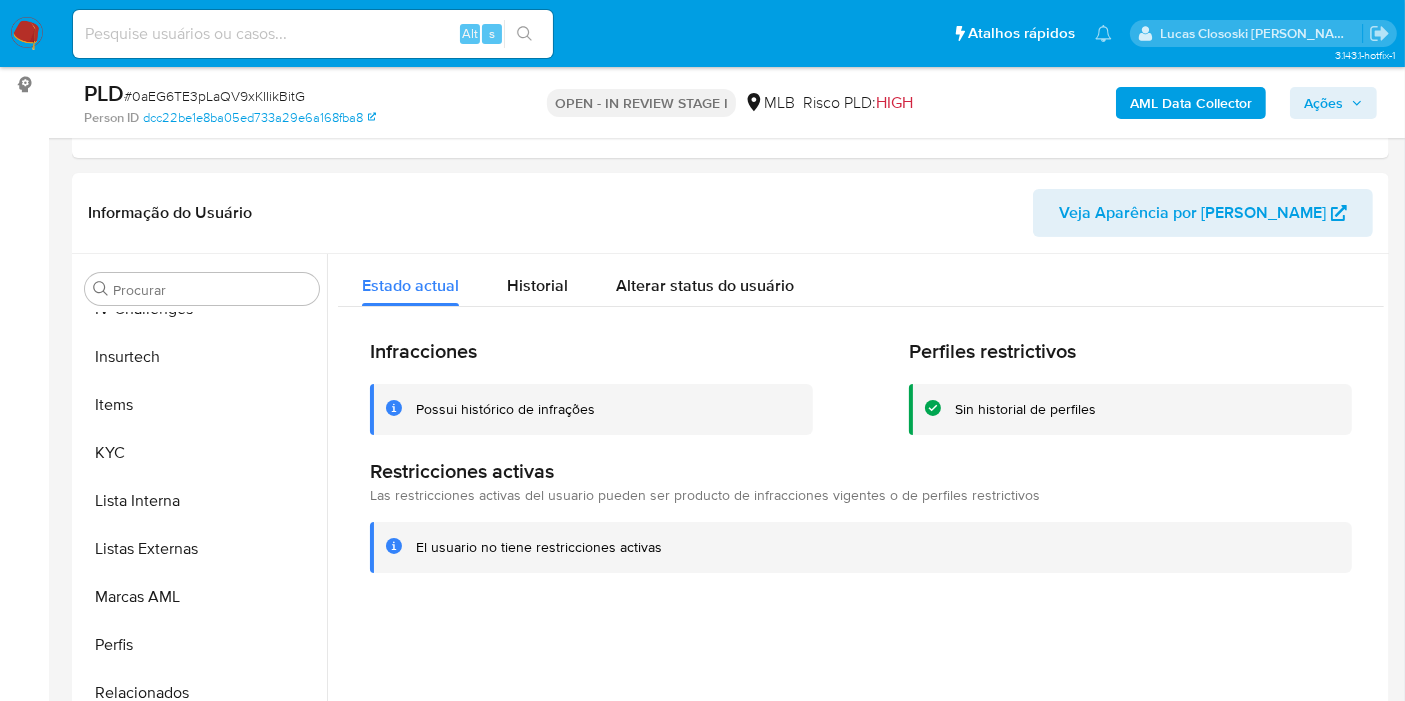 click on "# 0aEG6TE3pLaQV9xKIIikBitG" at bounding box center (214, 96) 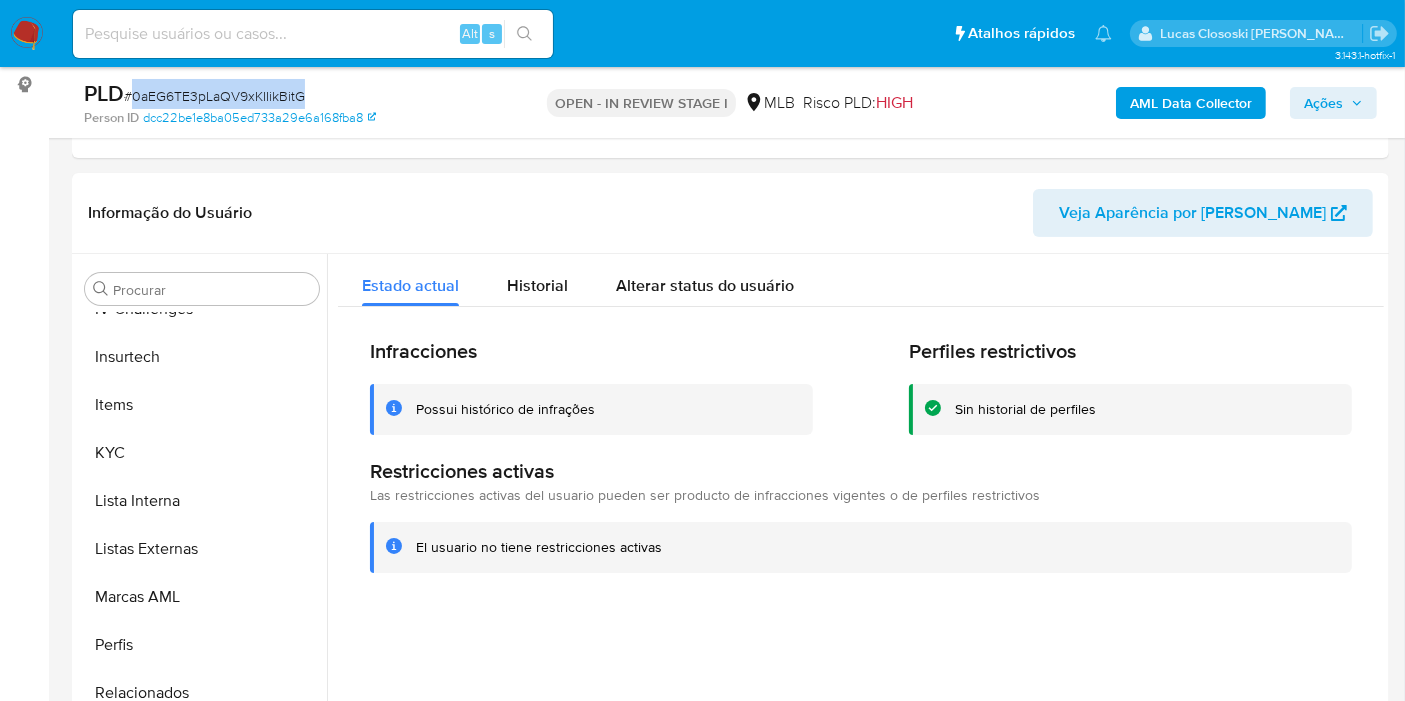 click on "# 0aEG6TE3pLaQV9xKIIikBitG" at bounding box center [214, 96] 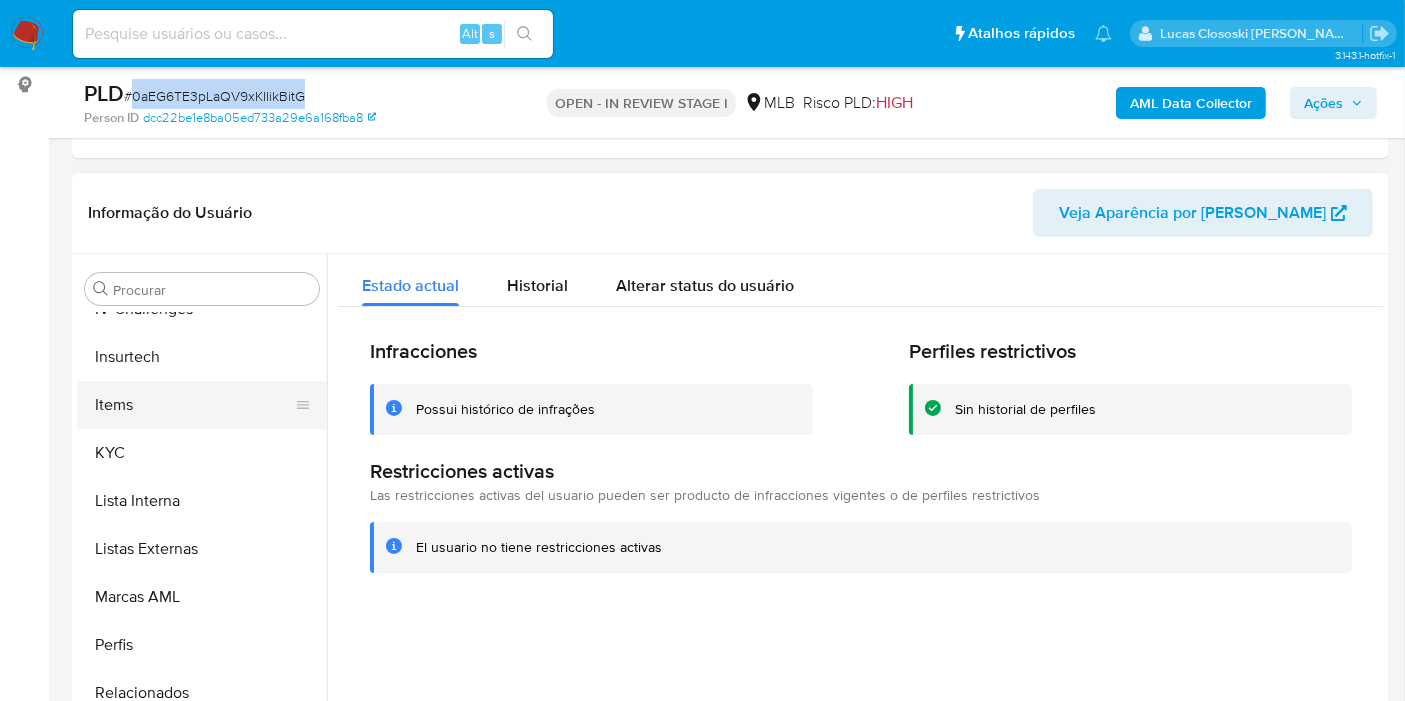 click on "Items" at bounding box center [194, 405] 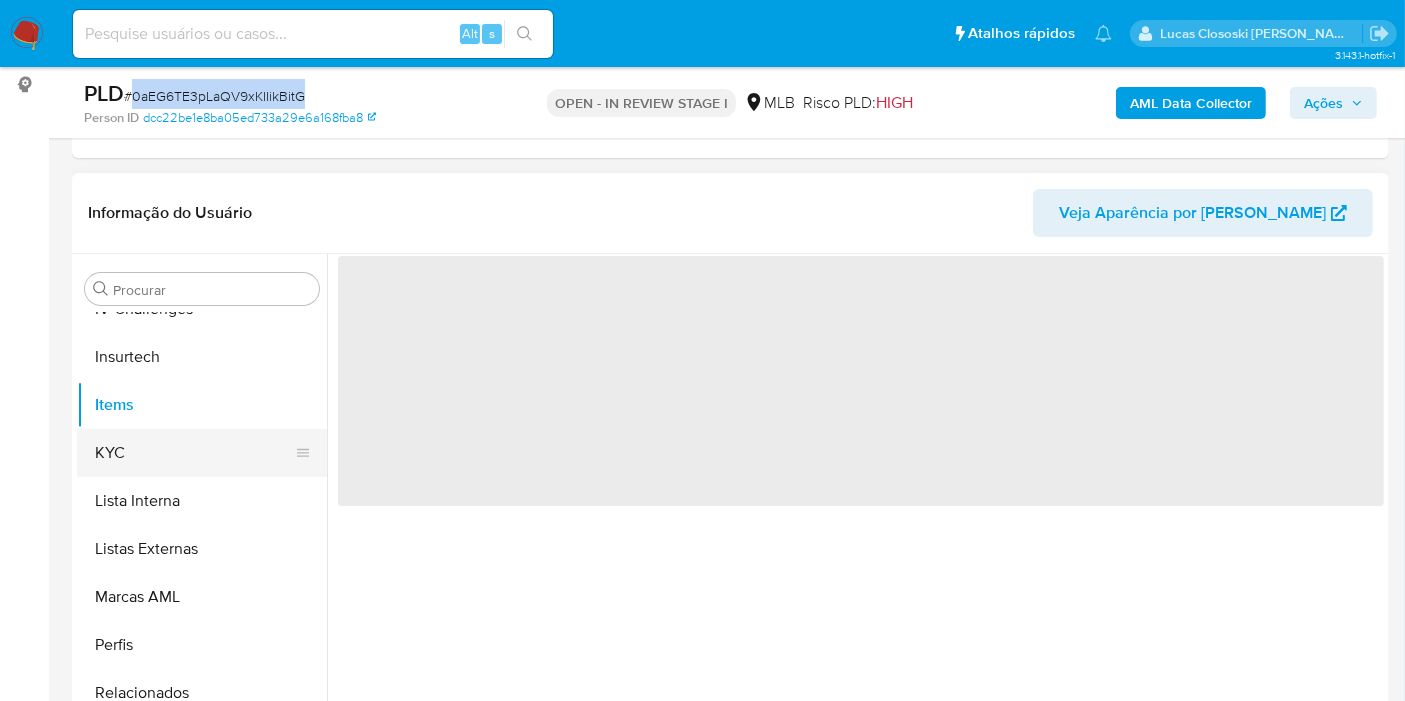 click on "KYC" at bounding box center [194, 453] 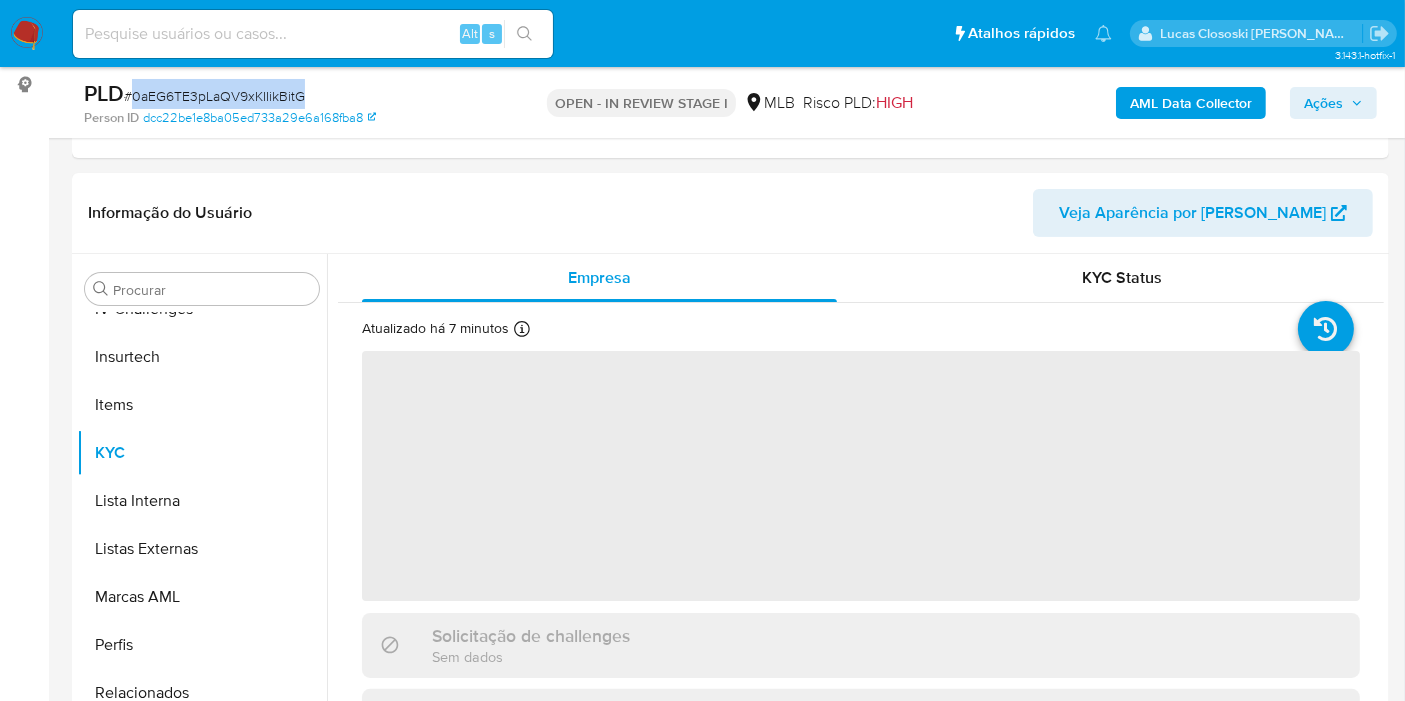 click on "PLD # 0aEG6TE3pLaQV9xKIIikBitG" at bounding box center [296, 94] 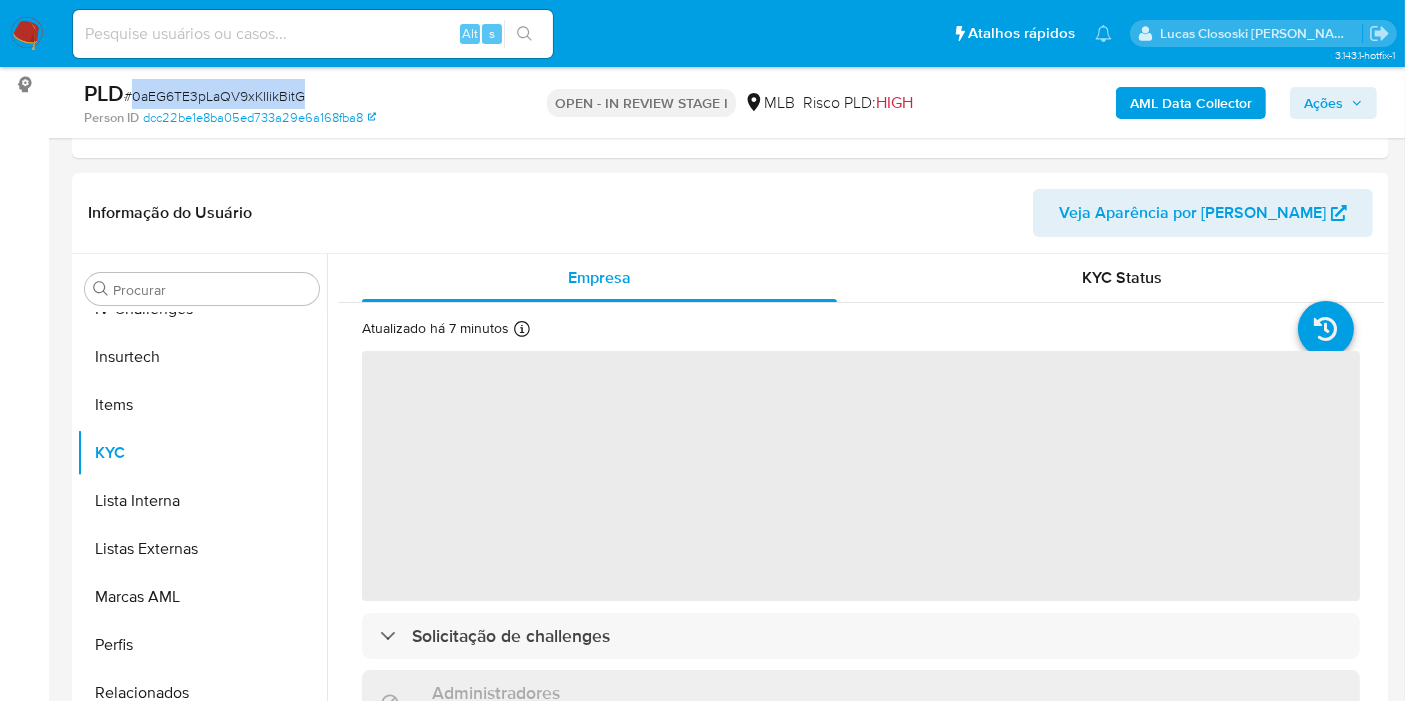 click on "PLD # 0aEG6TE3pLaQV9xKIIikBitG" at bounding box center (296, 94) 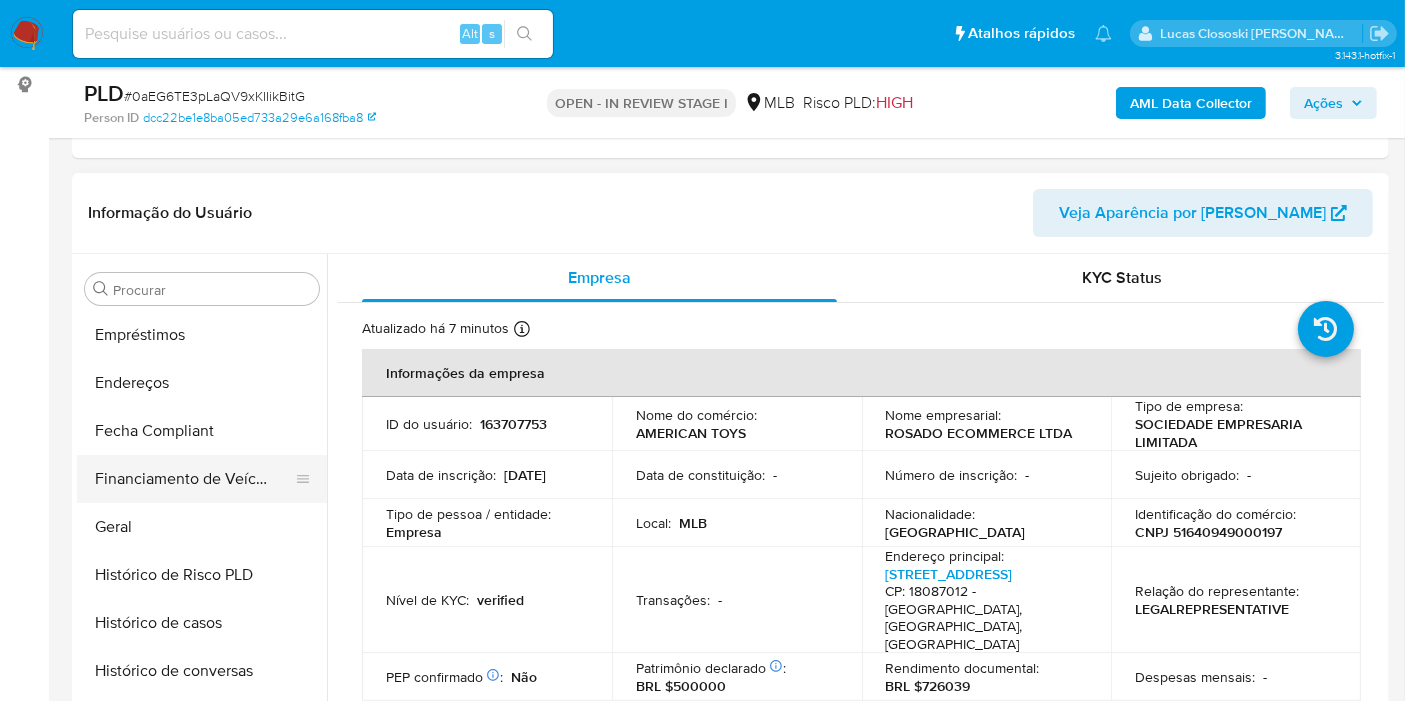 scroll, scrollTop: 400, scrollLeft: 0, axis: vertical 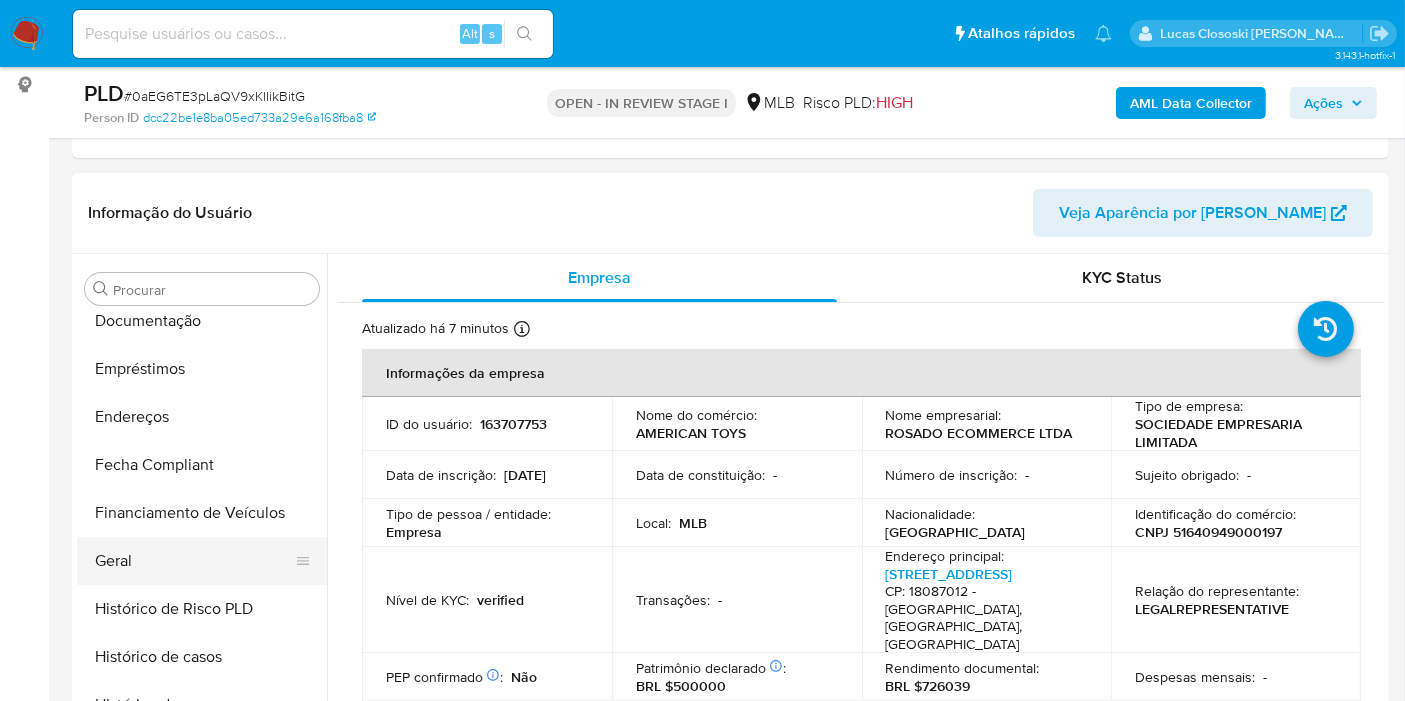 click on "Geral" at bounding box center (194, 561) 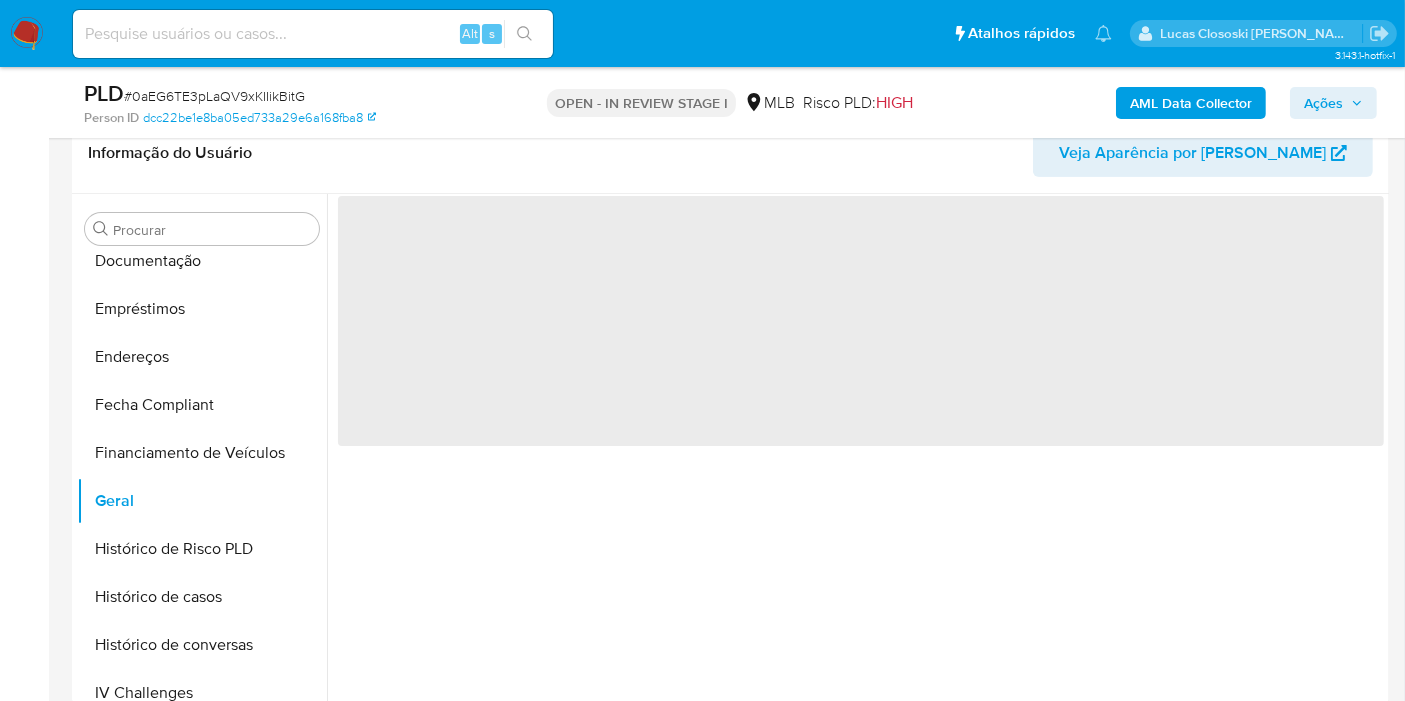 scroll, scrollTop: 377, scrollLeft: 0, axis: vertical 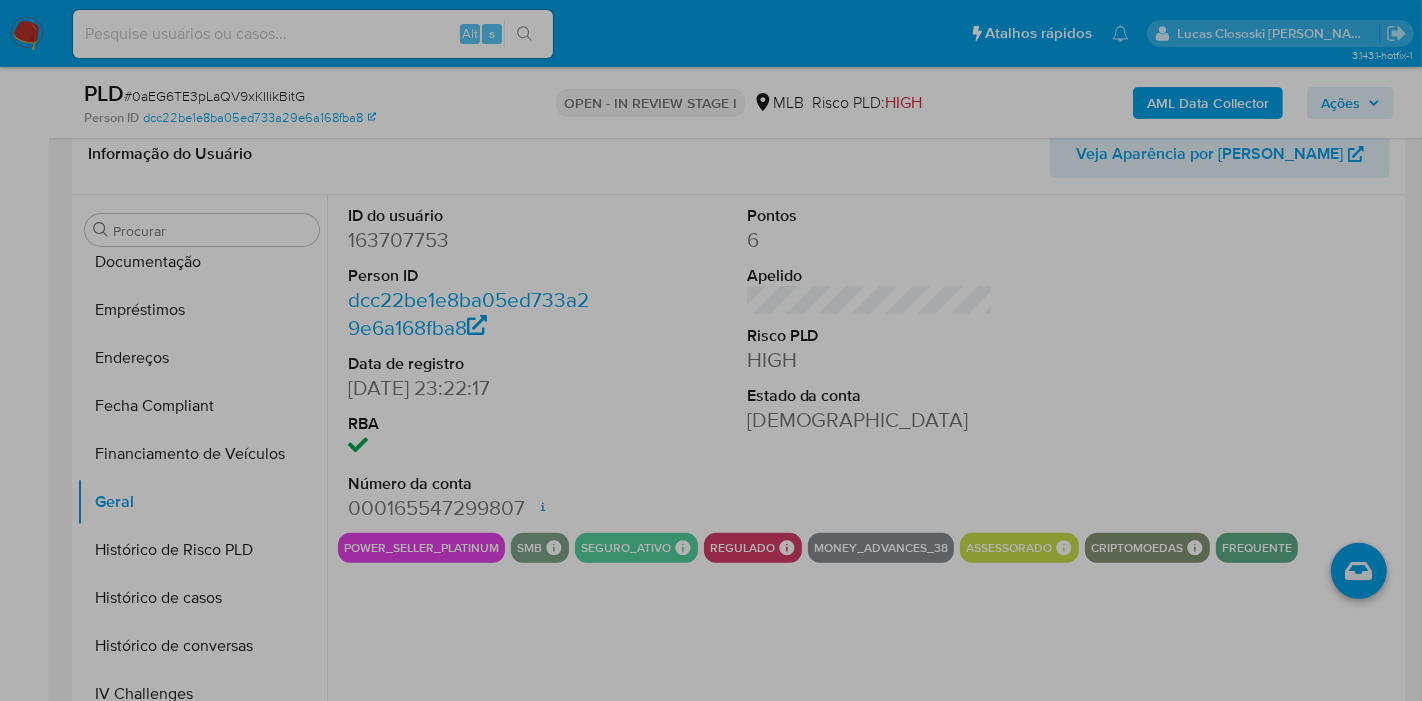 click on "0 X 0" at bounding box center [711, 1730] 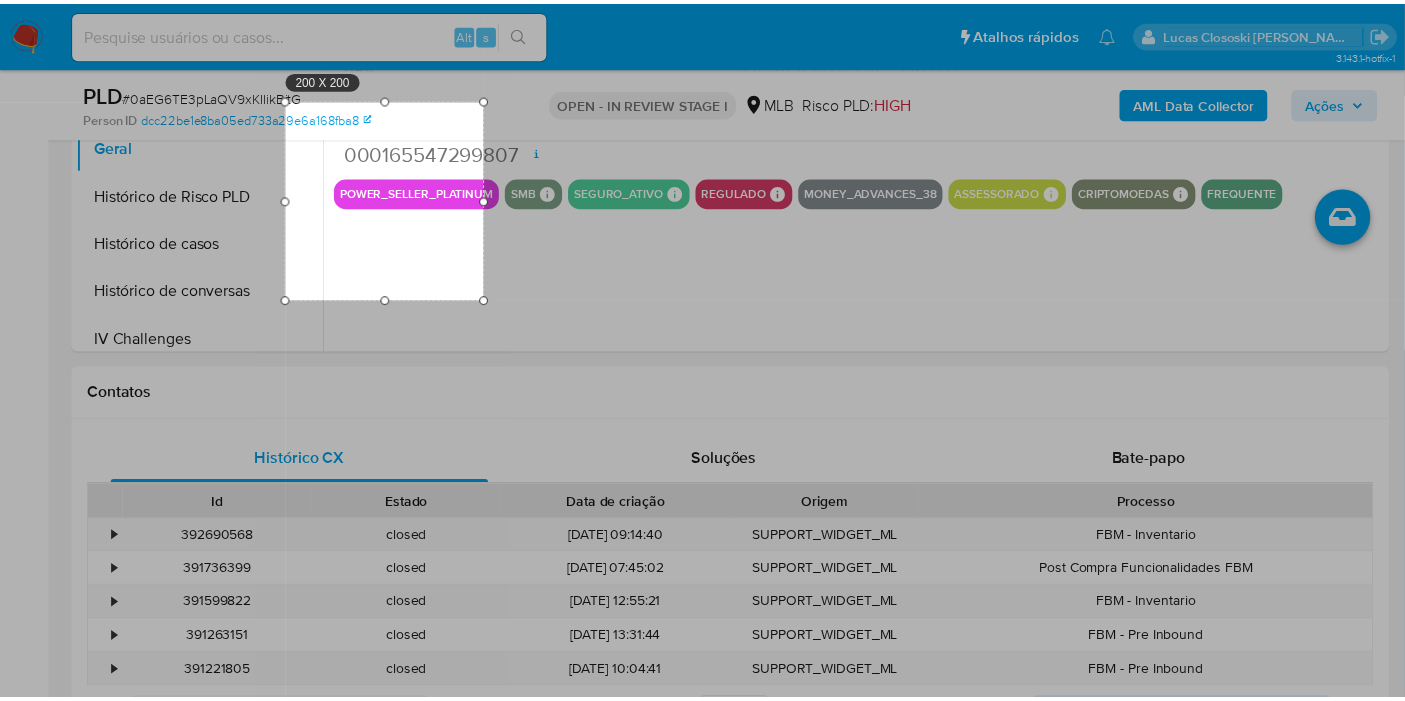 scroll, scrollTop: 871, scrollLeft: 0, axis: vertical 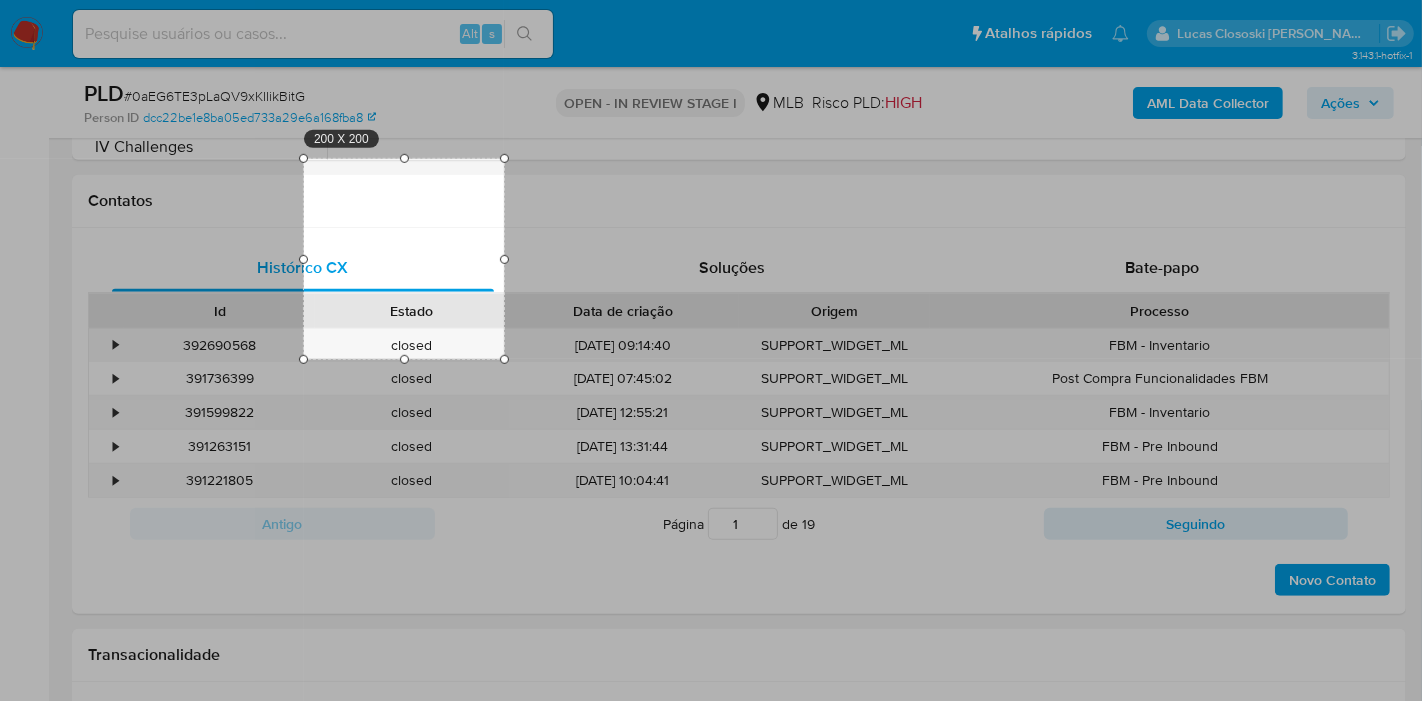 drag, startPoint x: 417, startPoint y: 570, endPoint x: 430, endPoint y: 246, distance: 324.2607 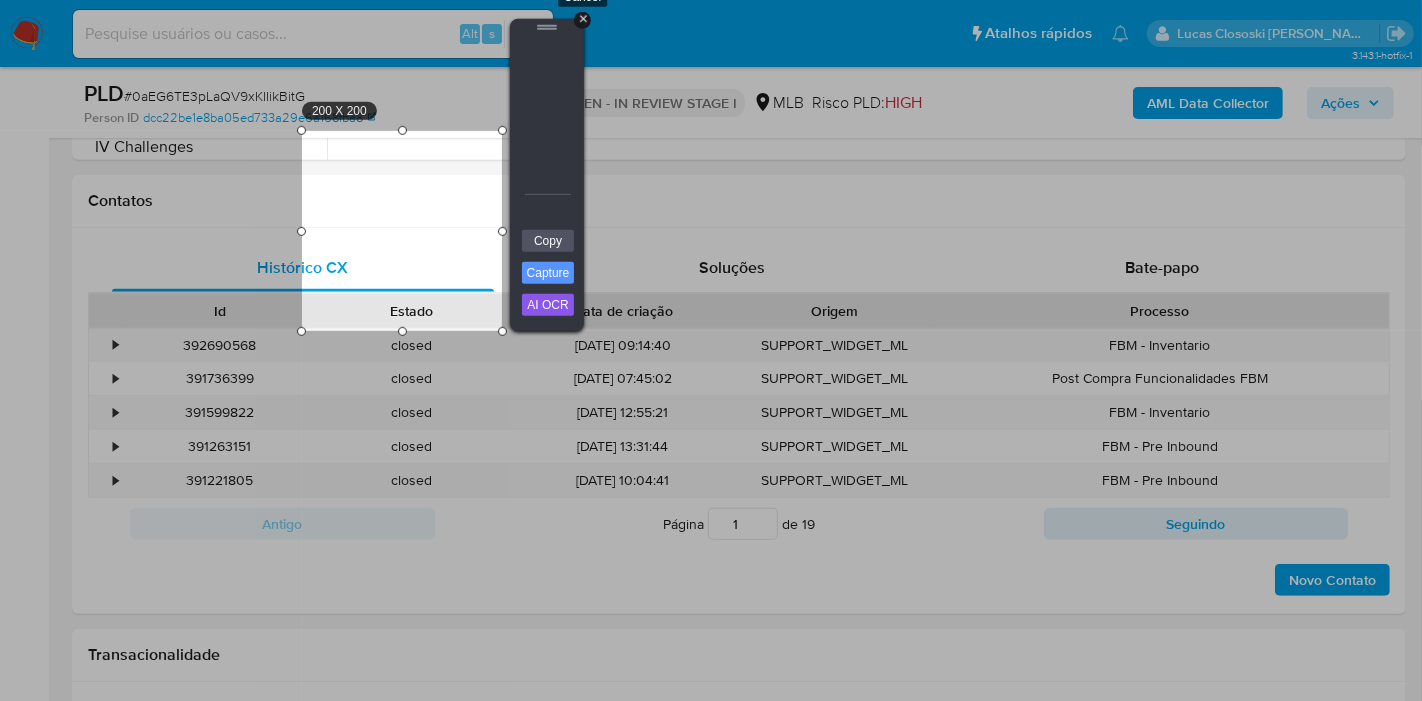 click on "+" at bounding box center (582, 20) 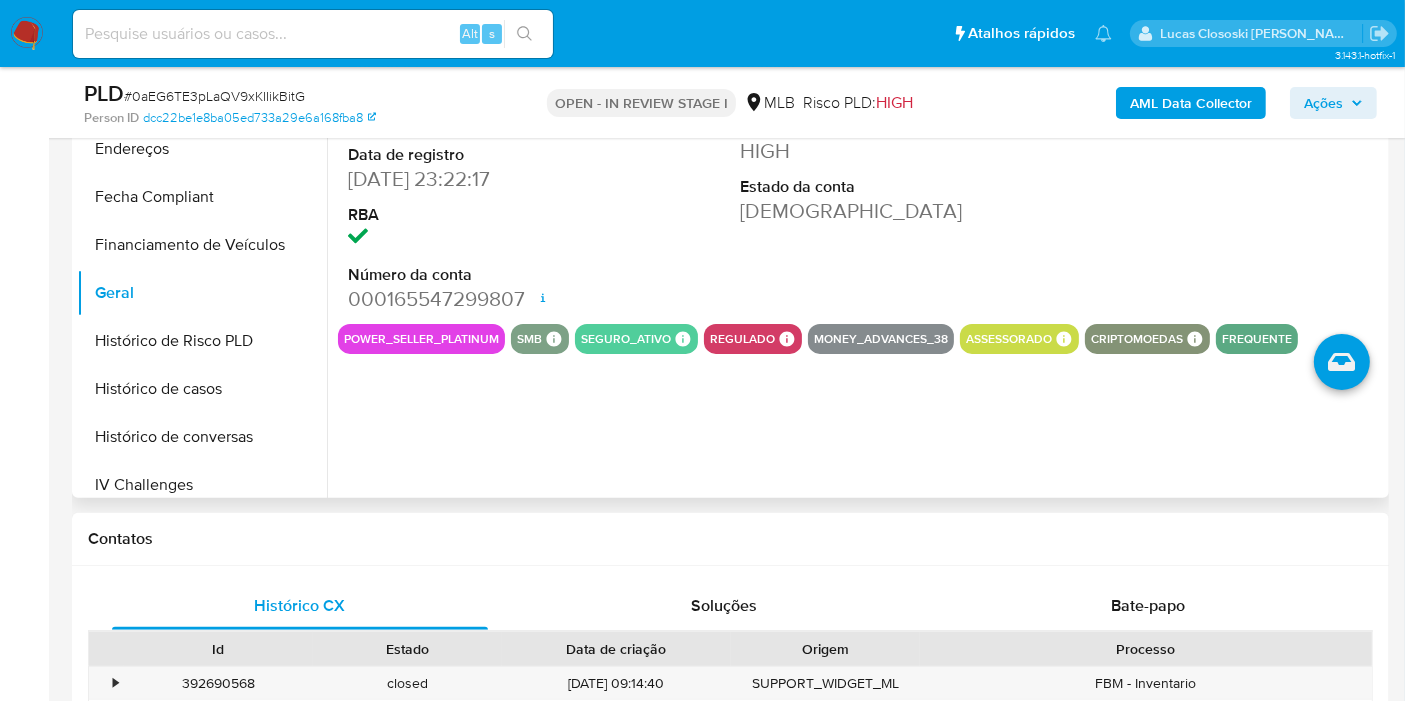scroll, scrollTop: 427, scrollLeft: 0, axis: vertical 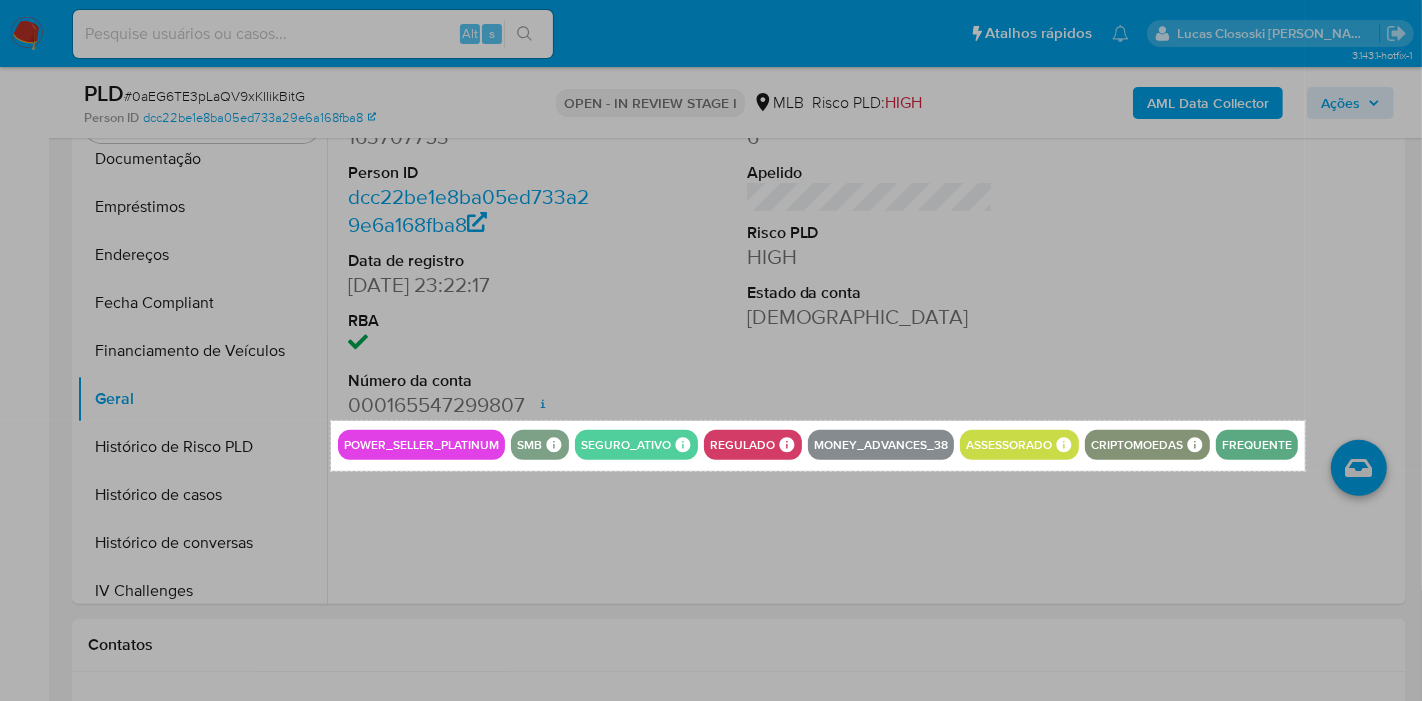 drag, startPoint x: 331, startPoint y: 421, endPoint x: 1305, endPoint y: 471, distance: 975.28253 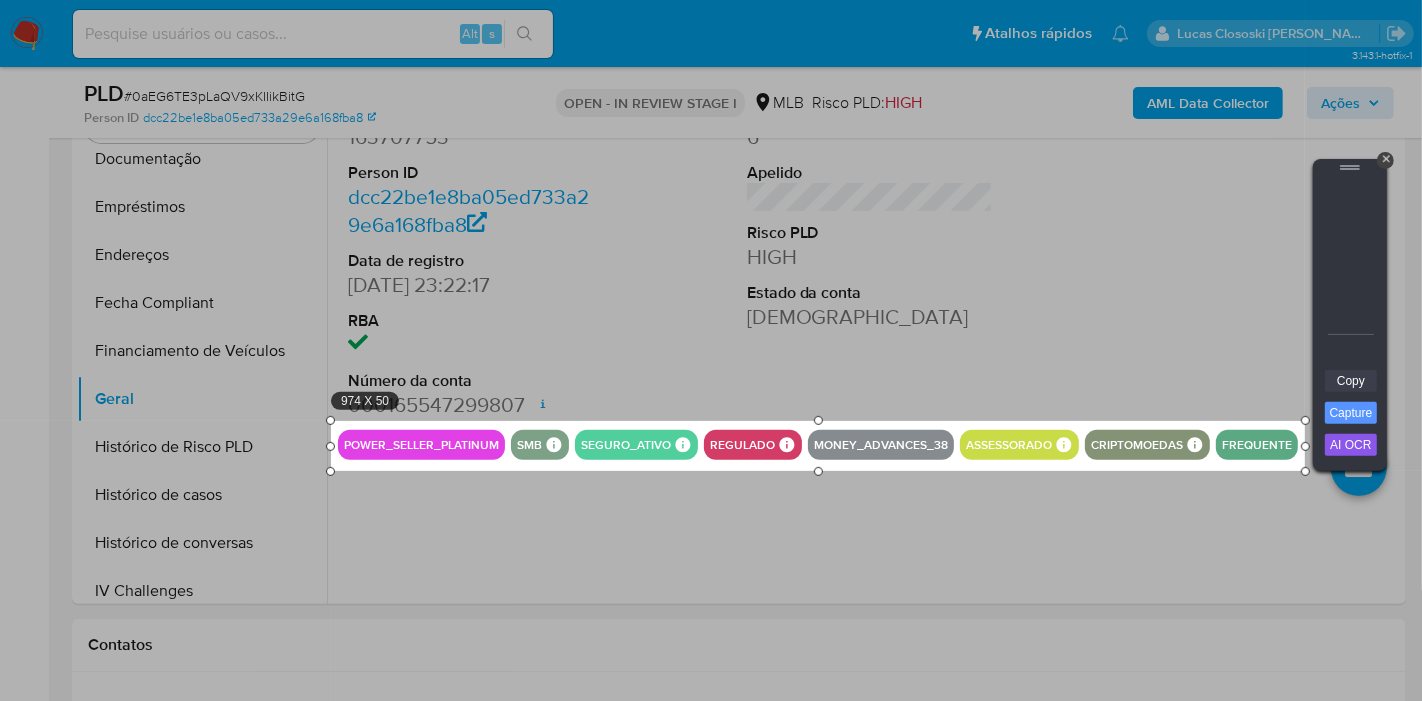 click on "Copy" at bounding box center [1351, 381] 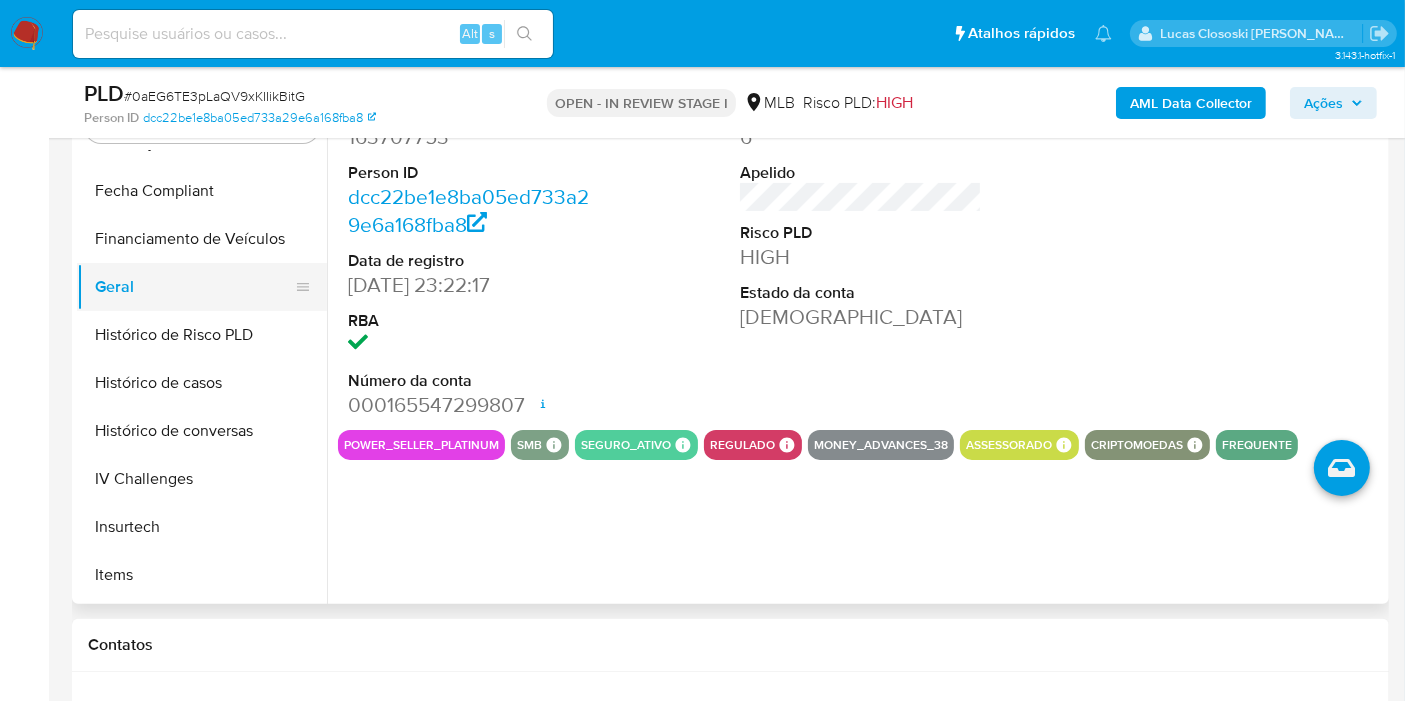 scroll, scrollTop: 622, scrollLeft: 0, axis: vertical 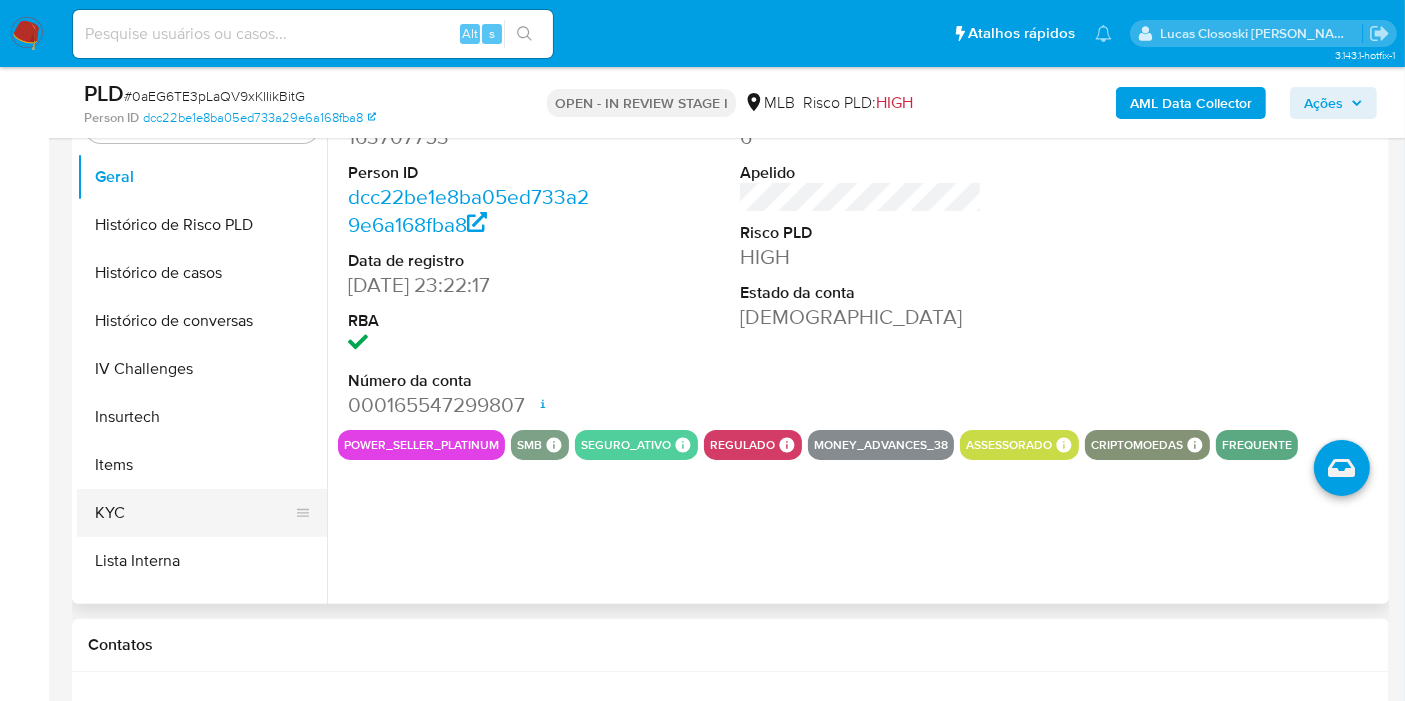 click on "KYC" at bounding box center (194, 513) 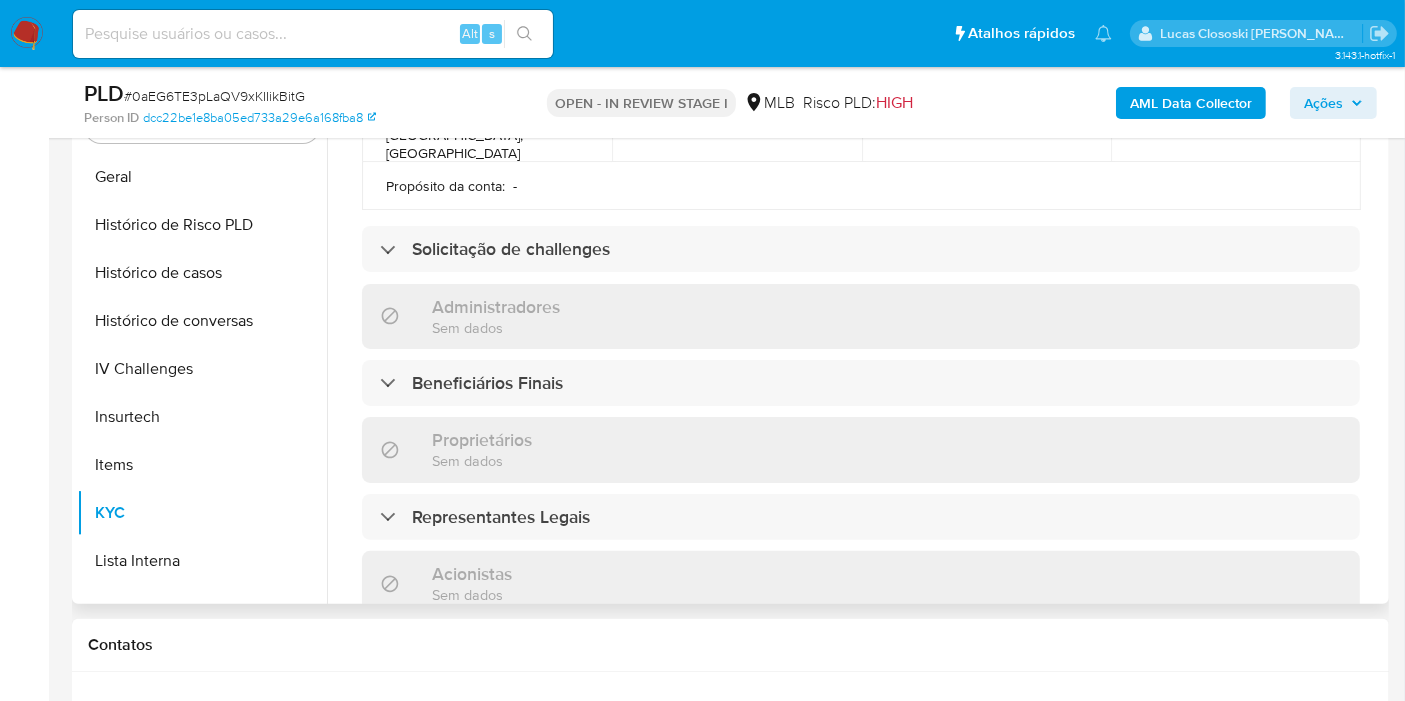 scroll, scrollTop: 1245, scrollLeft: 0, axis: vertical 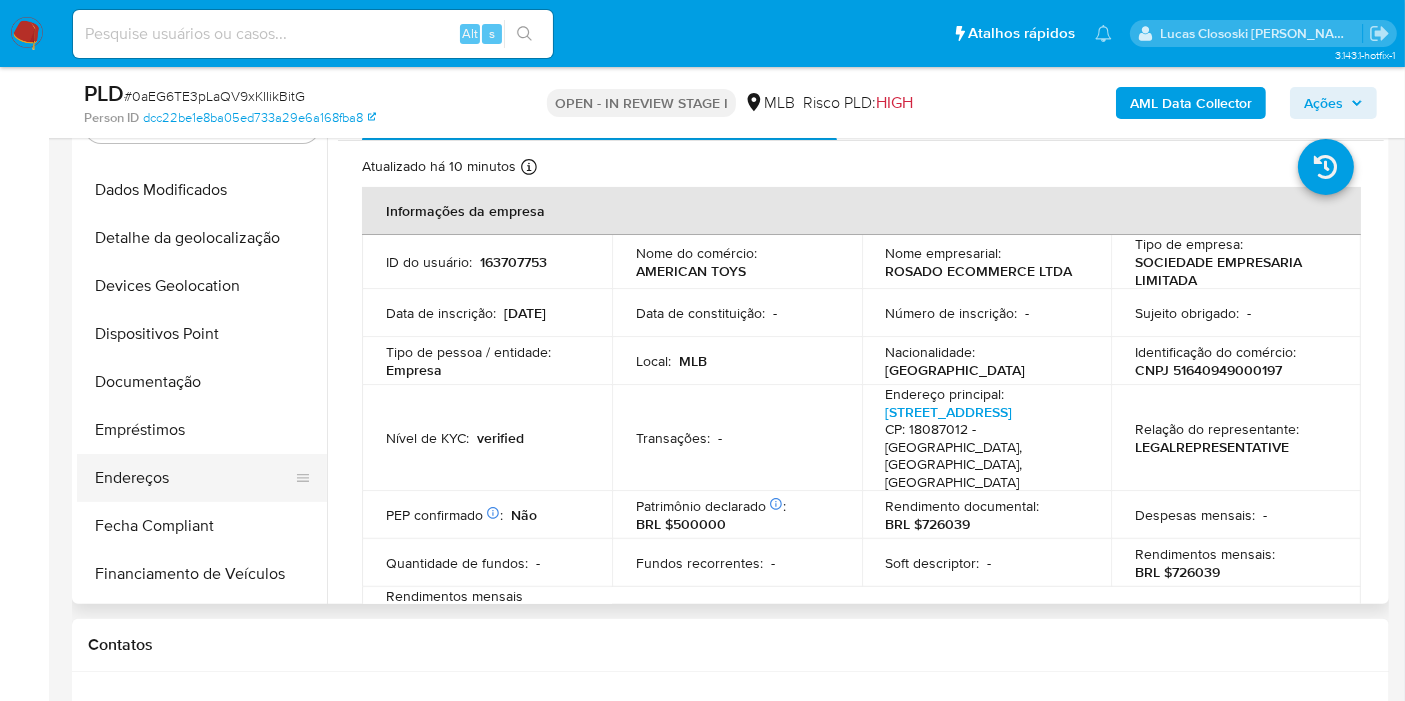 click on "Endereços" at bounding box center [194, 478] 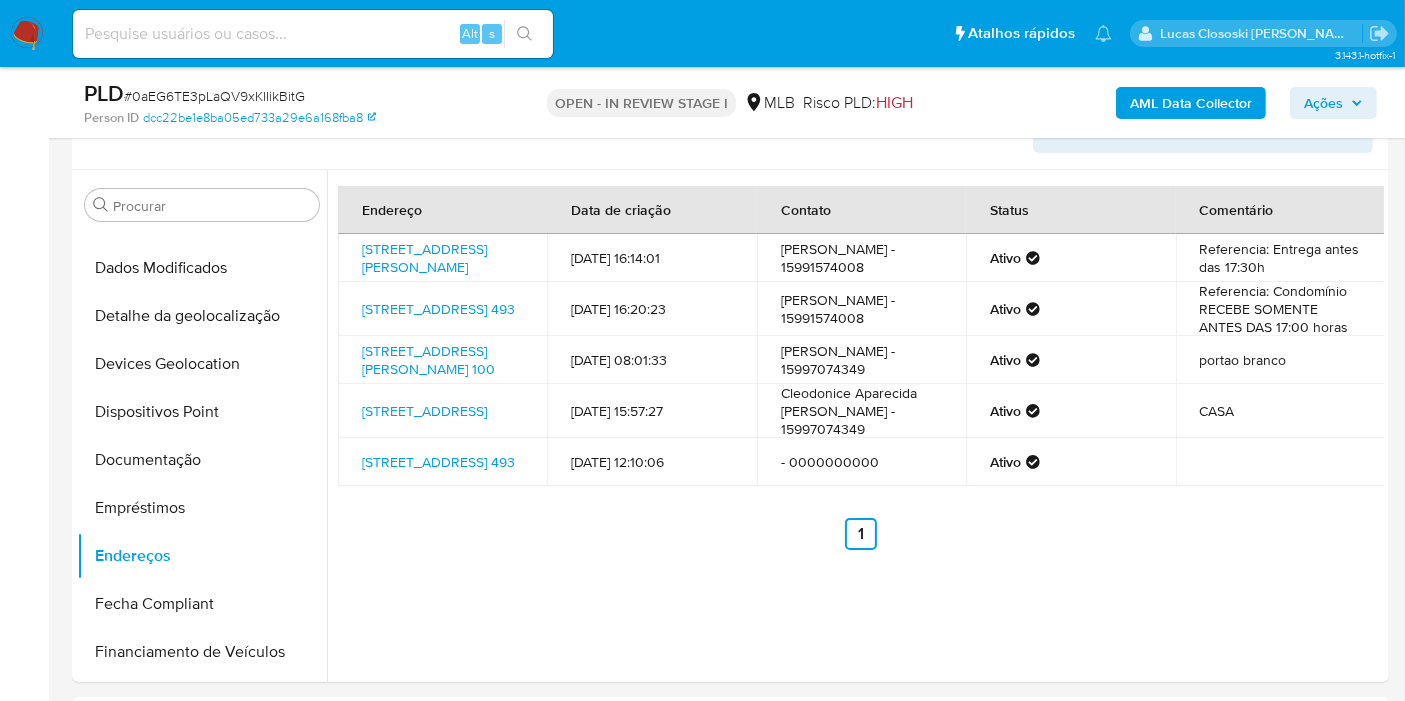 scroll, scrollTop: 316, scrollLeft: 0, axis: vertical 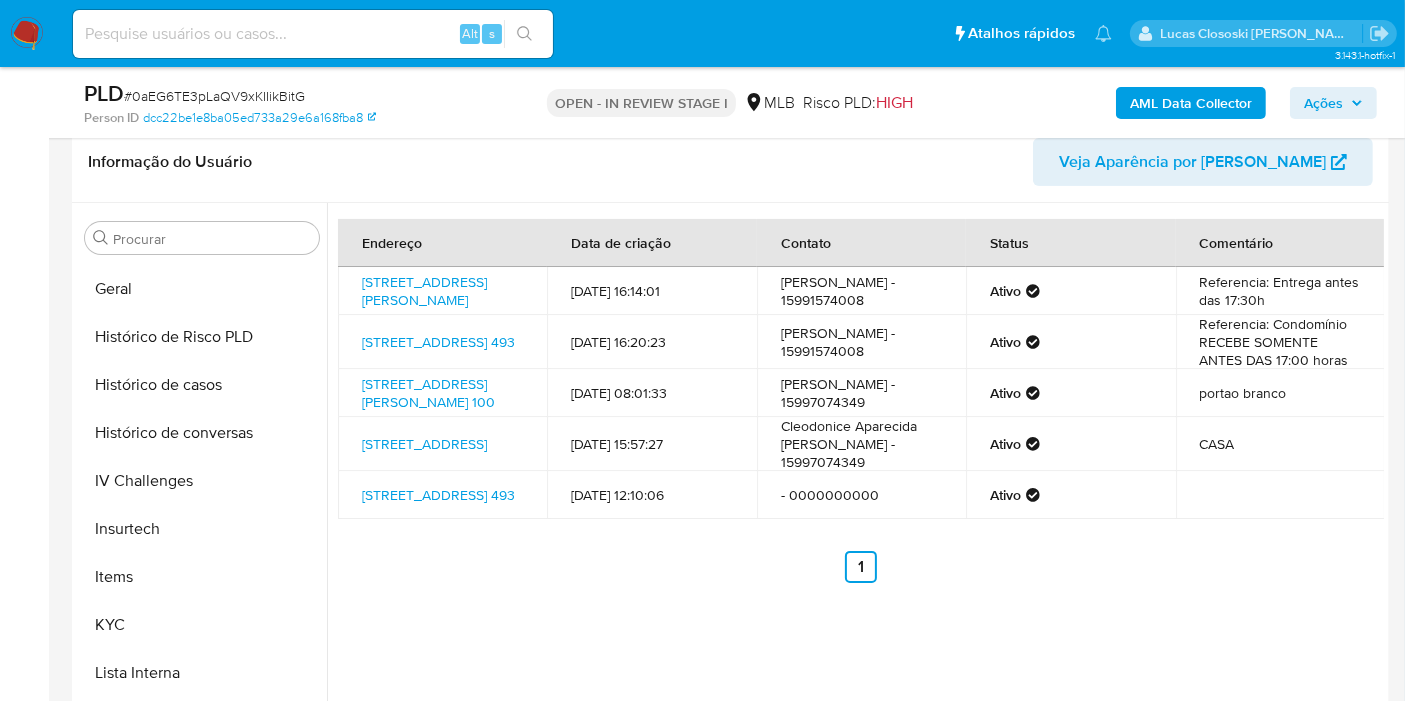 click on "Endereço Data de criação Contato Status Comentário Rua Leonilda Cruz Maldonado 13, Sorocaba, São Paulo, 18086429, Brasil 13 14/03/2025 16:14:01 Leonilda Cruz Maldonado - 15991574008 Ativo Referencia: Entrega antes das 17:30h Rua Fioravante Sajo 493, Sorocaba, São Paulo, 18087012, Brasil 493 06/06/2020 16:20:23 Cleodonice Aparecida Rosado Santos - 15991574008 Ativo Referencia: Condomínio RECEBE SOMENTE ANTES DAS 17:00 horas Rua Jornalista Angela Martins Vieira 100, Sorocaba, São Paulo, 18103013, Brasil 100 27/08/2024 08:01:33 Vinicius Henrique Rosado Santos - 15997074349 Ativo portao branco Rua Goiacoz 161, Sorocaba, São Paulo, 18090590, Brasil 161 07/05/2024 15:57:27 Cleodonice Aparecida Rosado Dos Santos - 15997074349 Ativo CASA Rua Fioravante Sajo 493, Sorocaba, São Paulo, 18087012, Brasil 493 14/11/2022 12:10:06  - 0000000000 Ativo Anterior 1 Siguiente" at bounding box center [861, 401] 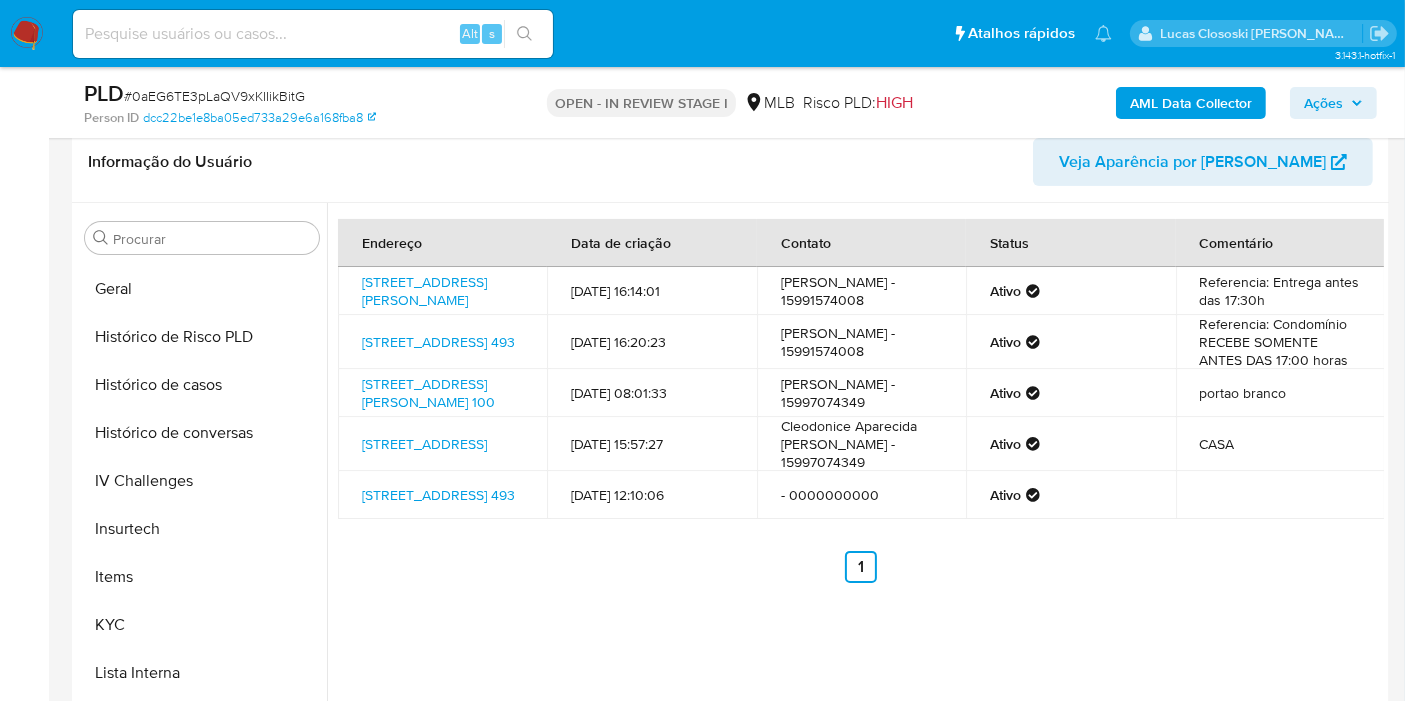 copy on "Rua Jornalista Angela Martins Vieira 100, Sorocaba, São Paulo, 18103013, Brasil 100" 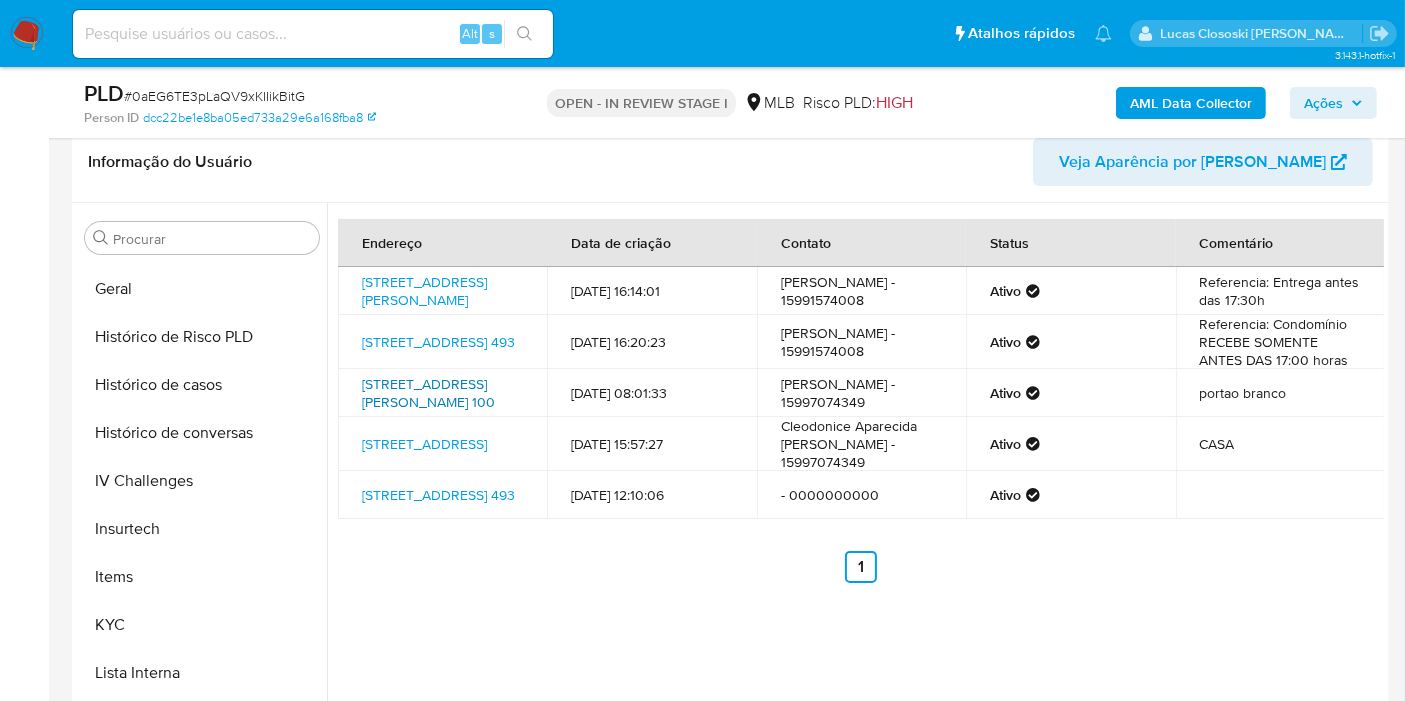 click on "Rua Jornalista Angela Martins Vieira 100, Sorocaba, São Paulo, 18103013, Brasil 100" at bounding box center [428, 393] 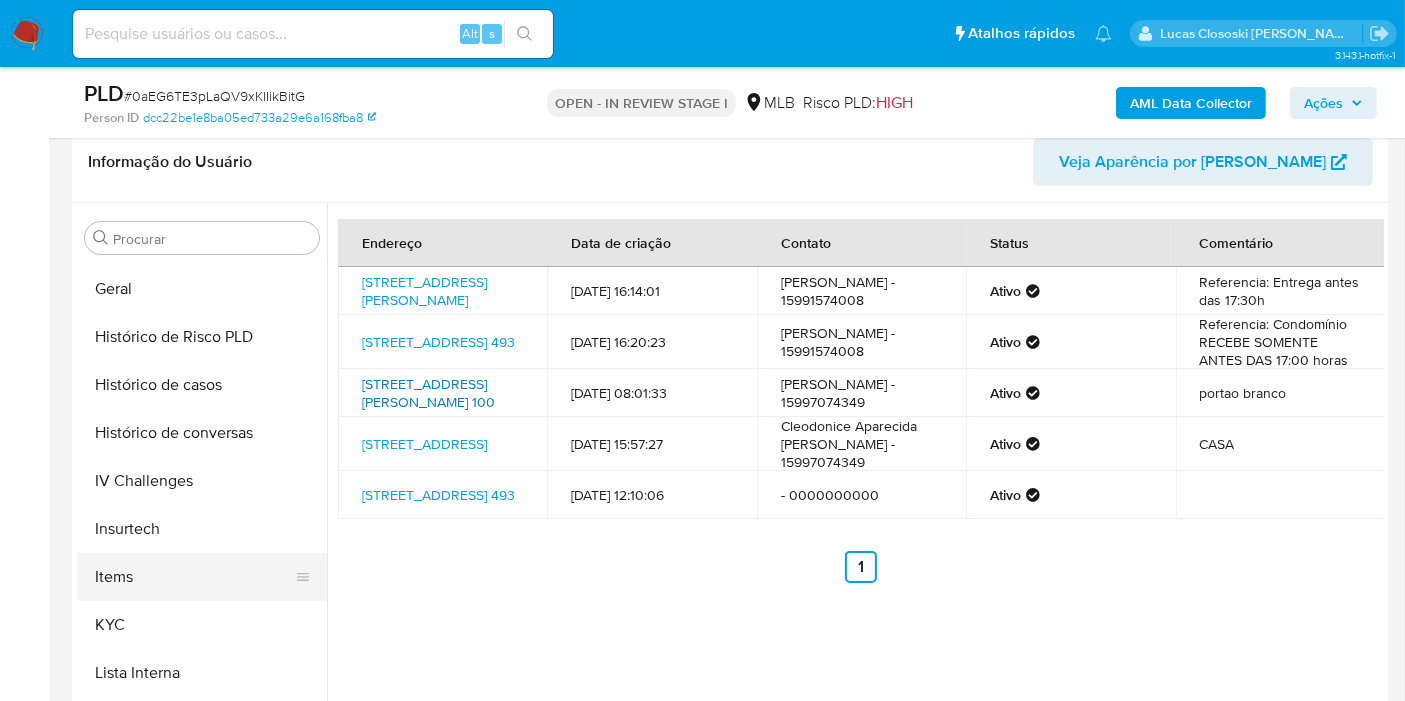 scroll, scrollTop: 732, scrollLeft: 0, axis: vertical 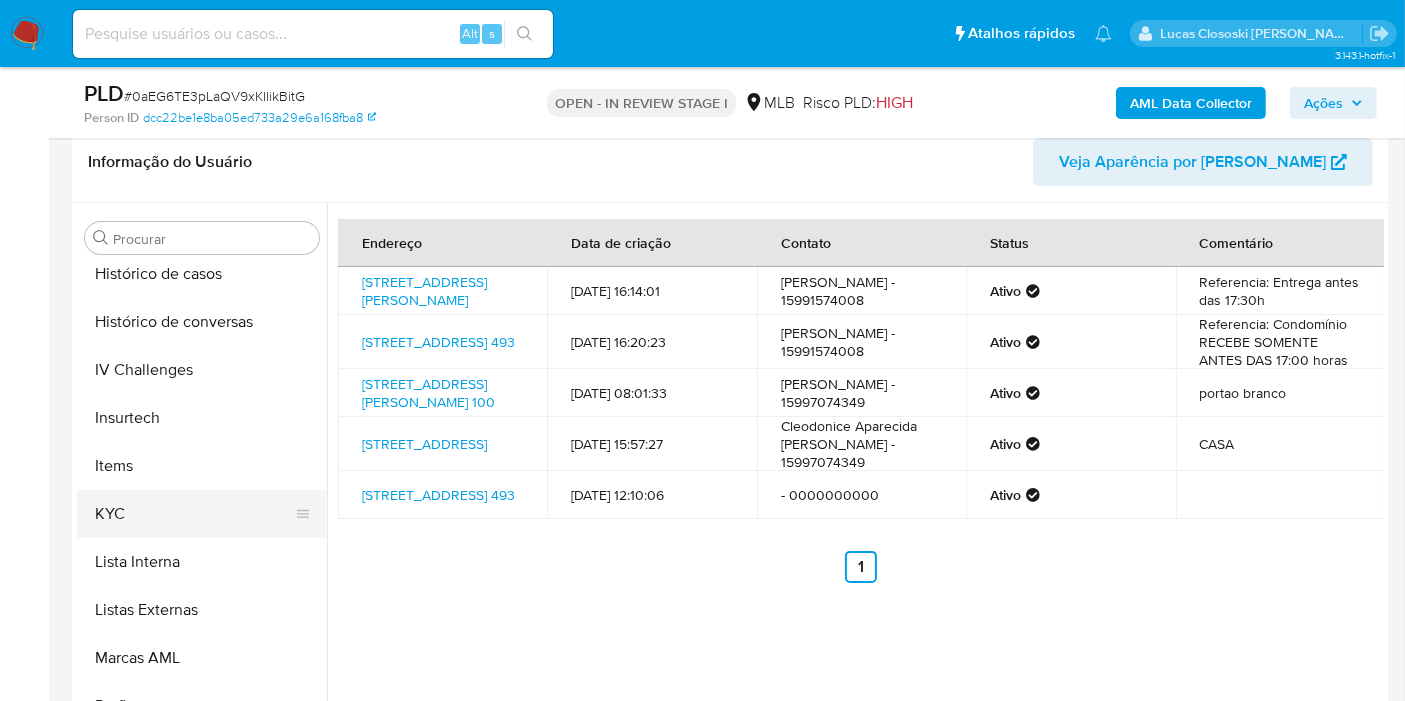 click on "KYC" at bounding box center [194, 514] 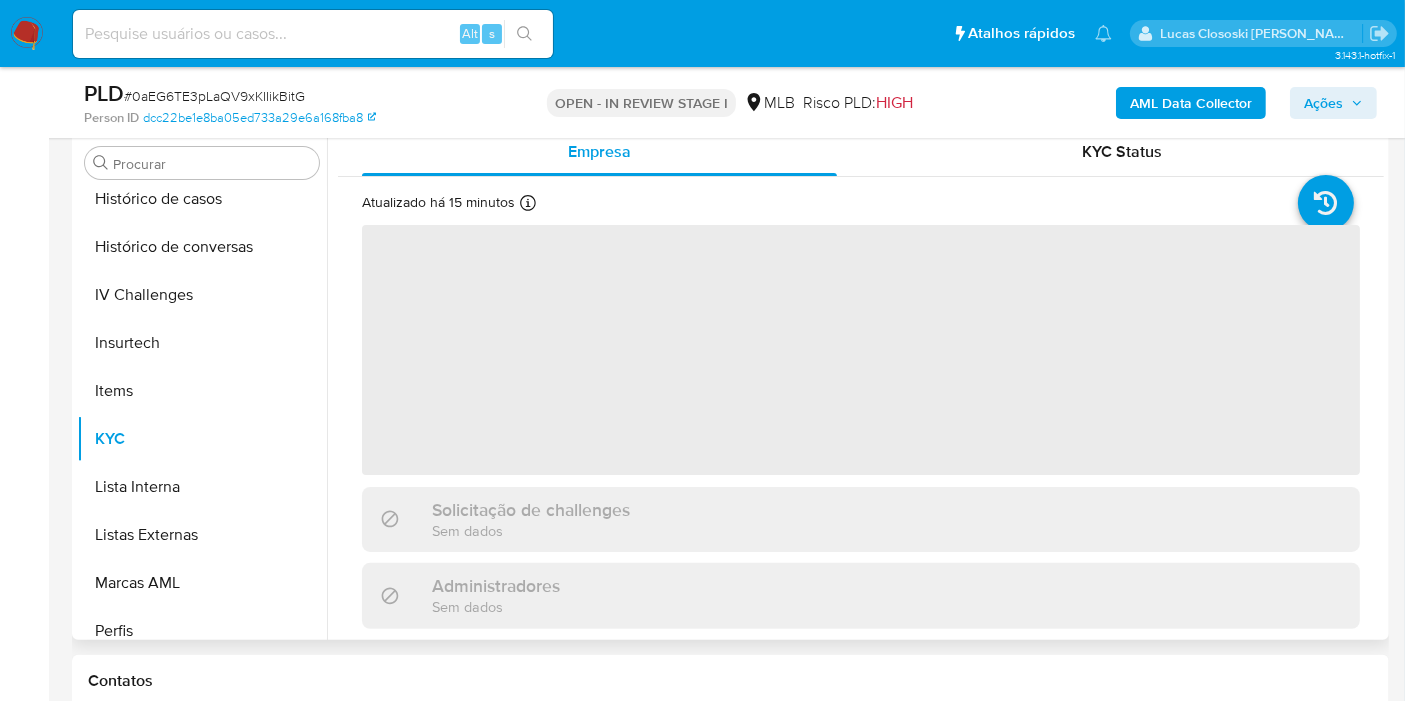 scroll, scrollTop: 427, scrollLeft: 0, axis: vertical 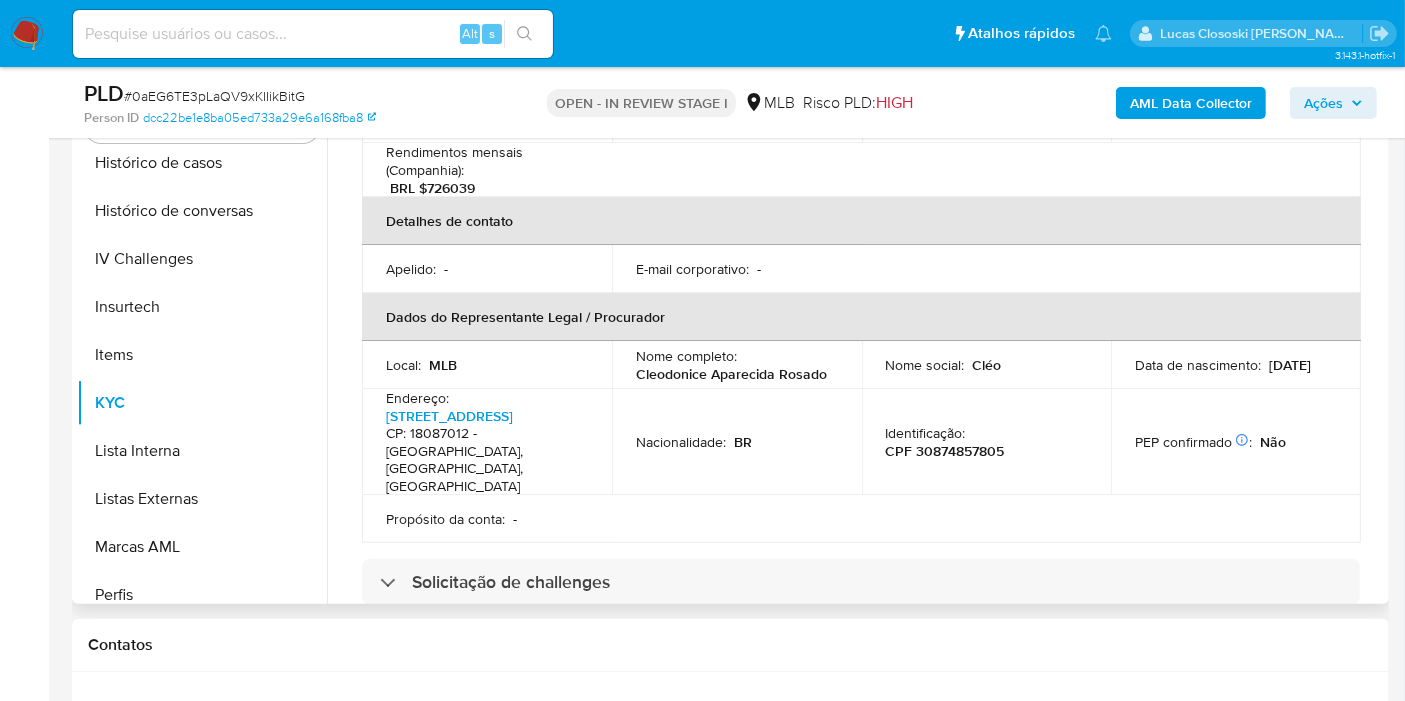 click on "Cleodonice Aparecida Rosado" at bounding box center (731, 374) 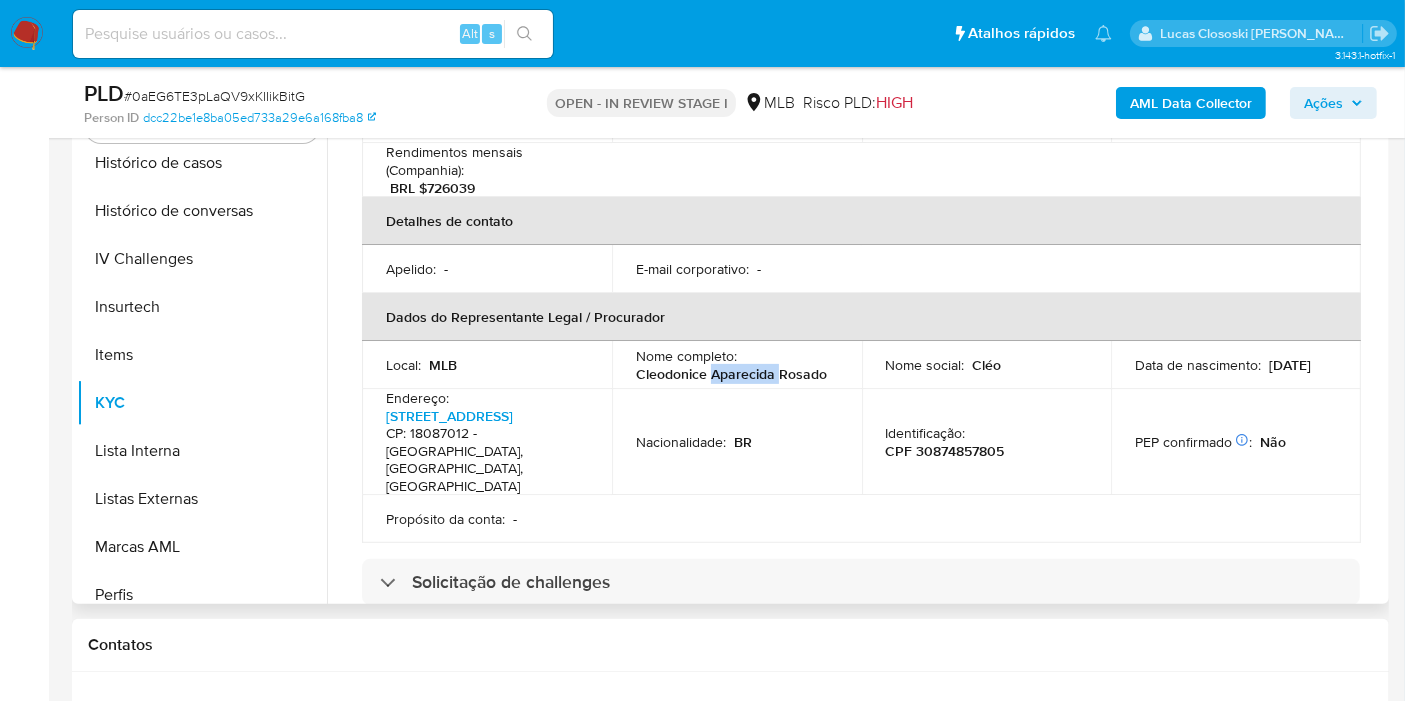 click on "Cleodonice Aparecida Rosado" at bounding box center (731, 374) 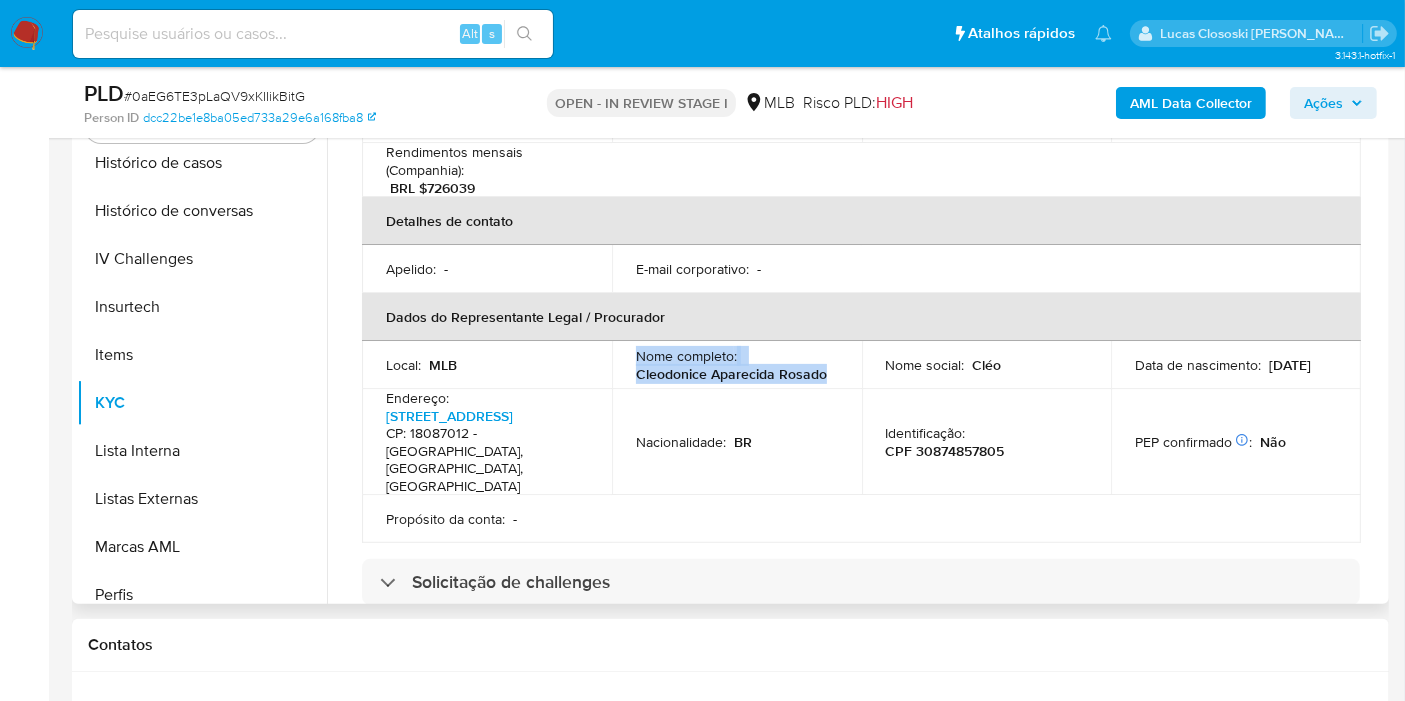 click on "Cleodonice Aparecida Rosado" at bounding box center (731, 374) 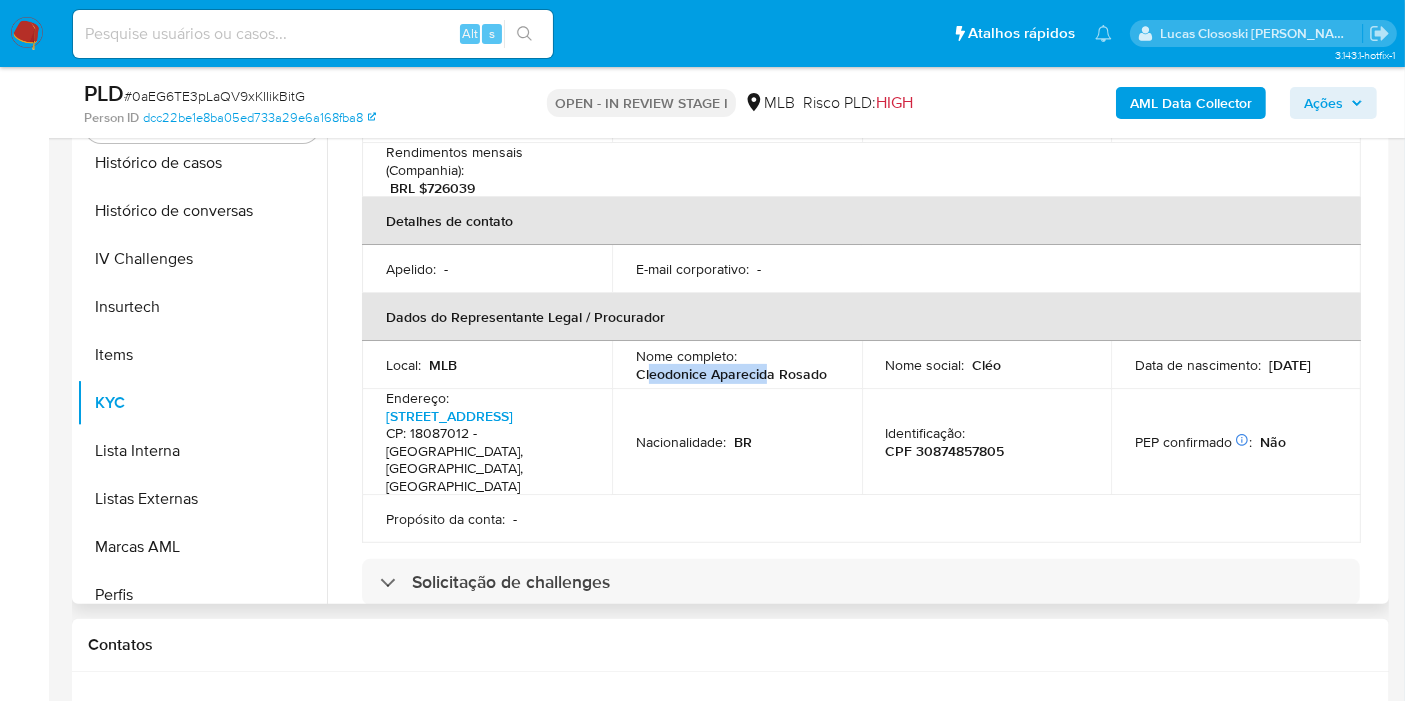 drag, startPoint x: 648, startPoint y: 355, endPoint x: 791, endPoint y: 357, distance: 143.01399 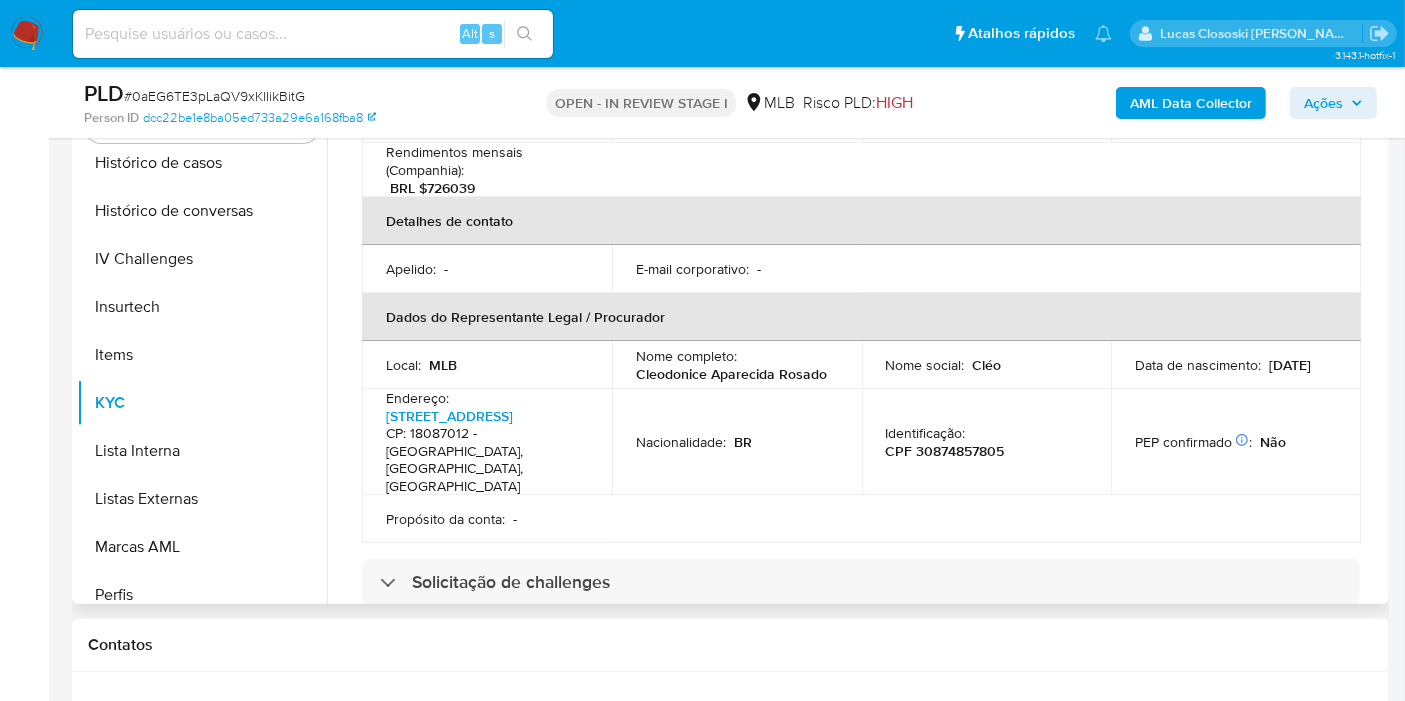click on "Cleodonice Aparecida Rosado" at bounding box center [731, 374] 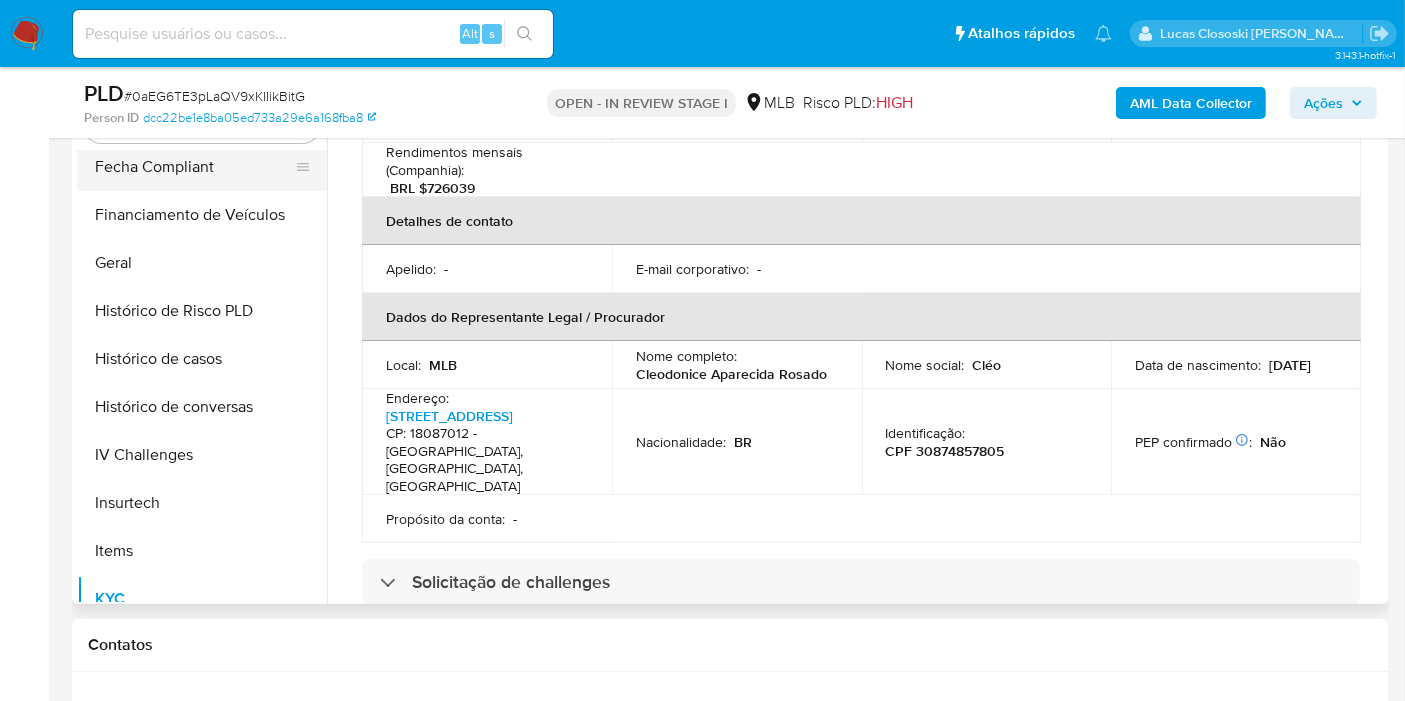 scroll, scrollTop: 399, scrollLeft: 0, axis: vertical 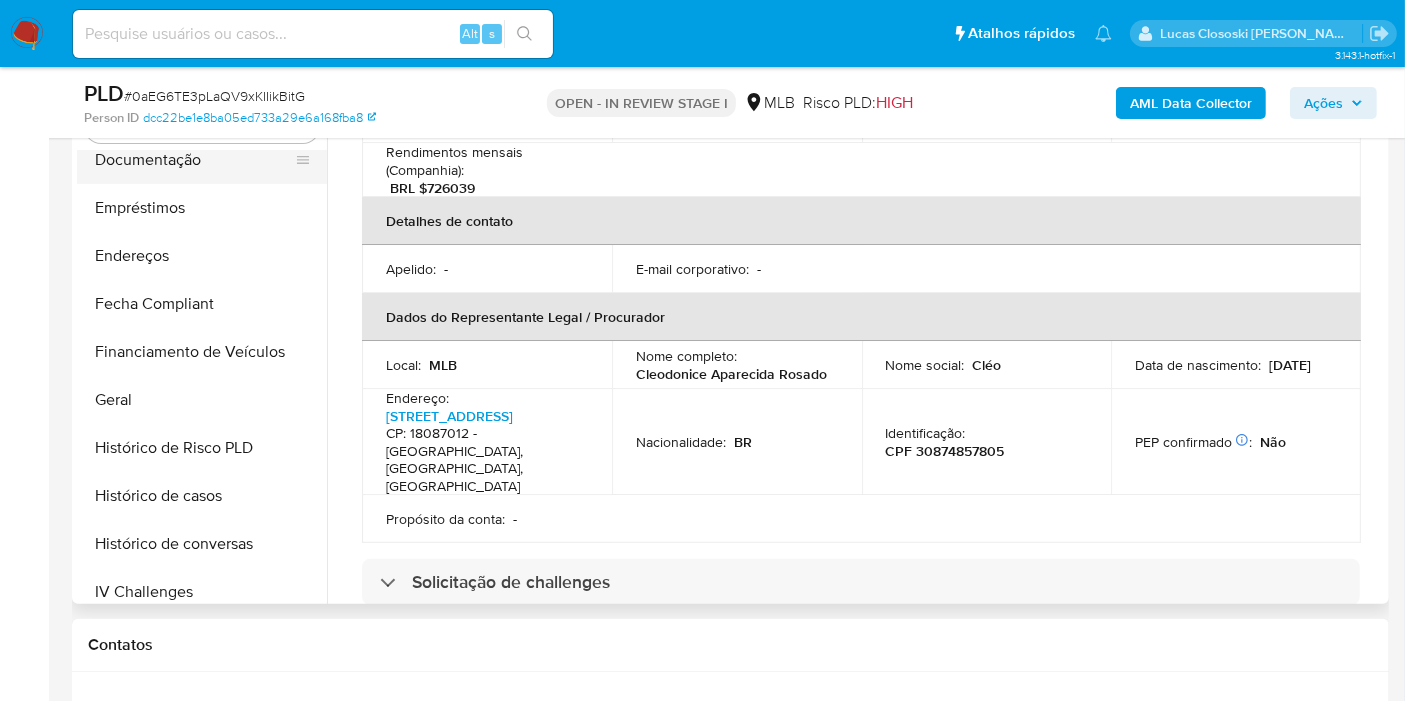 click on "Documentação" at bounding box center [194, 160] 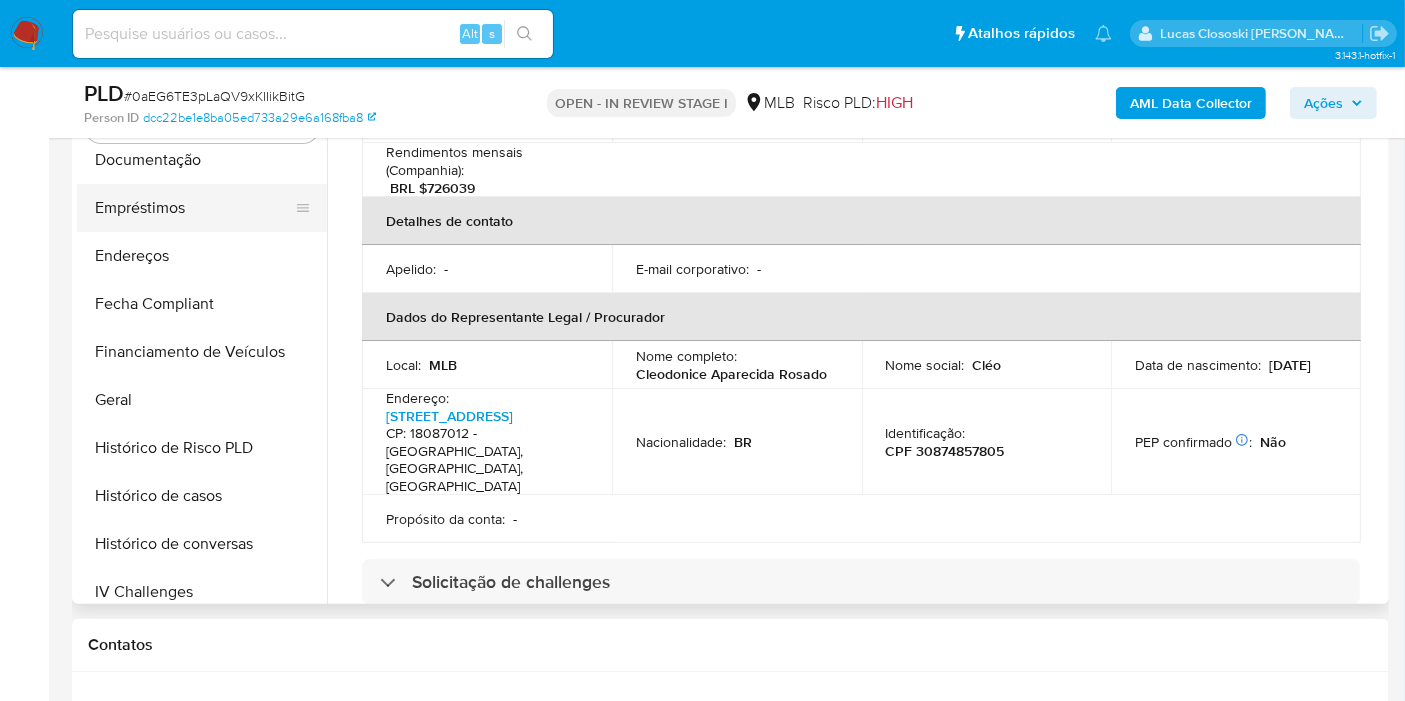 scroll, scrollTop: 0, scrollLeft: 0, axis: both 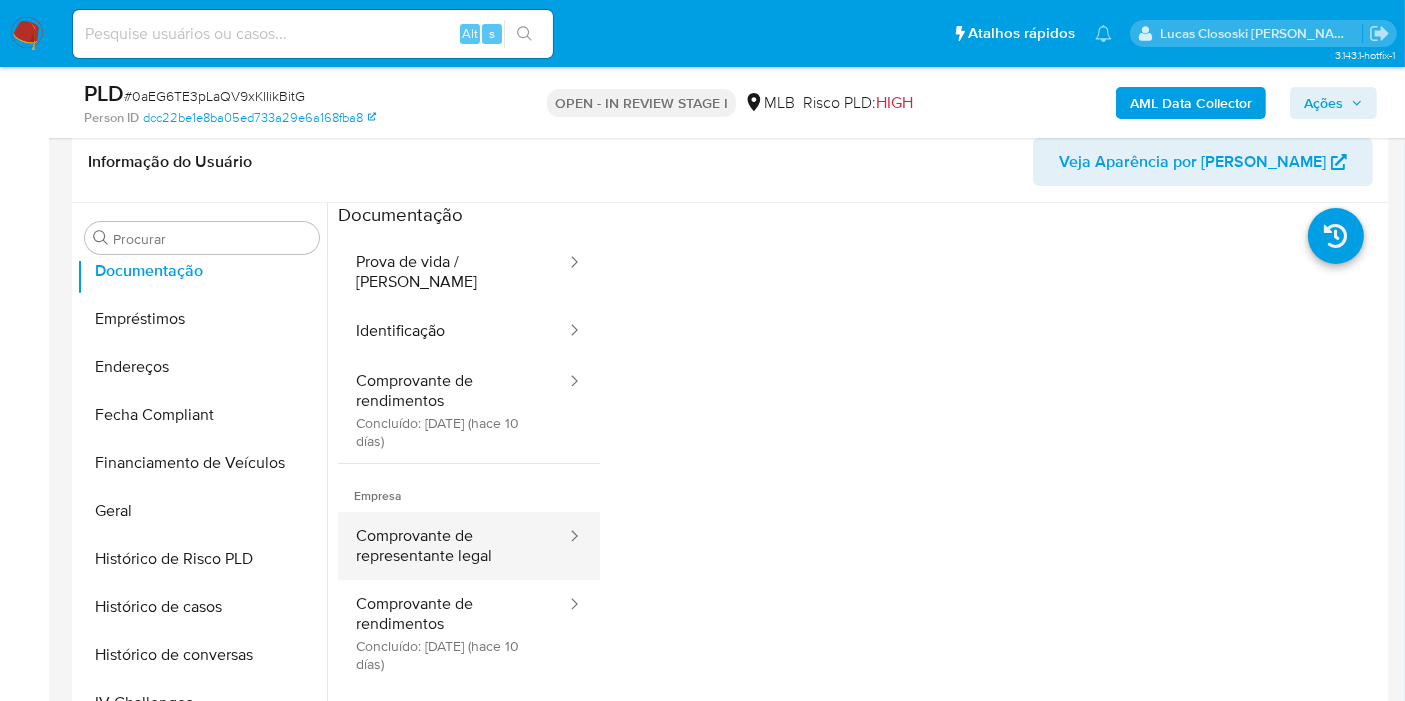 click on "Comprovante de representante legal" at bounding box center [453, 546] 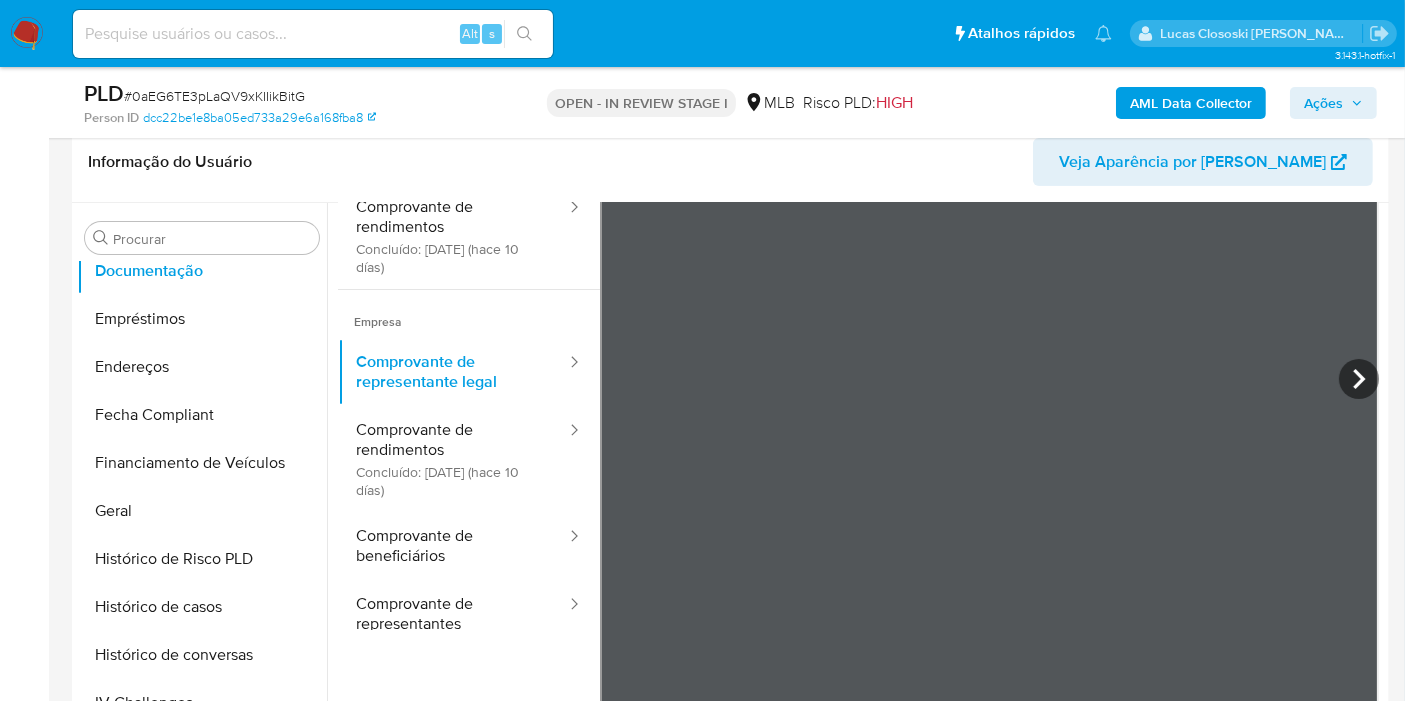 scroll, scrollTop: 88, scrollLeft: 0, axis: vertical 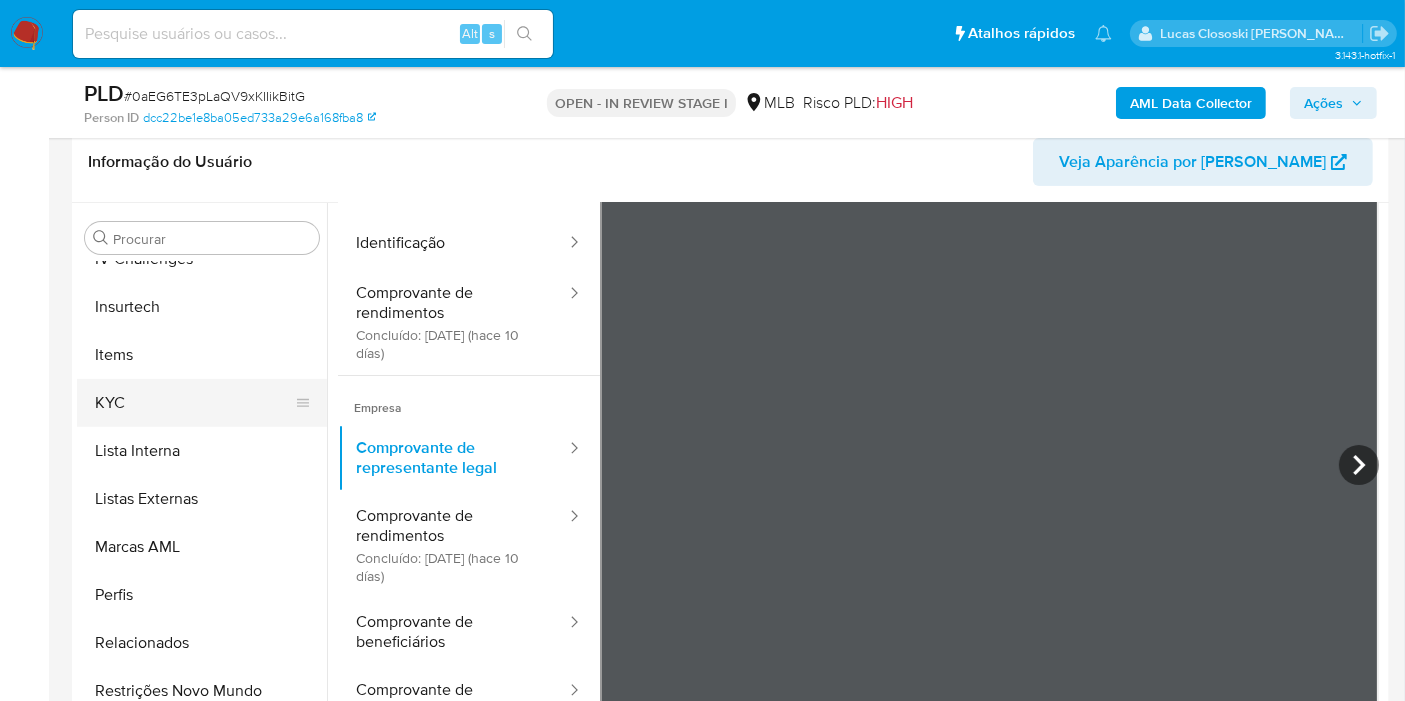 click on "KYC" at bounding box center (194, 403) 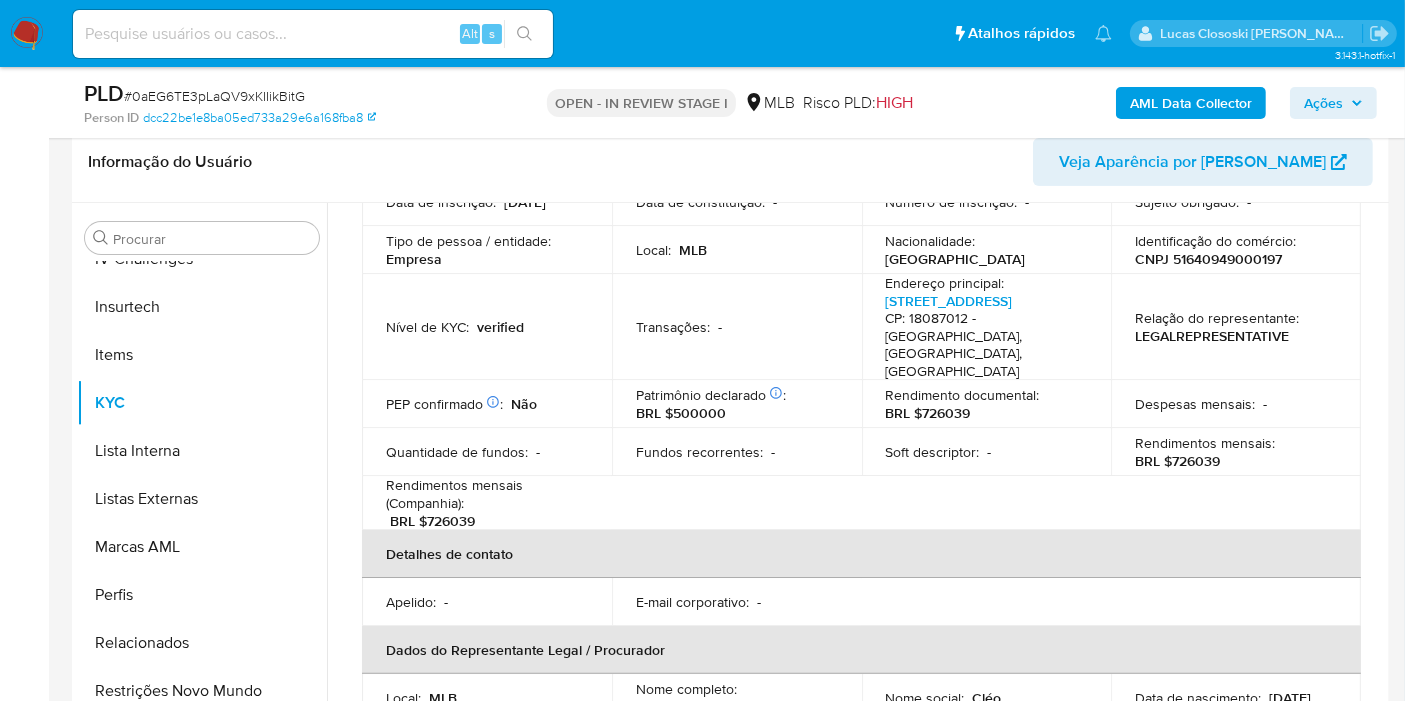 scroll, scrollTop: 333, scrollLeft: 0, axis: vertical 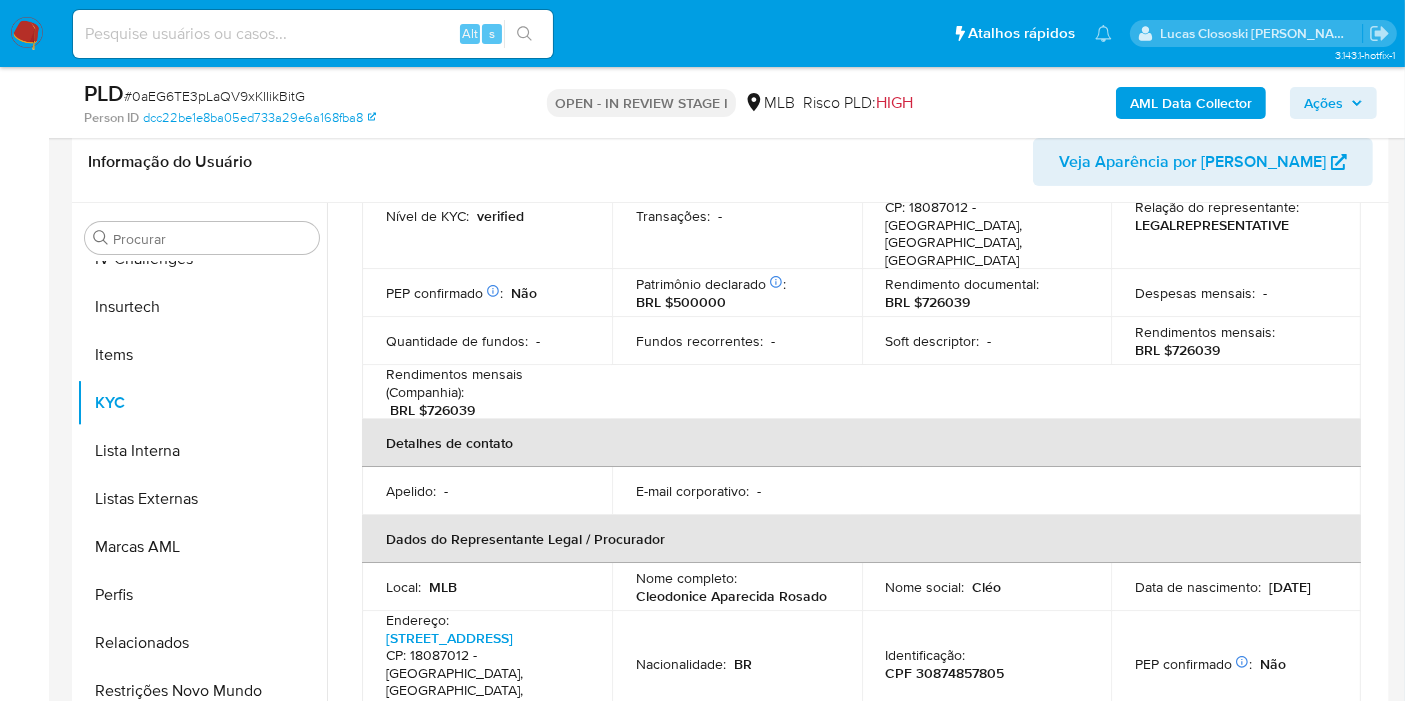 click on "Cleodonice Aparecida Rosado" at bounding box center (731, 596) 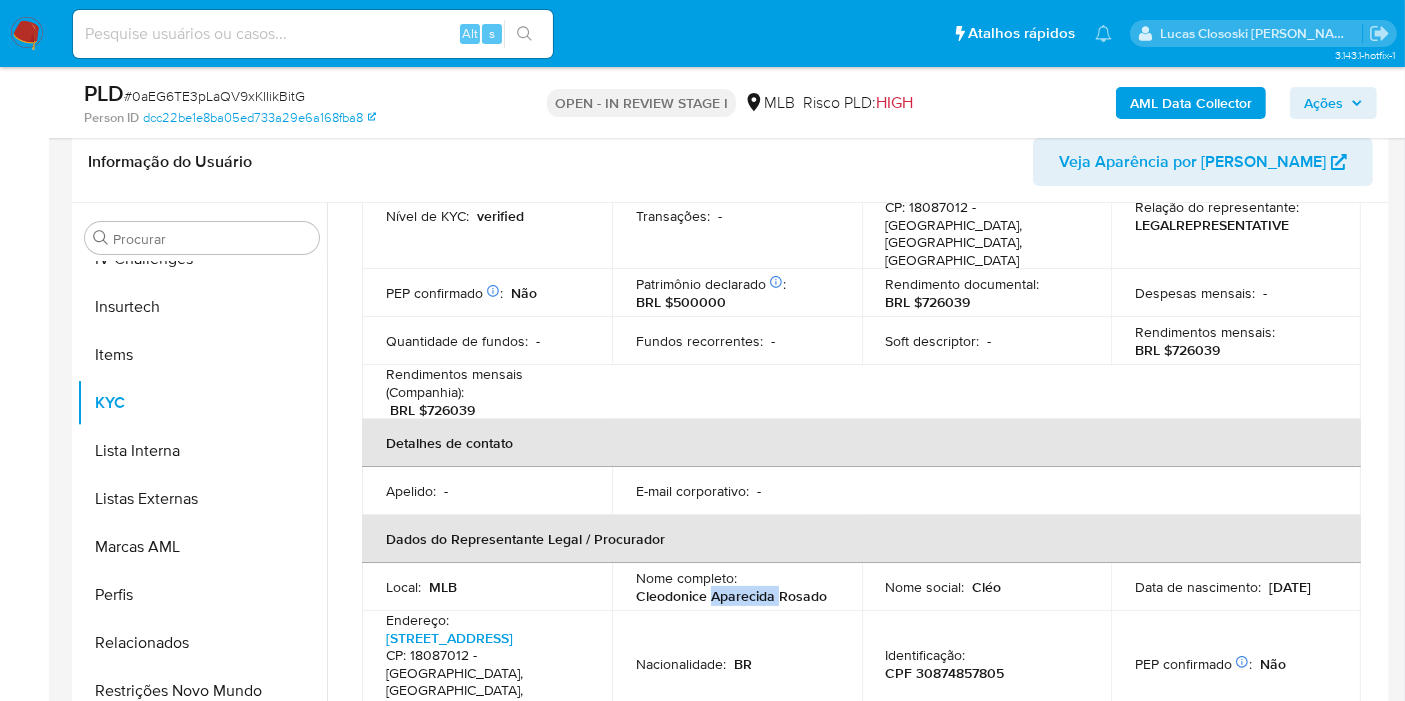 click on "Cleodonice Aparecida Rosado" at bounding box center (731, 596) 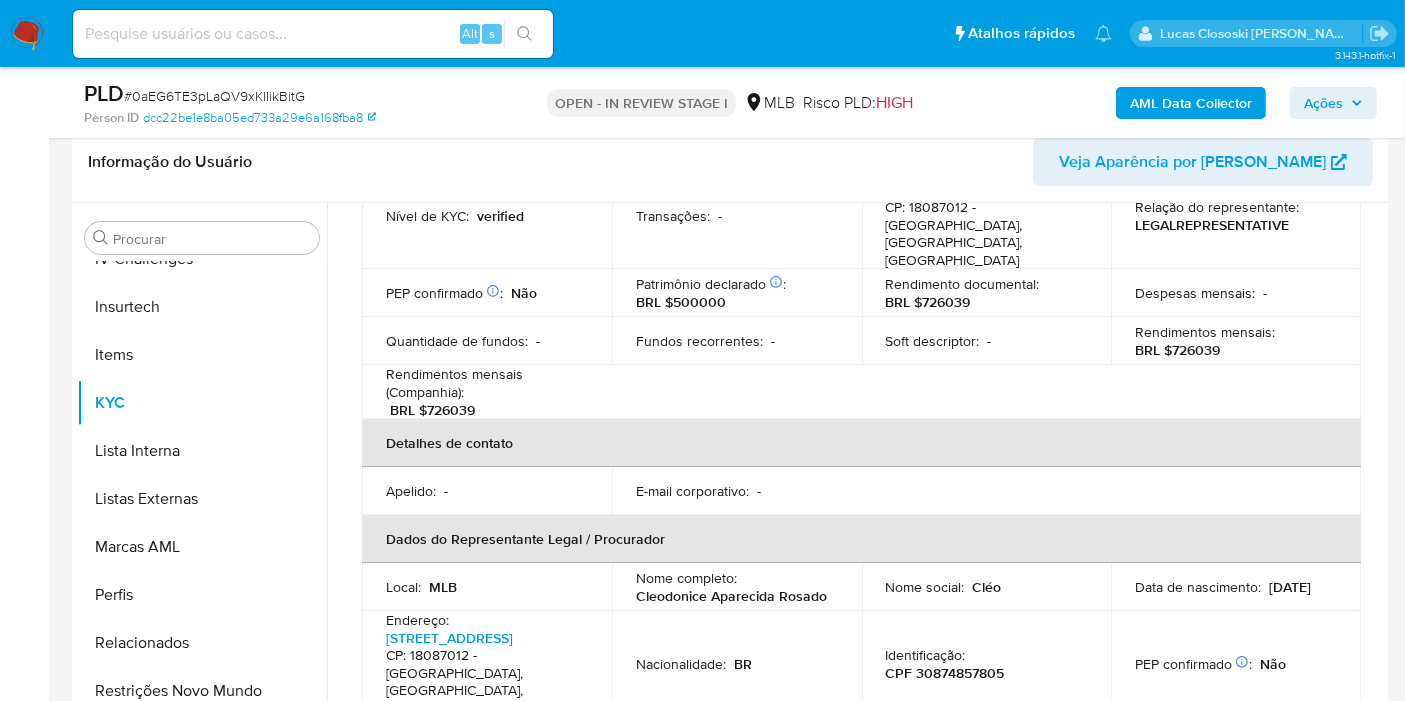 click on "Cleodonice Aparecida Rosado" at bounding box center [731, 596] 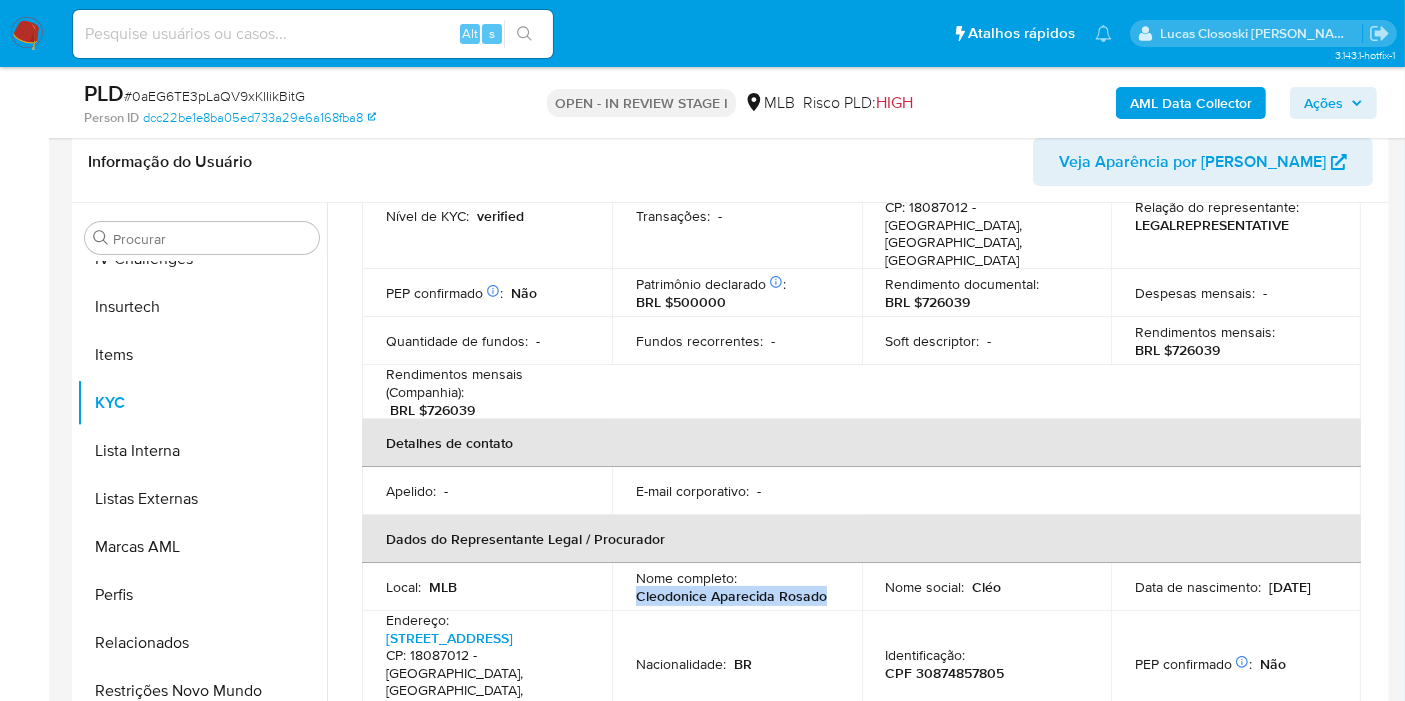 drag, startPoint x: 632, startPoint y: 580, endPoint x: 860, endPoint y: 576, distance: 228.03508 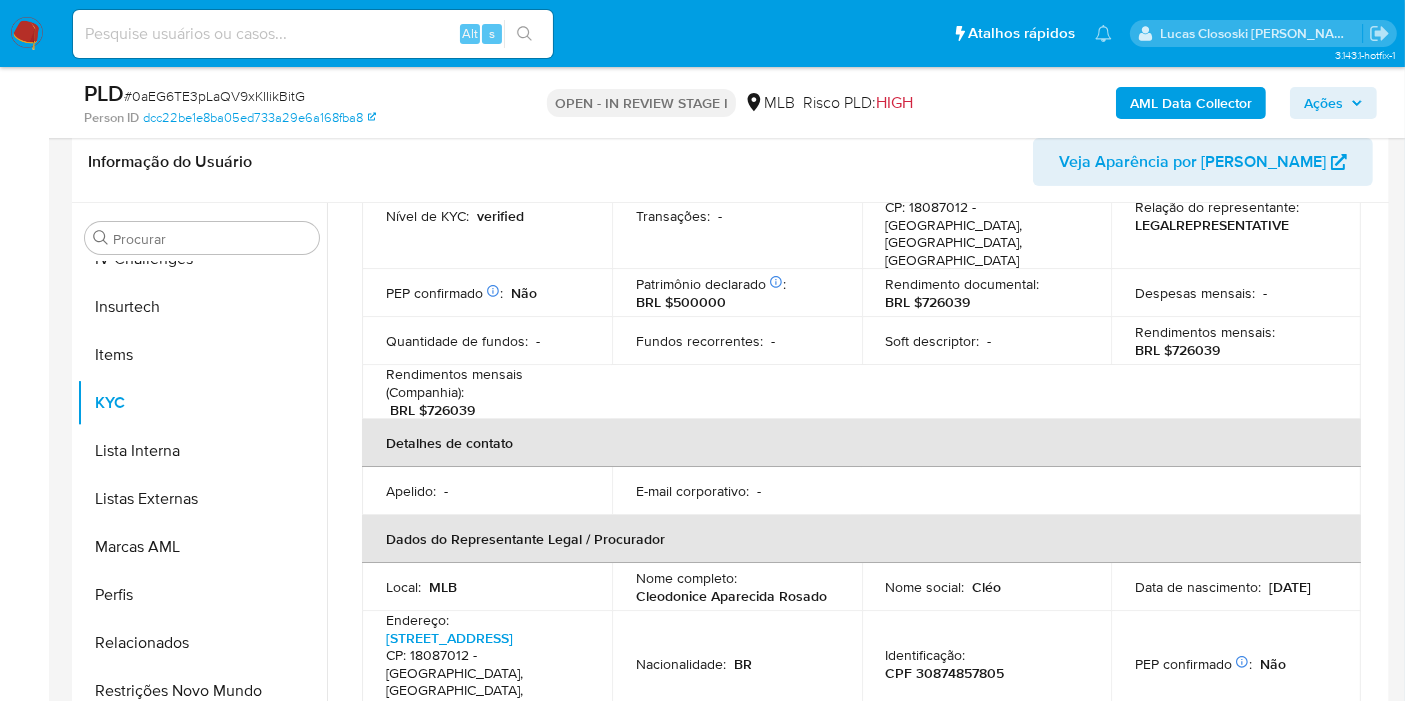 click on "CPF 30874857805" at bounding box center (945, 673) 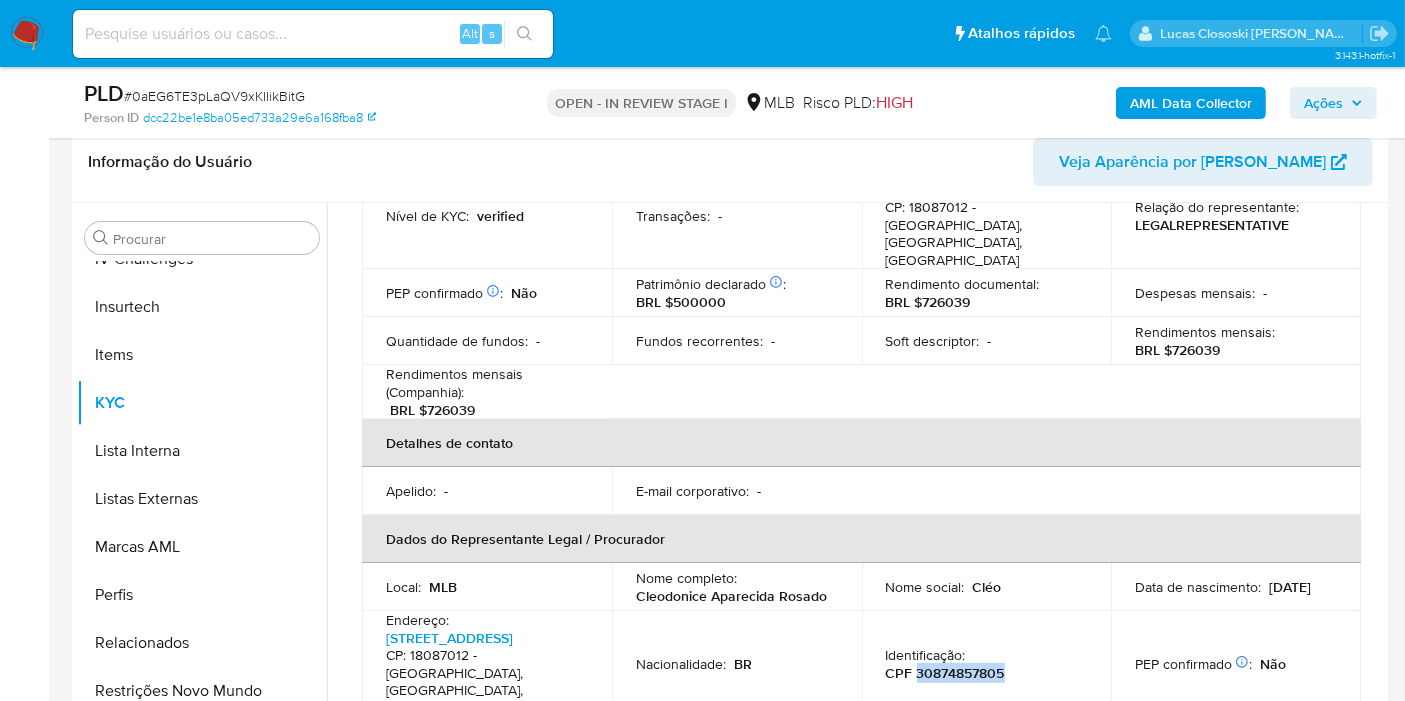 click on "CPF 30874857805" at bounding box center (945, 673) 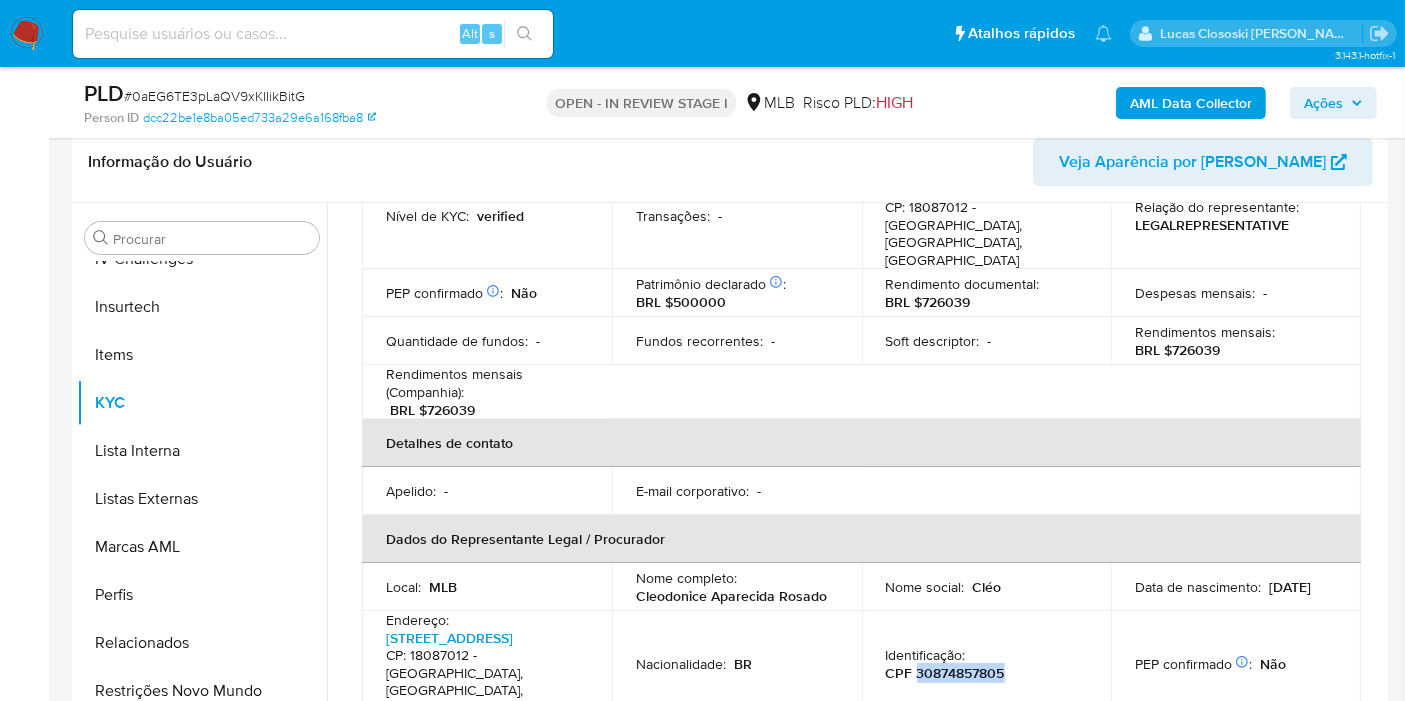 copy on "30874857805" 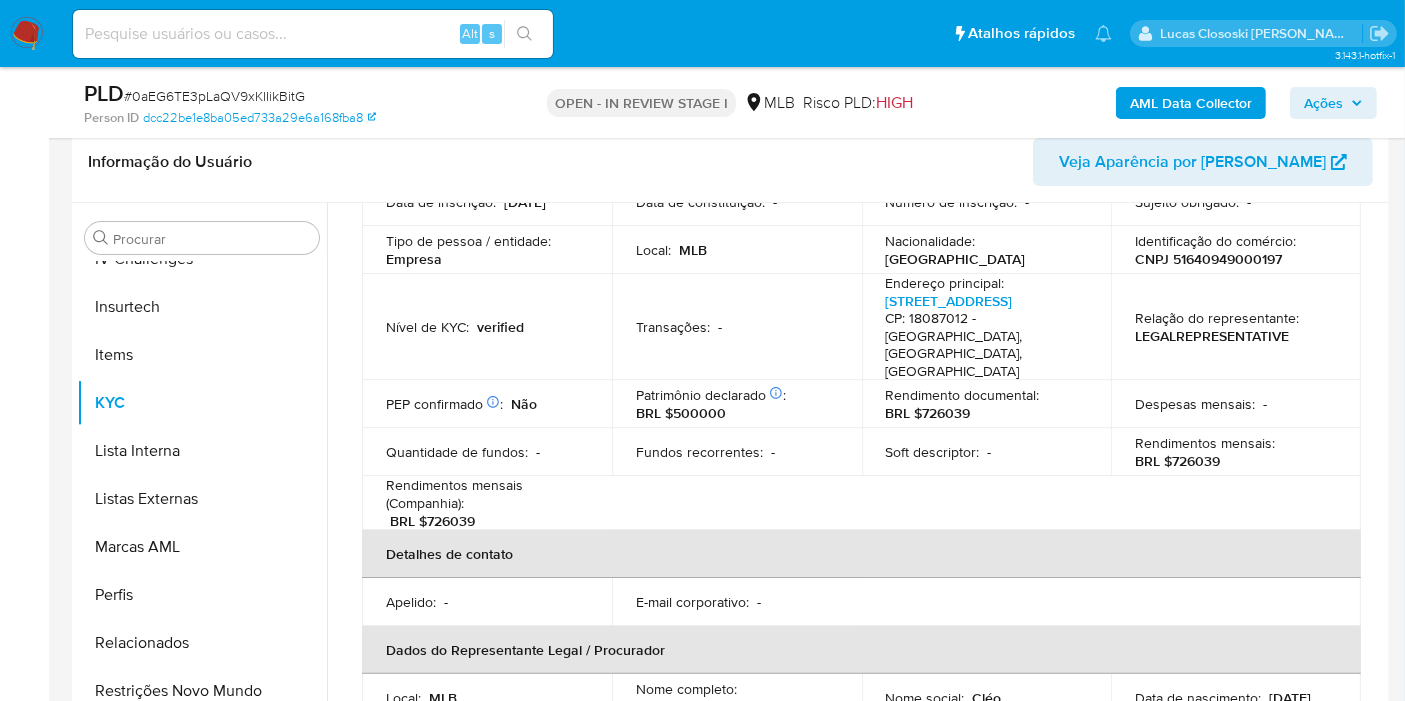 scroll, scrollTop: 0, scrollLeft: 0, axis: both 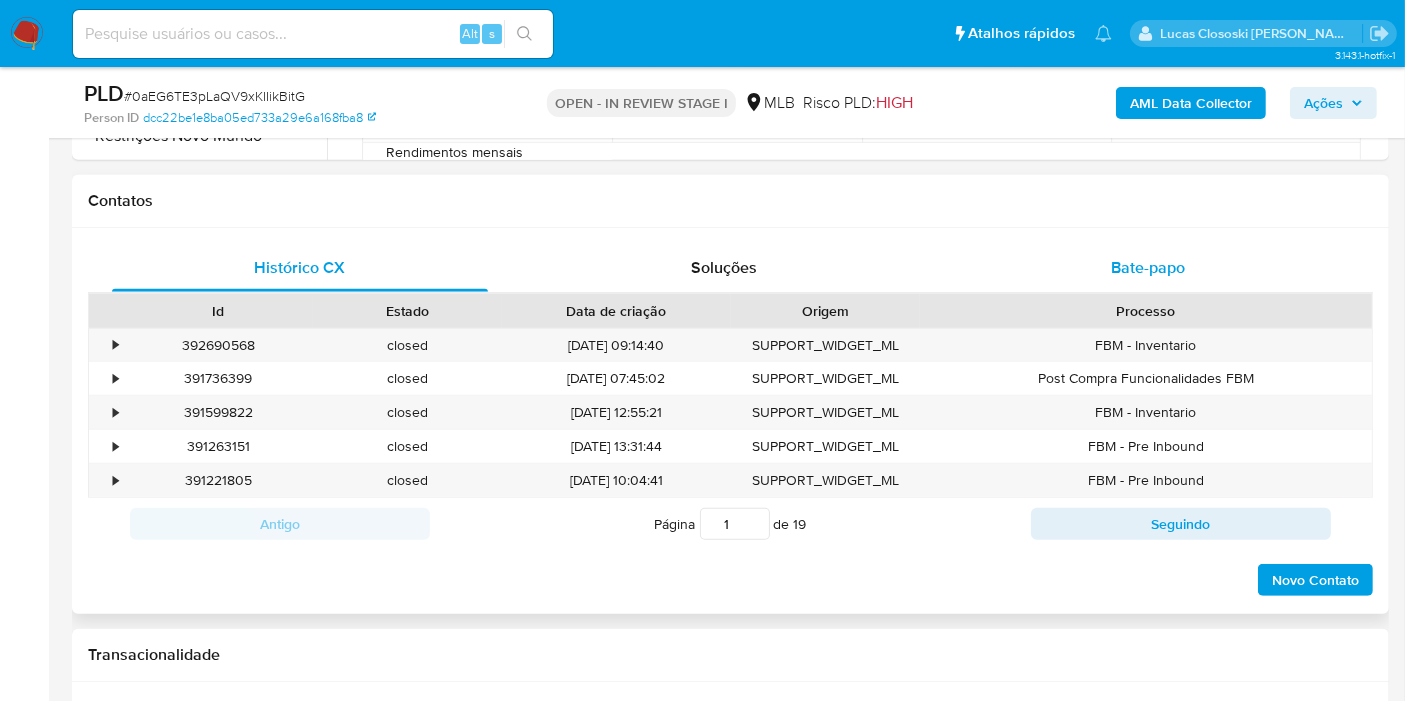 click on "Bate-papo" at bounding box center [1148, 268] 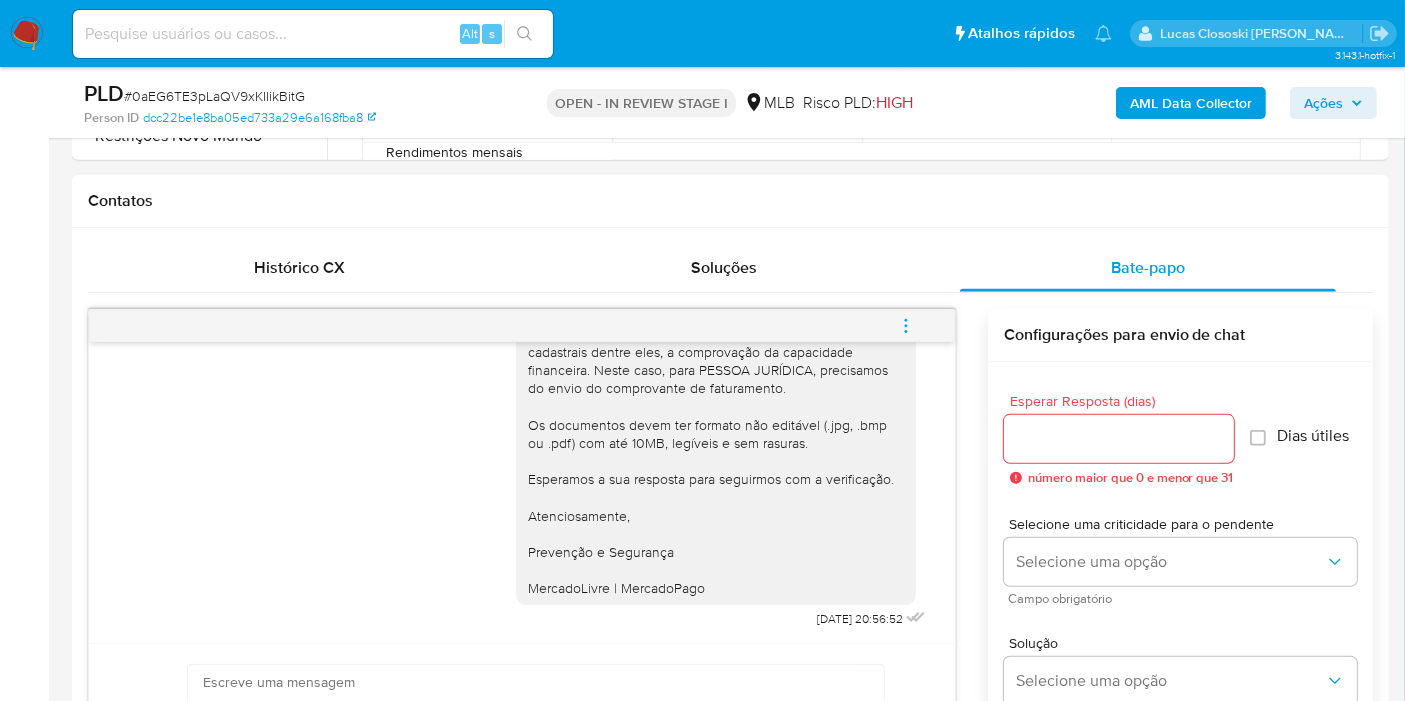 scroll, scrollTop: 27, scrollLeft: 0, axis: vertical 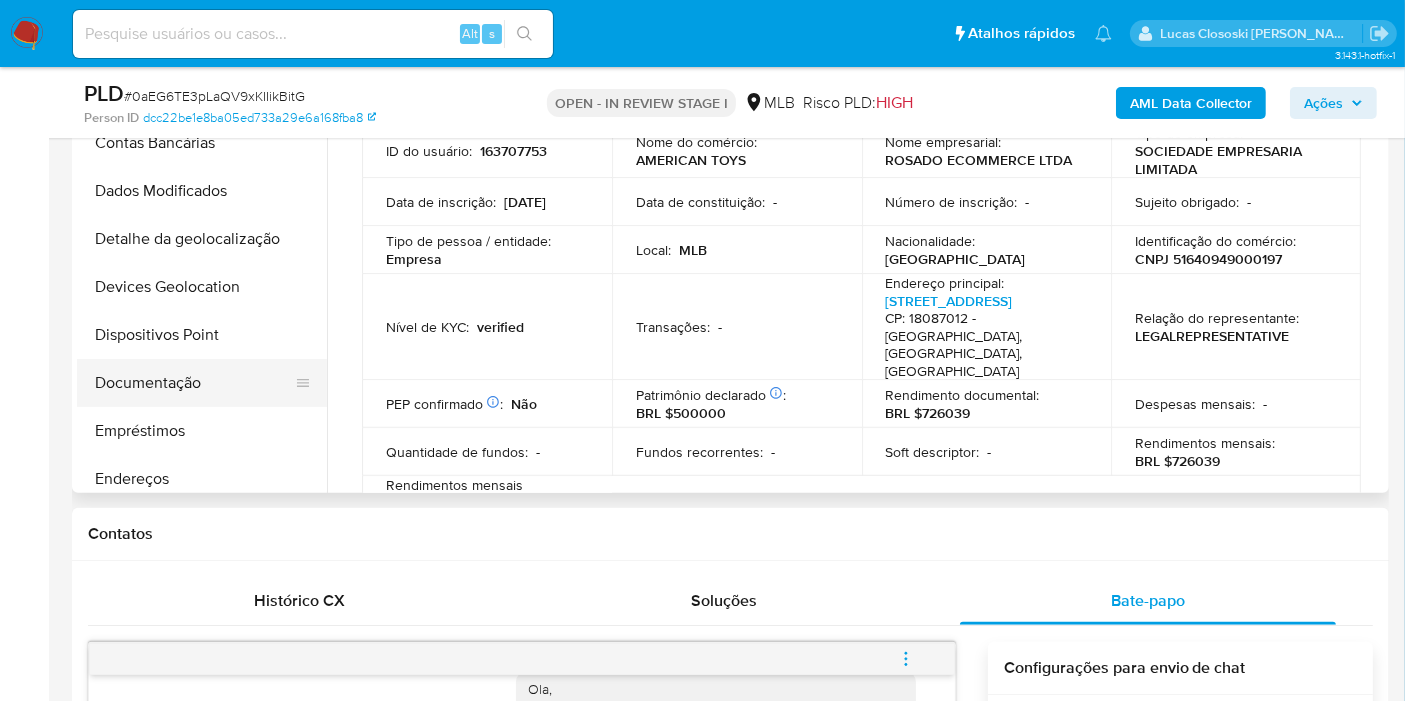 click on "Documentação" at bounding box center (194, 383) 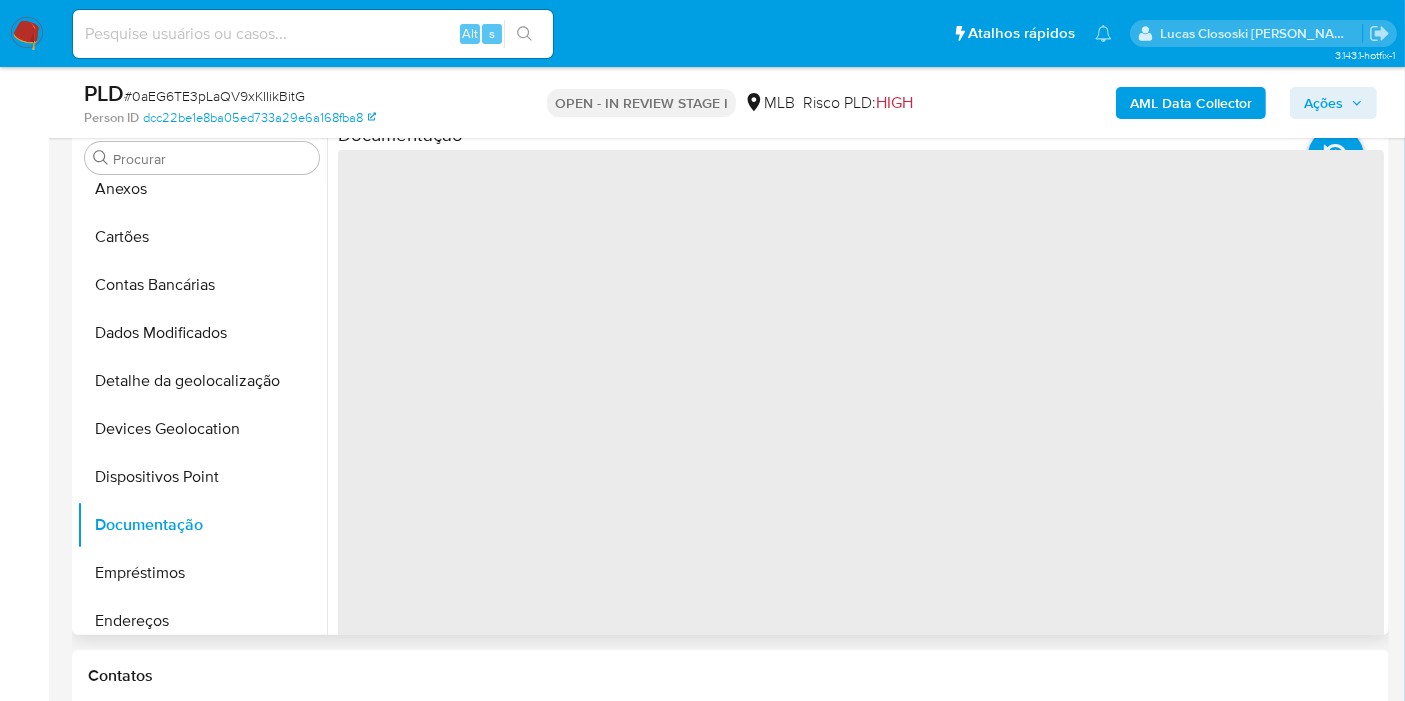 scroll, scrollTop: 316, scrollLeft: 0, axis: vertical 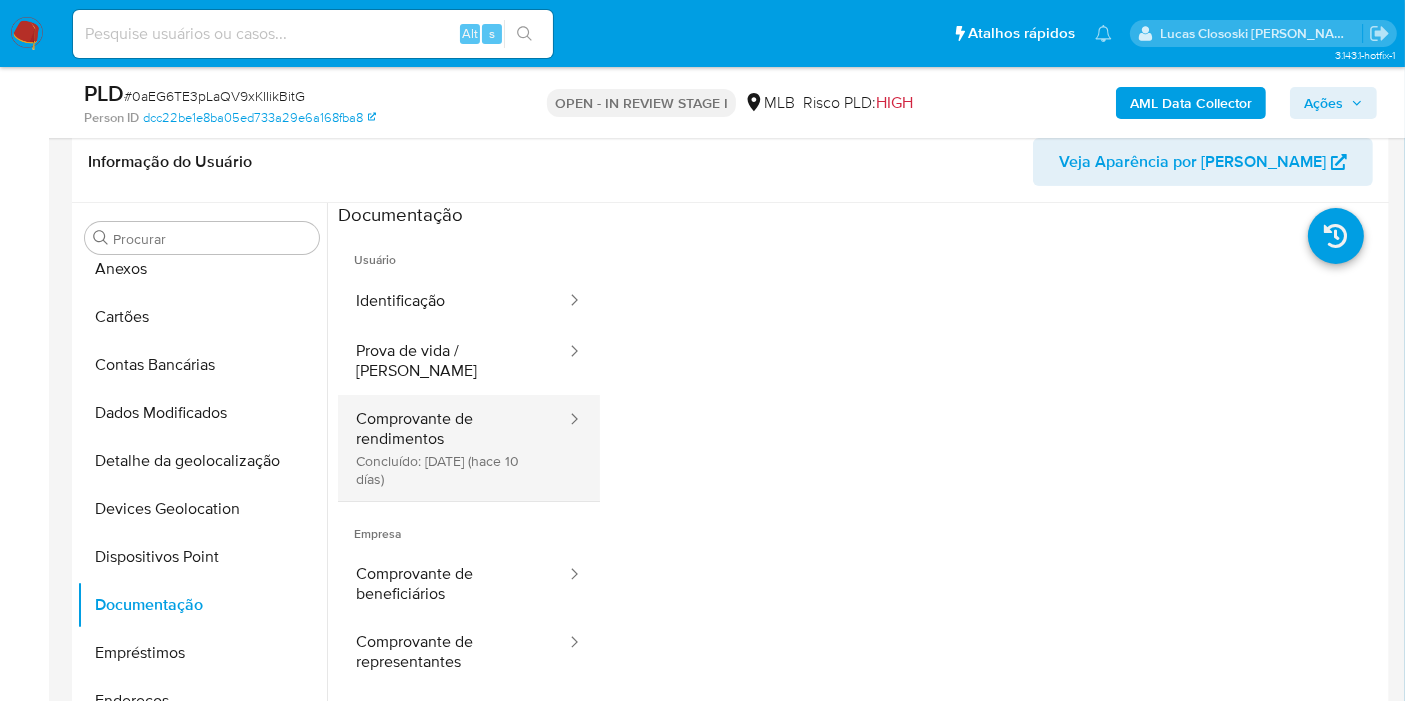 click on "Comprovante de rendimentos Concluído: 23/06/2025 (hace 10 días)" at bounding box center [453, 448] 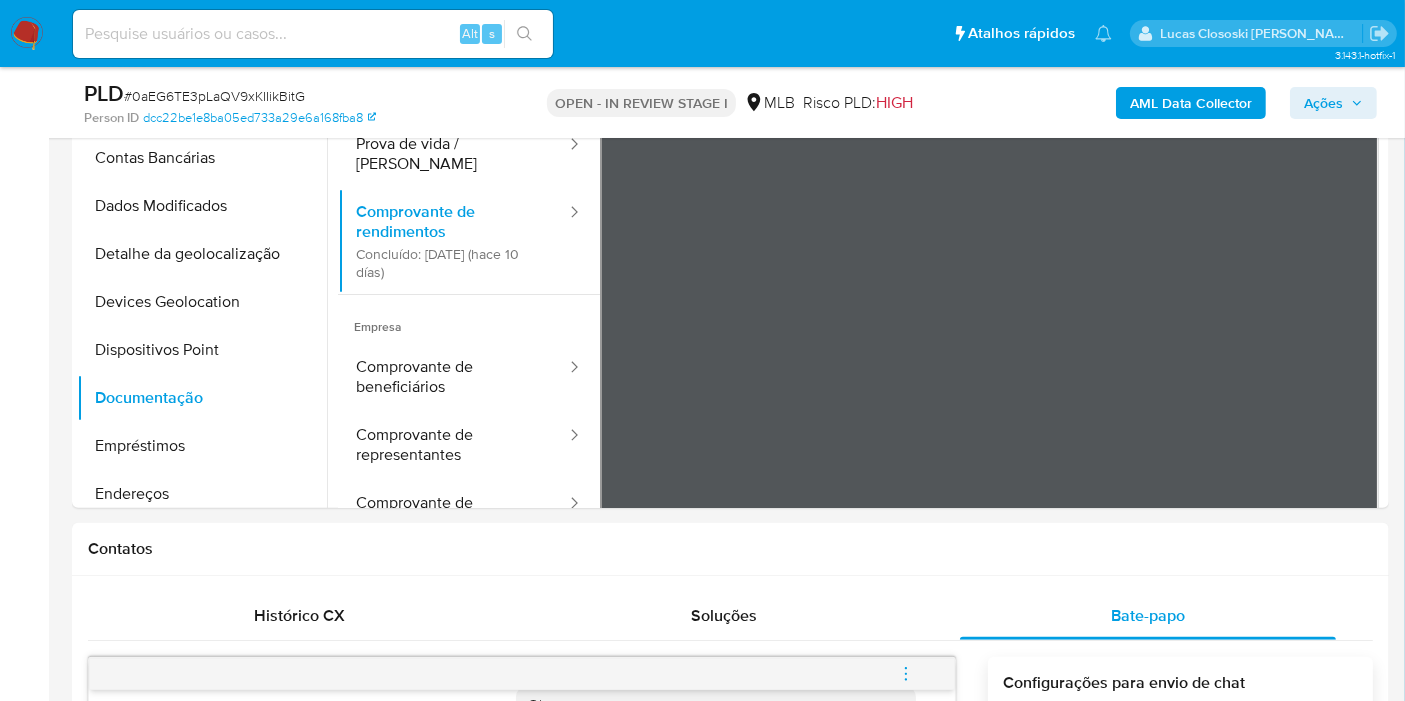 scroll, scrollTop: 427, scrollLeft: 0, axis: vertical 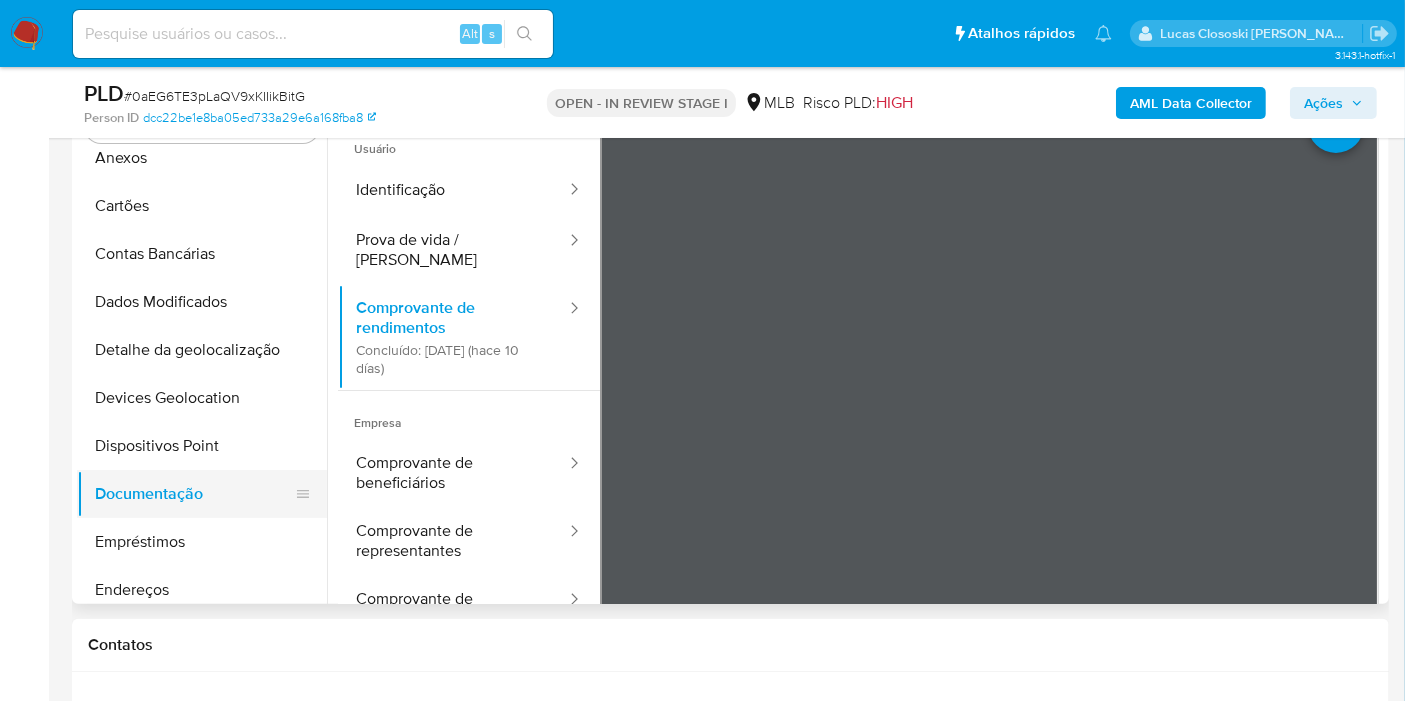 drag, startPoint x: 266, startPoint y: 643, endPoint x: 219, endPoint y: 503, distance: 147.67871 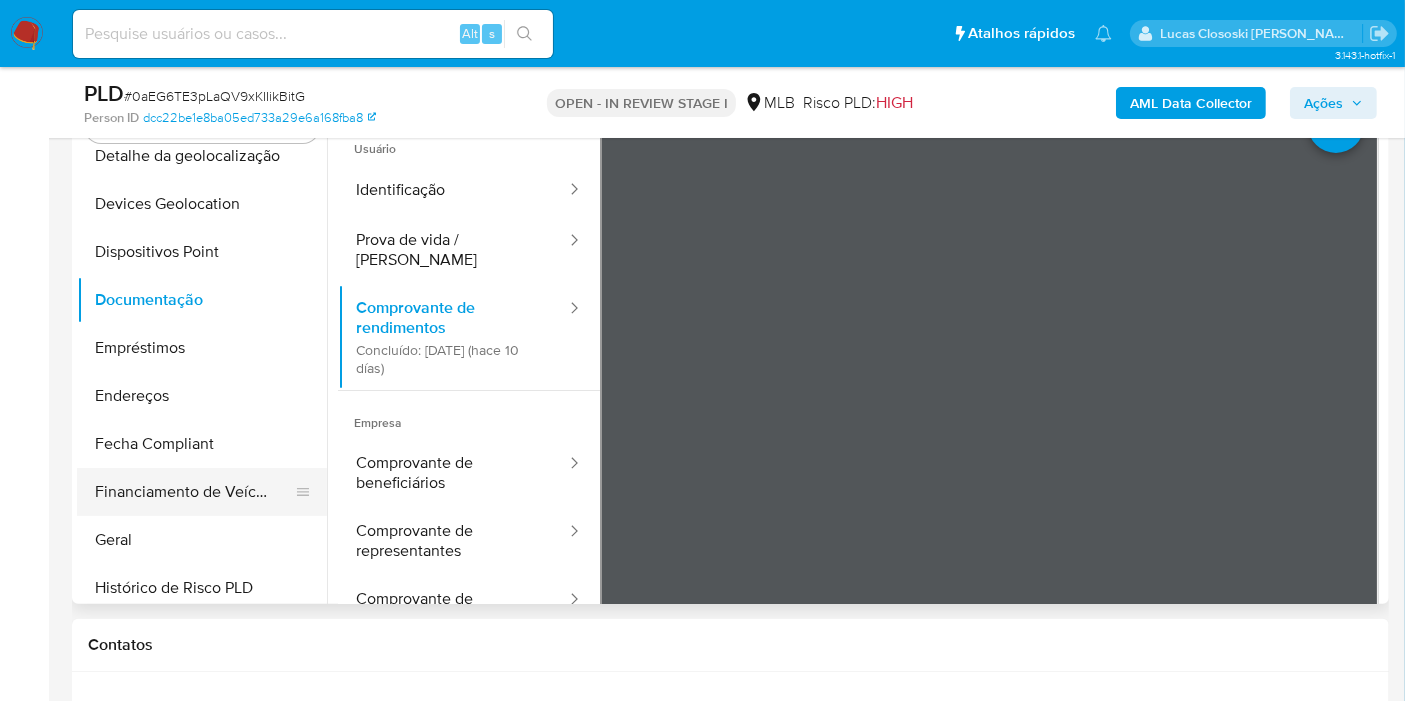 scroll, scrollTop: 399, scrollLeft: 0, axis: vertical 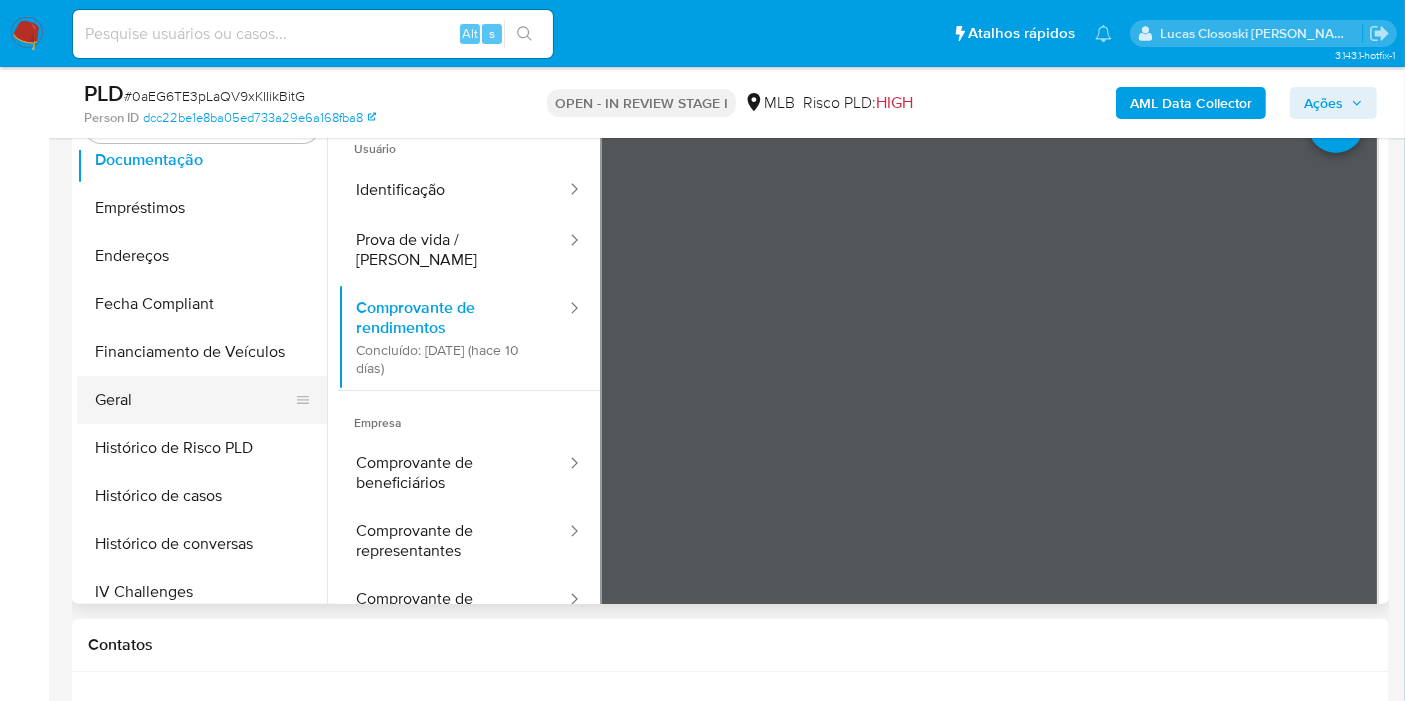 click on "Geral" at bounding box center [194, 400] 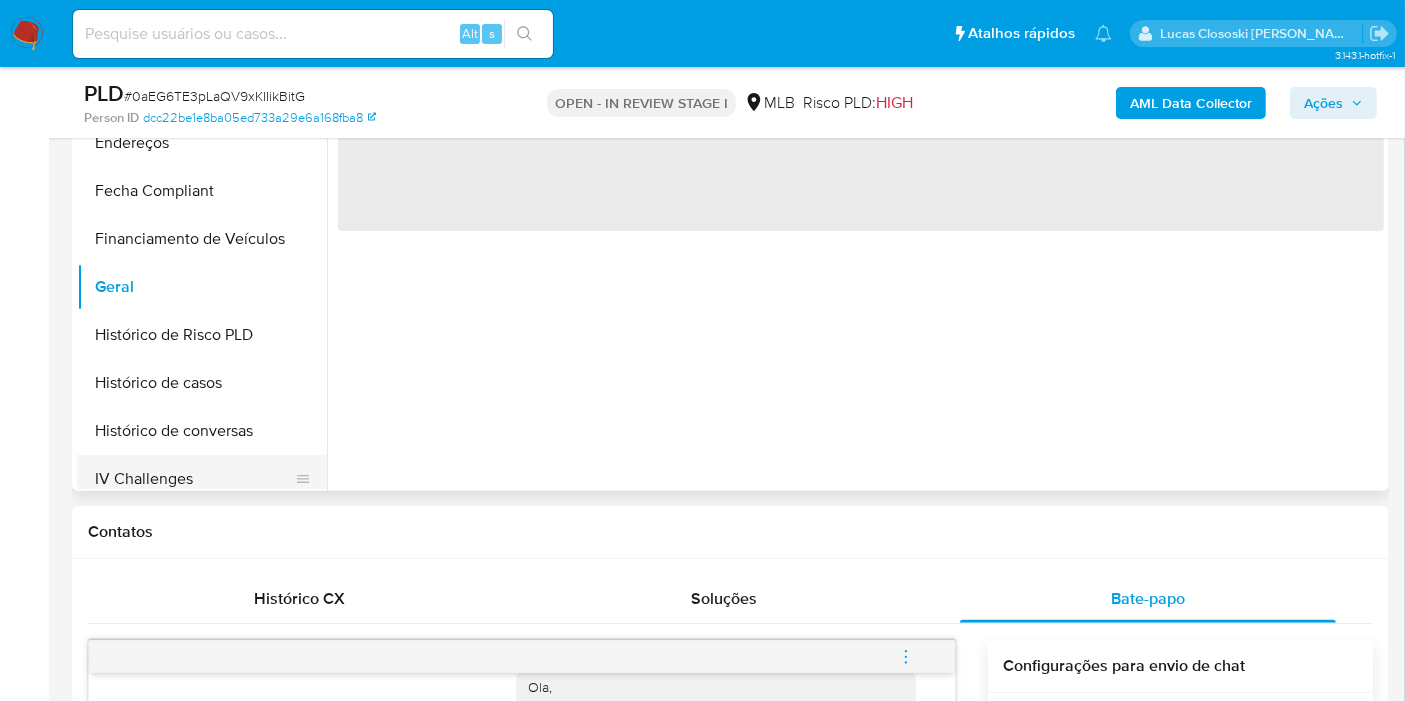 scroll, scrollTop: 649, scrollLeft: 0, axis: vertical 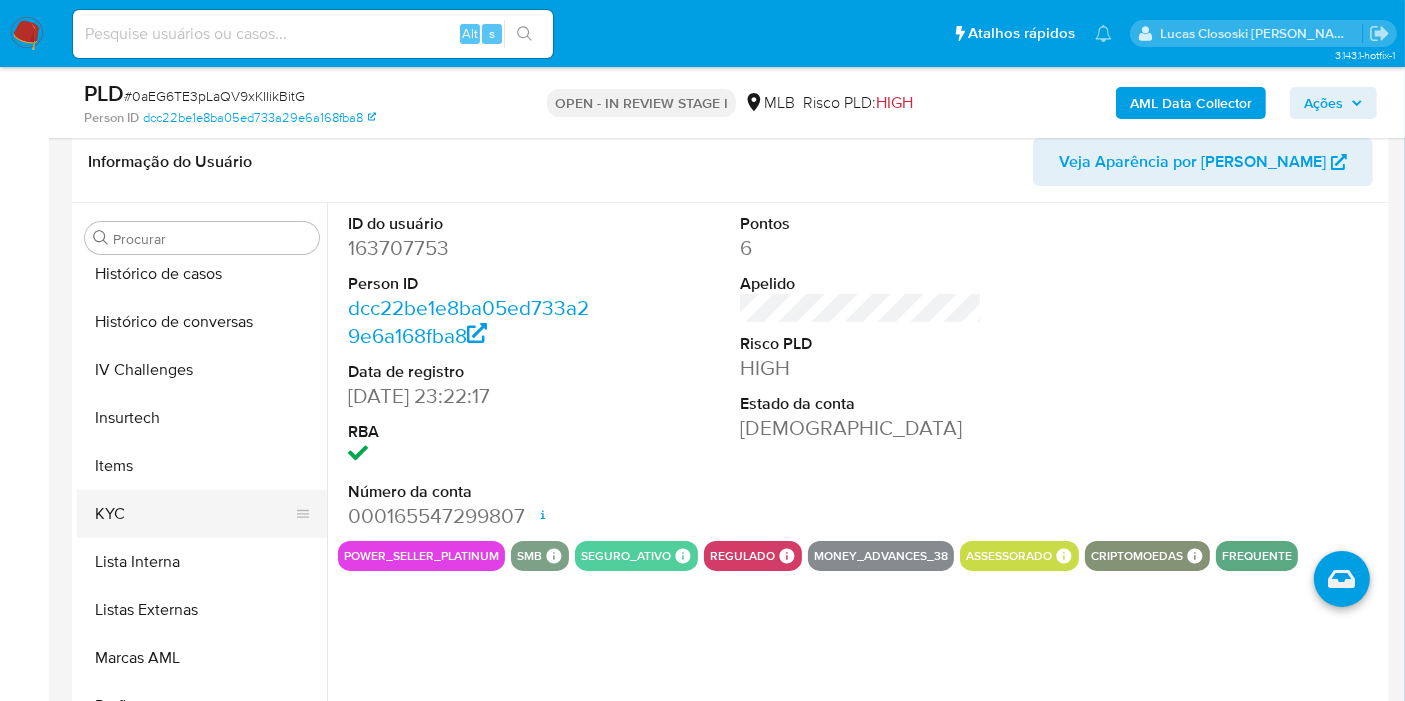 click on "KYC" at bounding box center [194, 514] 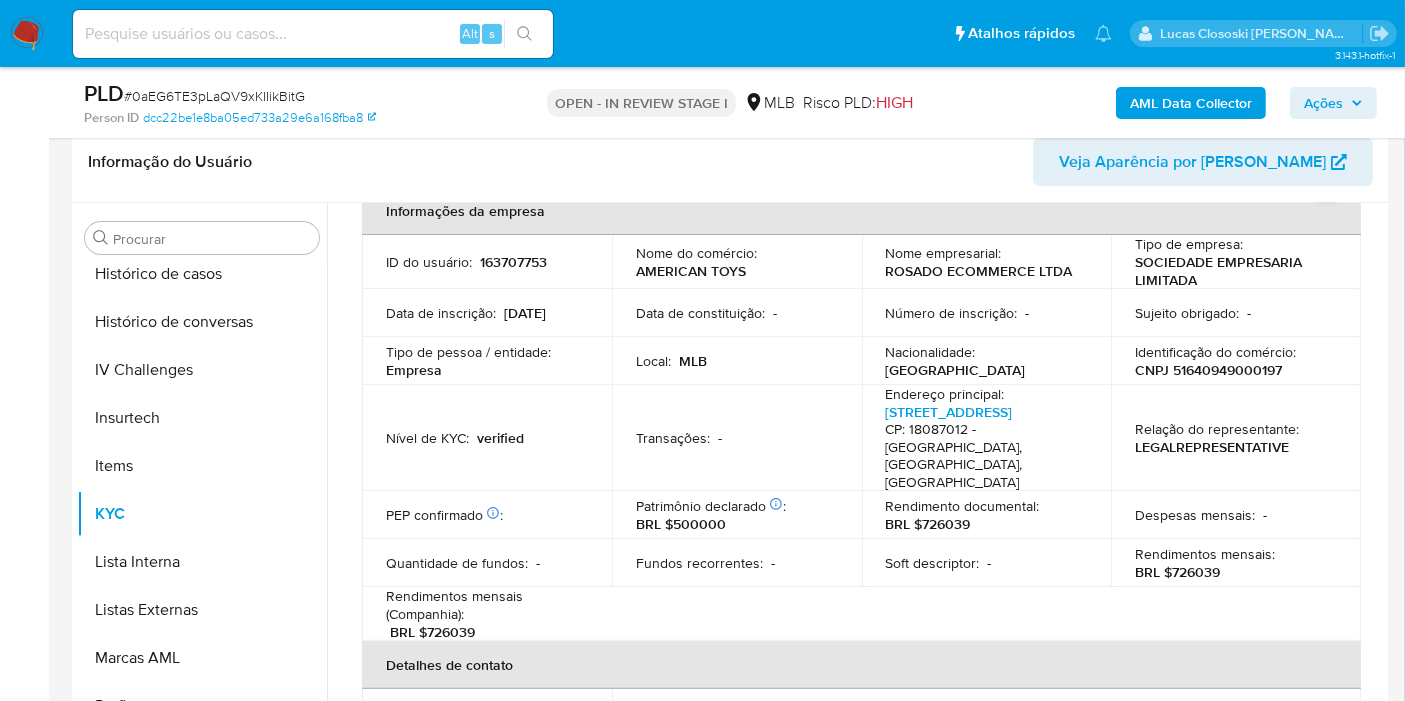 scroll, scrollTop: 111, scrollLeft: 0, axis: vertical 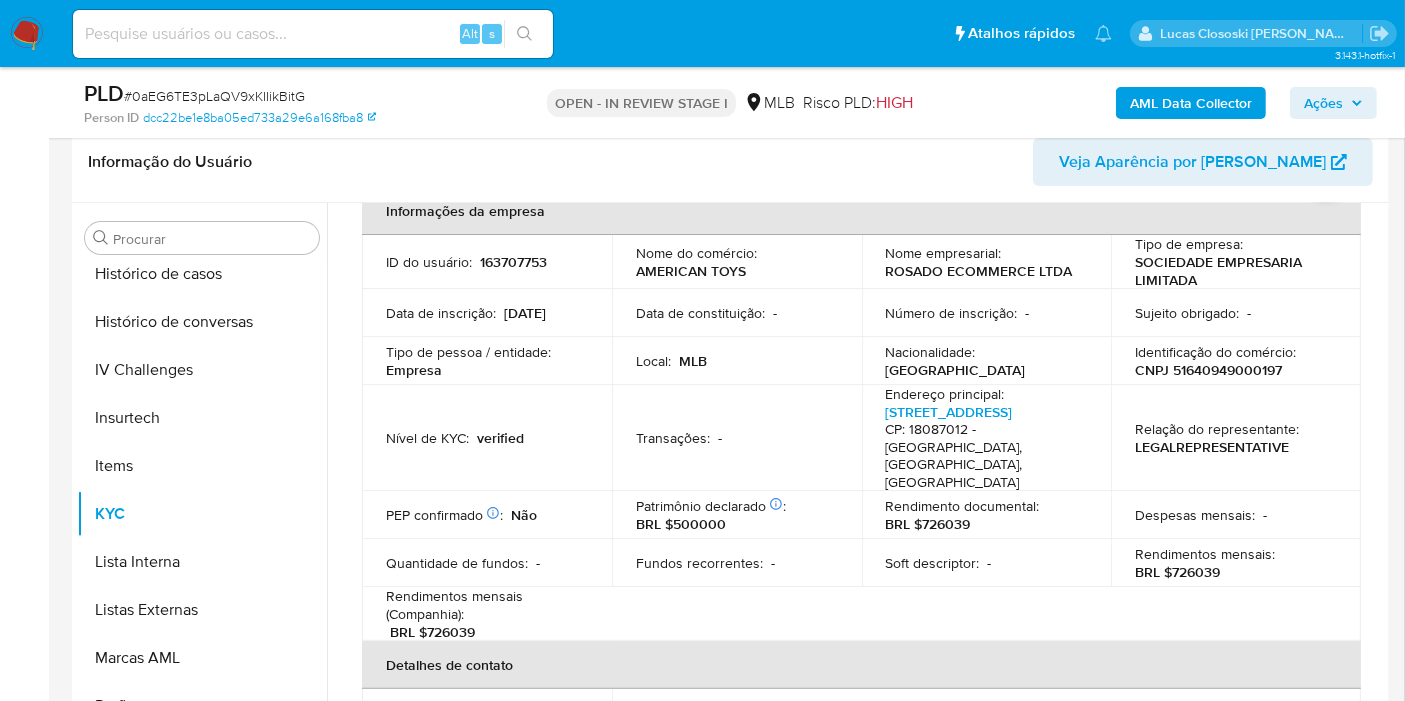 click on "BRL $726039" at bounding box center [928, 524] 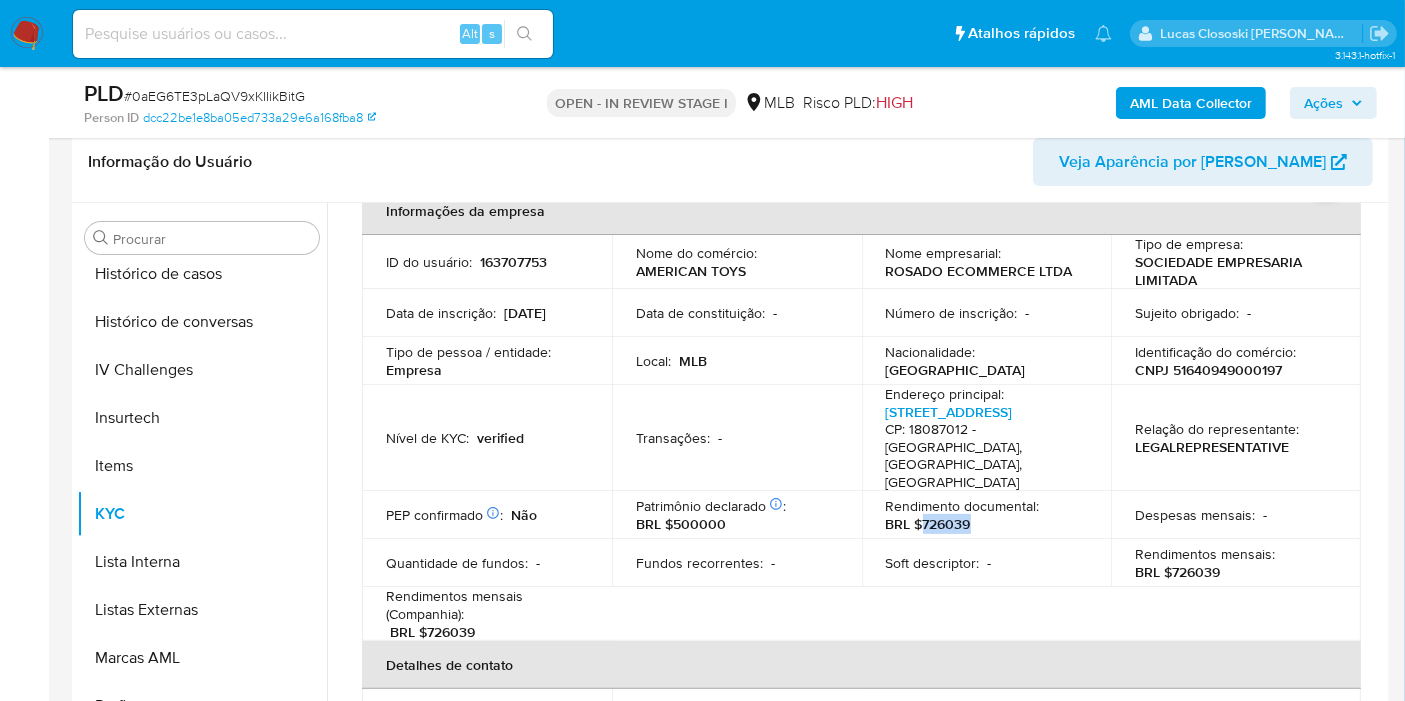 click on "BRL $726039" at bounding box center [928, 524] 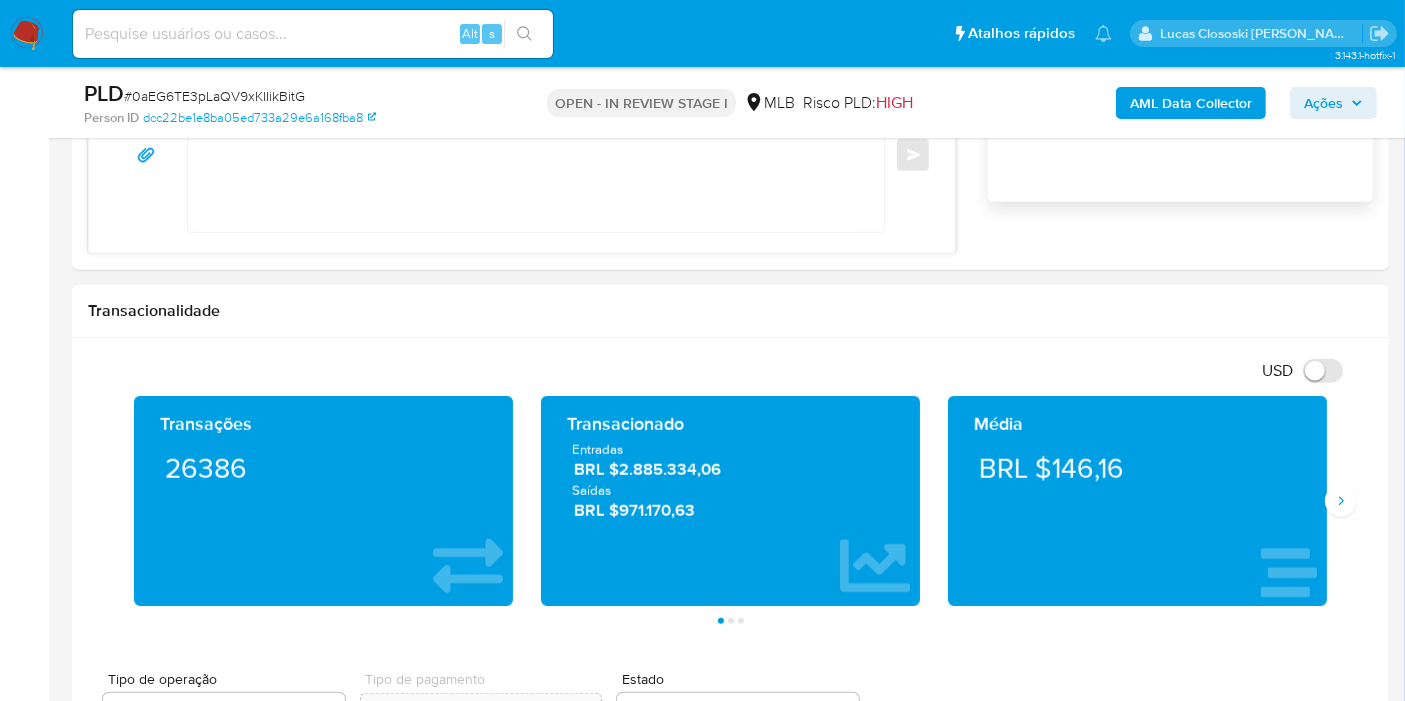 scroll, scrollTop: 1538, scrollLeft: 0, axis: vertical 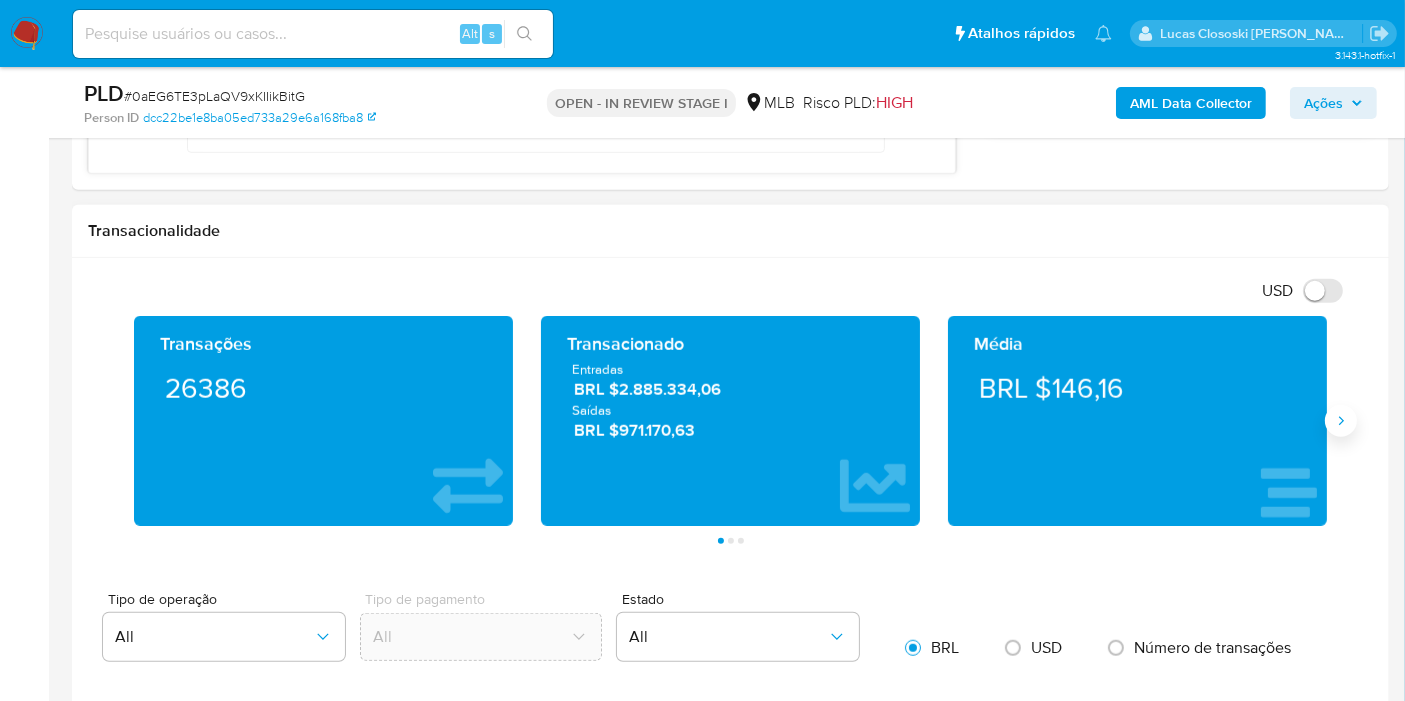 click at bounding box center (1341, 421) 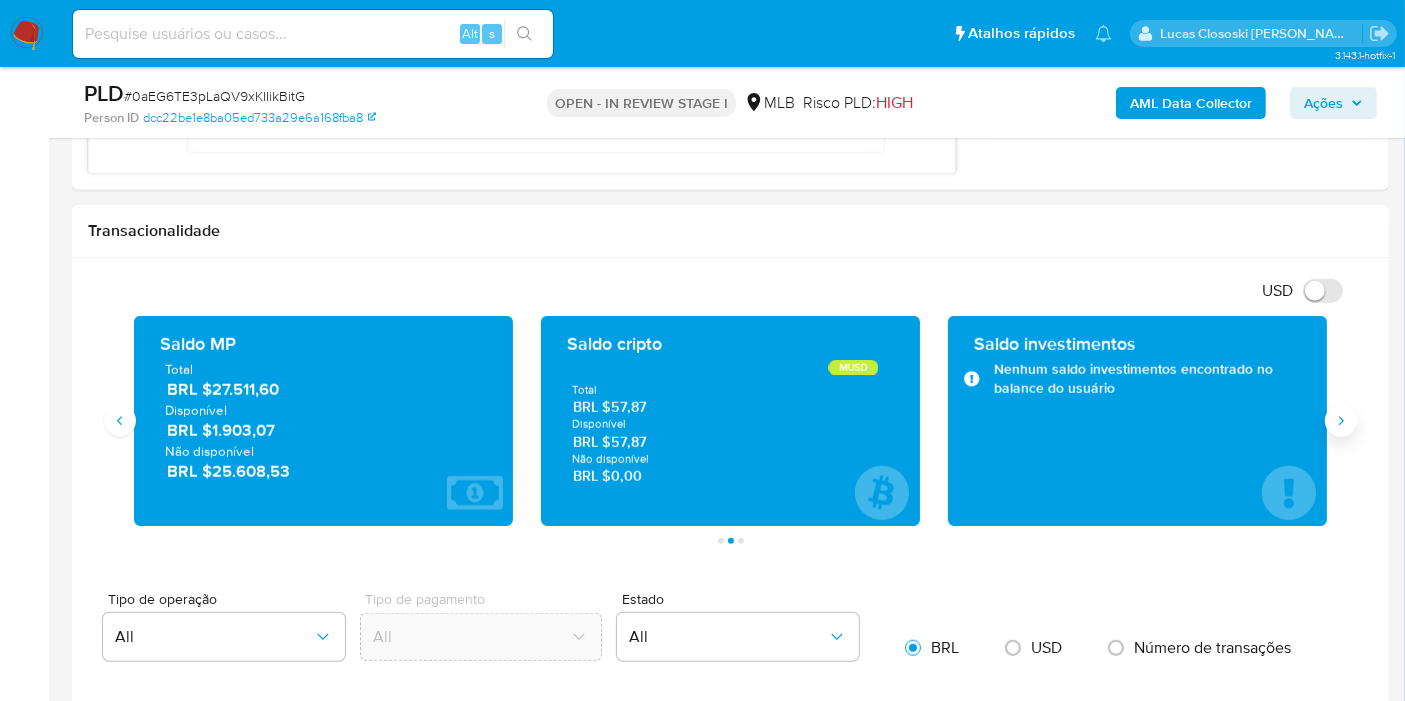 click at bounding box center [1341, 421] 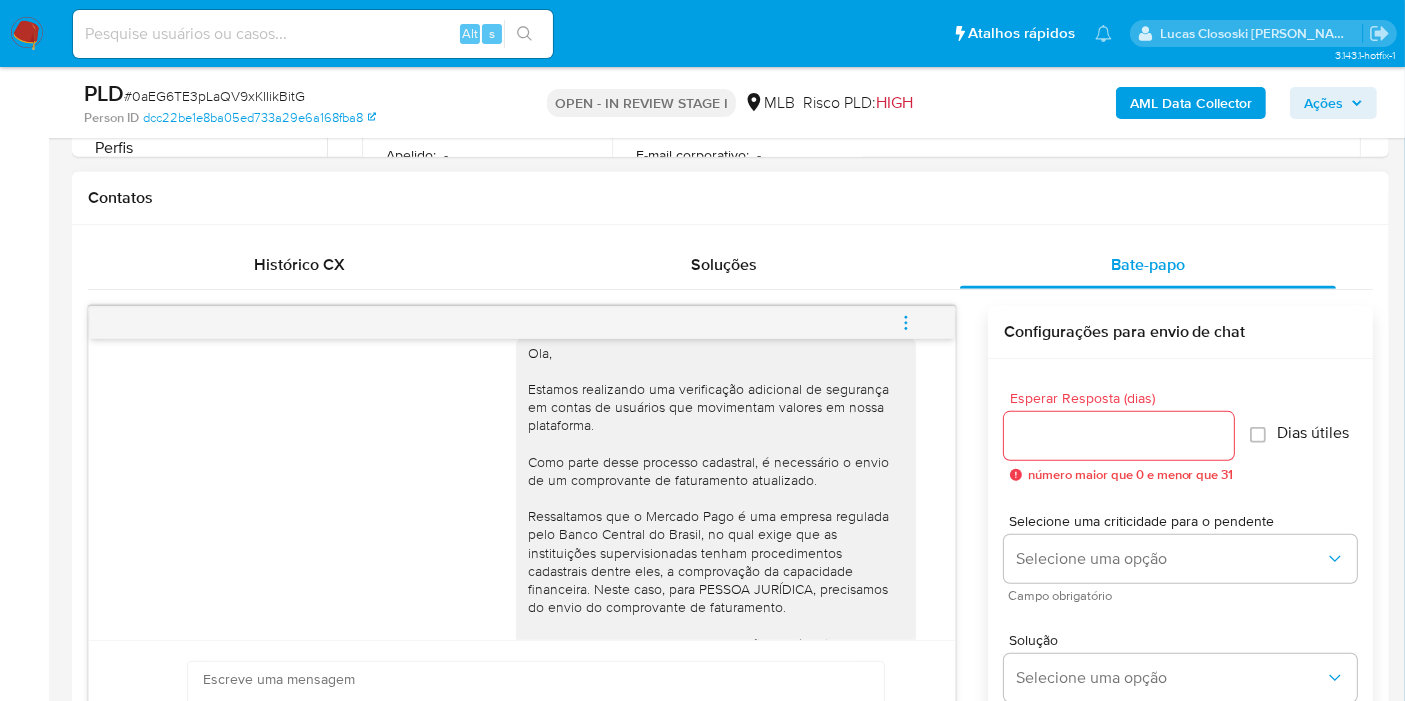 scroll, scrollTop: 871, scrollLeft: 0, axis: vertical 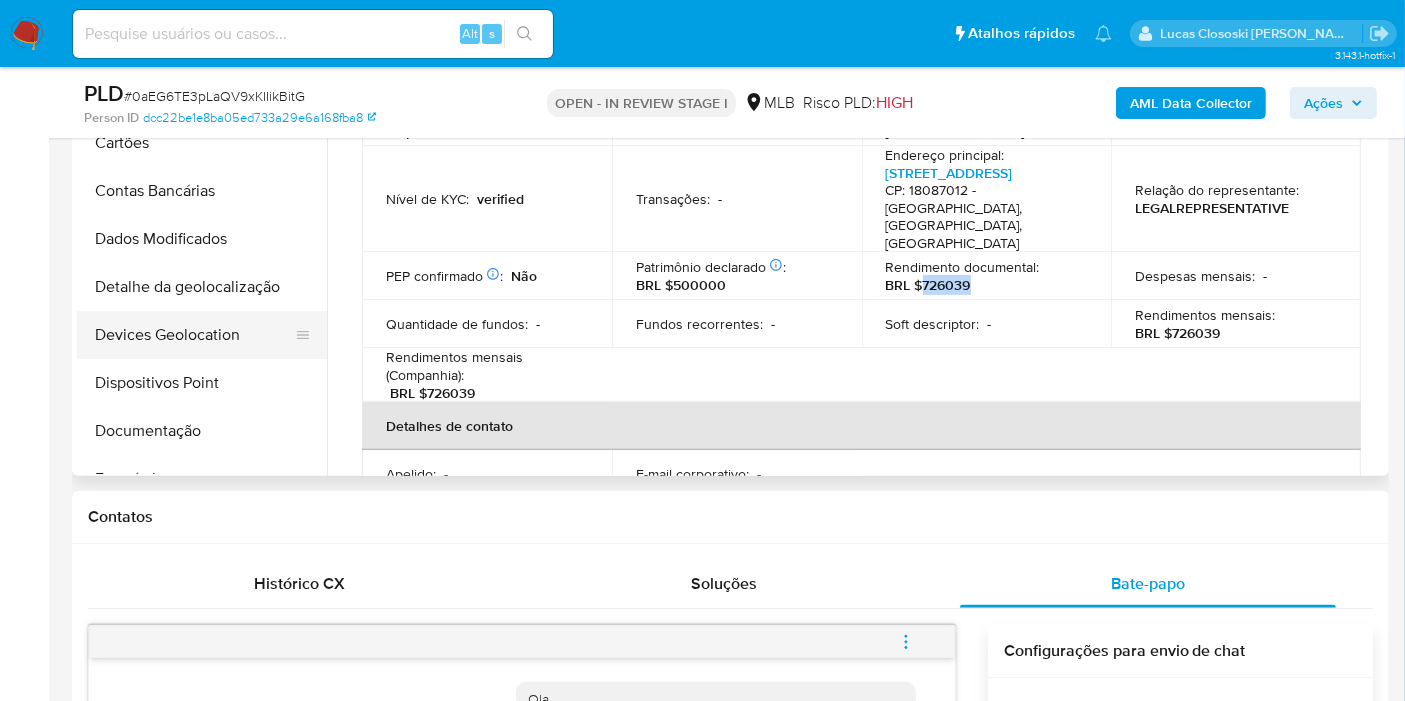 click on "Devices Geolocation" at bounding box center [194, 335] 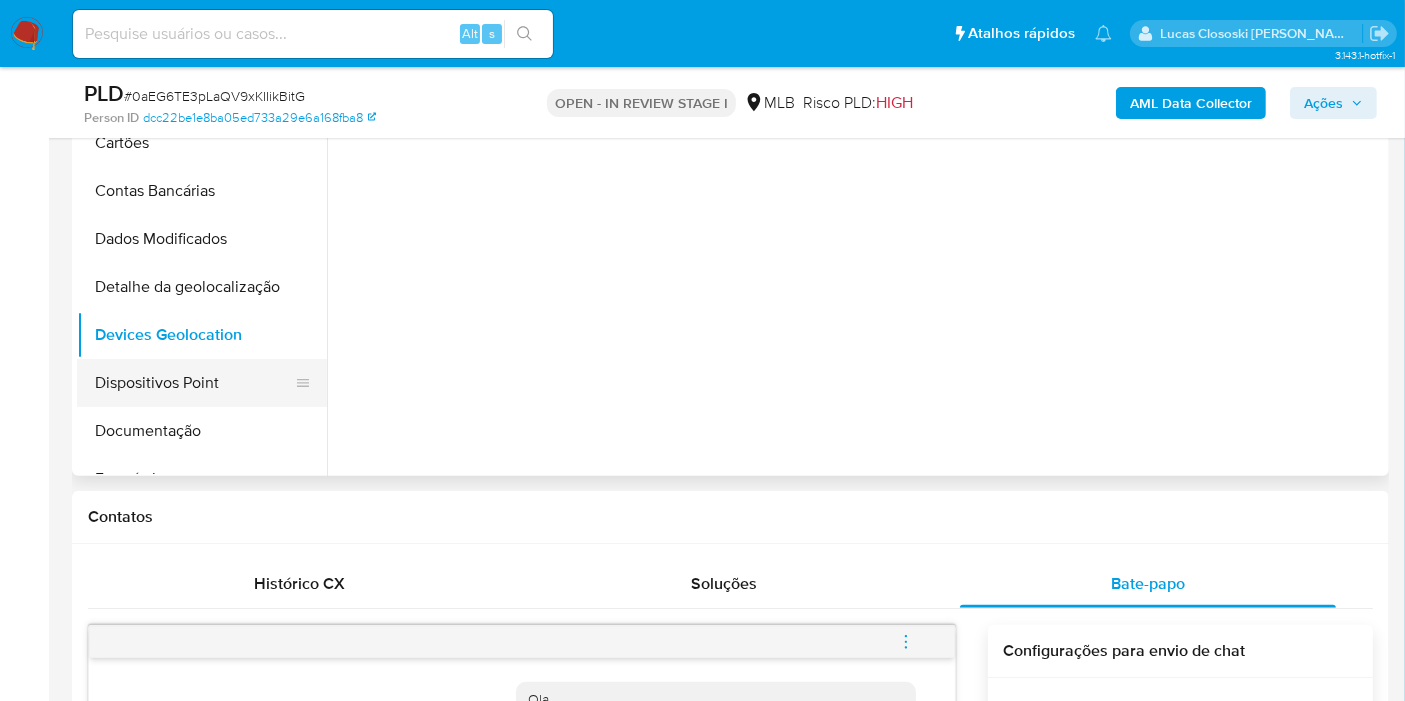 click on "Dispositivos Point" at bounding box center (194, 383) 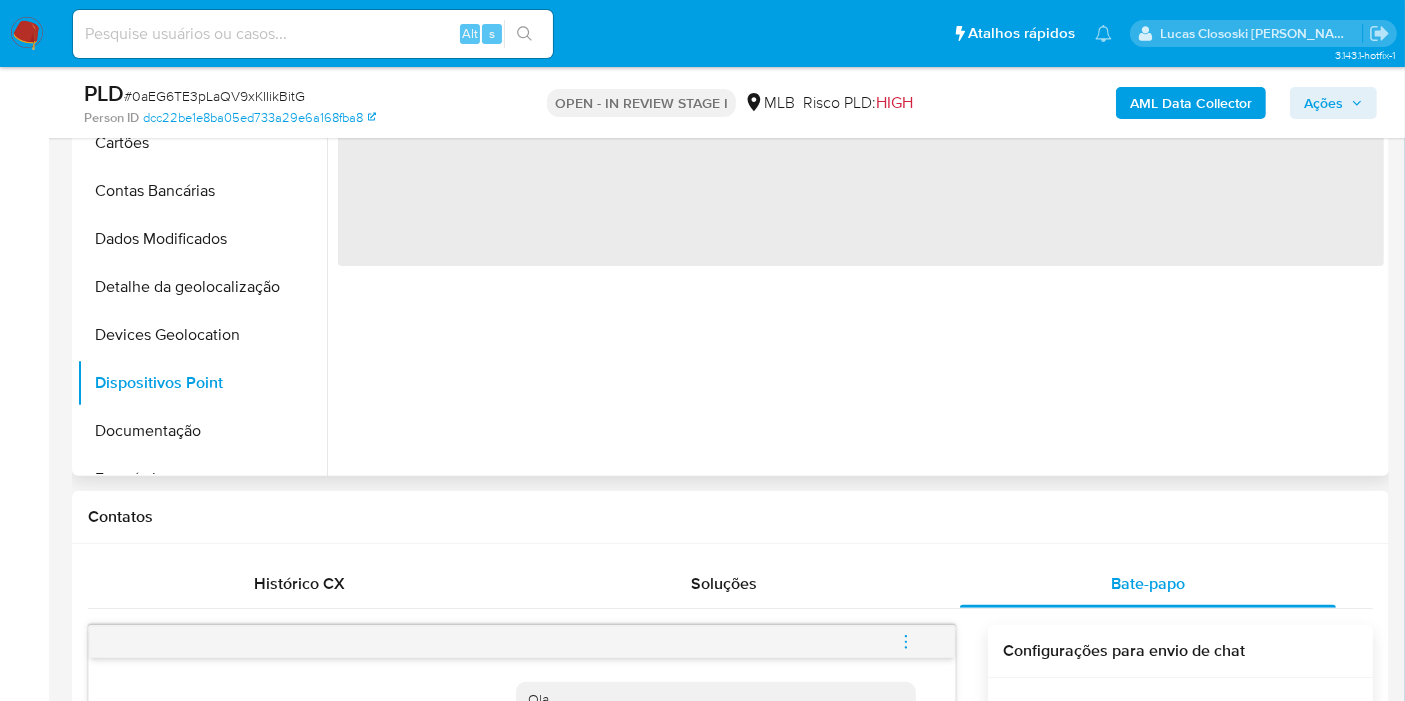 scroll, scrollTop: 444, scrollLeft: 0, axis: vertical 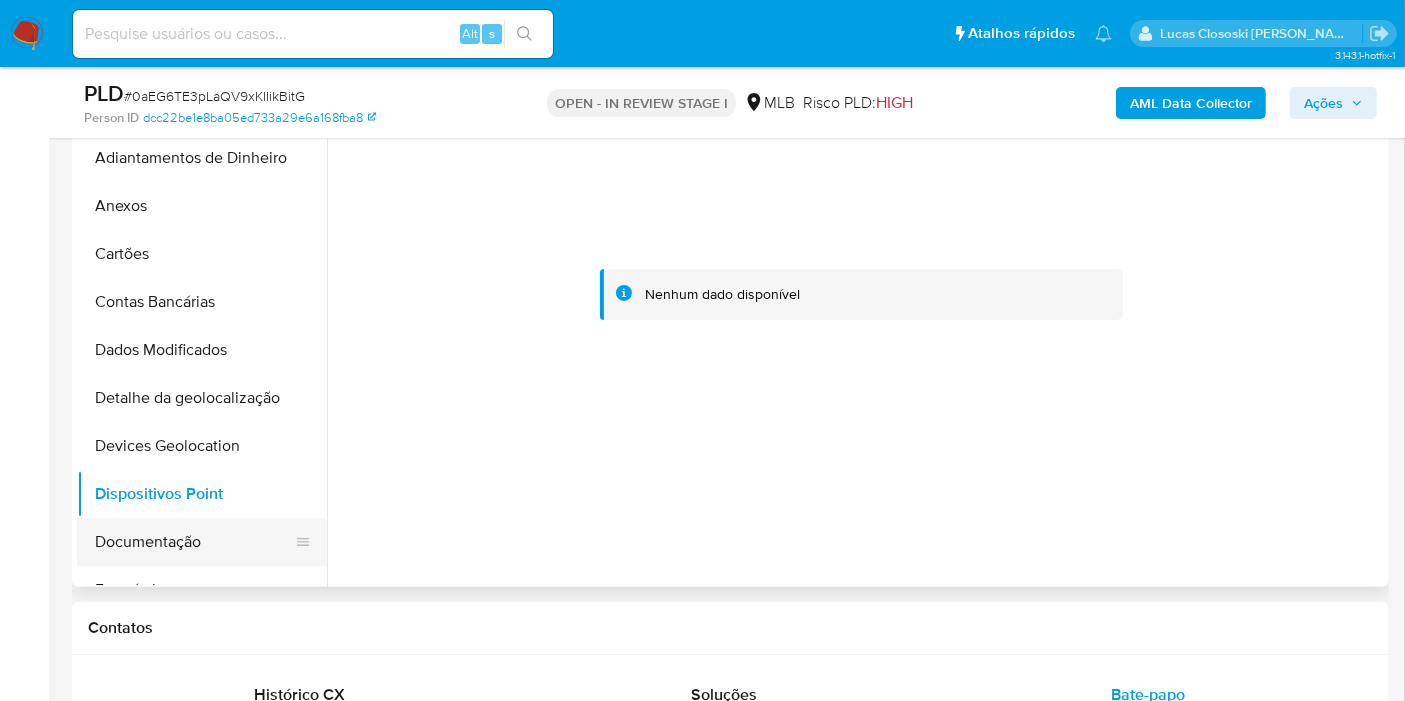click on "Documentação" at bounding box center [194, 542] 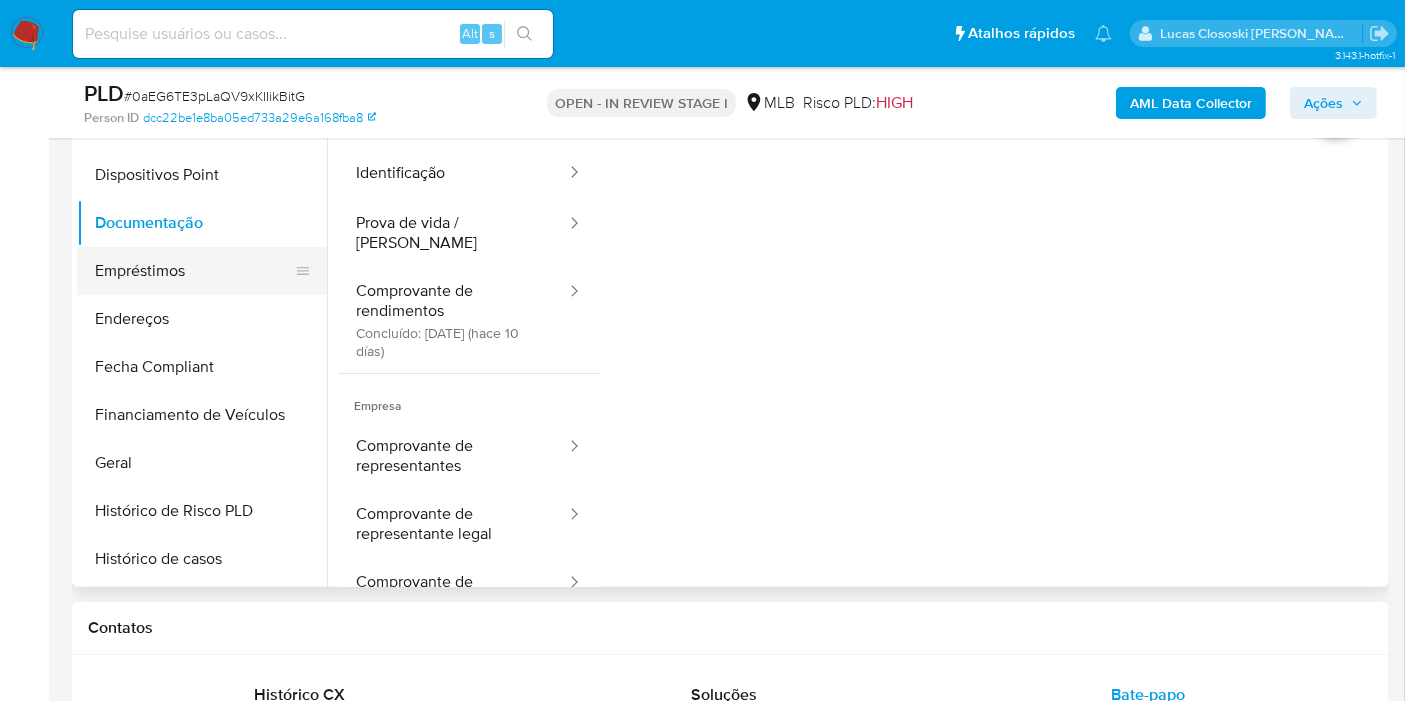 scroll, scrollTop: 444, scrollLeft: 0, axis: vertical 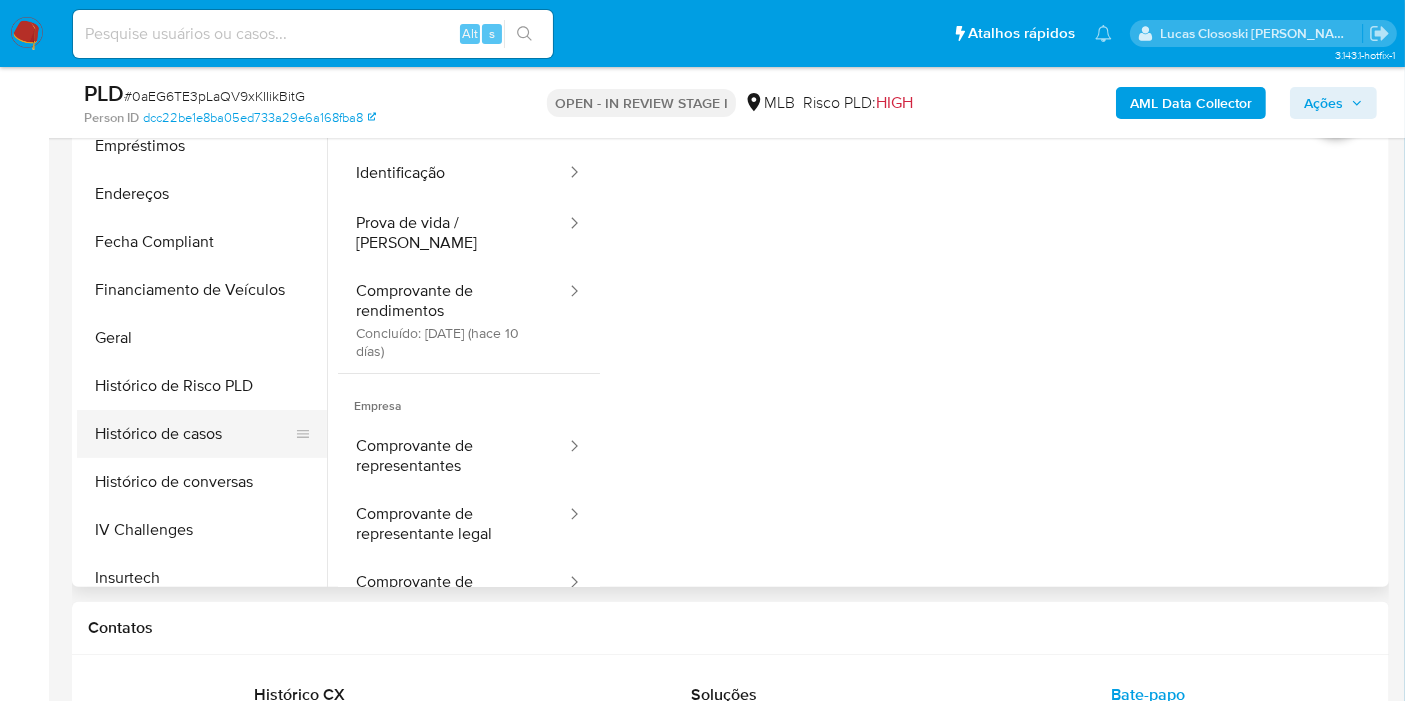 click on "Histórico de casos" at bounding box center (194, 434) 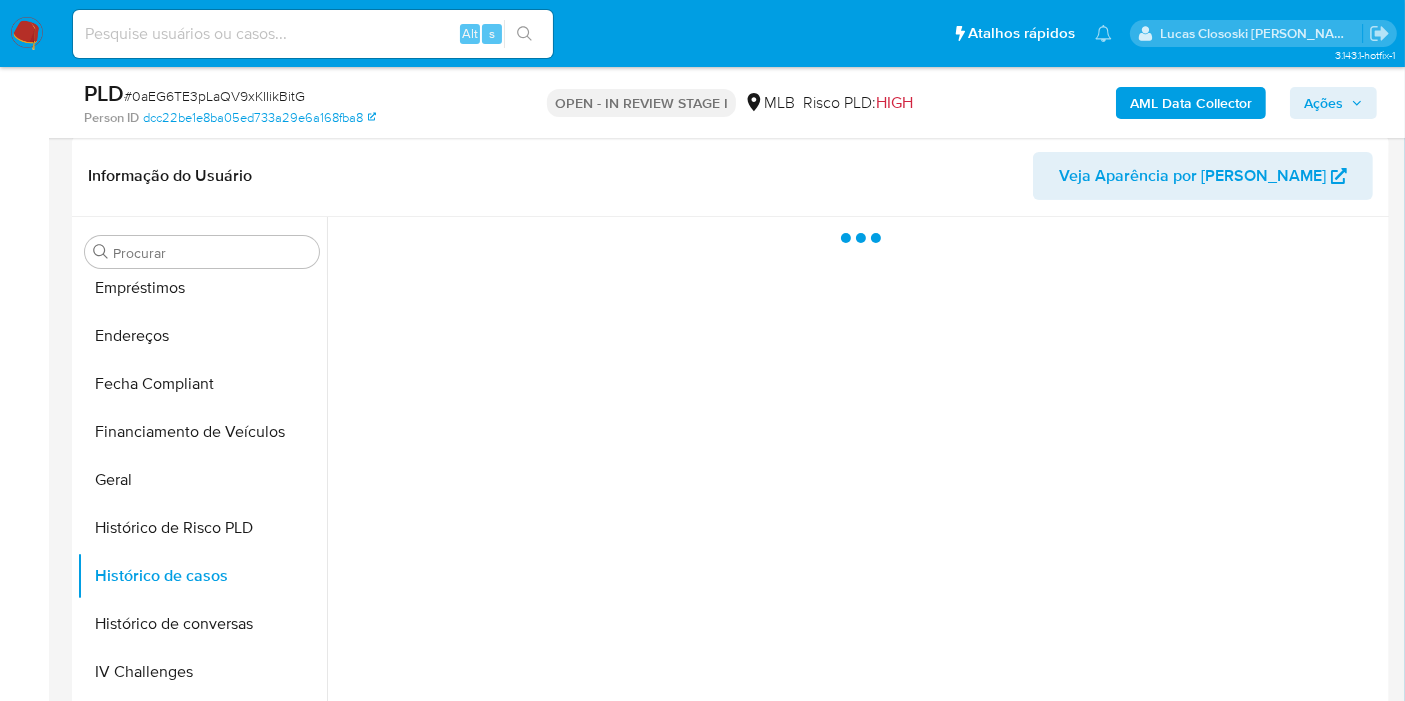 scroll, scrollTop: 222, scrollLeft: 0, axis: vertical 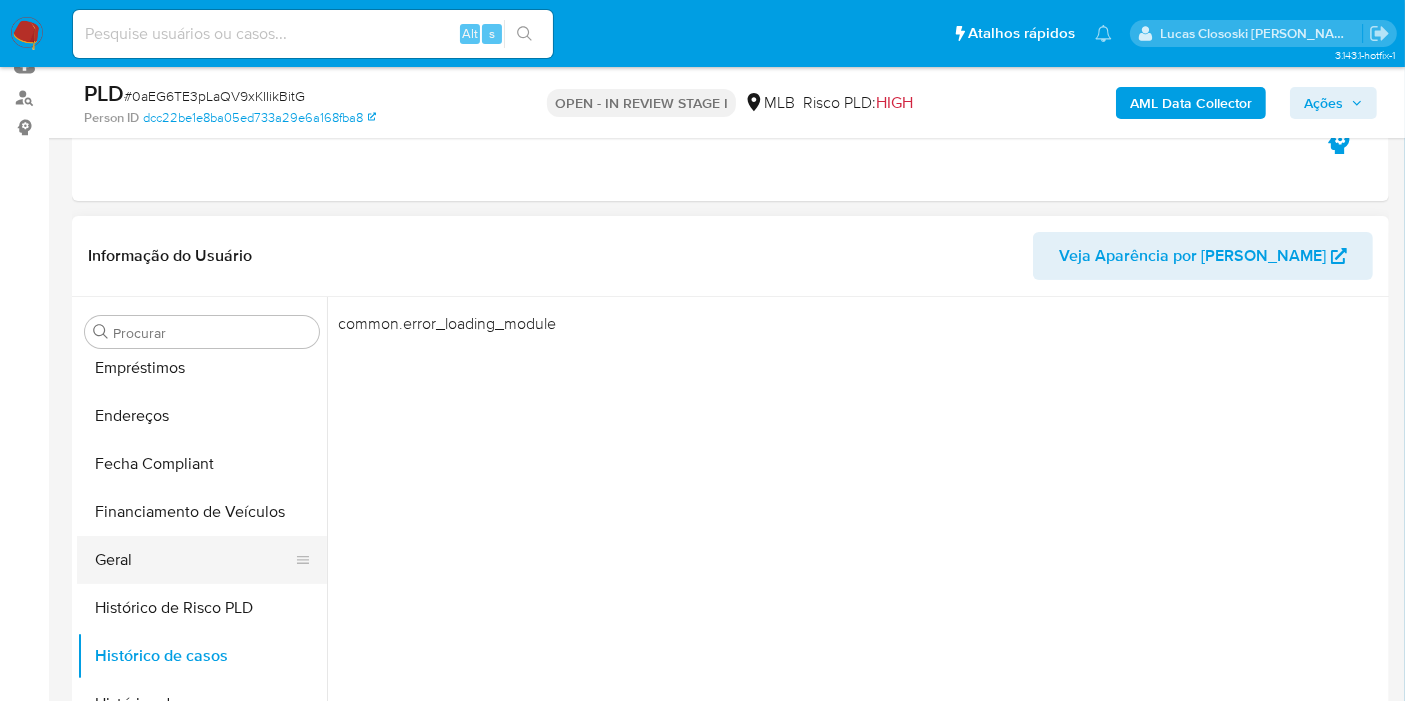 click on "Geral" at bounding box center [194, 560] 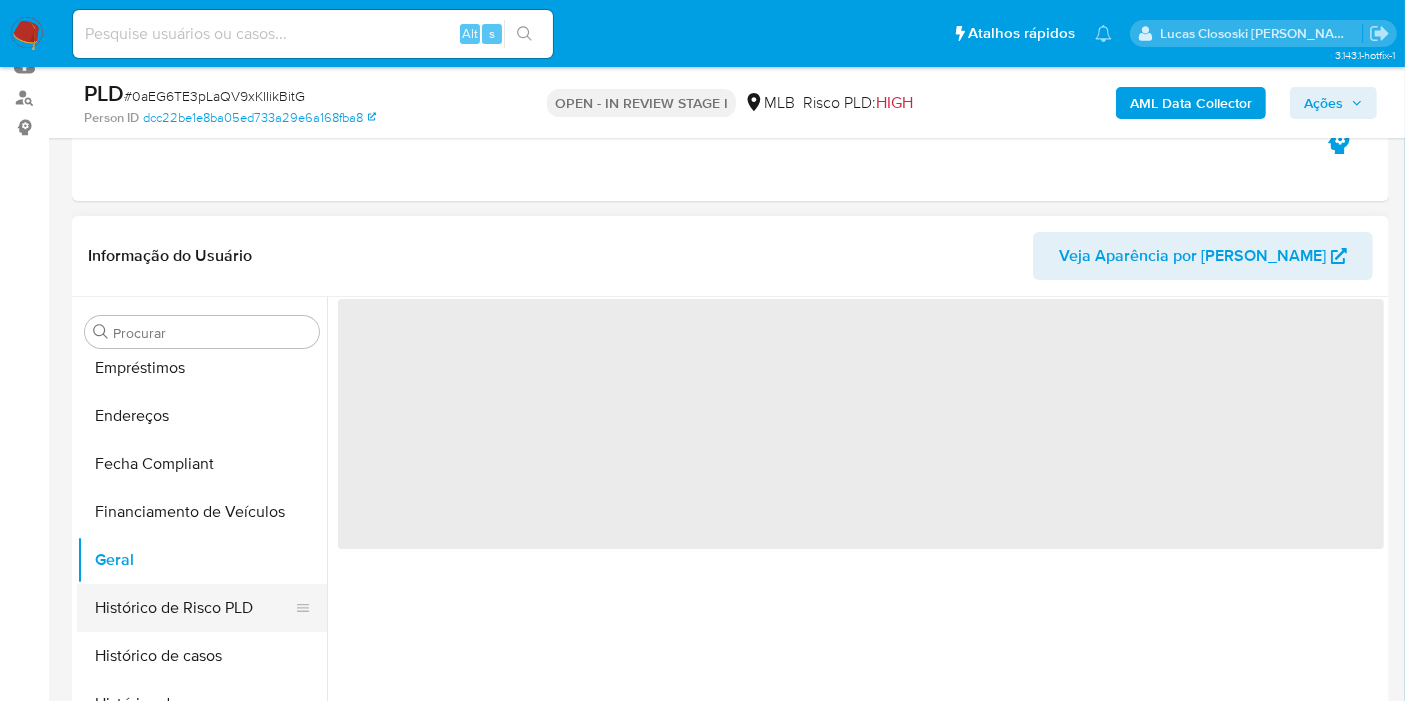 click on "Histórico de Risco PLD" at bounding box center (194, 608) 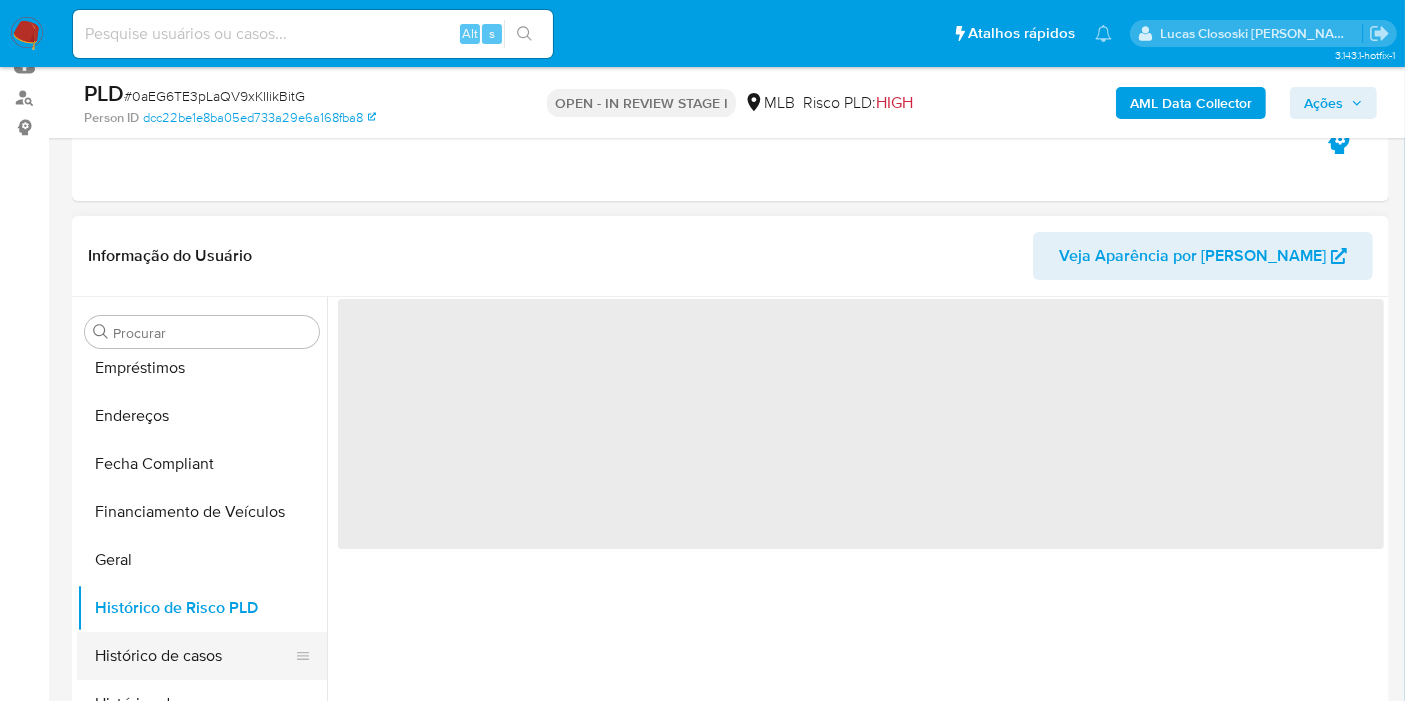 click on "Histórico de casos" at bounding box center [194, 656] 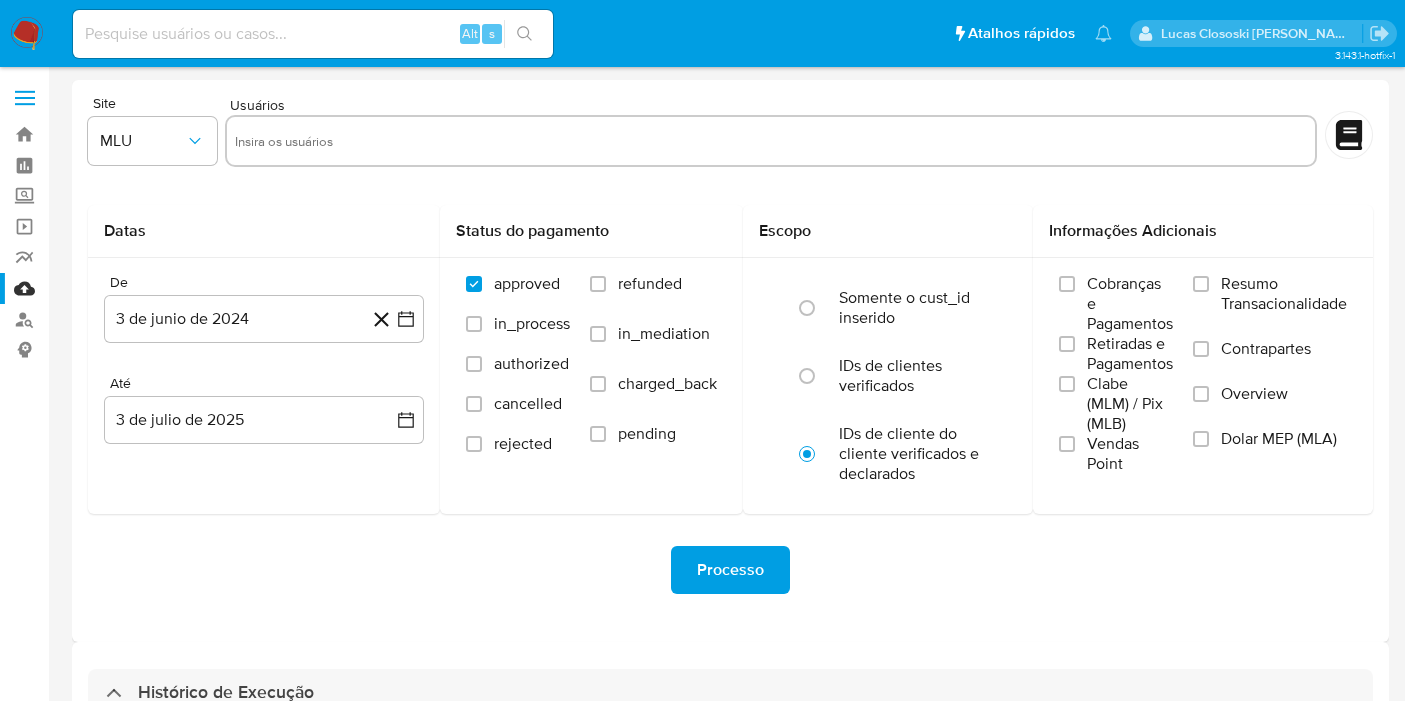 select on "10" 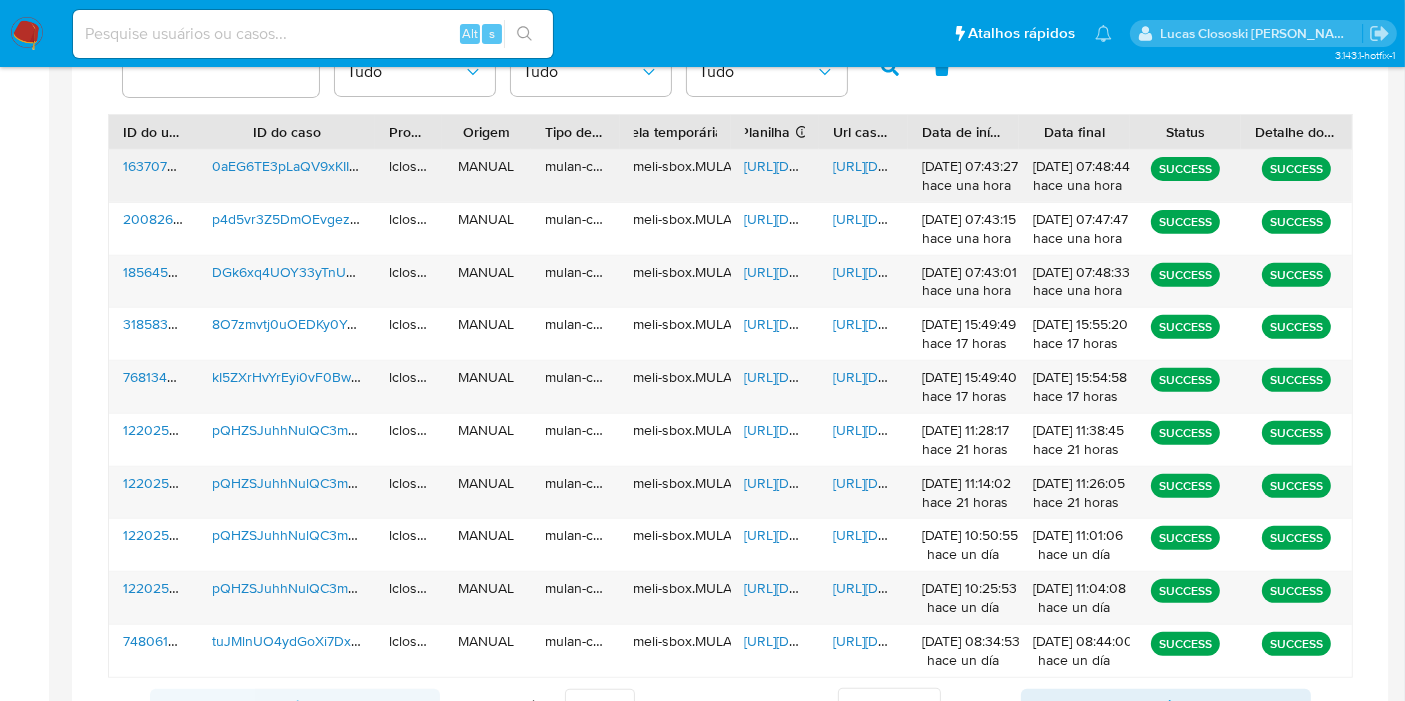 click on "[URL][DOMAIN_NAME]" at bounding box center [814, 166] 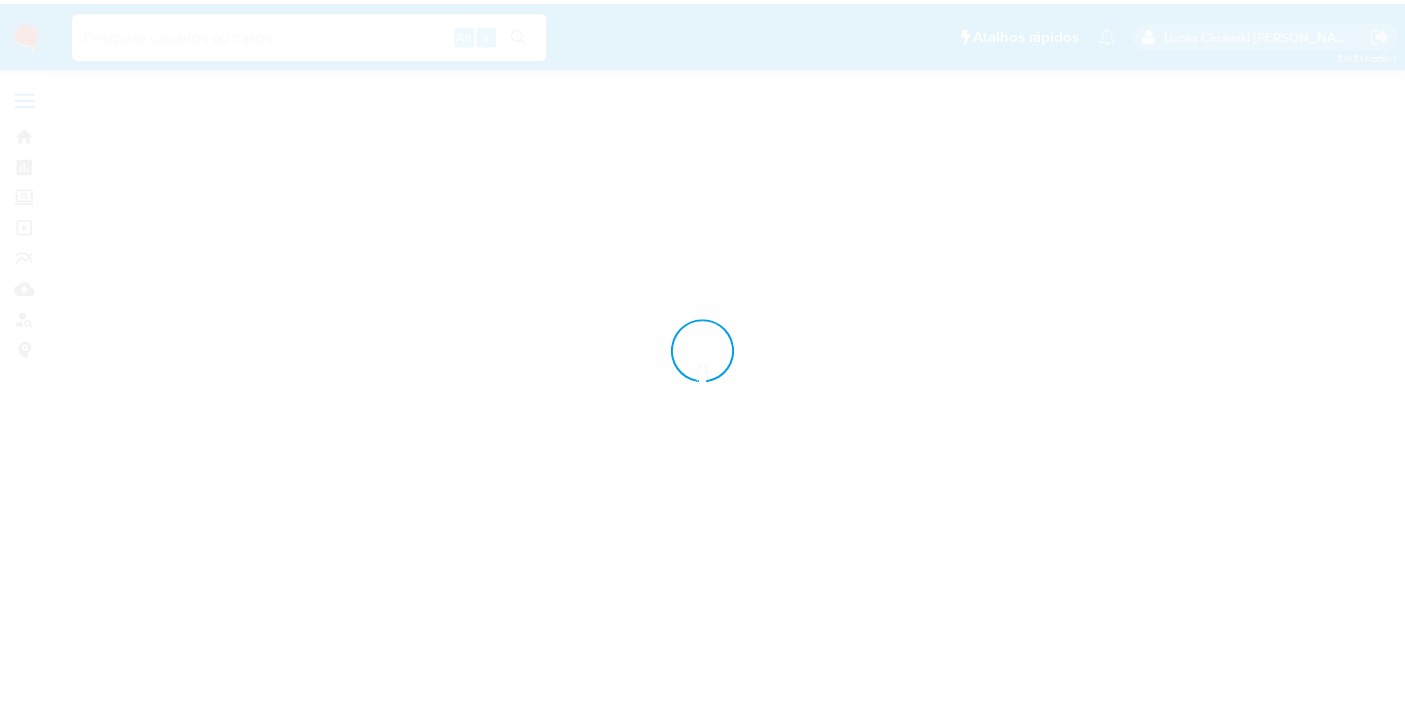 scroll, scrollTop: 0, scrollLeft: 0, axis: both 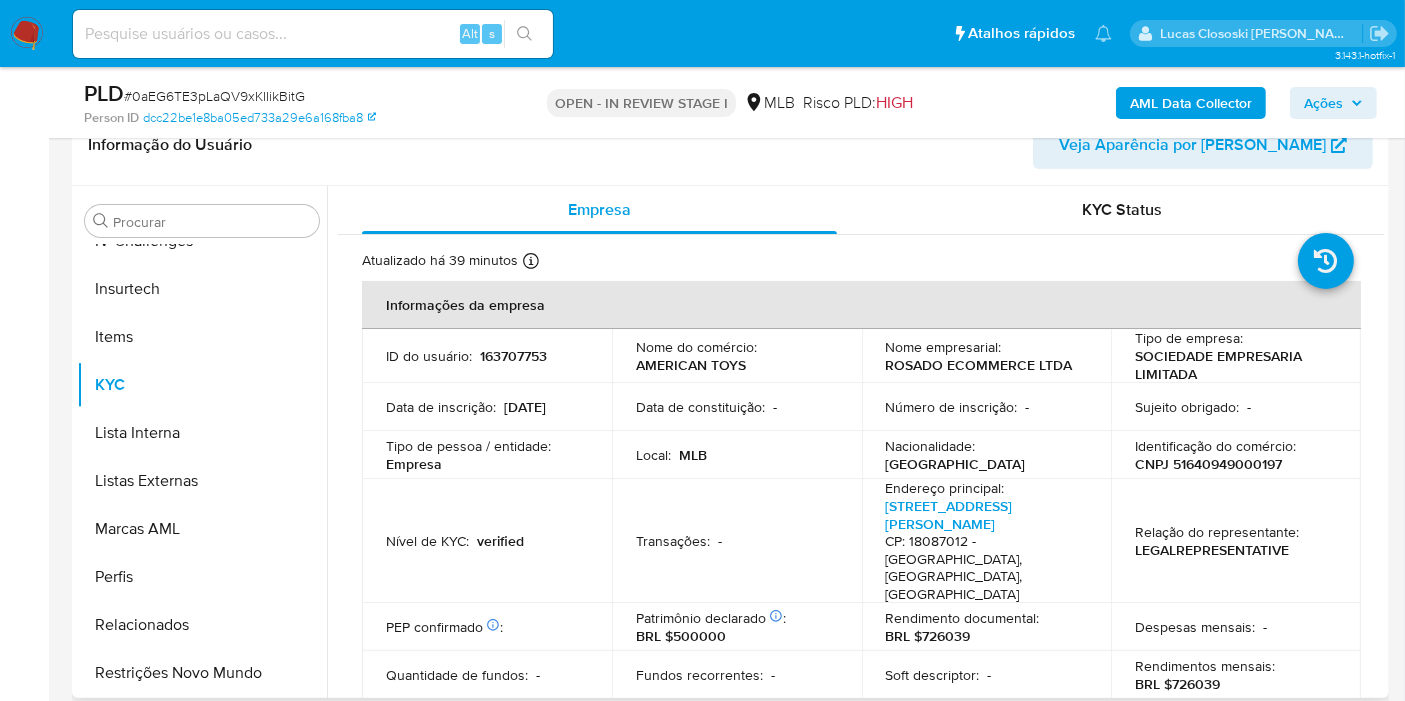 select on "10" 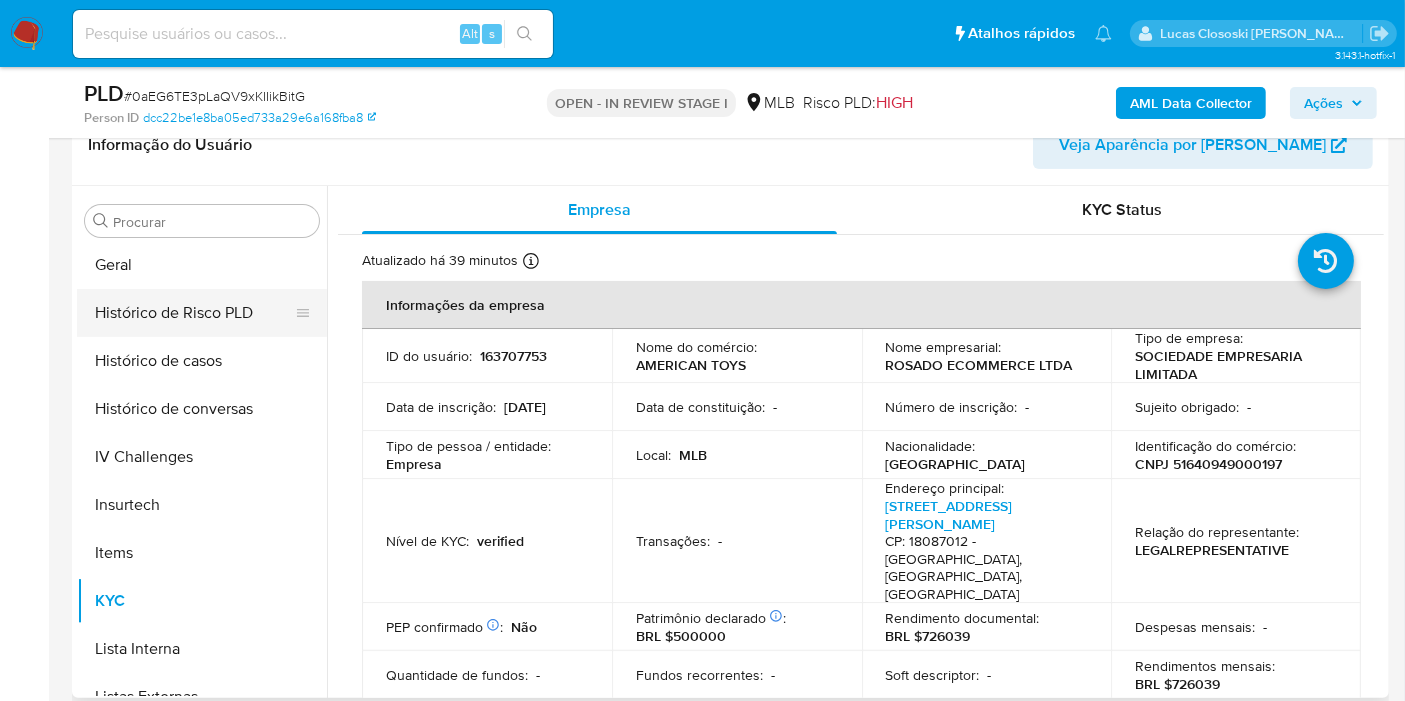 scroll, scrollTop: 511, scrollLeft: 0, axis: vertical 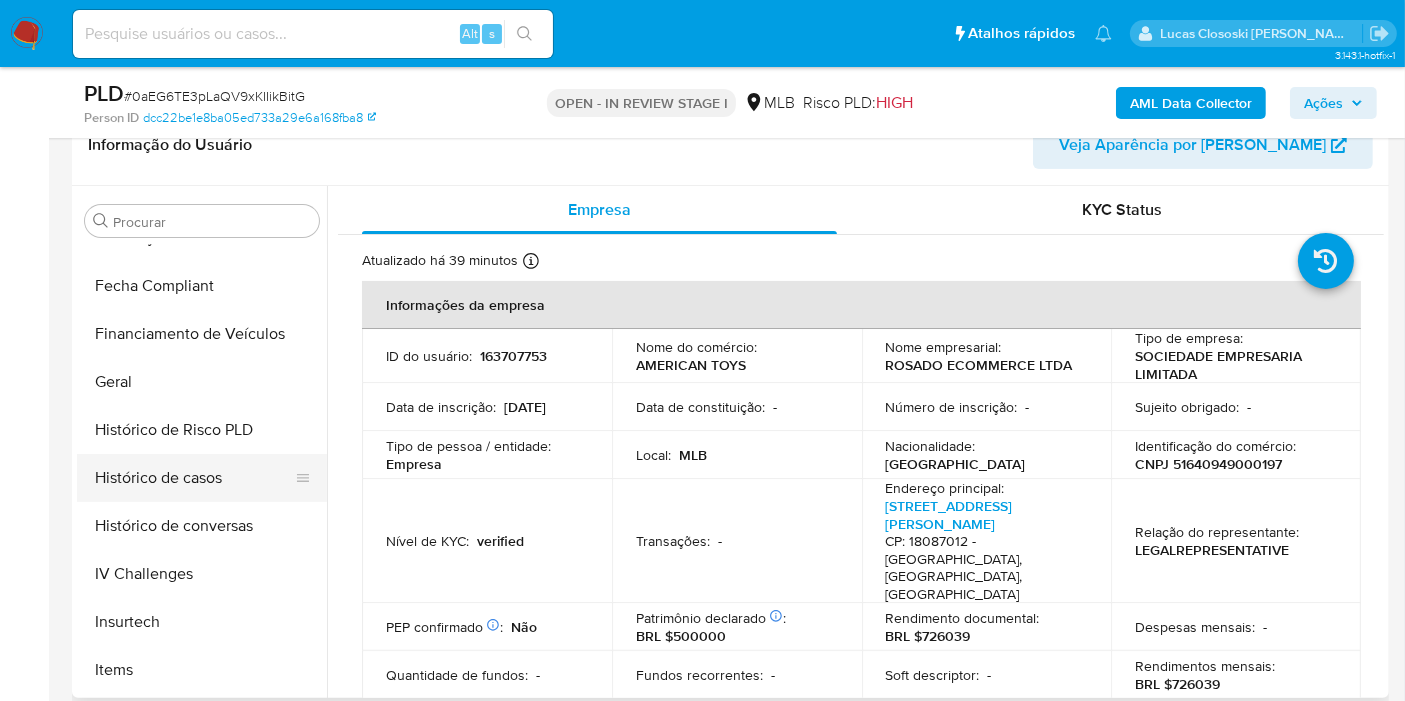 click on "Histórico de casos" at bounding box center (194, 478) 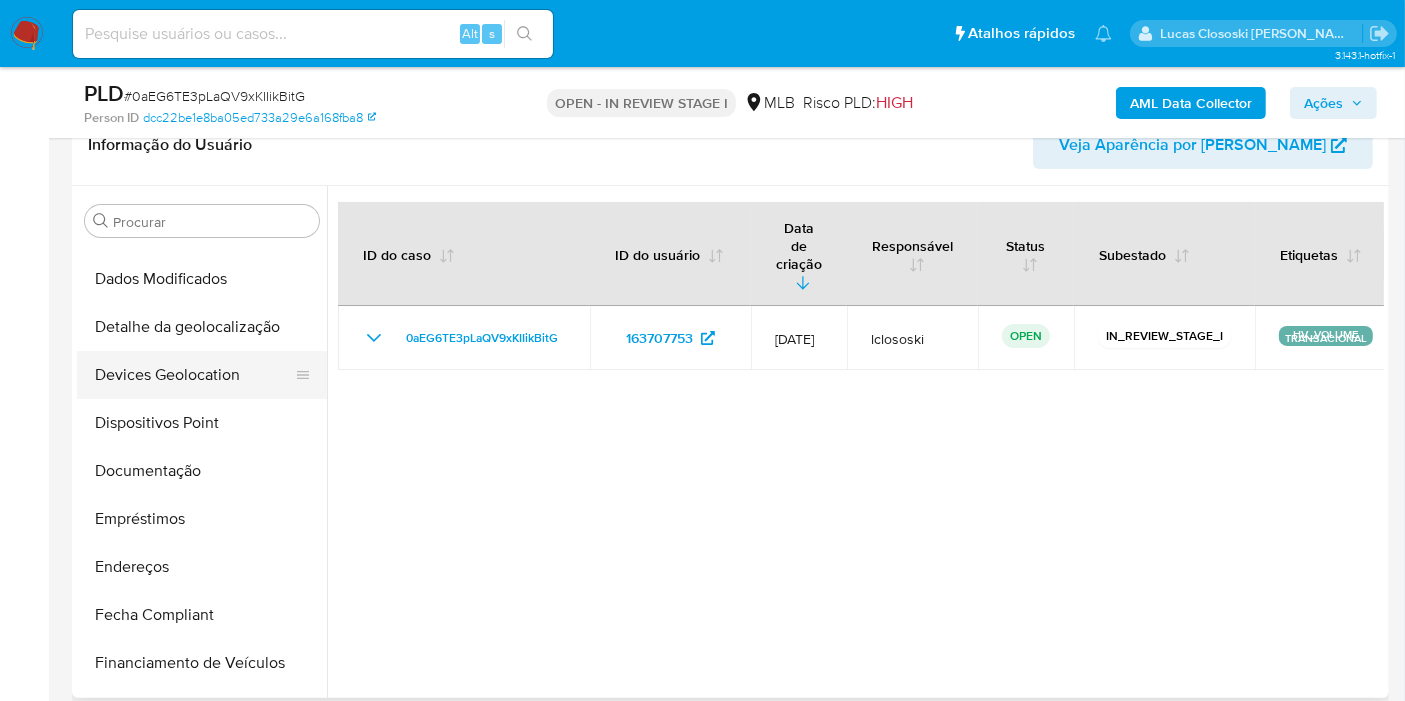 scroll, scrollTop: 177, scrollLeft: 0, axis: vertical 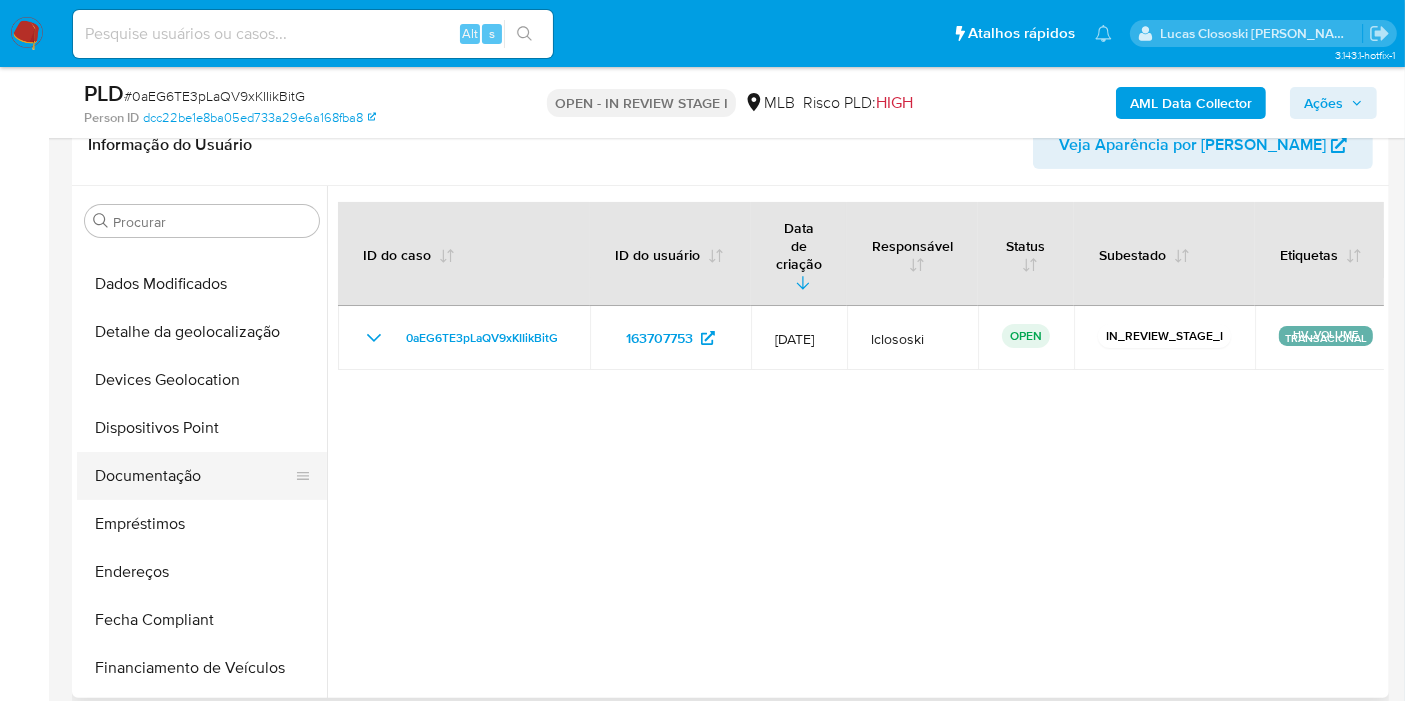 click on "Documentação" at bounding box center (194, 476) 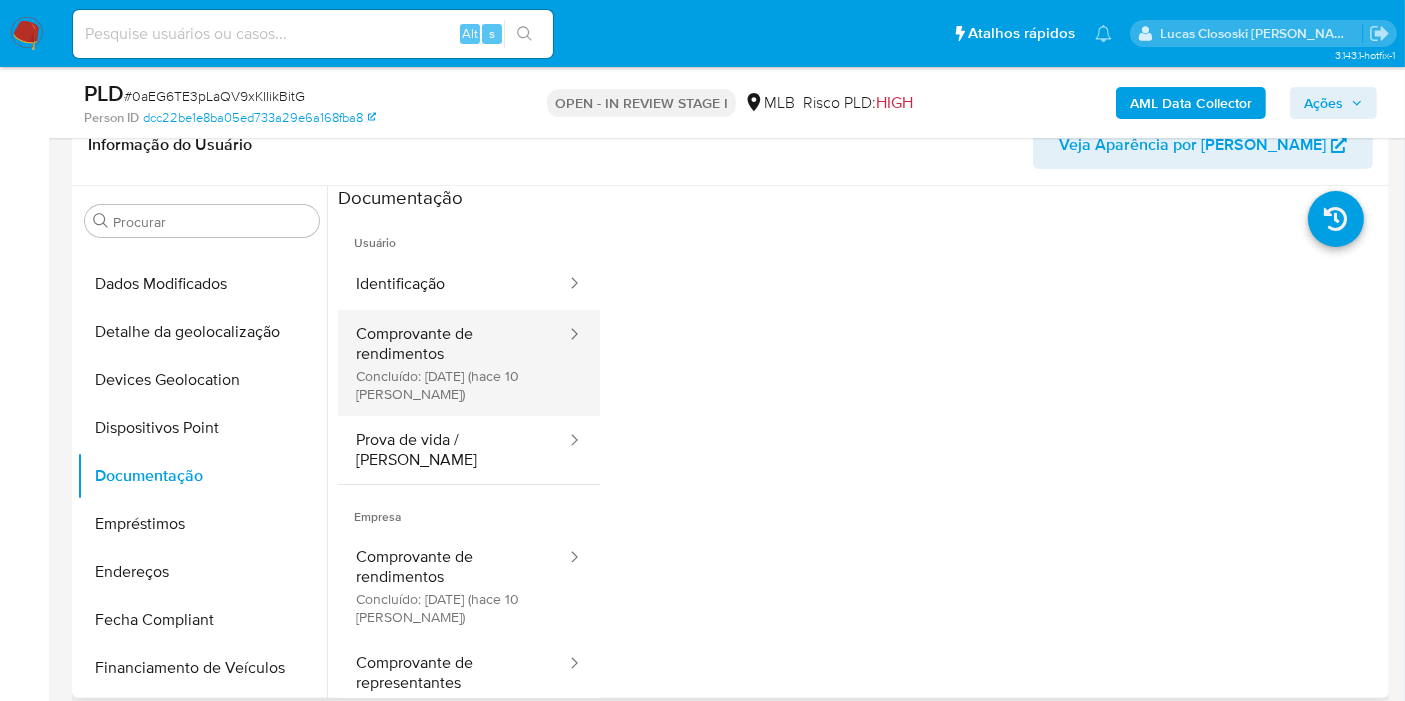 click on "Comprovante de rendimentos Concluído: [DATE] (hace 10 [PERSON_NAME])" at bounding box center (453, 363) 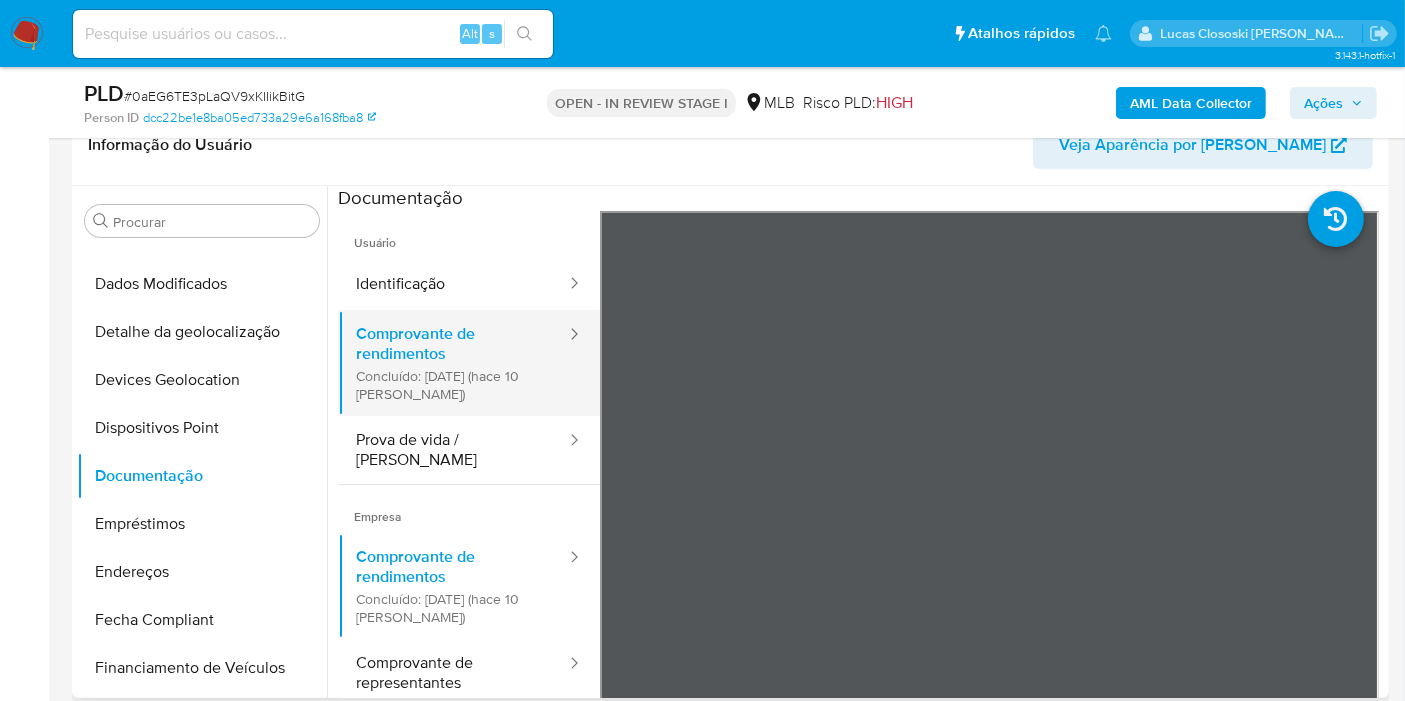 scroll, scrollTop: 174, scrollLeft: 0, axis: vertical 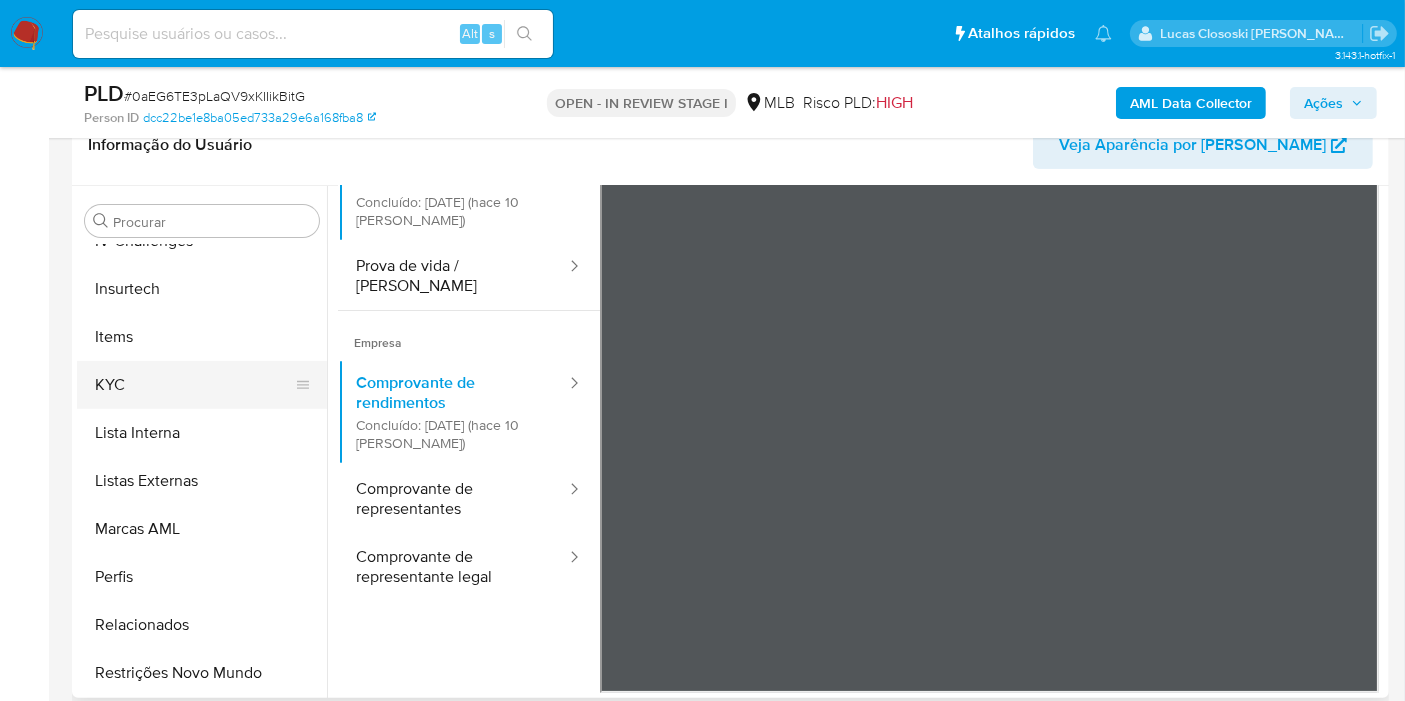 click on "KYC" at bounding box center [194, 385] 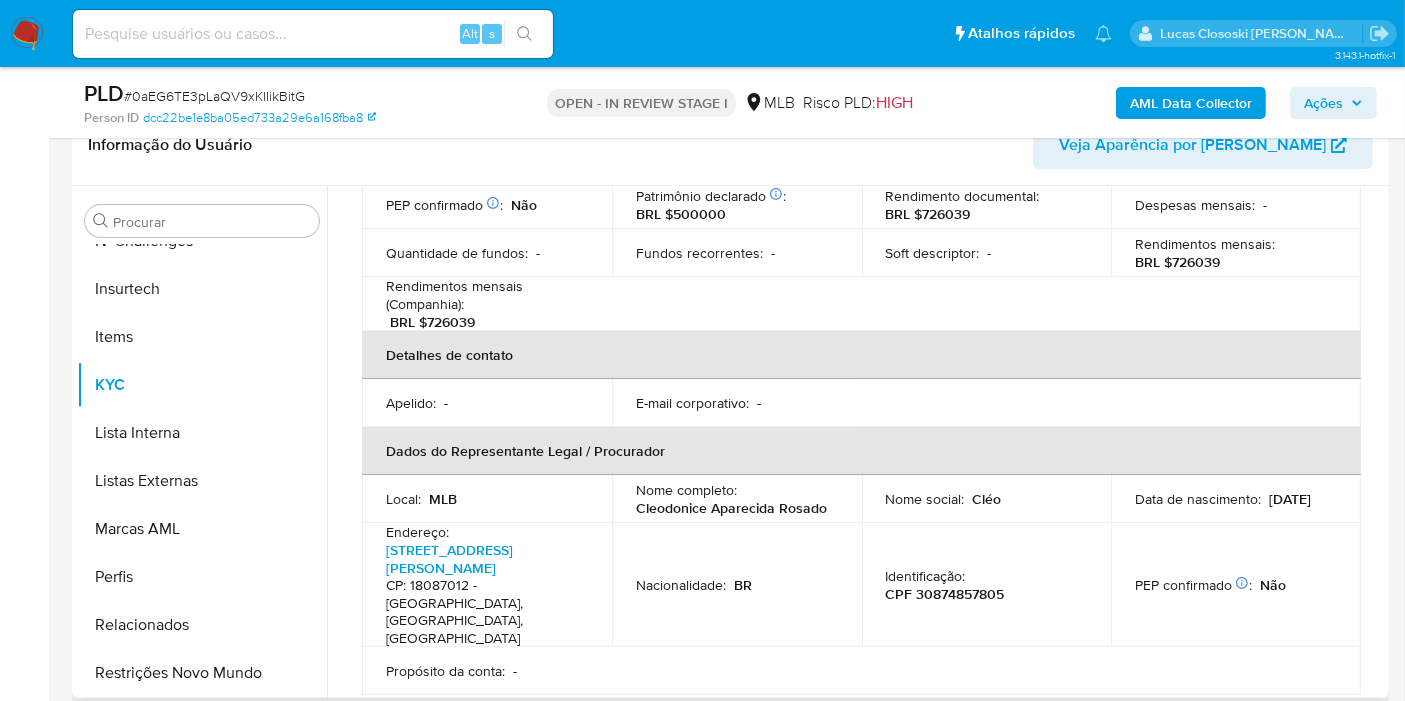 scroll, scrollTop: 444, scrollLeft: 0, axis: vertical 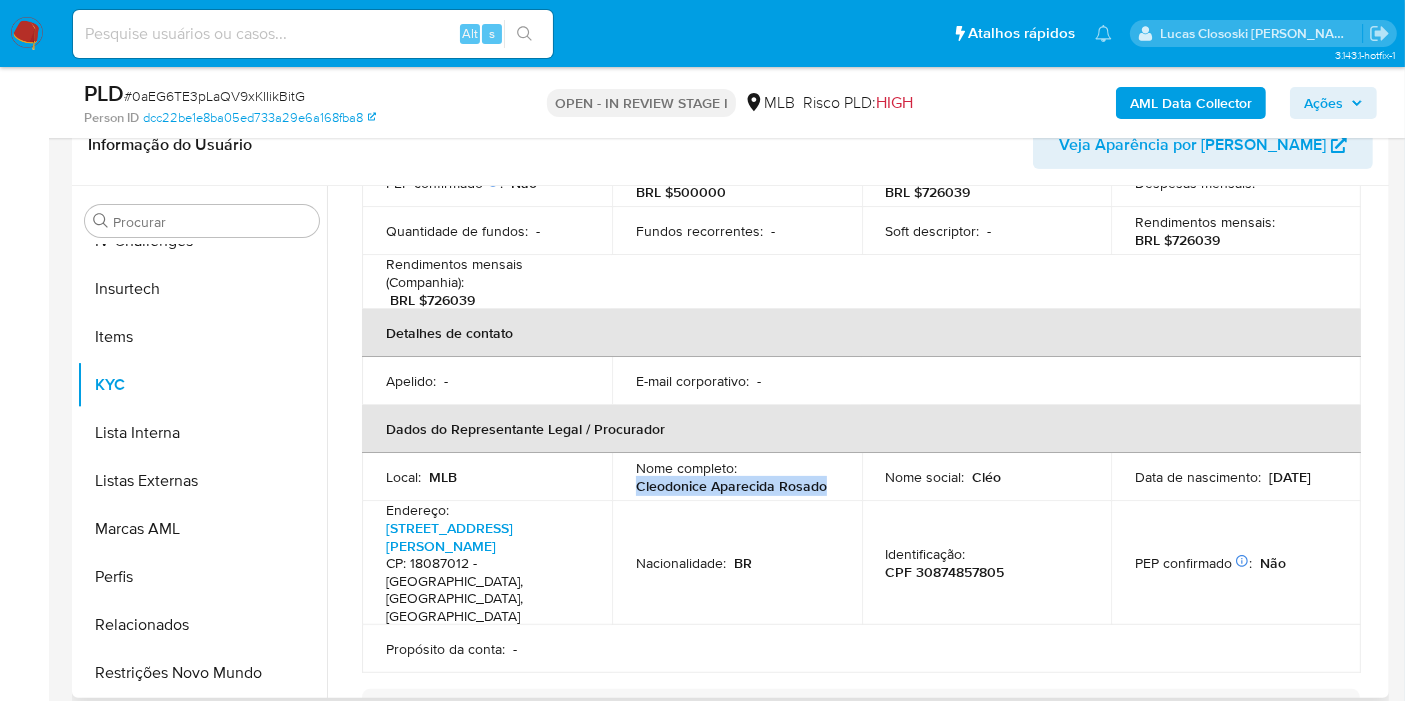 drag, startPoint x: 634, startPoint y: 449, endPoint x: 834, endPoint y: 451, distance: 200.01 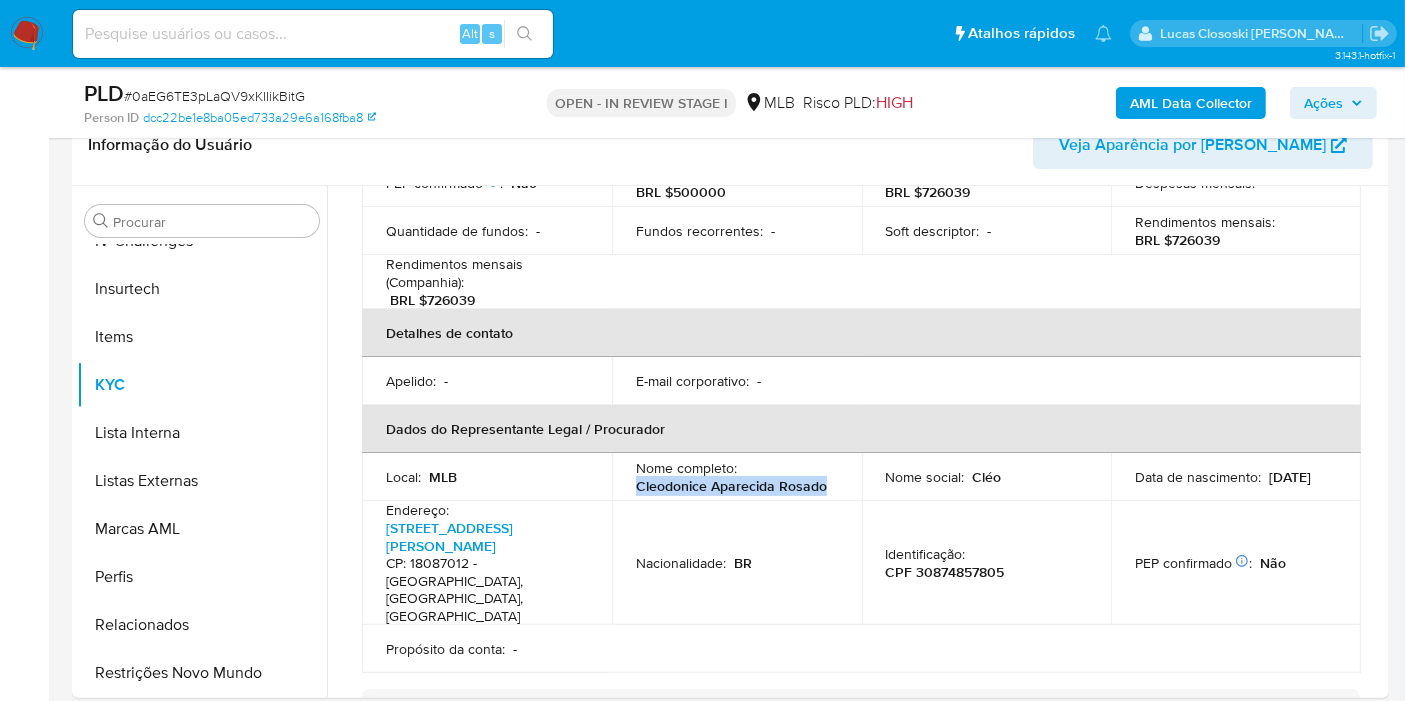 copy on "Cleodonice Aparecida Rosado" 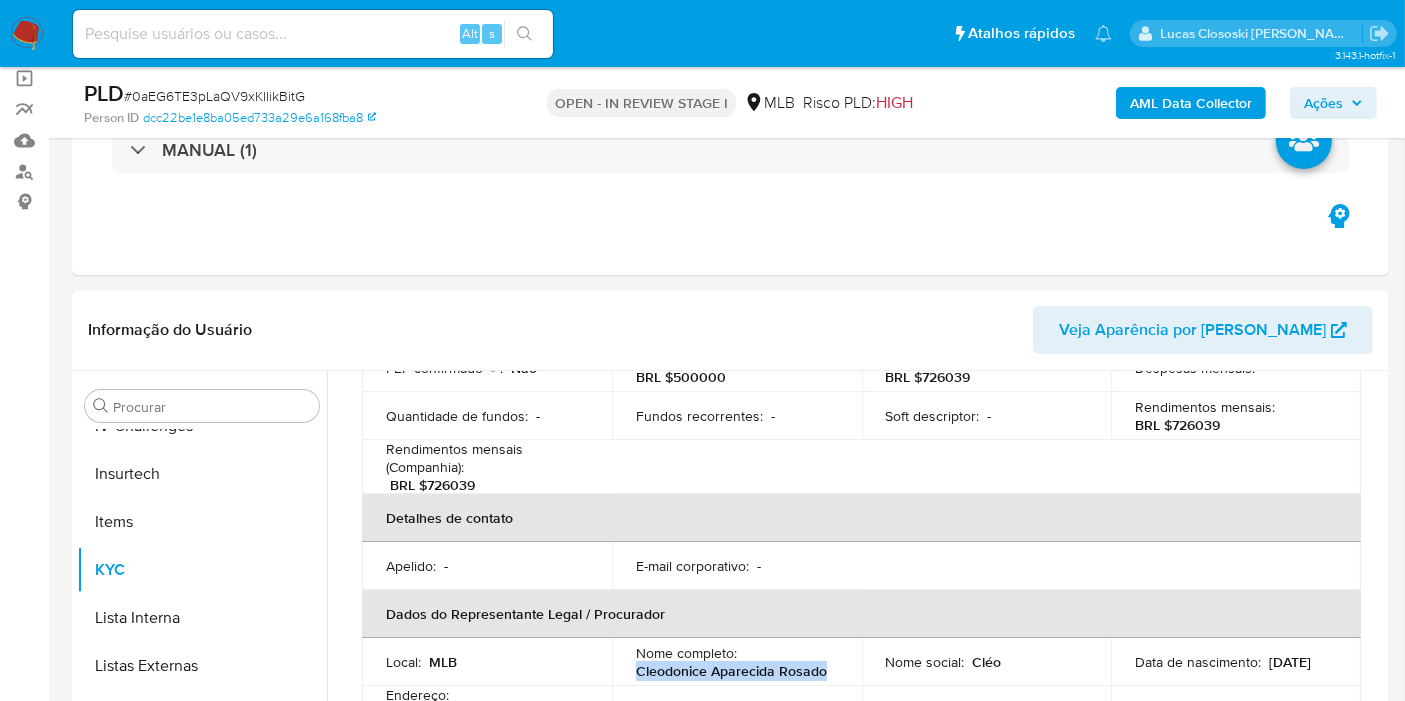 scroll, scrollTop: 0, scrollLeft: 0, axis: both 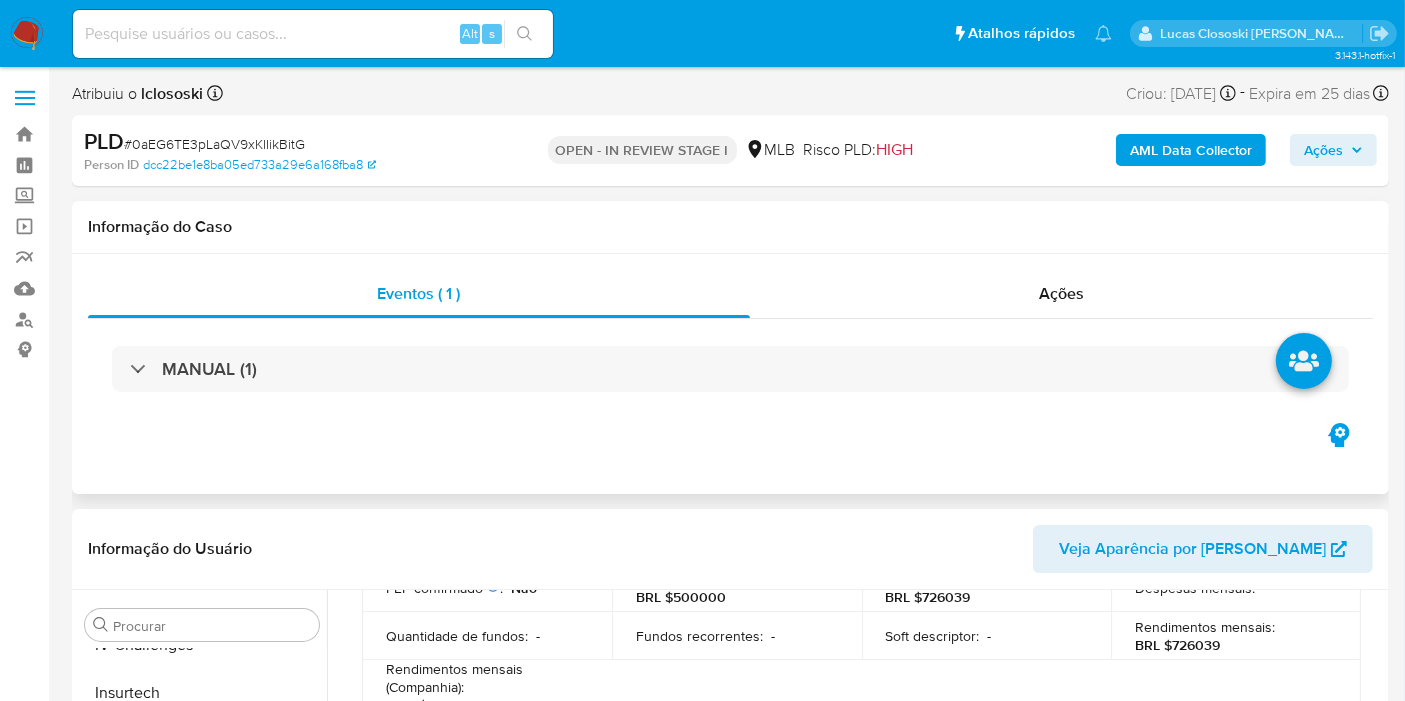 click on "Eventos ( 1 ) Ações MANUAL (1)" at bounding box center (730, 374) 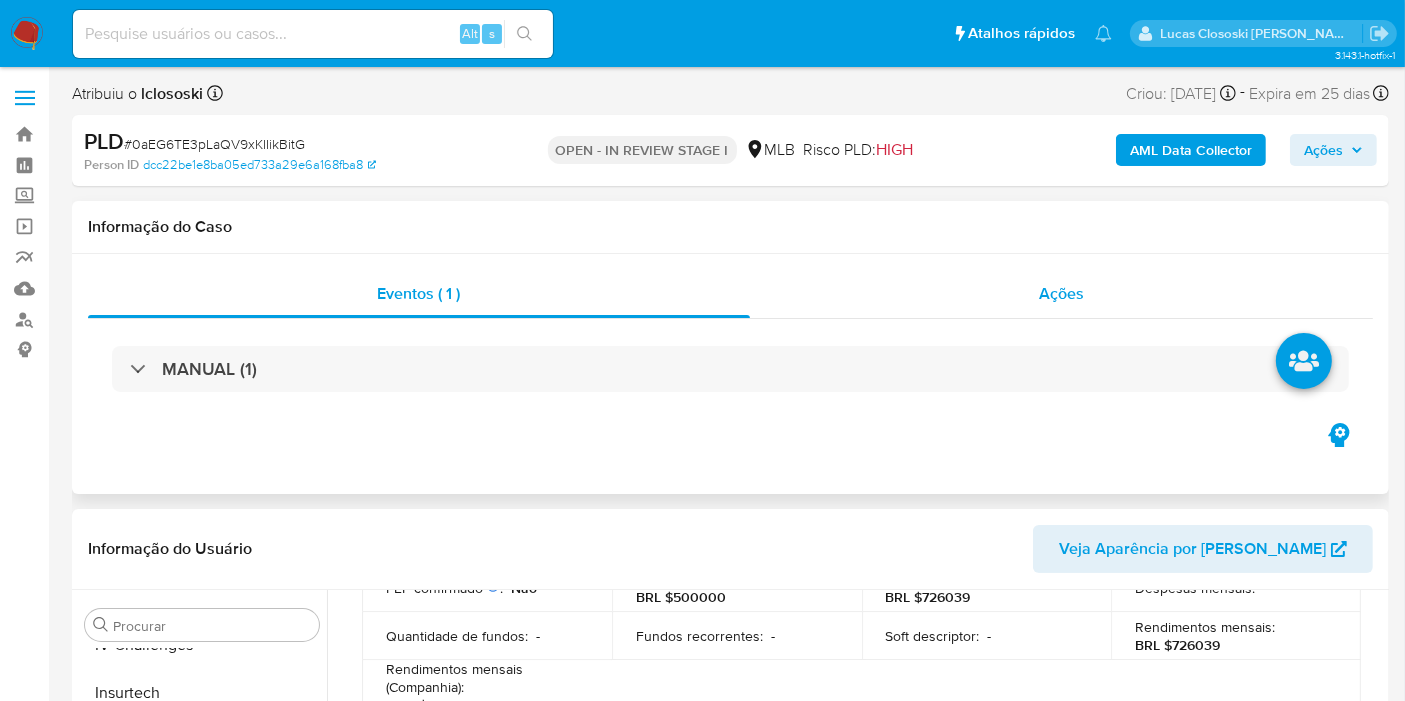 click on "Ações" at bounding box center [1062, 294] 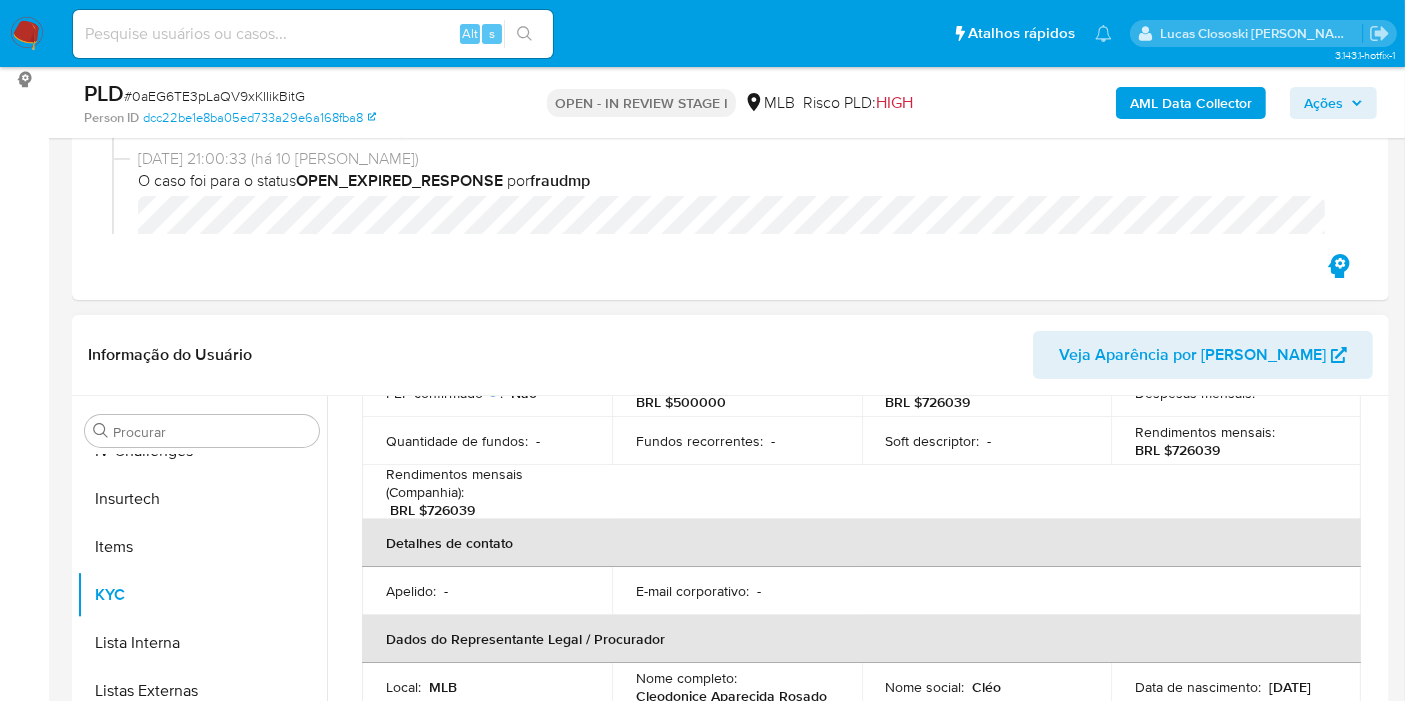 scroll, scrollTop: 444, scrollLeft: 0, axis: vertical 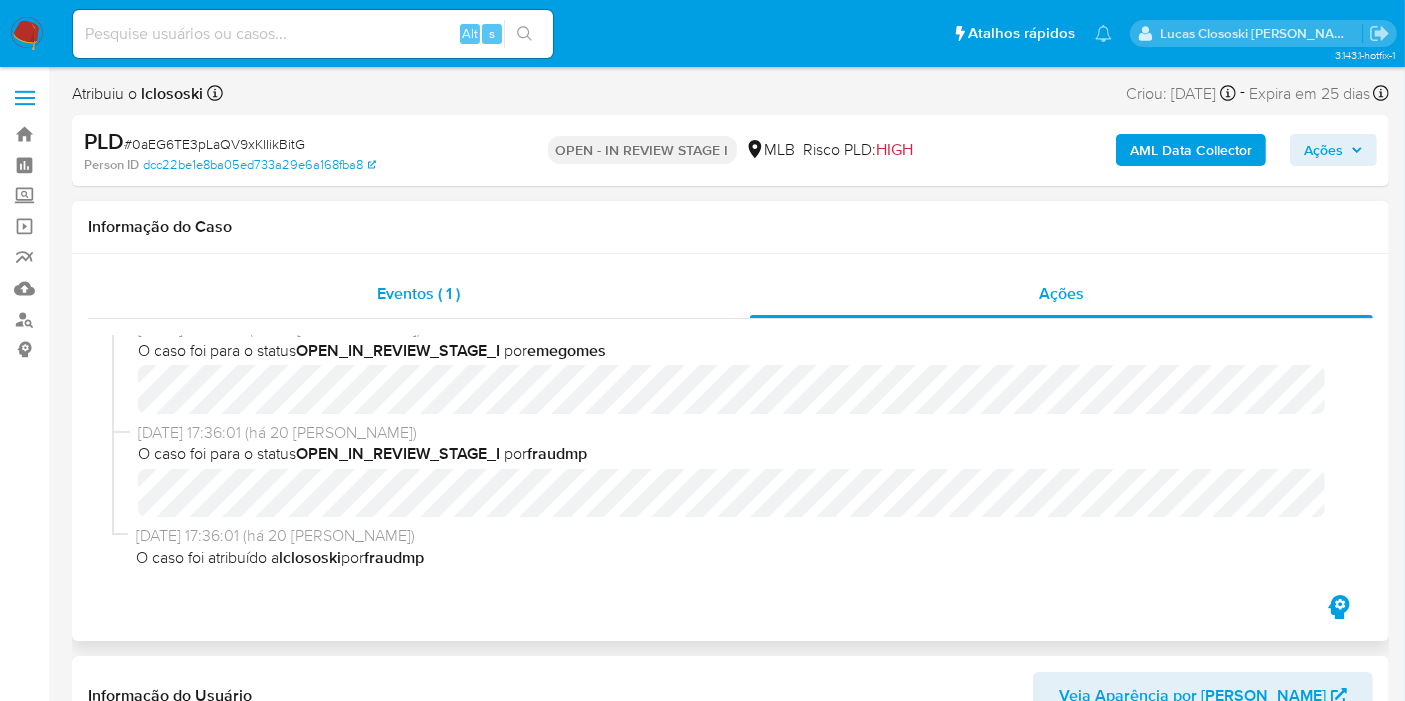 click on "Eventos ( 1 )" at bounding box center [419, 294] 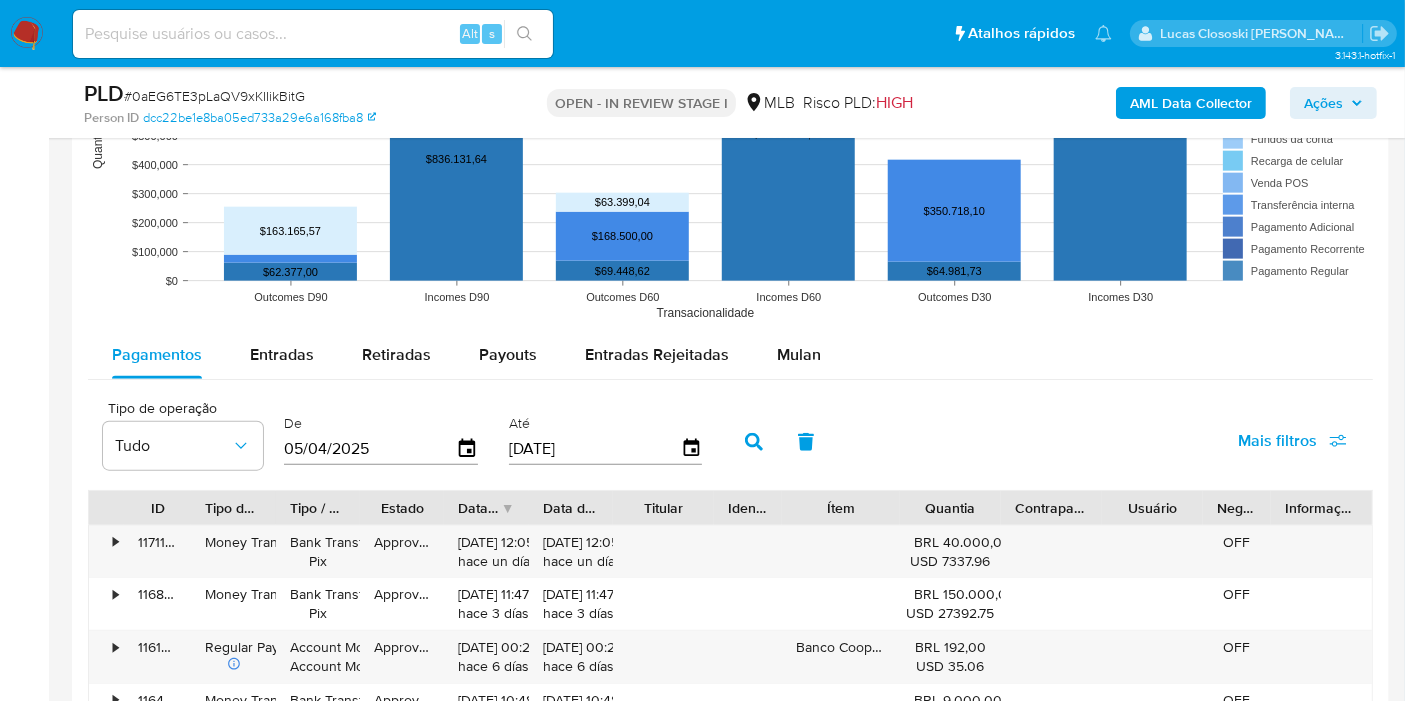scroll, scrollTop: 2000, scrollLeft: 0, axis: vertical 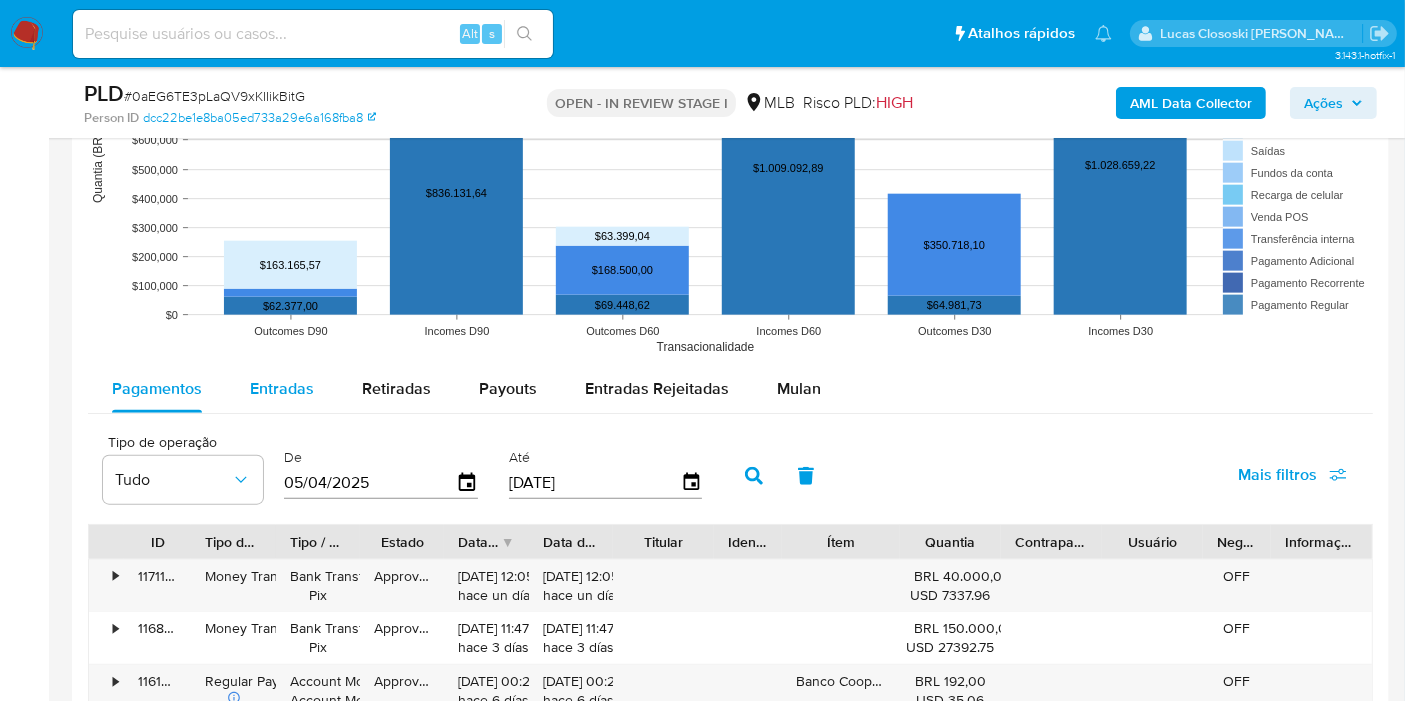 click on "Entradas" at bounding box center (282, 388) 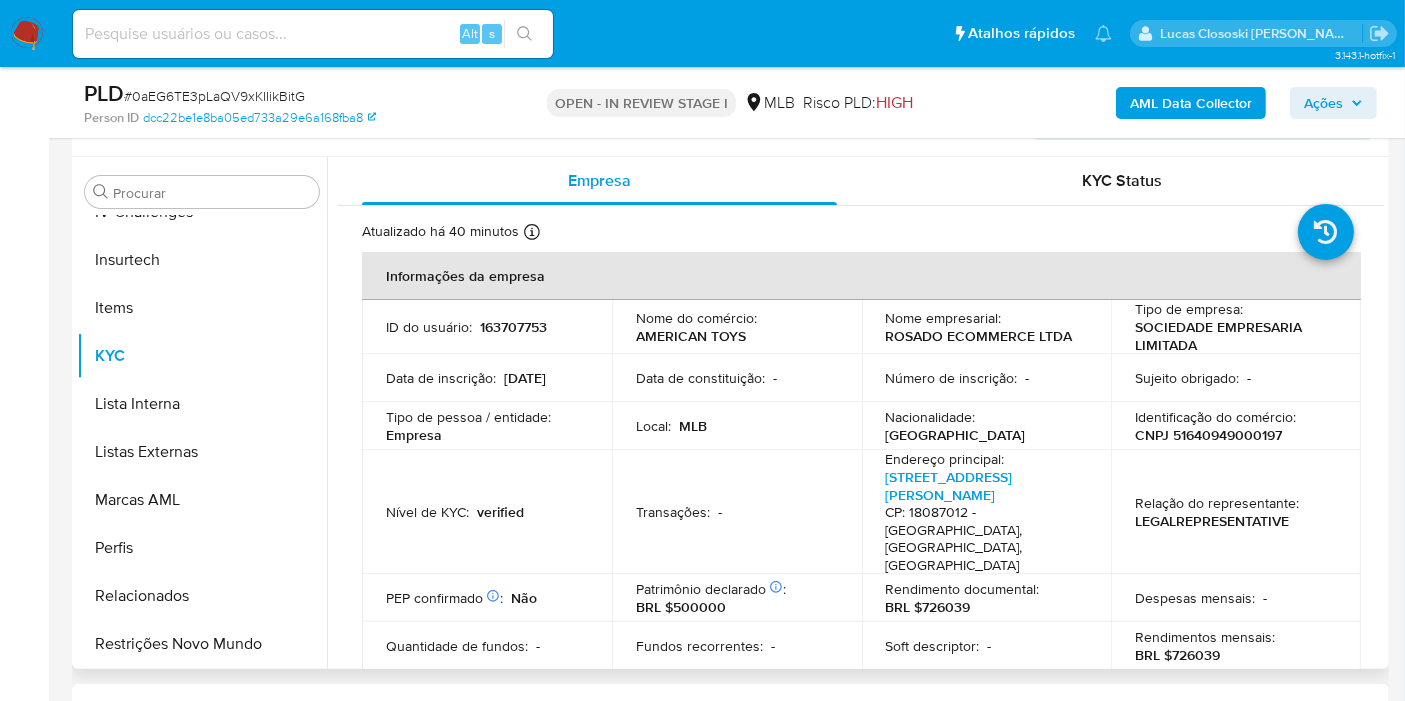 scroll, scrollTop: 666, scrollLeft: 0, axis: vertical 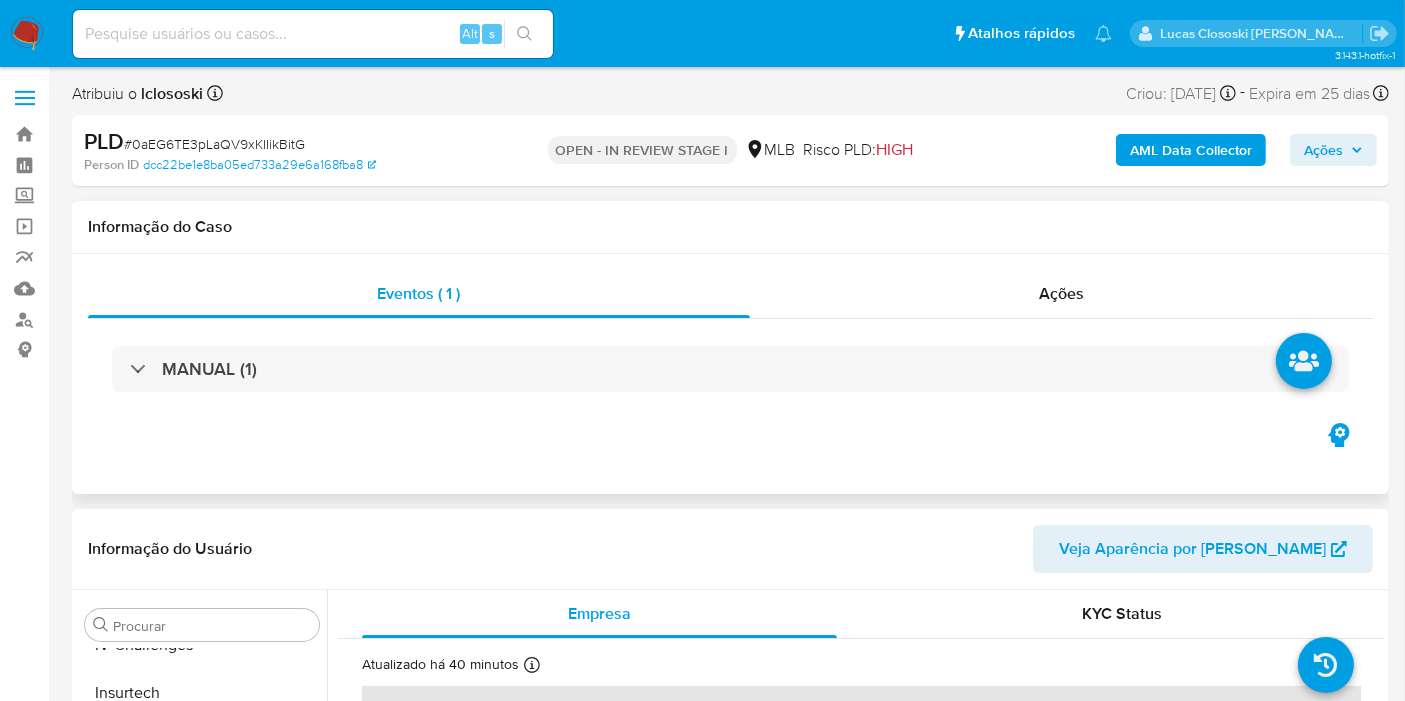 click on "MANUAL (1)" at bounding box center (730, 369) 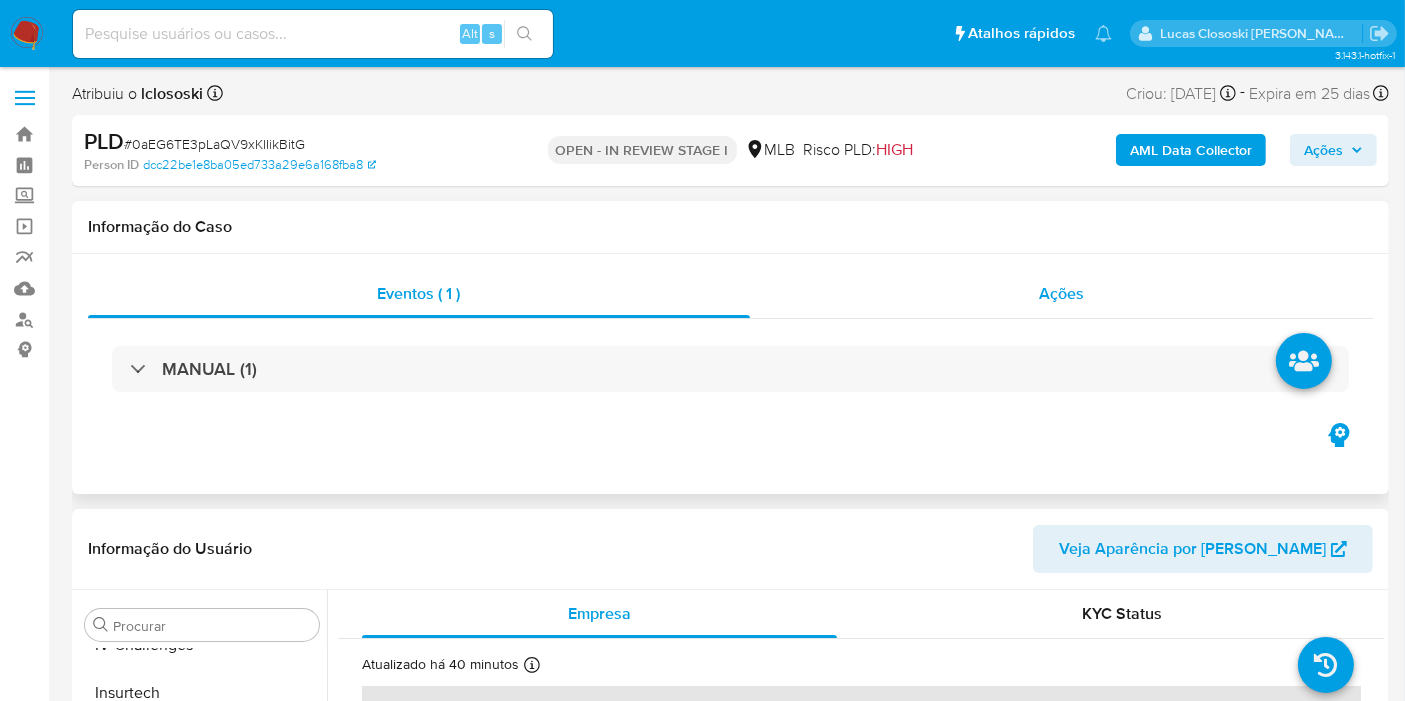 click on "Ações" at bounding box center (1062, 294) 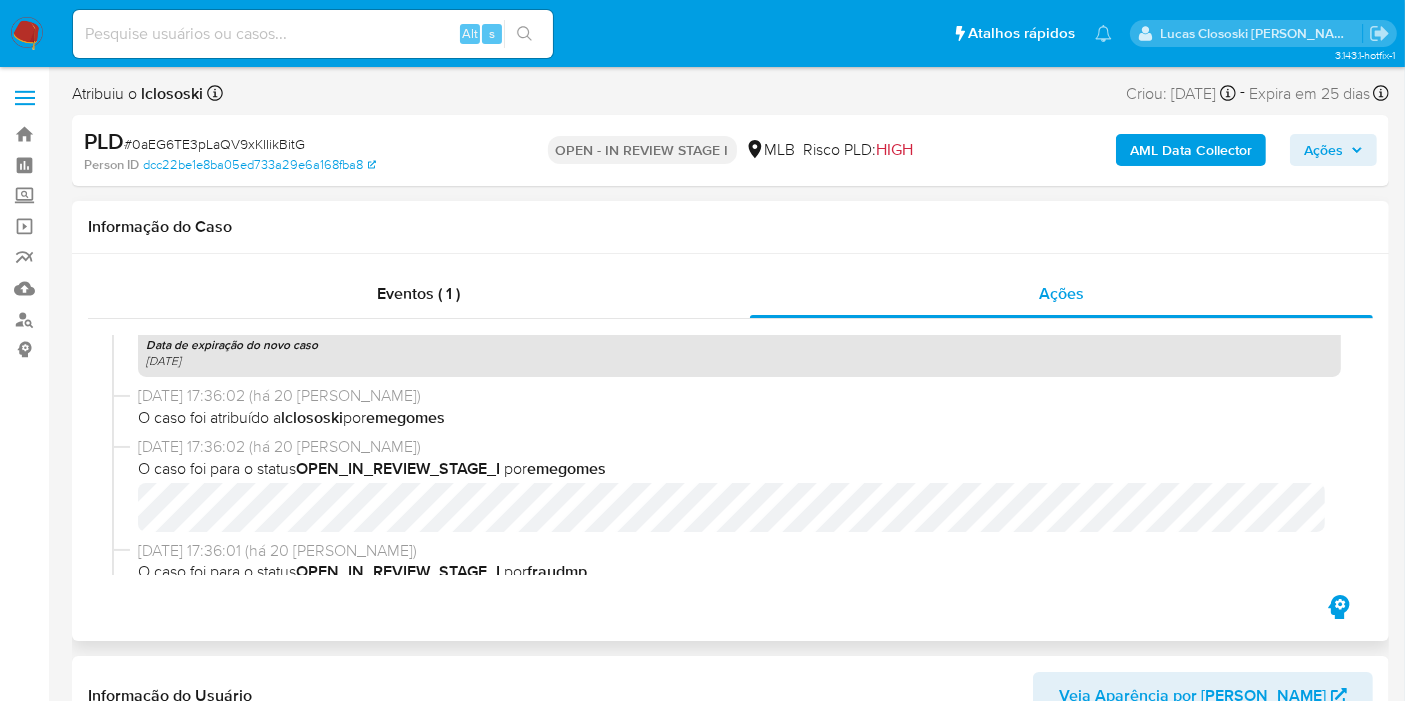 scroll, scrollTop: 840, scrollLeft: 0, axis: vertical 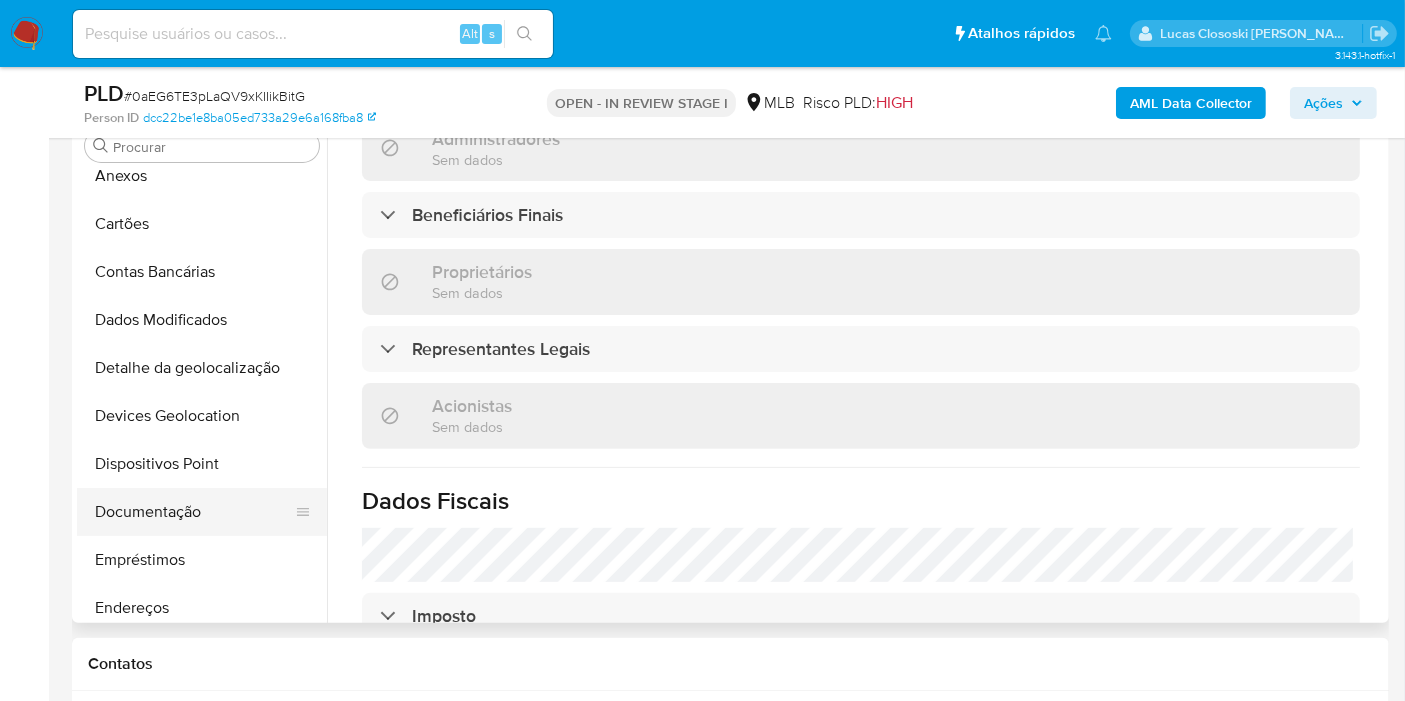 click on "Documentação" at bounding box center (194, 512) 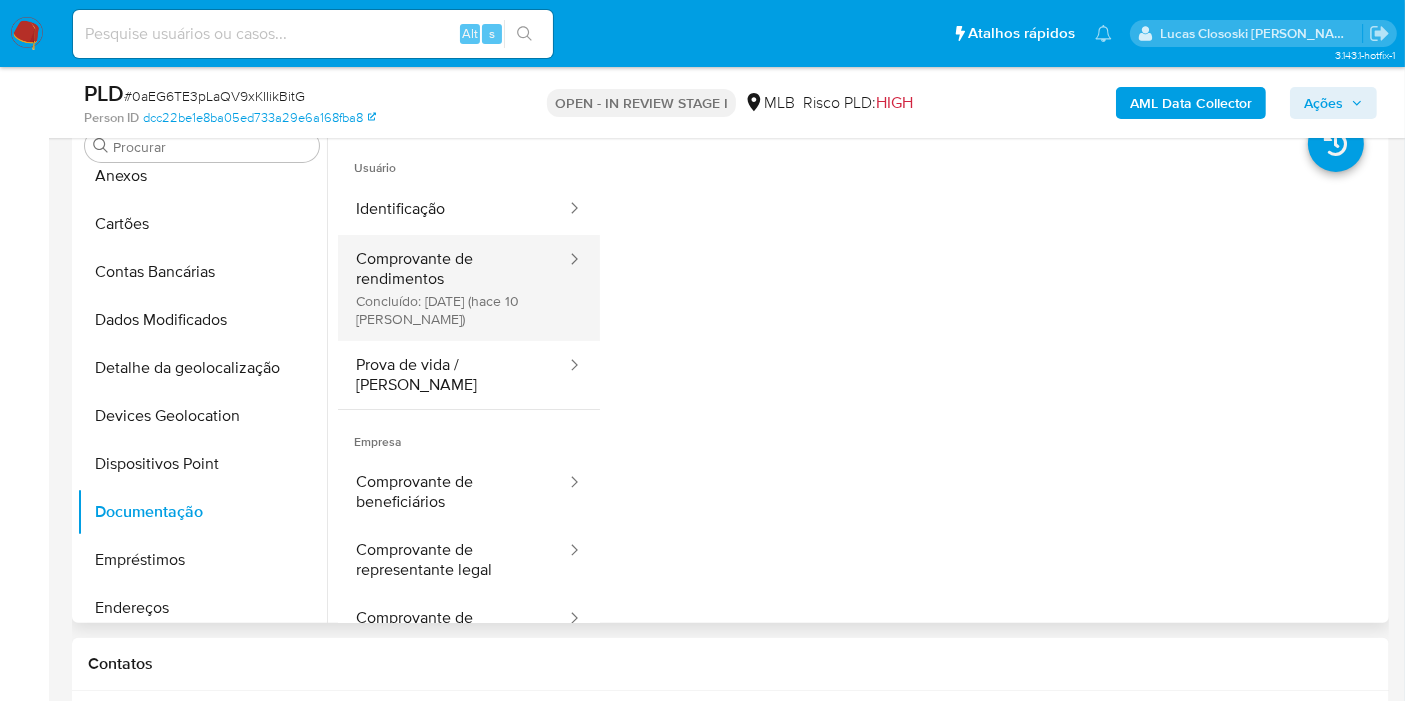 click on "Comprovante de rendimentos Concluído: 23/06/2025 (hace 10 días)" at bounding box center (453, 288) 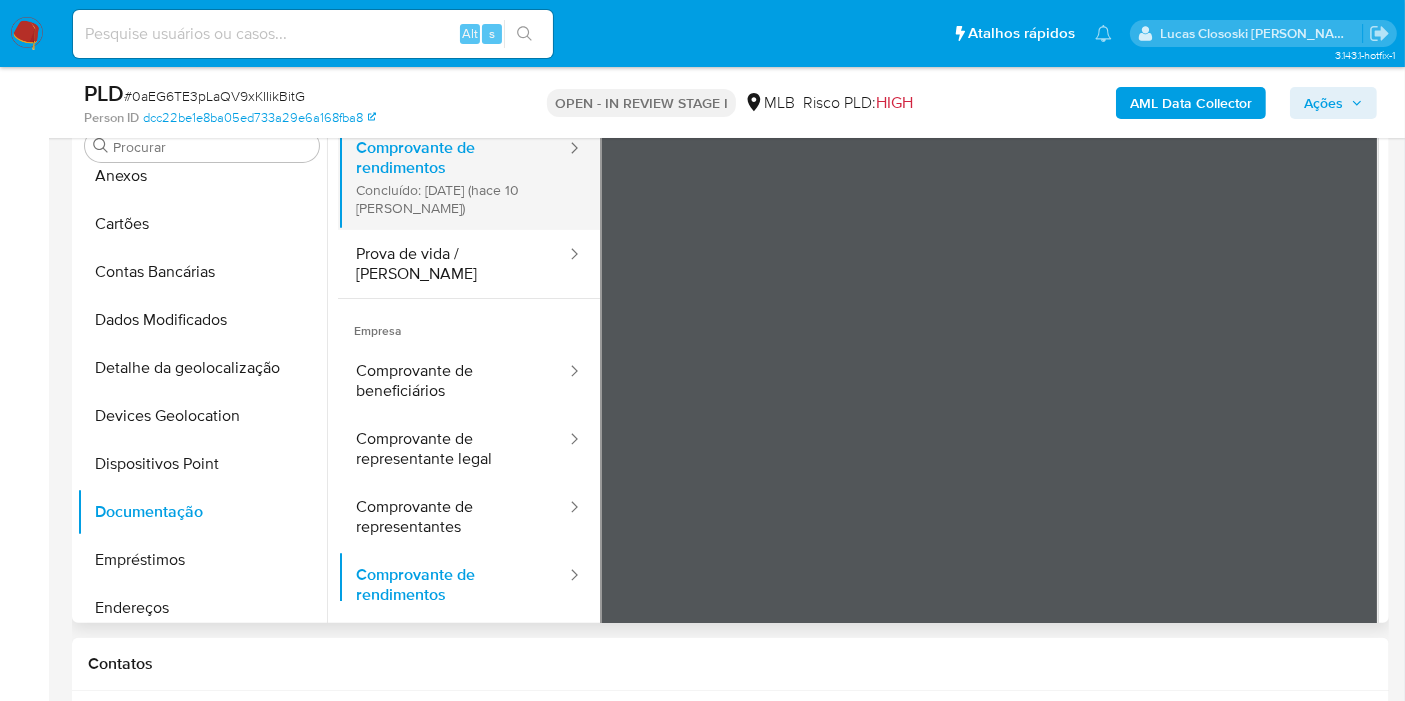 scroll, scrollTop: 88, scrollLeft: 0, axis: vertical 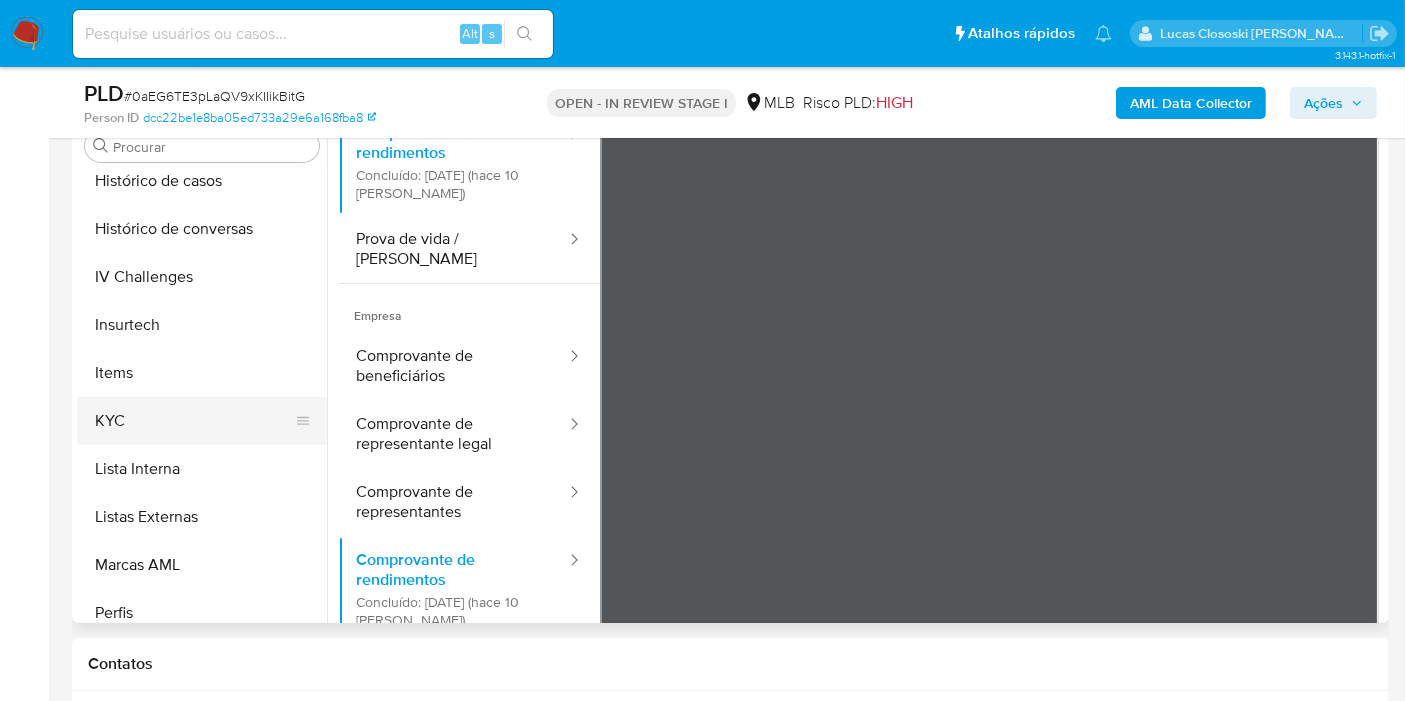 click on "KYC" at bounding box center [194, 421] 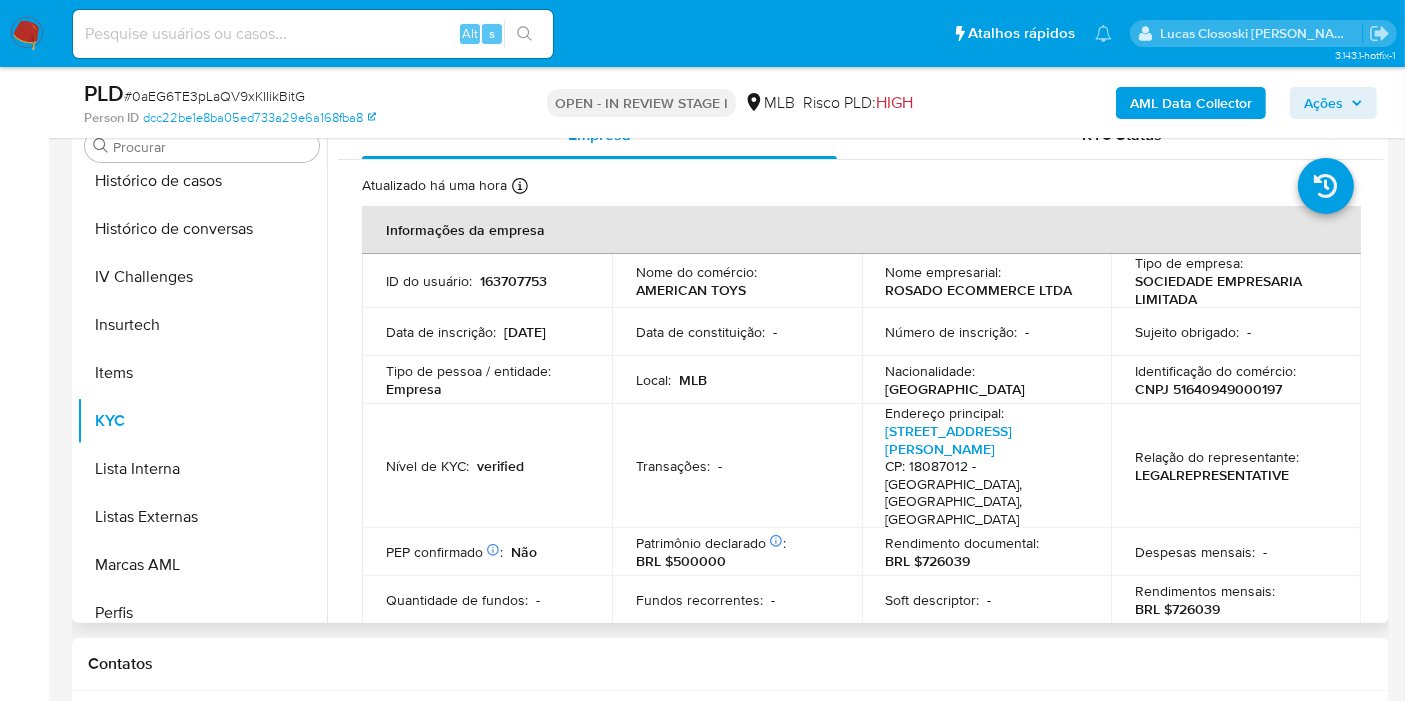 click on "CNPJ 51640949000197" at bounding box center (1208, 389) 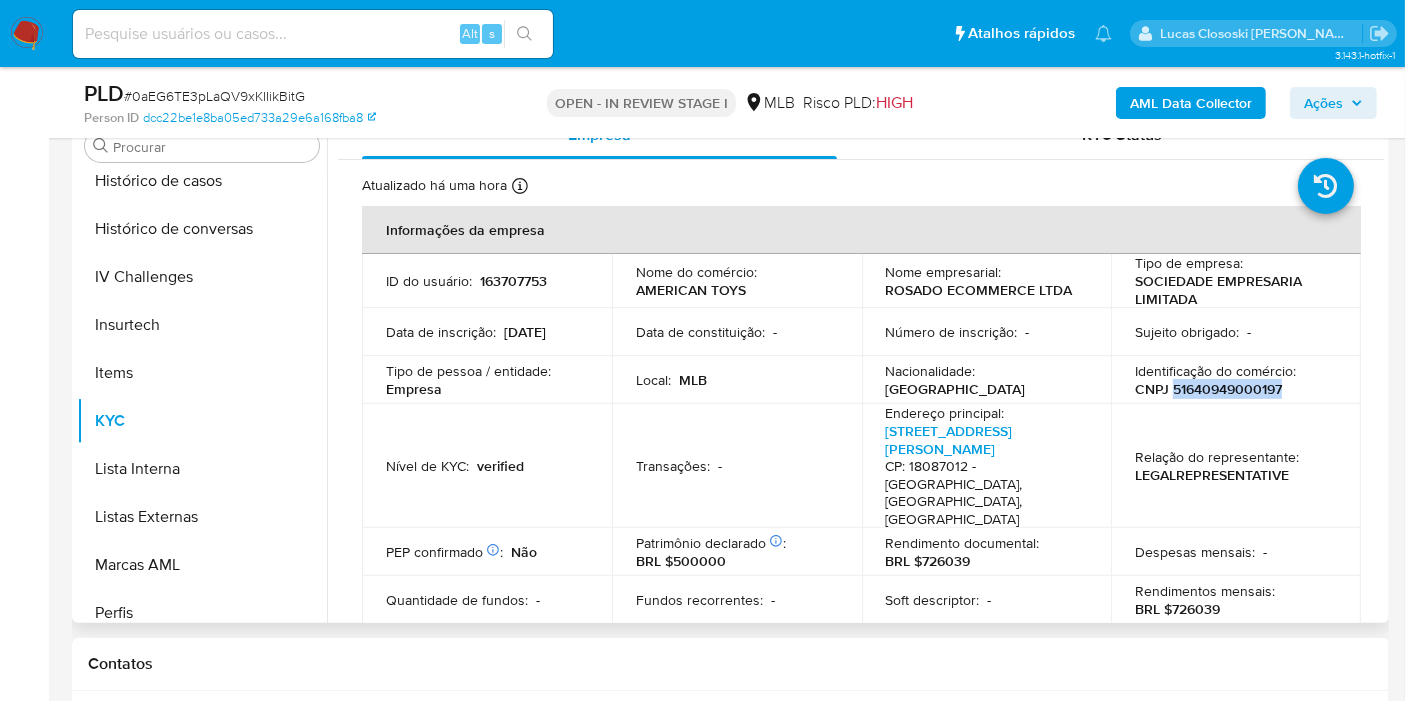 click on "CNPJ 51640949000197" at bounding box center [1208, 389] 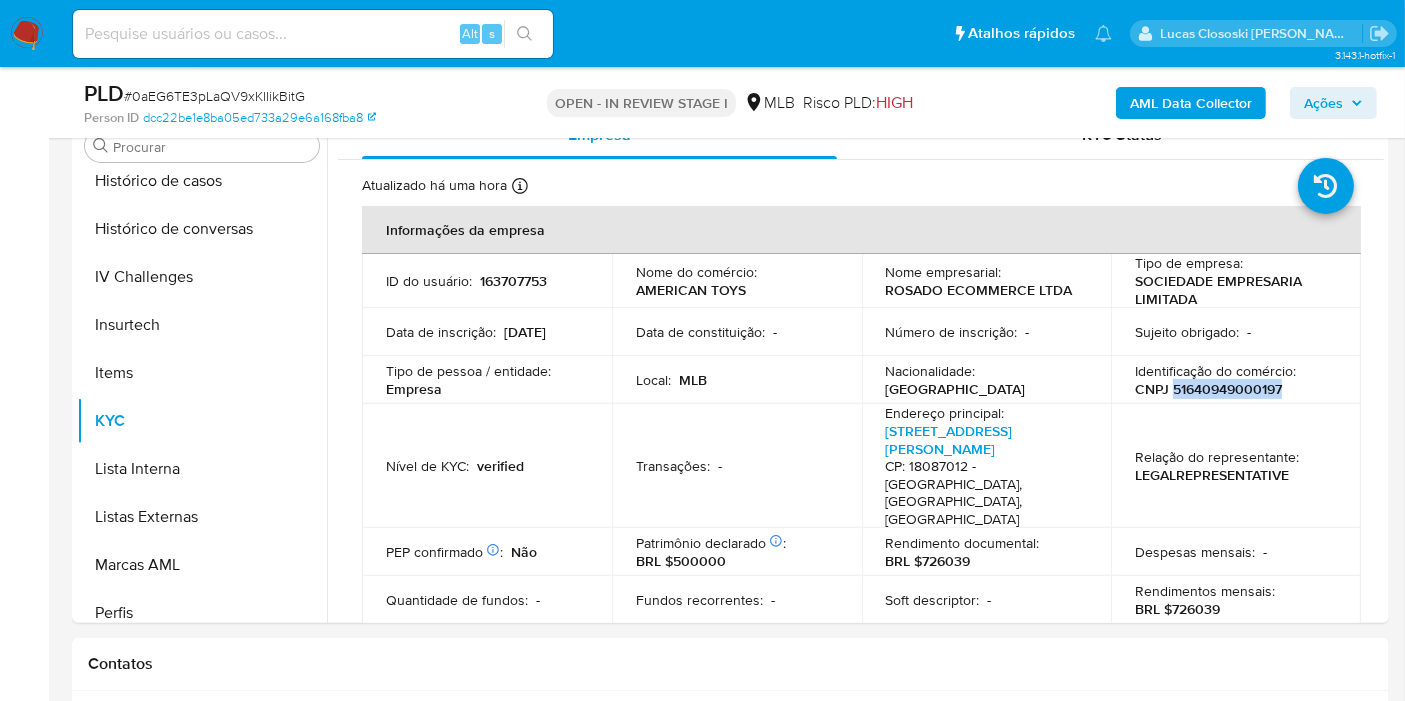 copy on "51640949000197" 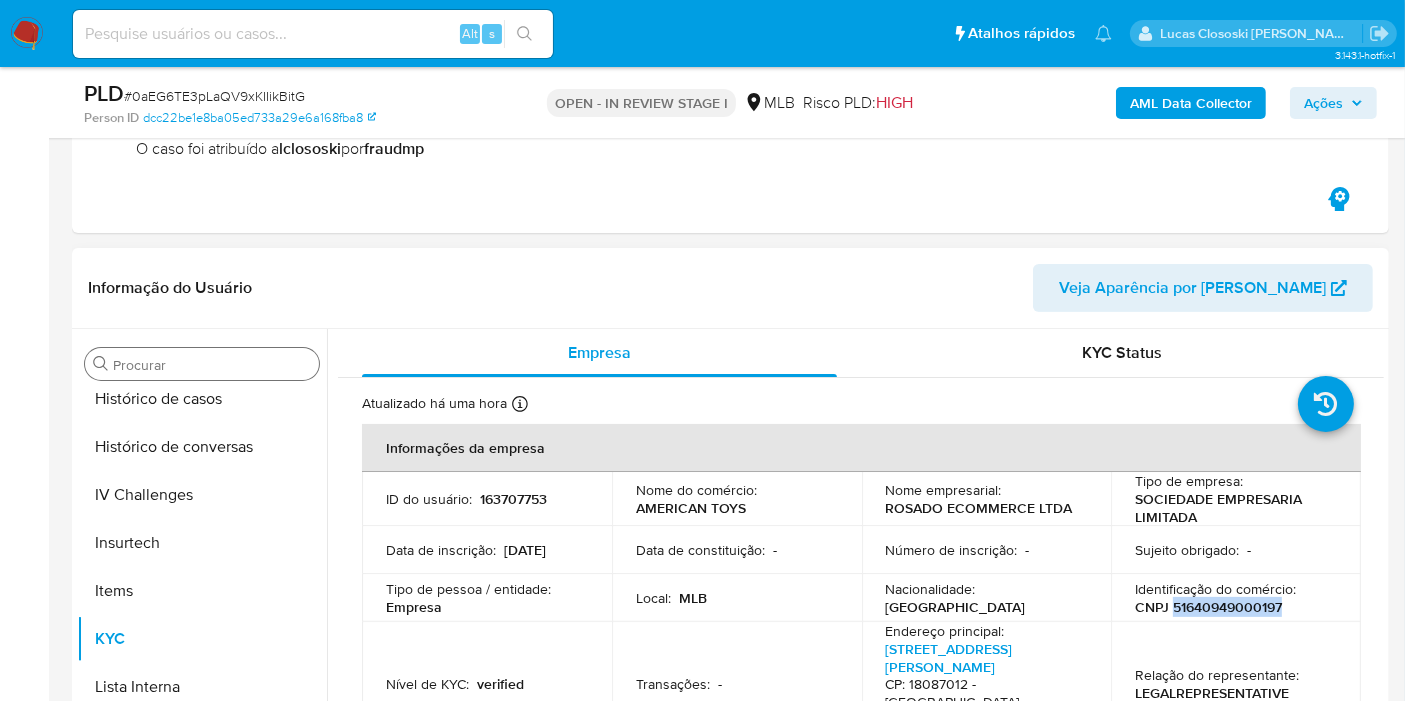 scroll, scrollTop: 555, scrollLeft: 0, axis: vertical 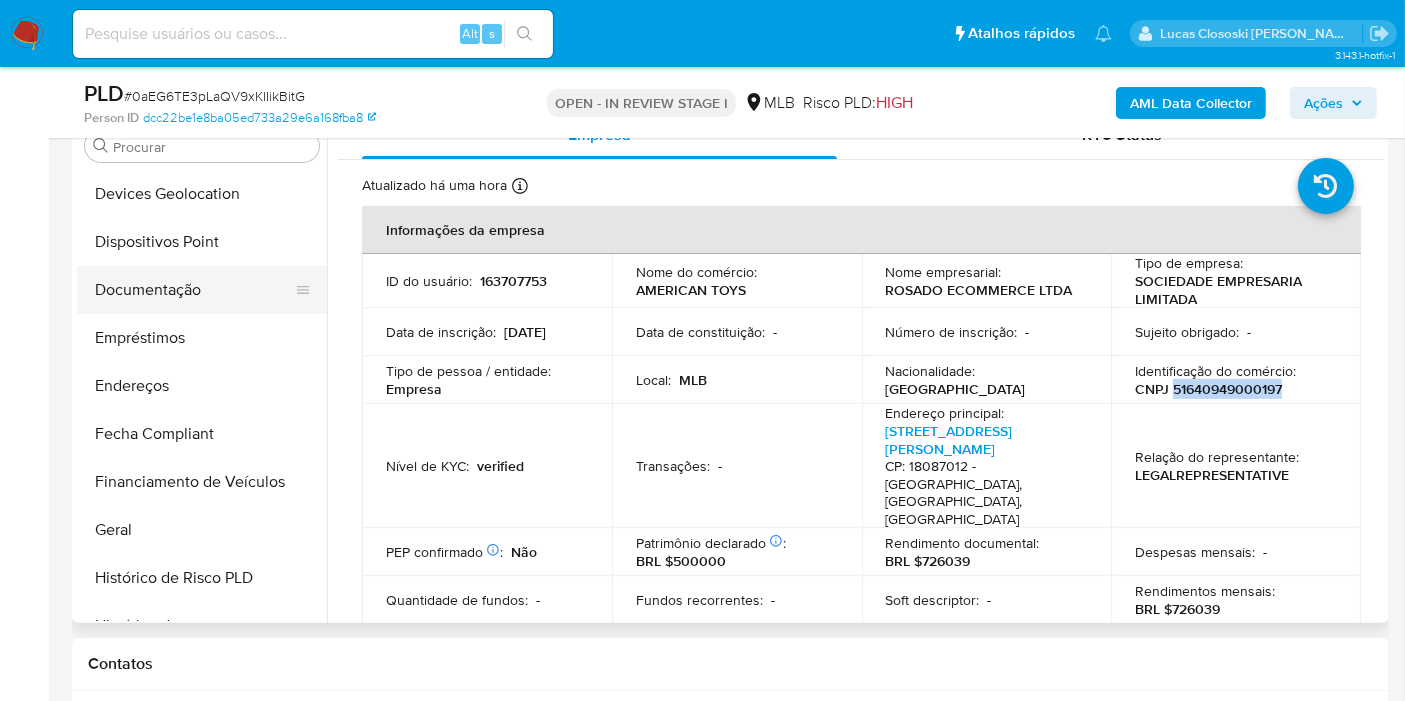 click on "Documentação" at bounding box center (194, 290) 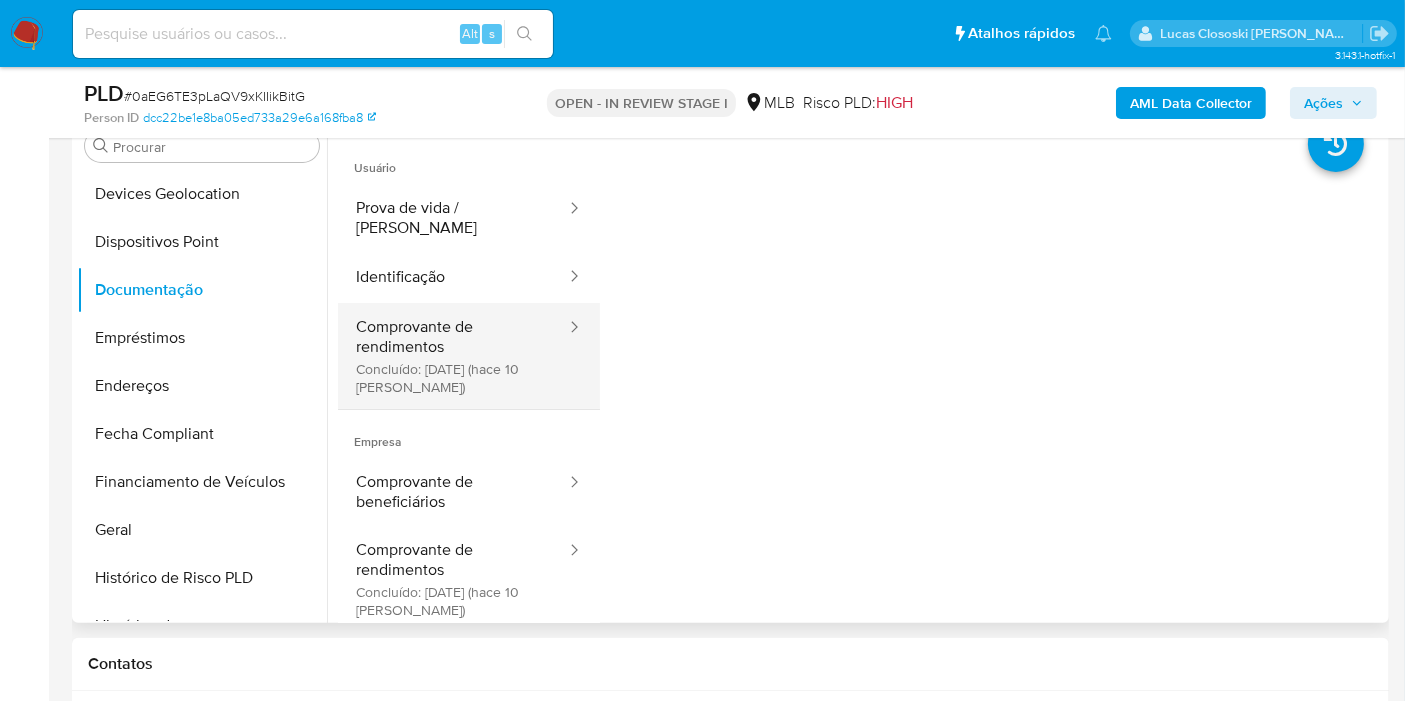 click on "Comprovante de rendimentos Concluído: 23/06/2025 (hace 10 días)" at bounding box center [453, 356] 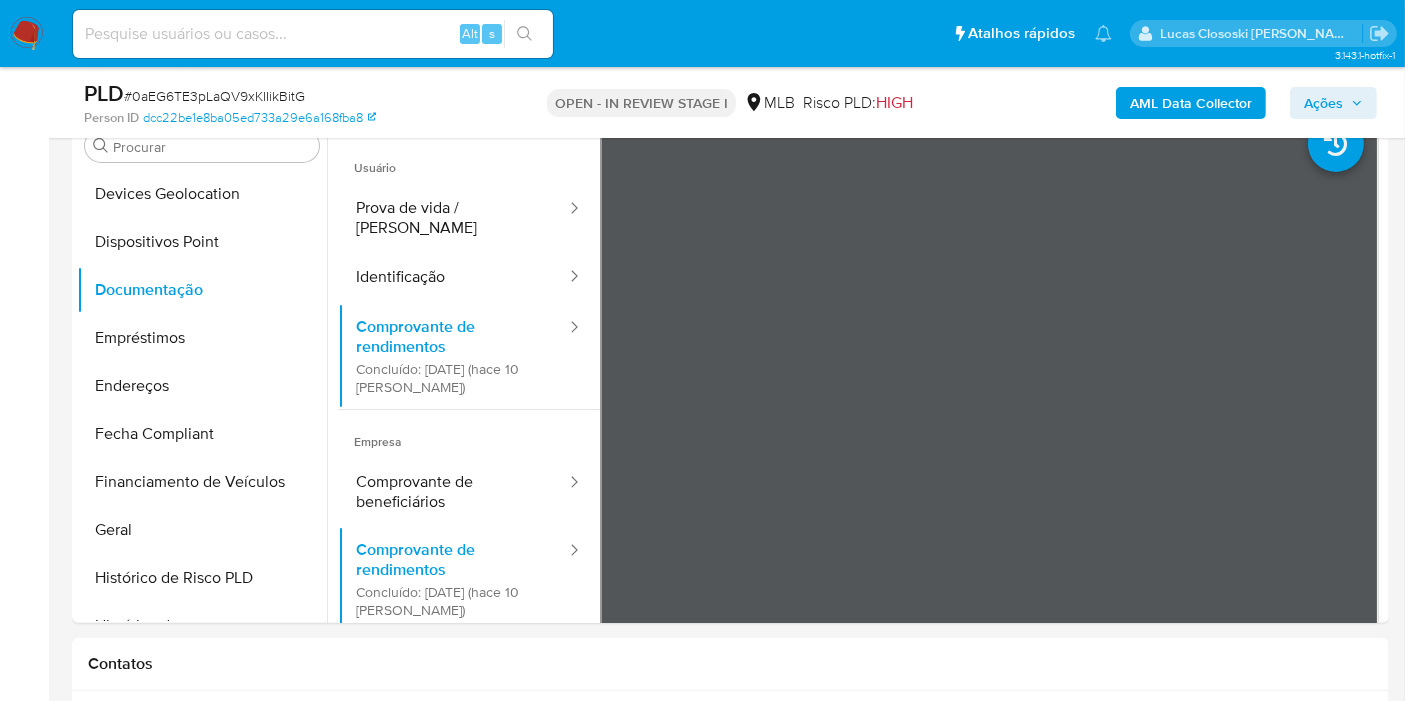 click on "Ações" at bounding box center (1333, 103) 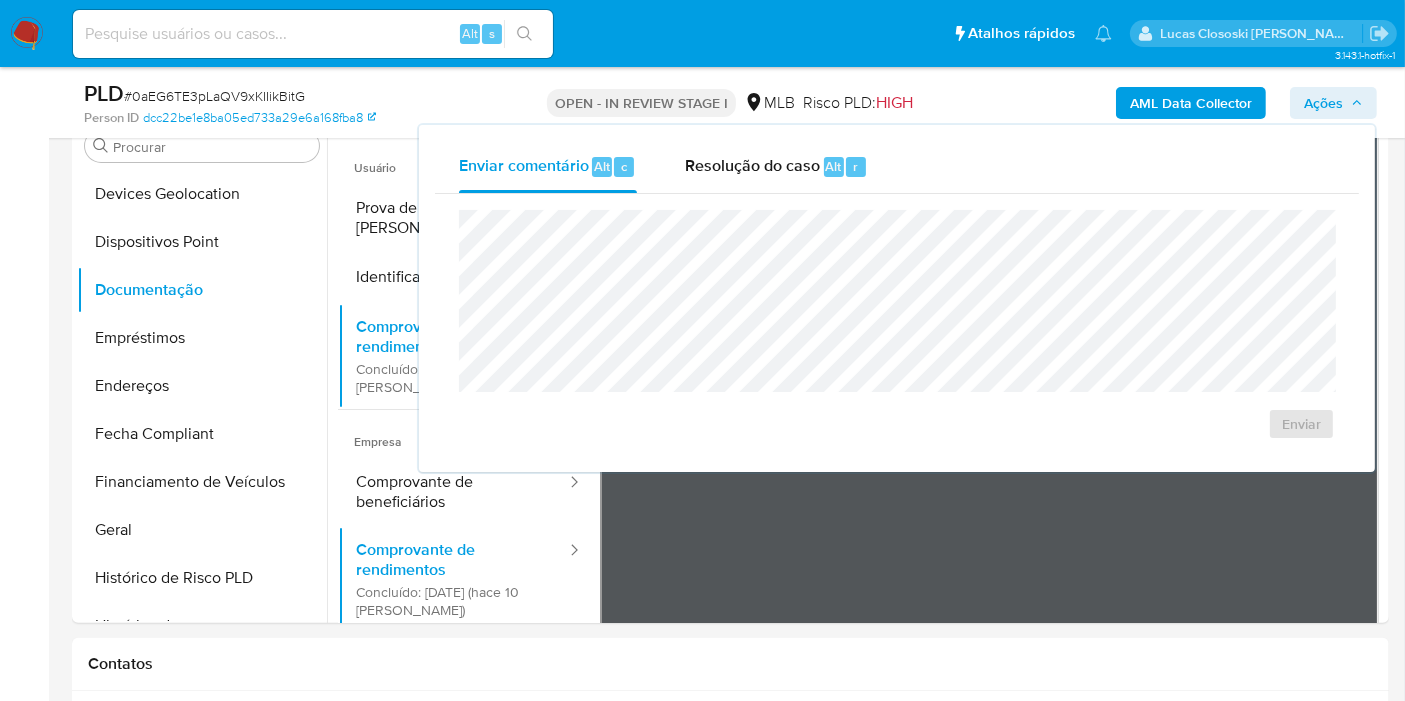 drag, startPoint x: 894, startPoint y: 150, endPoint x: 843, endPoint y: 206, distance: 75.74299 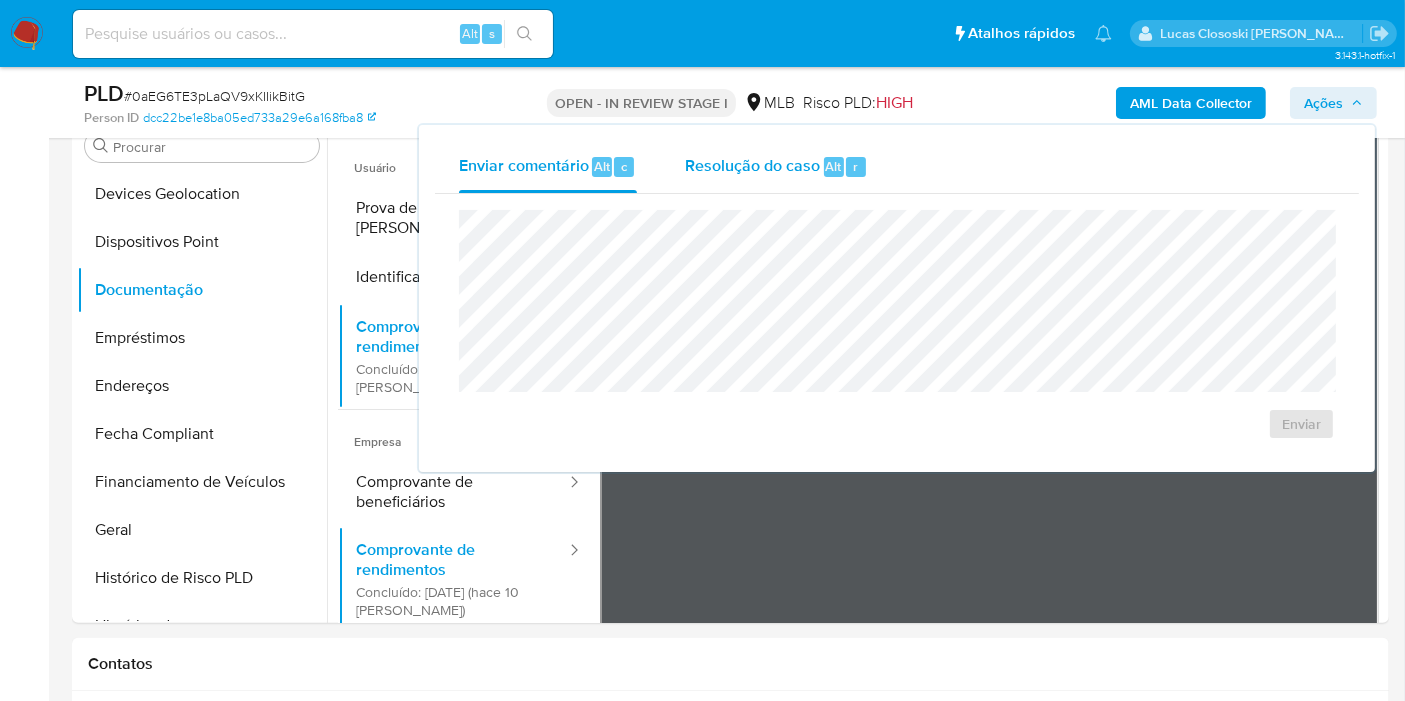 click on "Resolução do caso" at bounding box center (752, 165) 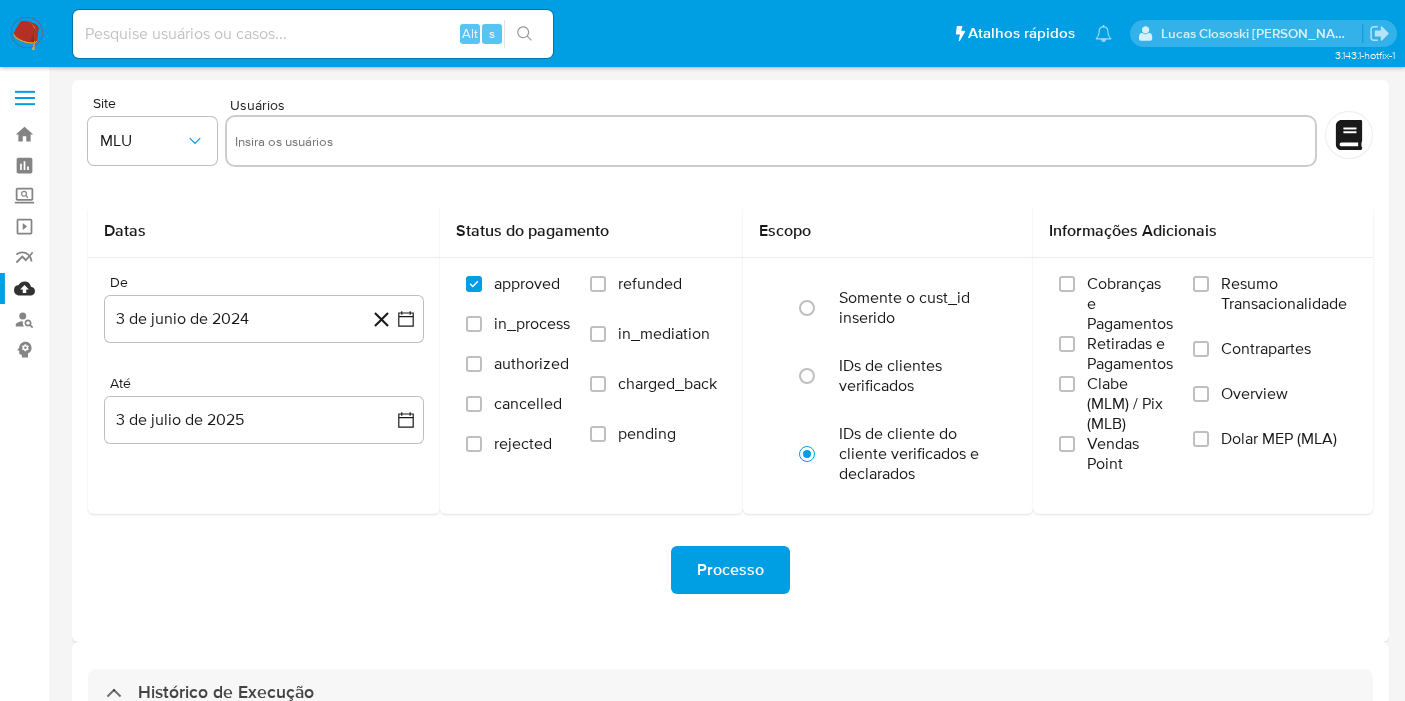 select on "10" 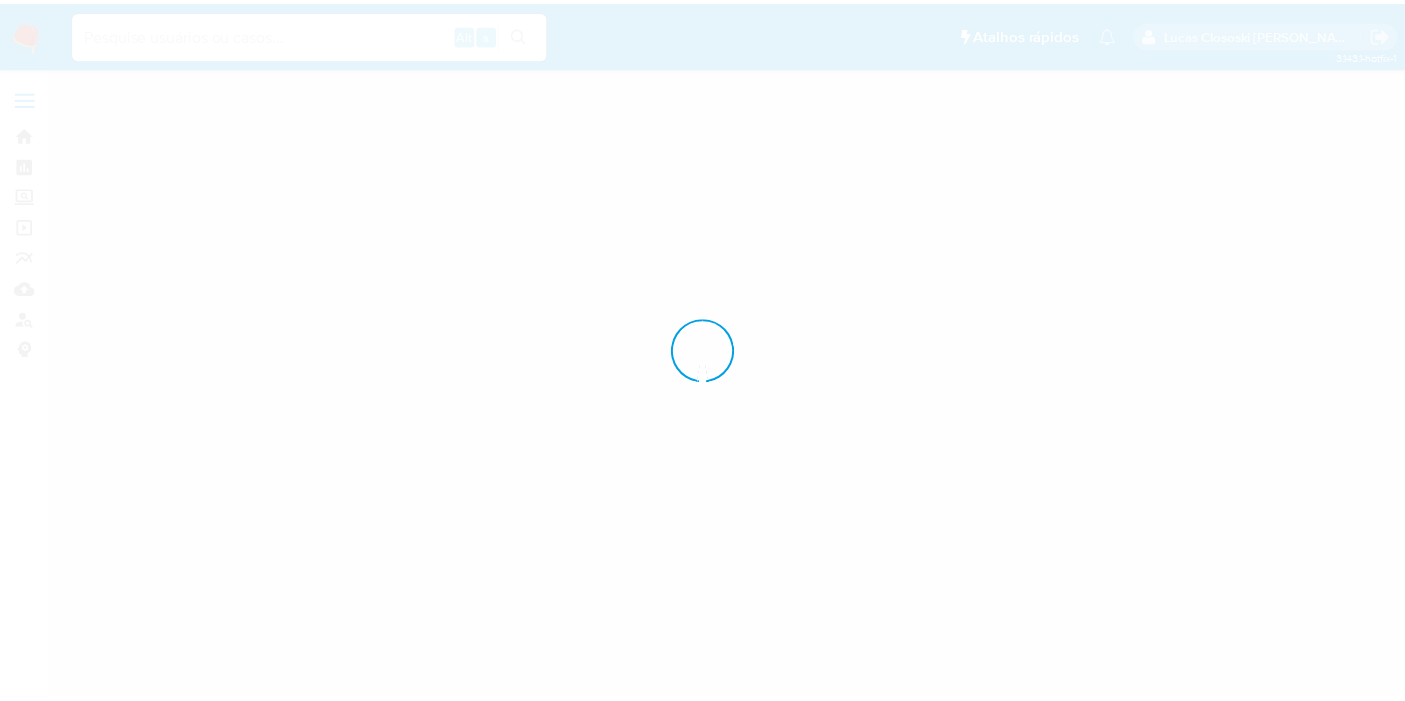 scroll, scrollTop: 0, scrollLeft: 0, axis: both 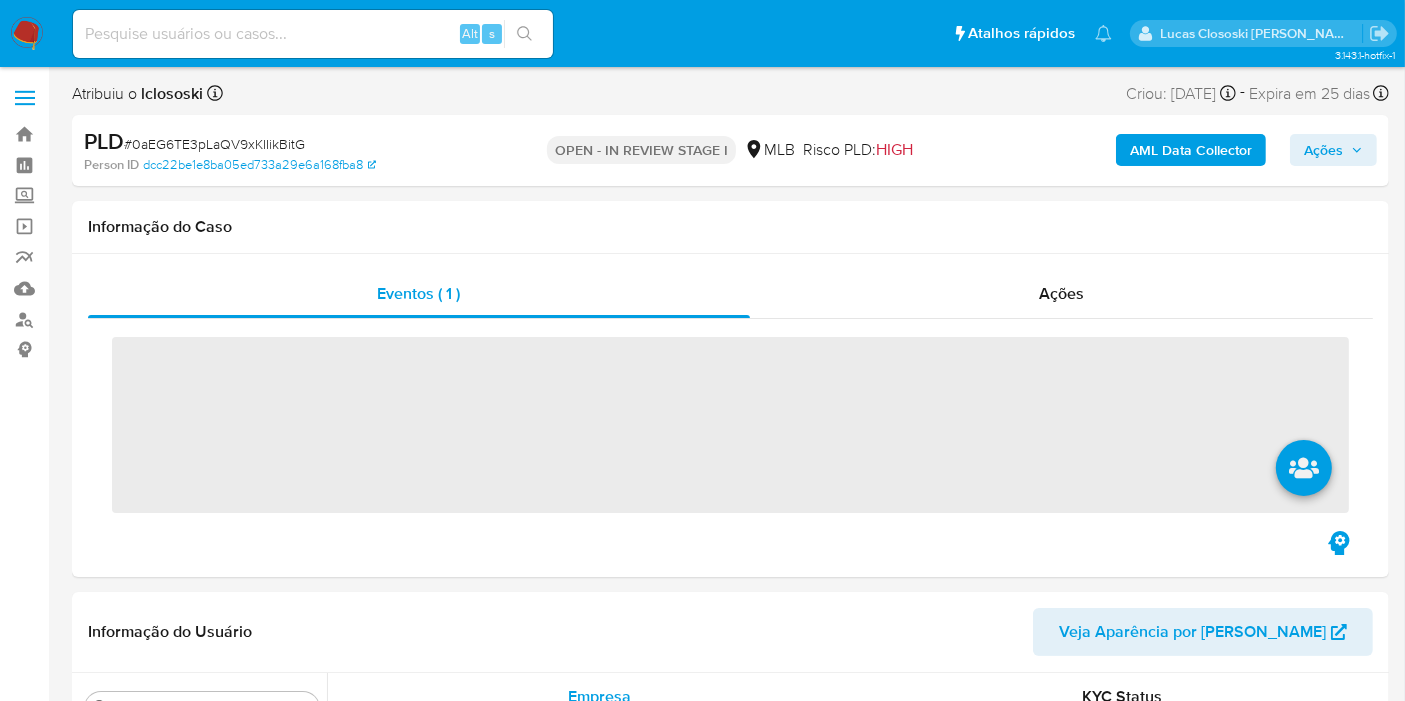 click on "Ações" at bounding box center [1323, 150] 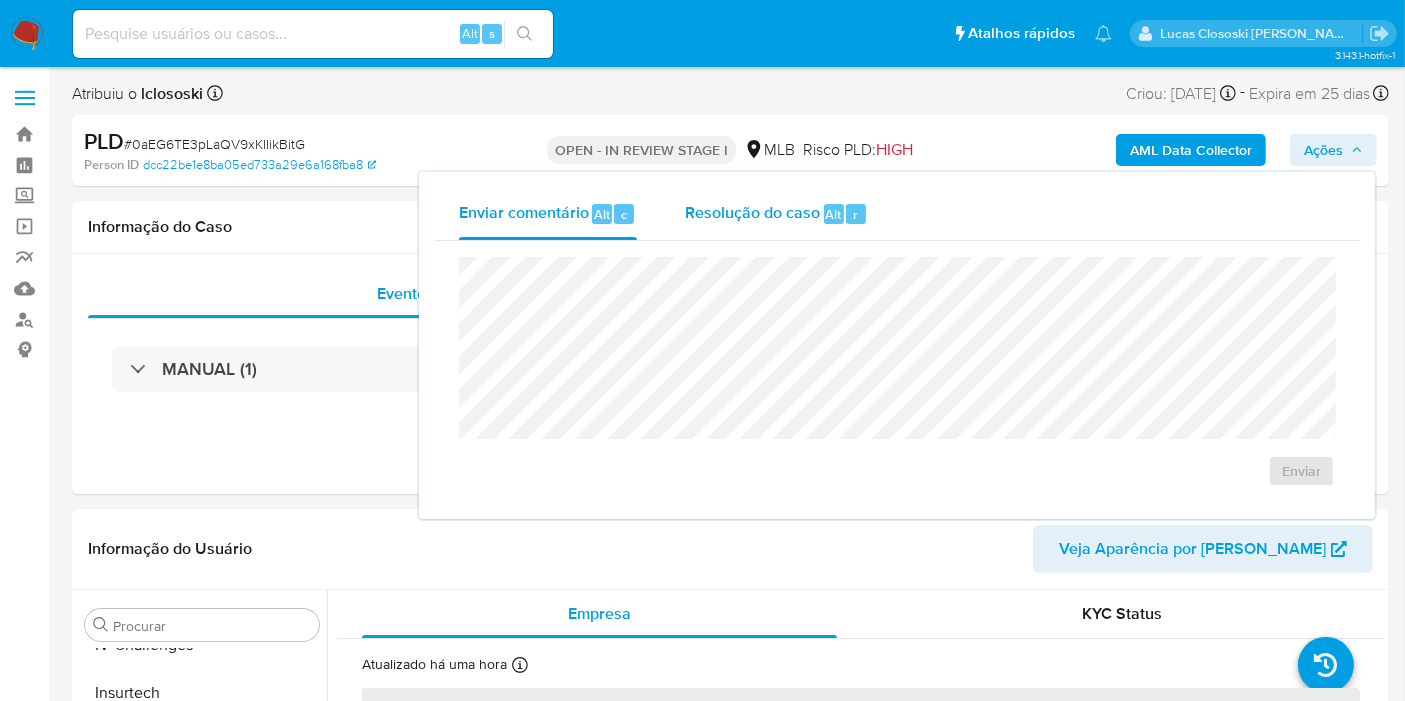 click on "Resolução do caso" at bounding box center (752, 213) 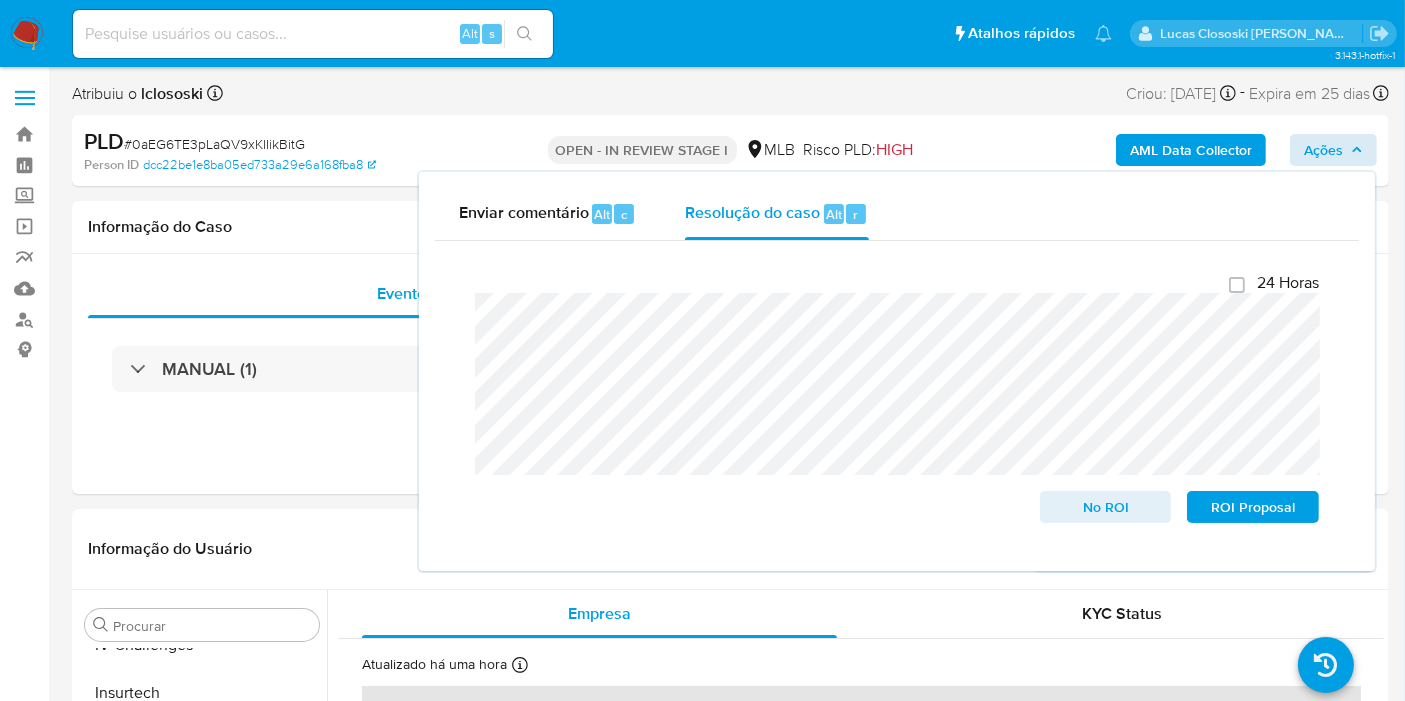 select on "10" 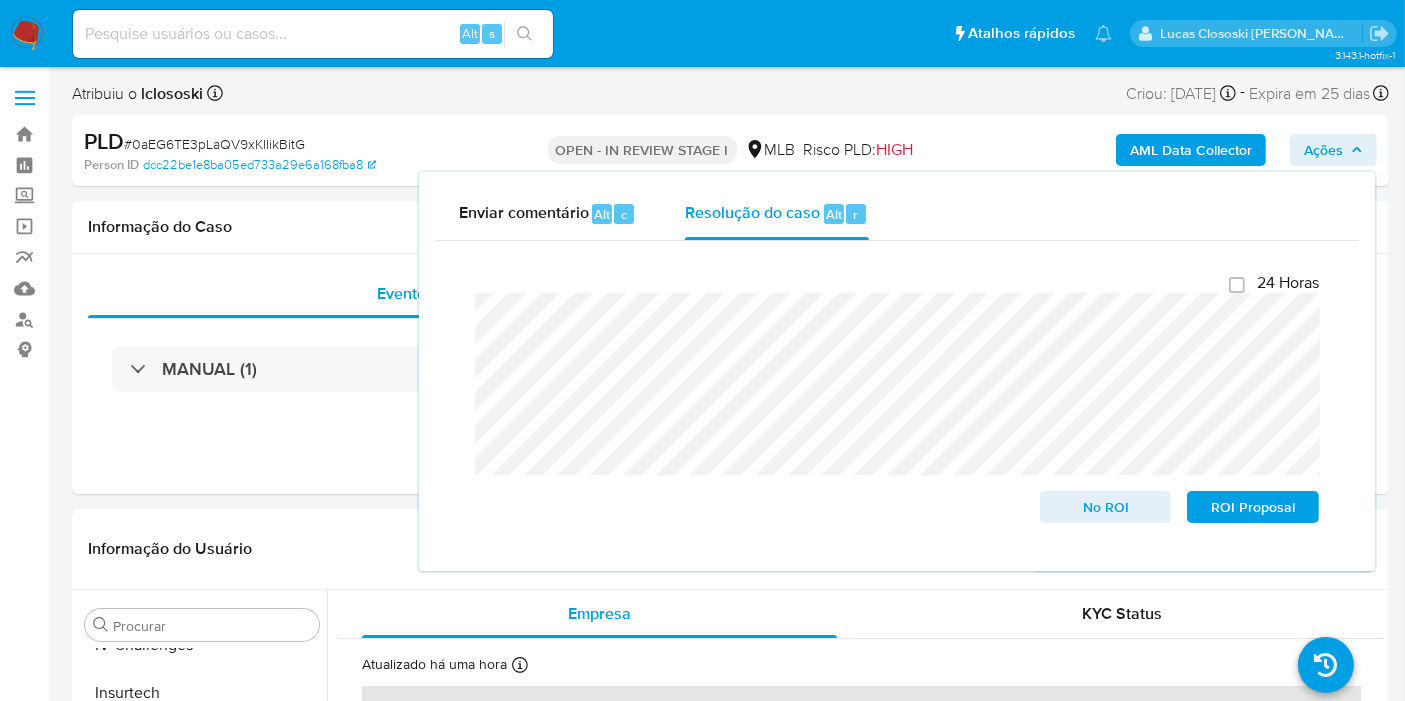 click on "Ações" at bounding box center [1323, 150] 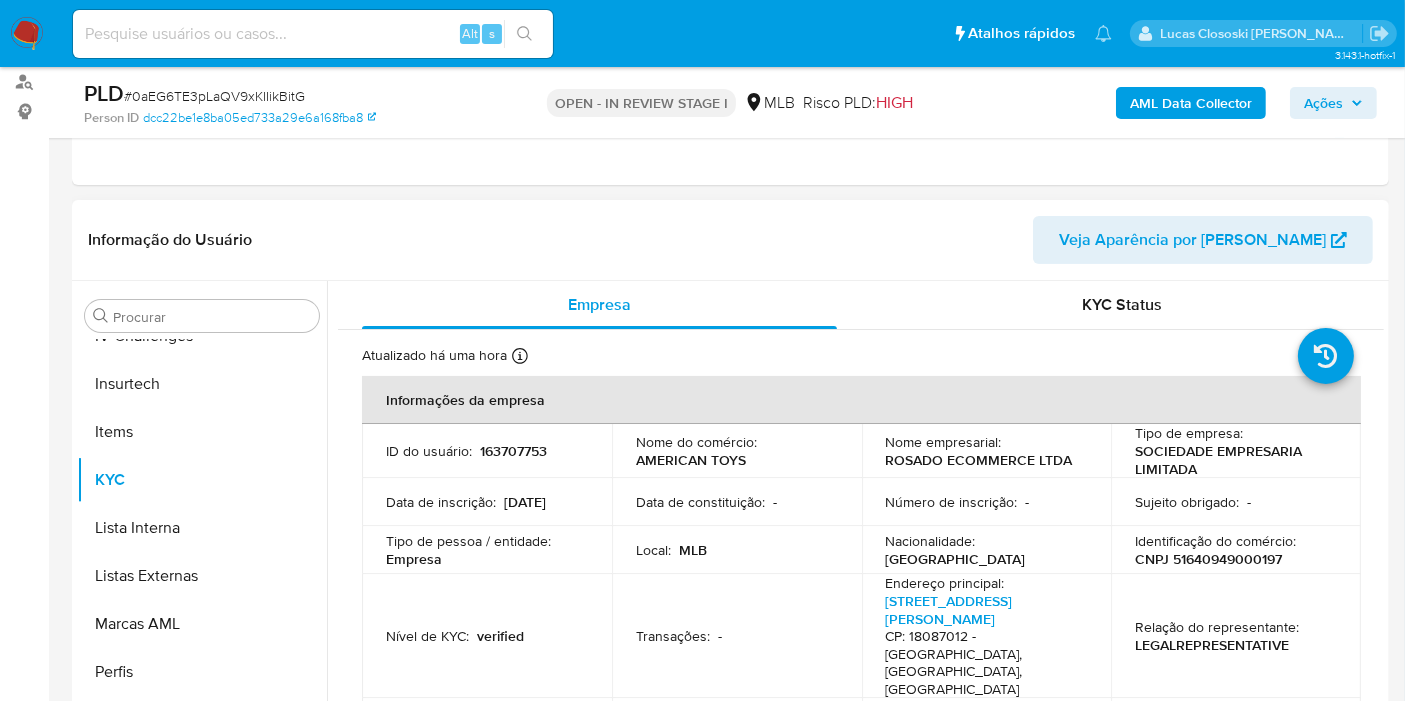 scroll, scrollTop: 333, scrollLeft: 0, axis: vertical 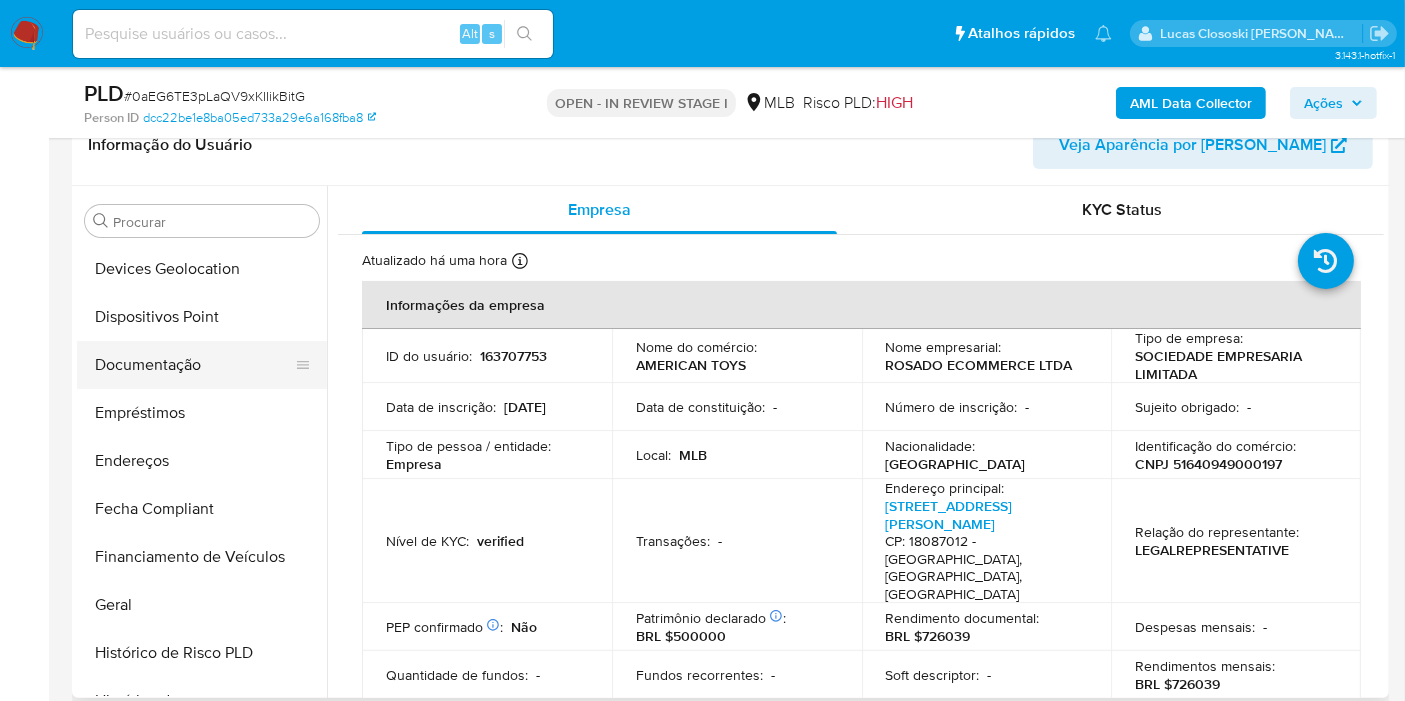 click on "Documentação" at bounding box center (194, 365) 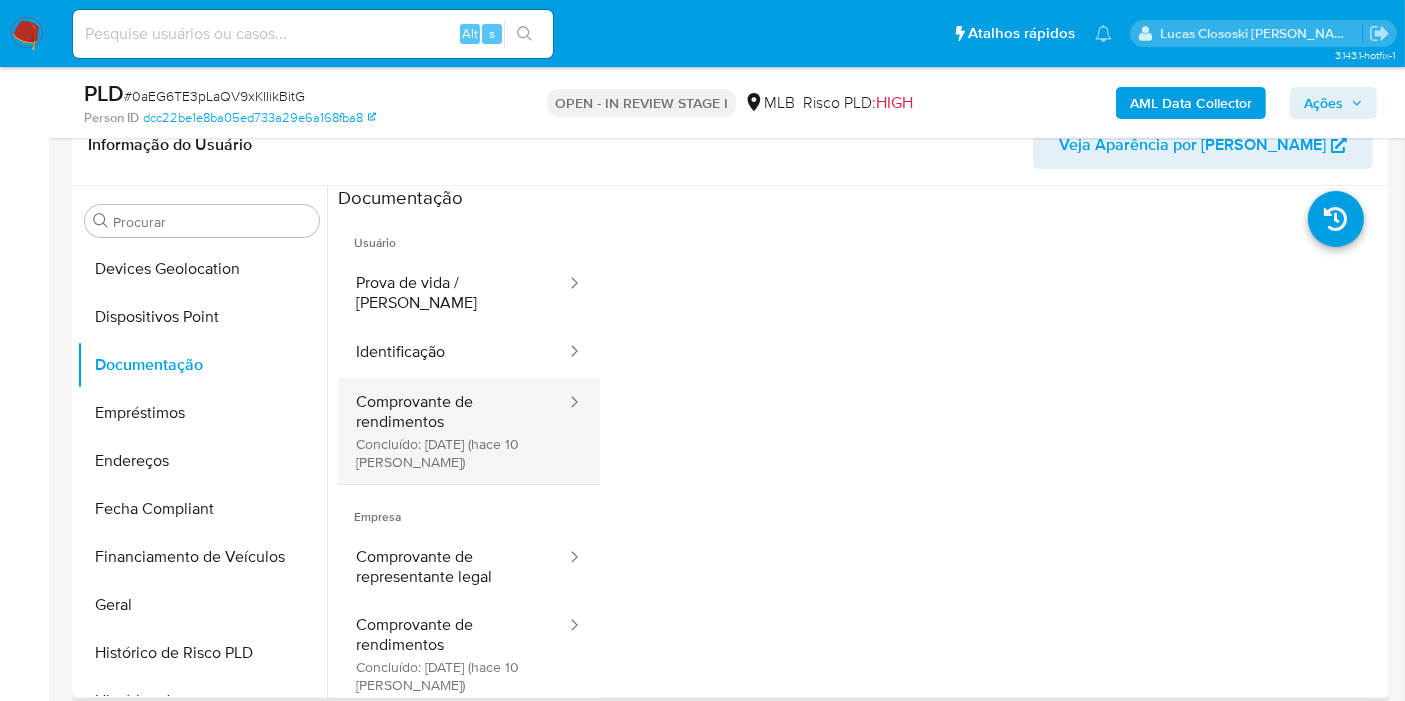 click on "Comprovante de rendimentos Concluído: [DATE] (hace 10 [PERSON_NAME])" at bounding box center (453, 431) 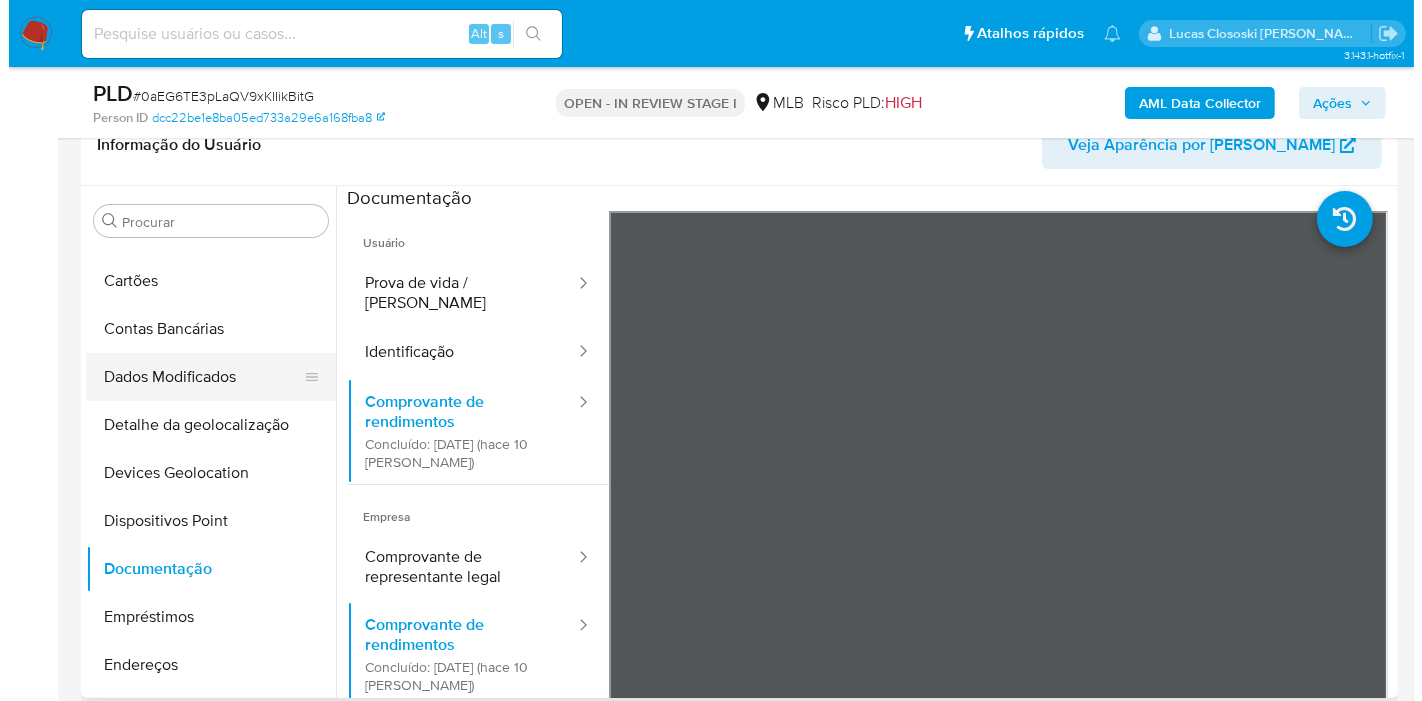 scroll, scrollTop: 0, scrollLeft: 0, axis: both 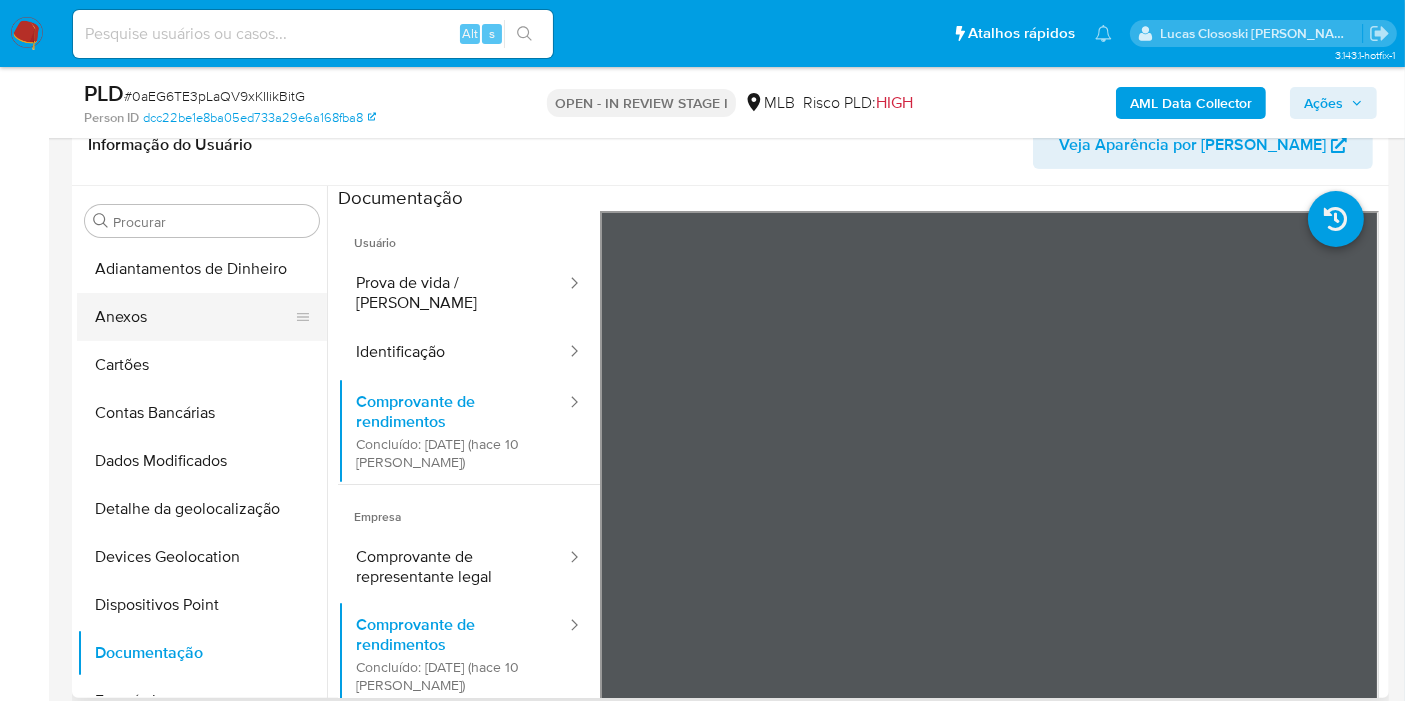 click on "Anexos" at bounding box center (194, 317) 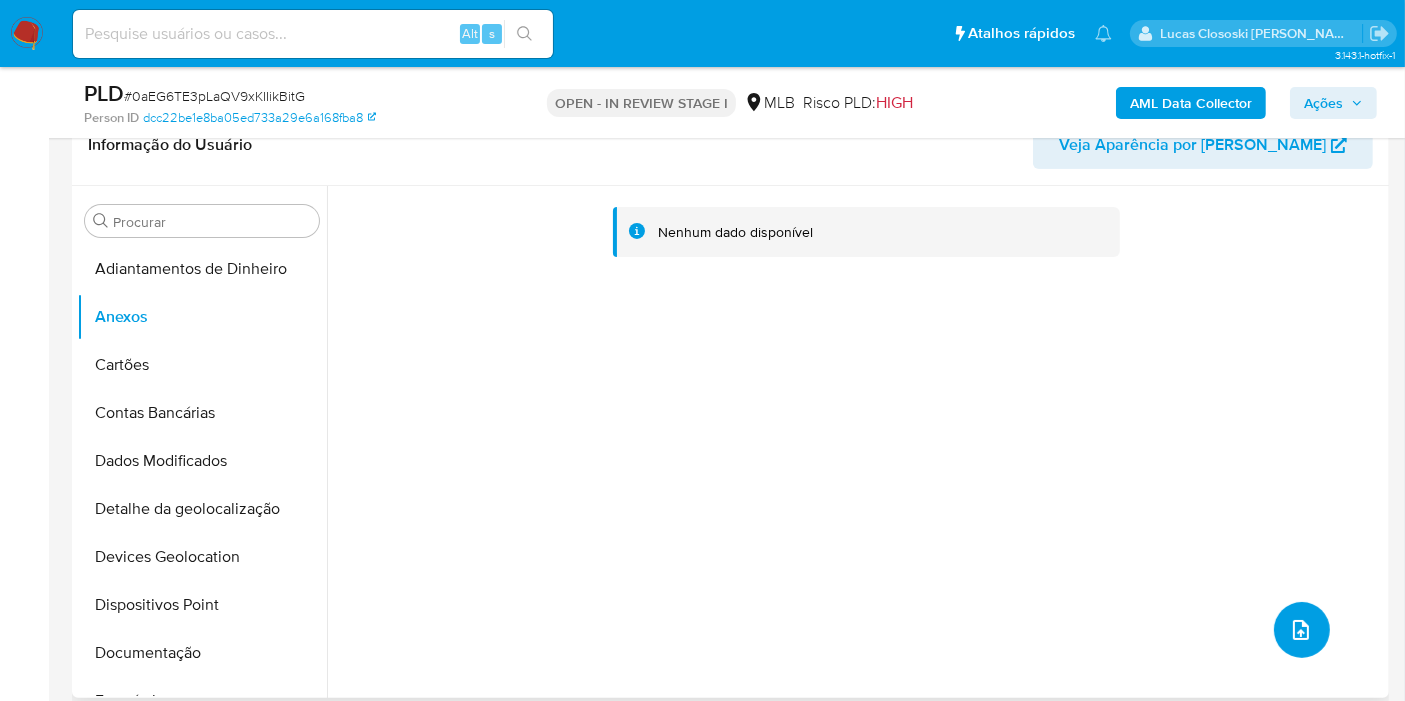 click at bounding box center (1302, 630) 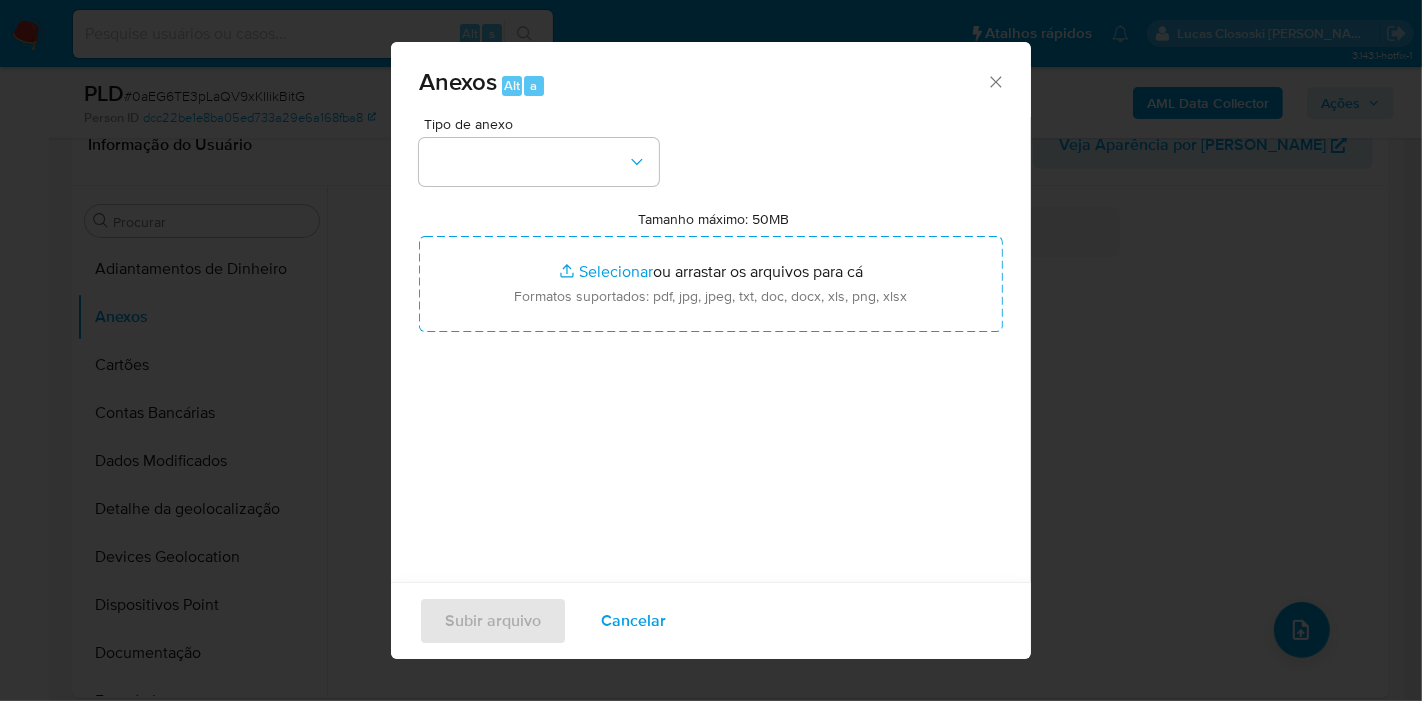 click on "Tipo de anexo" at bounding box center [539, 151] 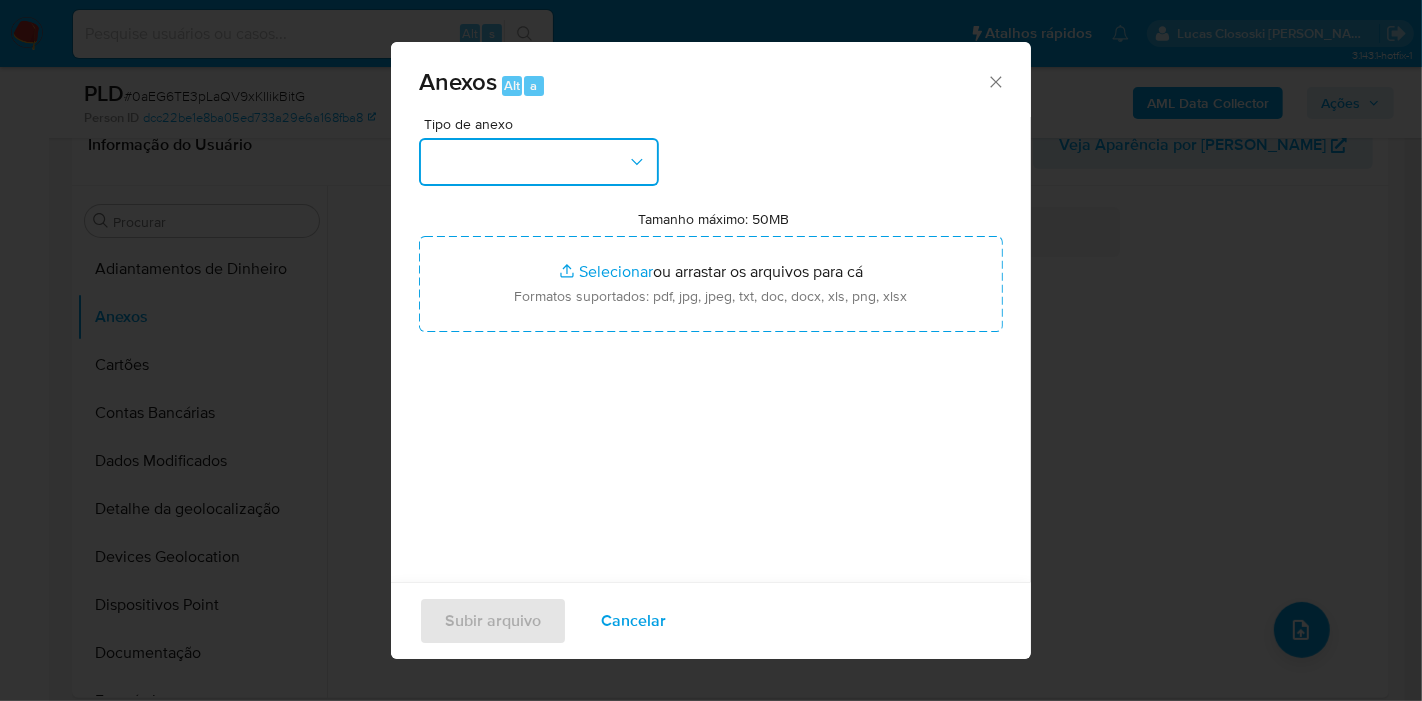 click at bounding box center [539, 162] 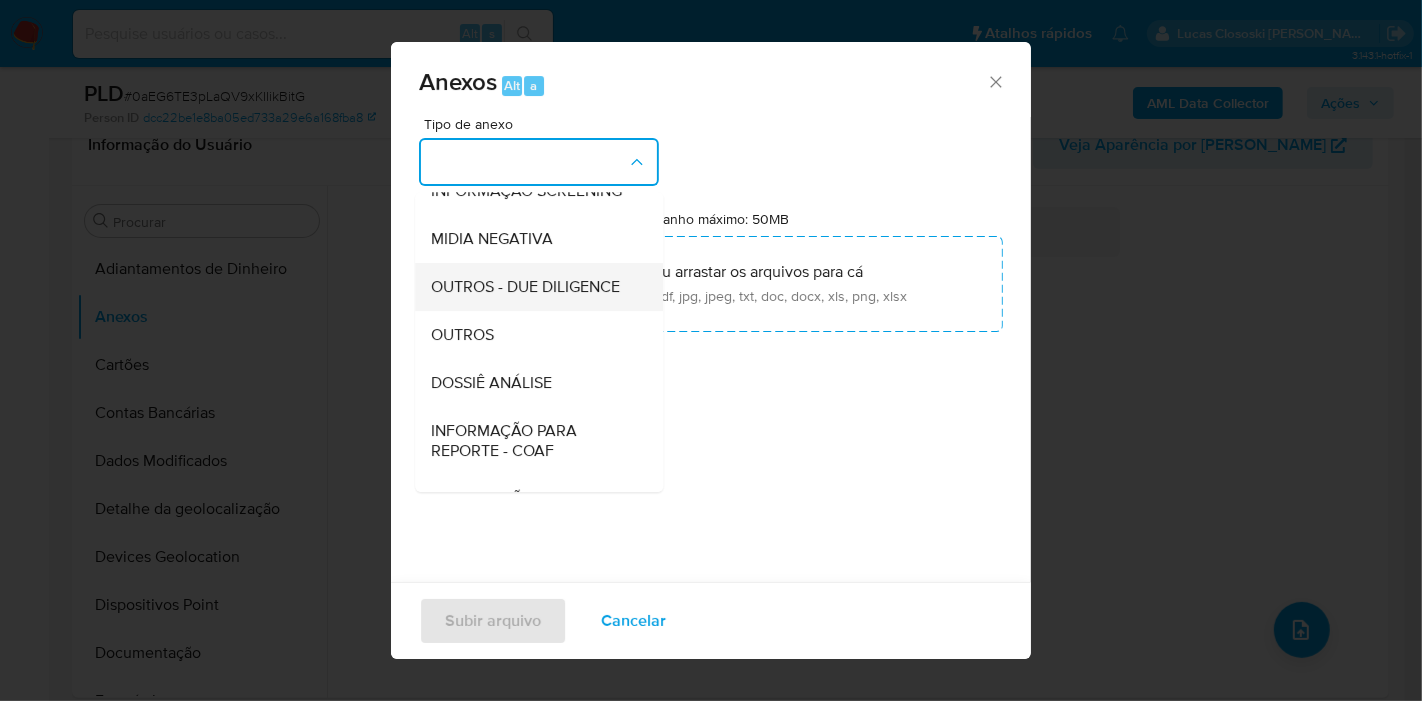 scroll, scrollTop: 222, scrollLeft: 0, axis: vertical 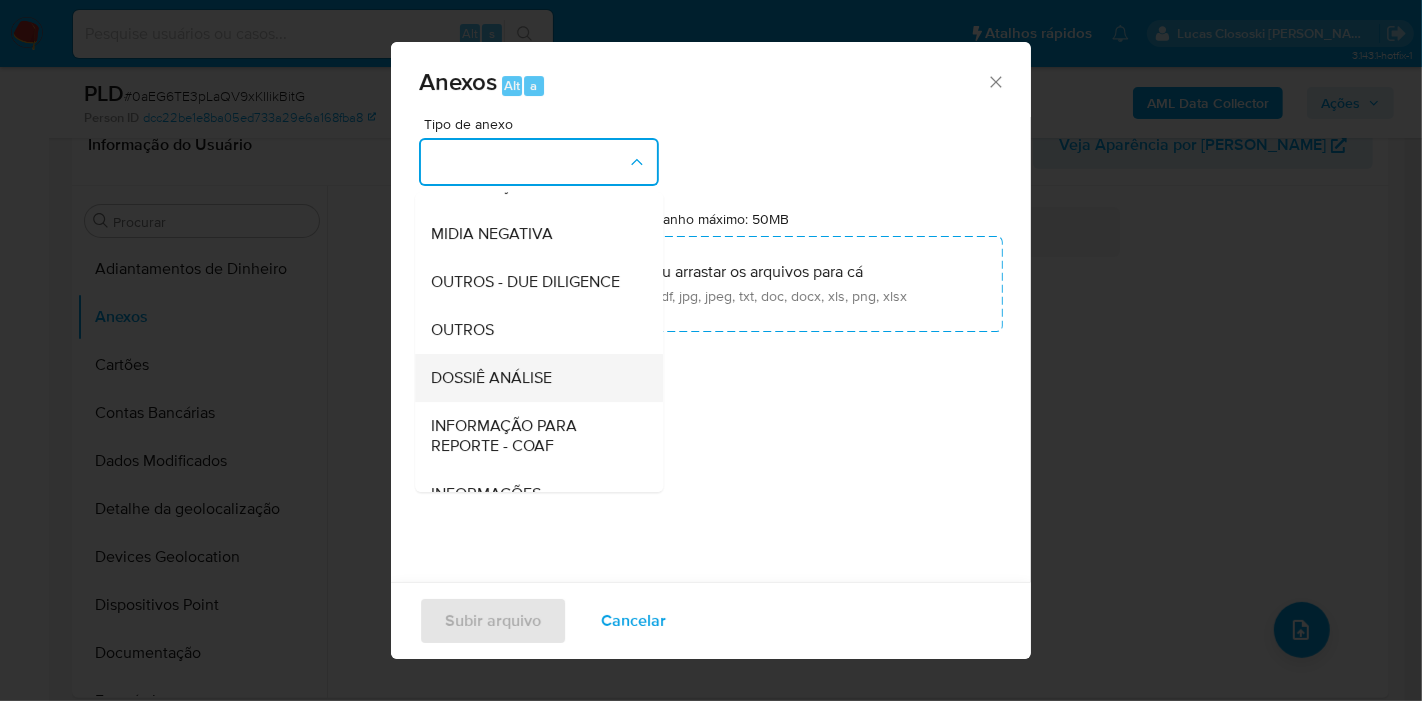 click on "DOSSIÊ ANÁLISE" at bounding box center (533, 378) 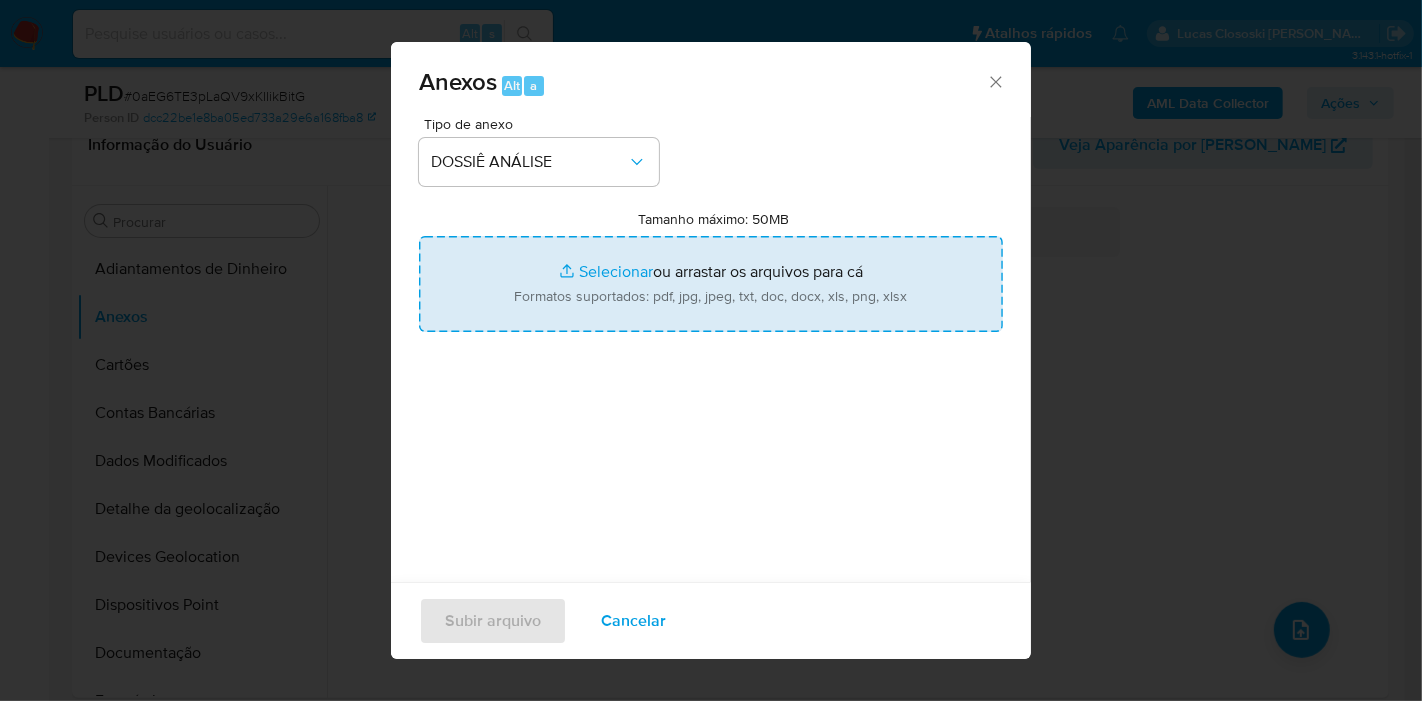 click on "Tamanho máximo: 50MB Selecionar arquivos" at bounding box center [711, 284] 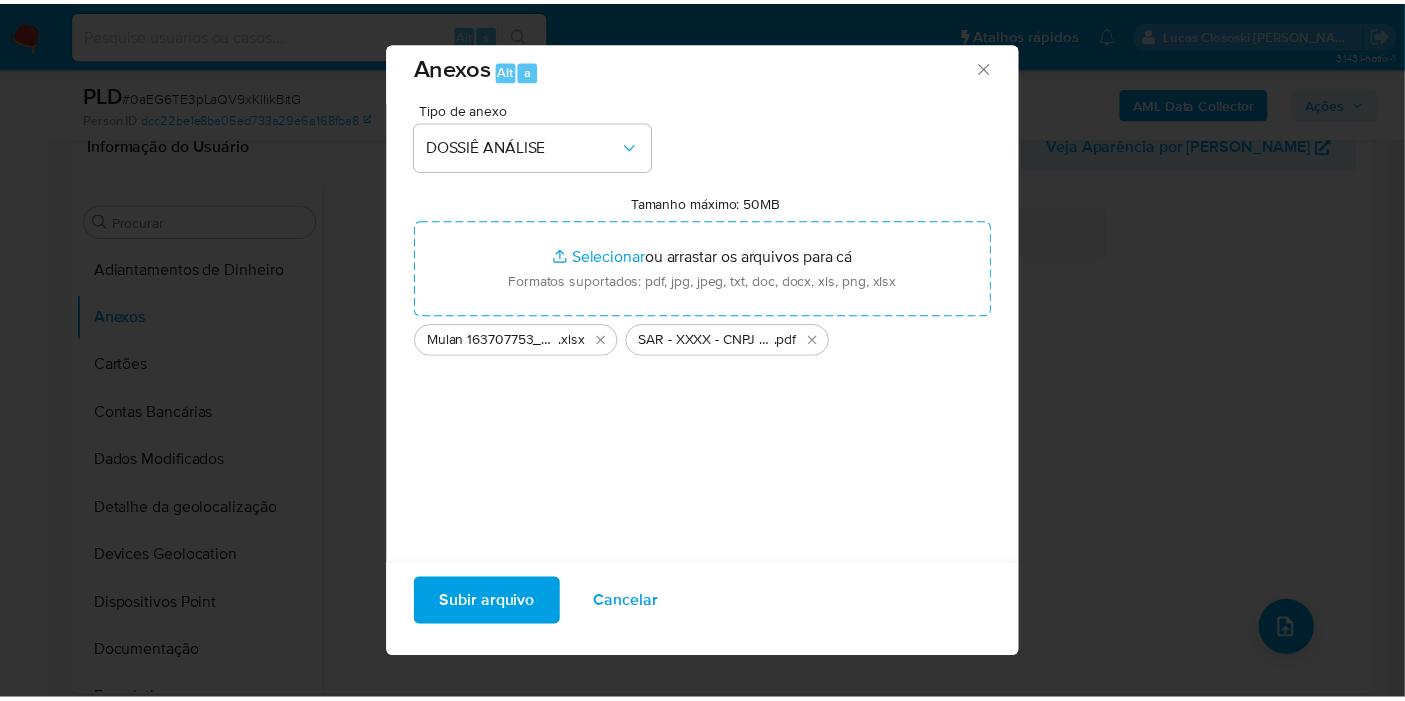 scroll, scrollTop: 20, scrollLeft: 0, axis: vertical 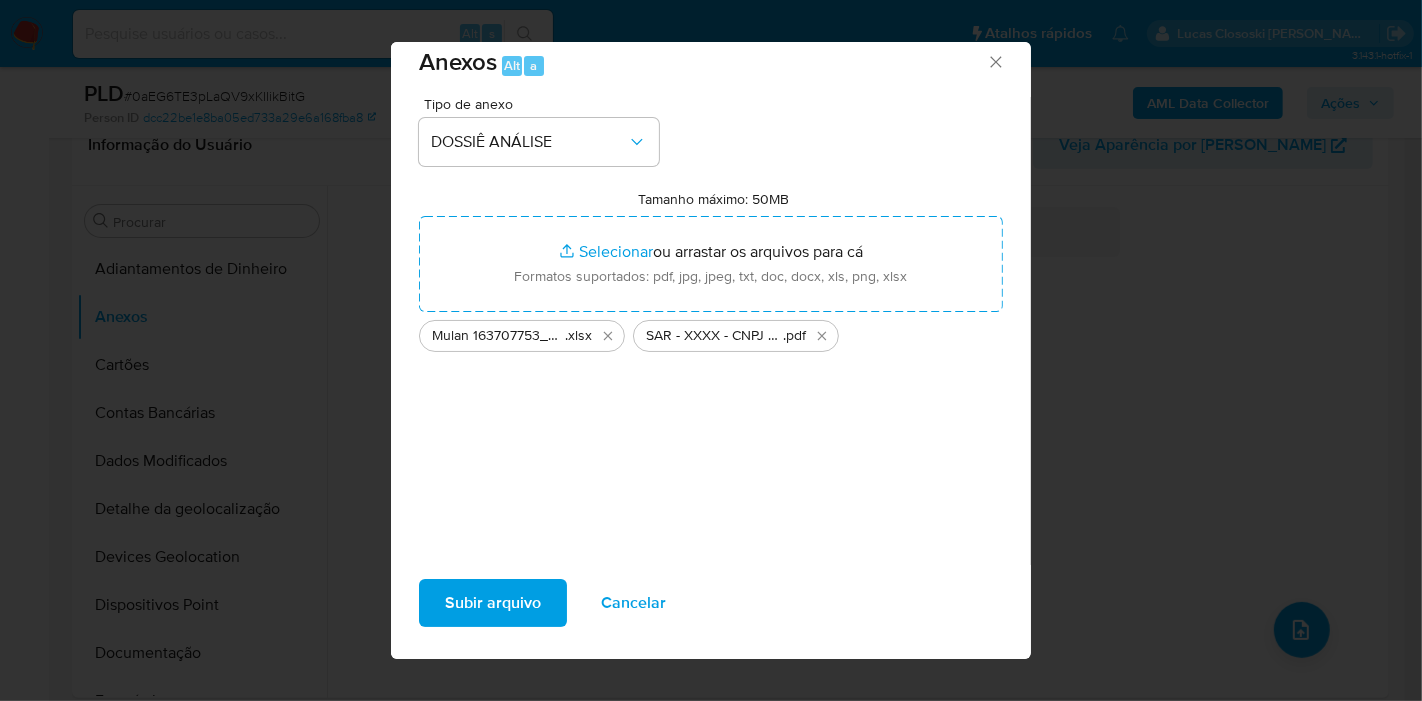 click on "Subir arquivo" at bounding box center [493, 603] 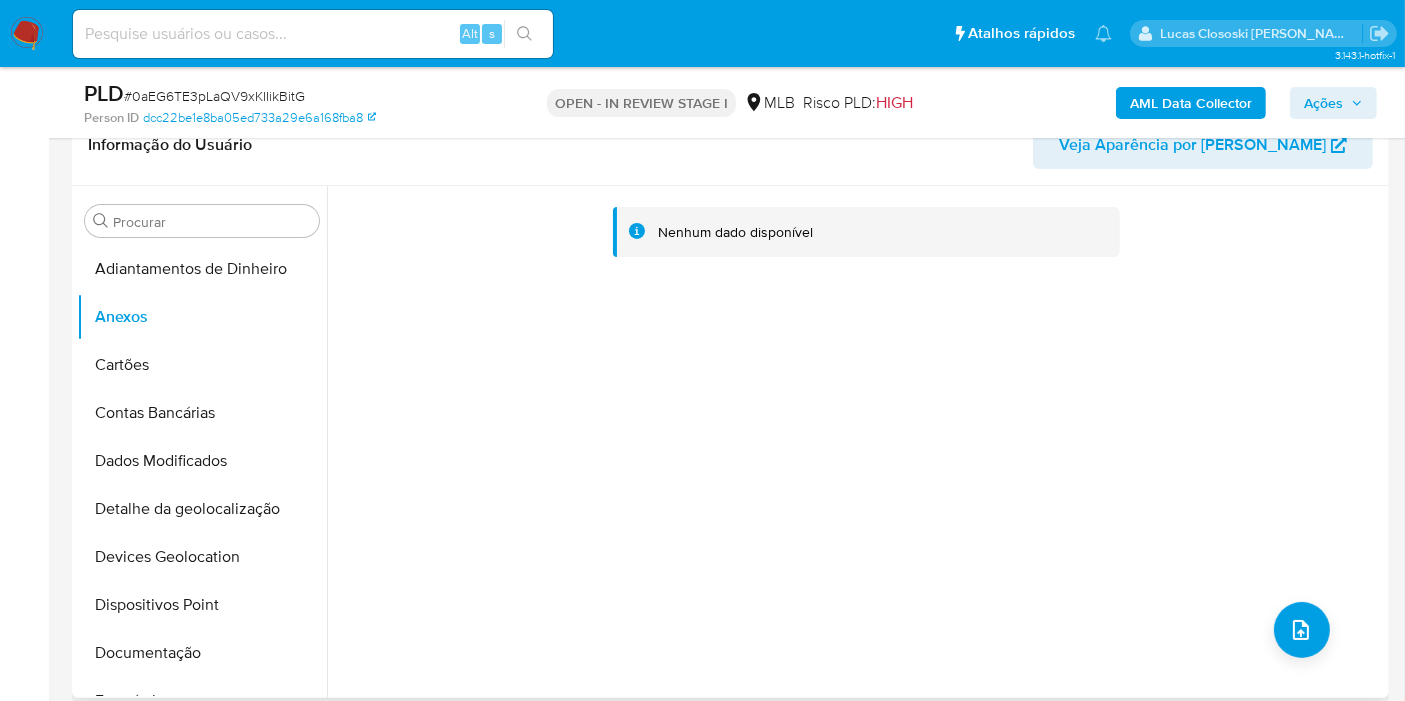 click on "Nenhum dado disponível" at bounding box center (855, 442) 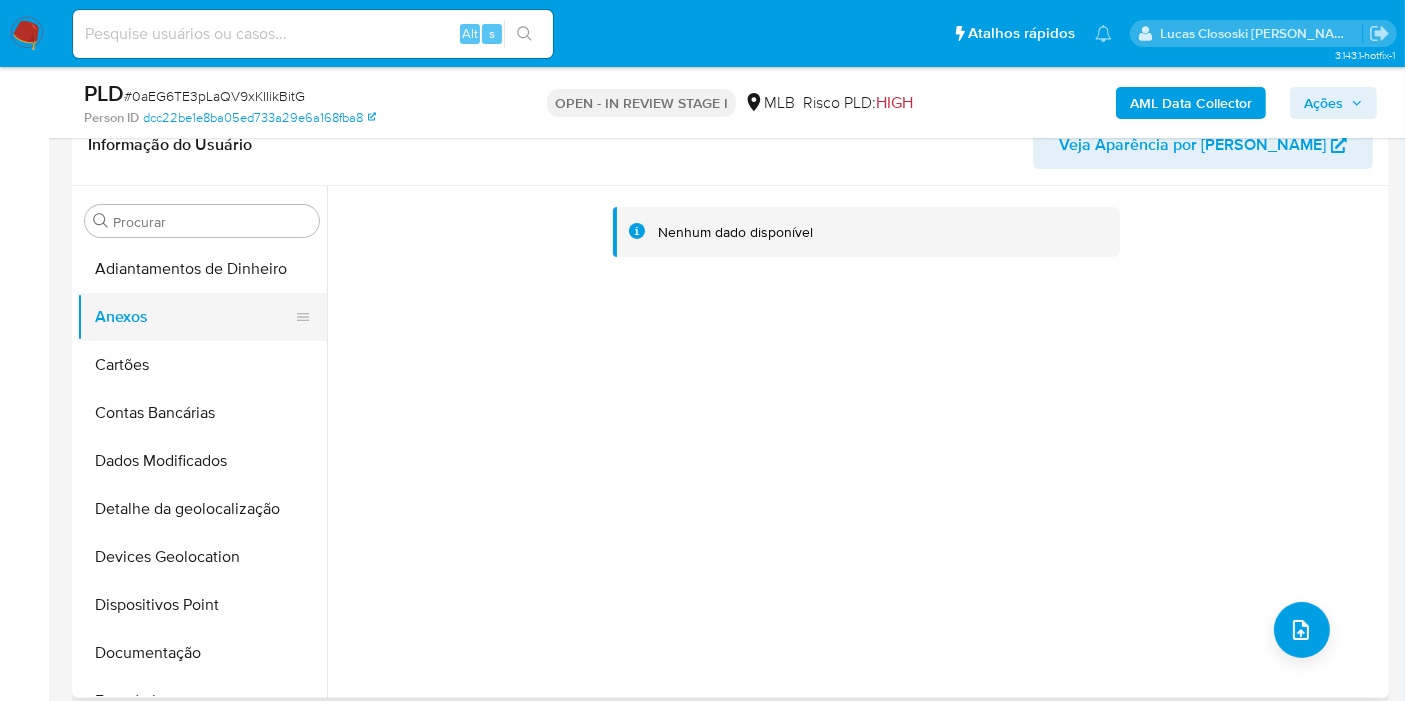 drag, startPoint x: 134, startPoint y: 367, endPoint x: 126, endPoint y: 328, distance: 39.812057 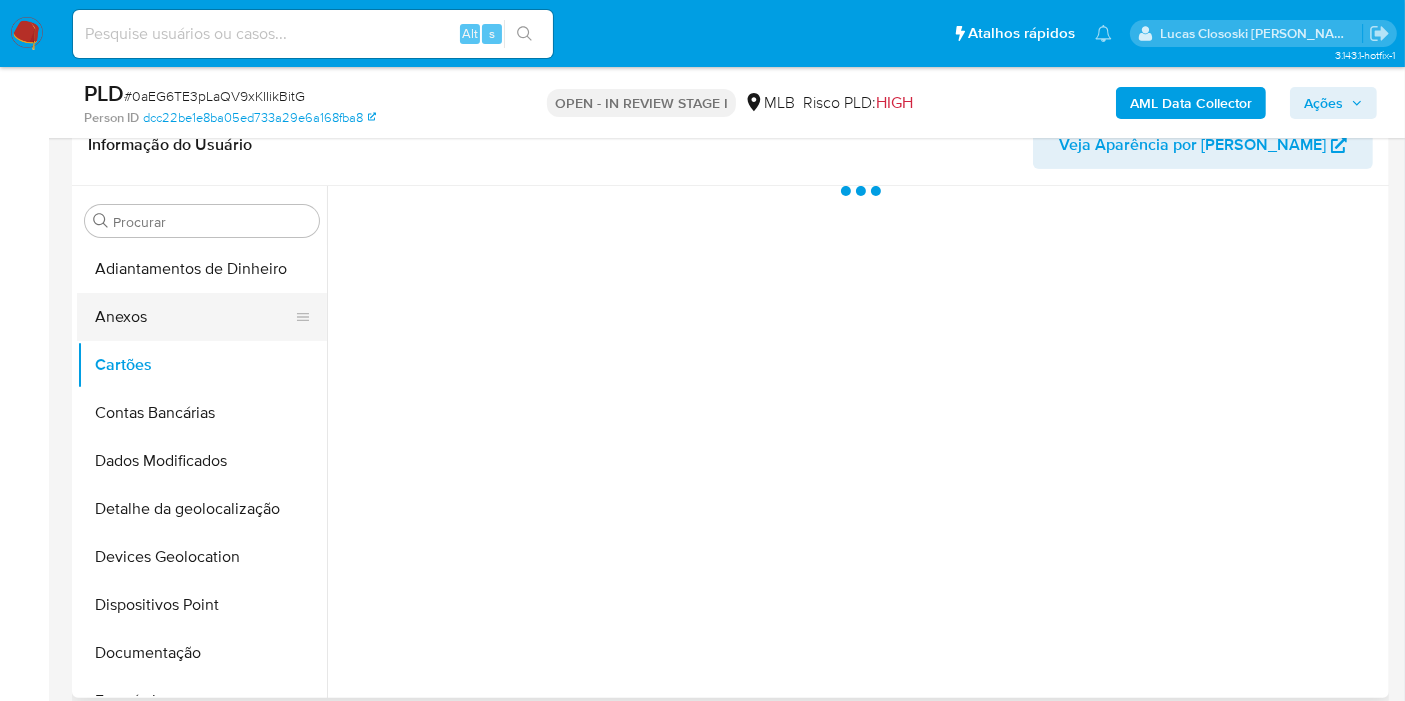 click on "Anexos" at bounding box center [194, 317] 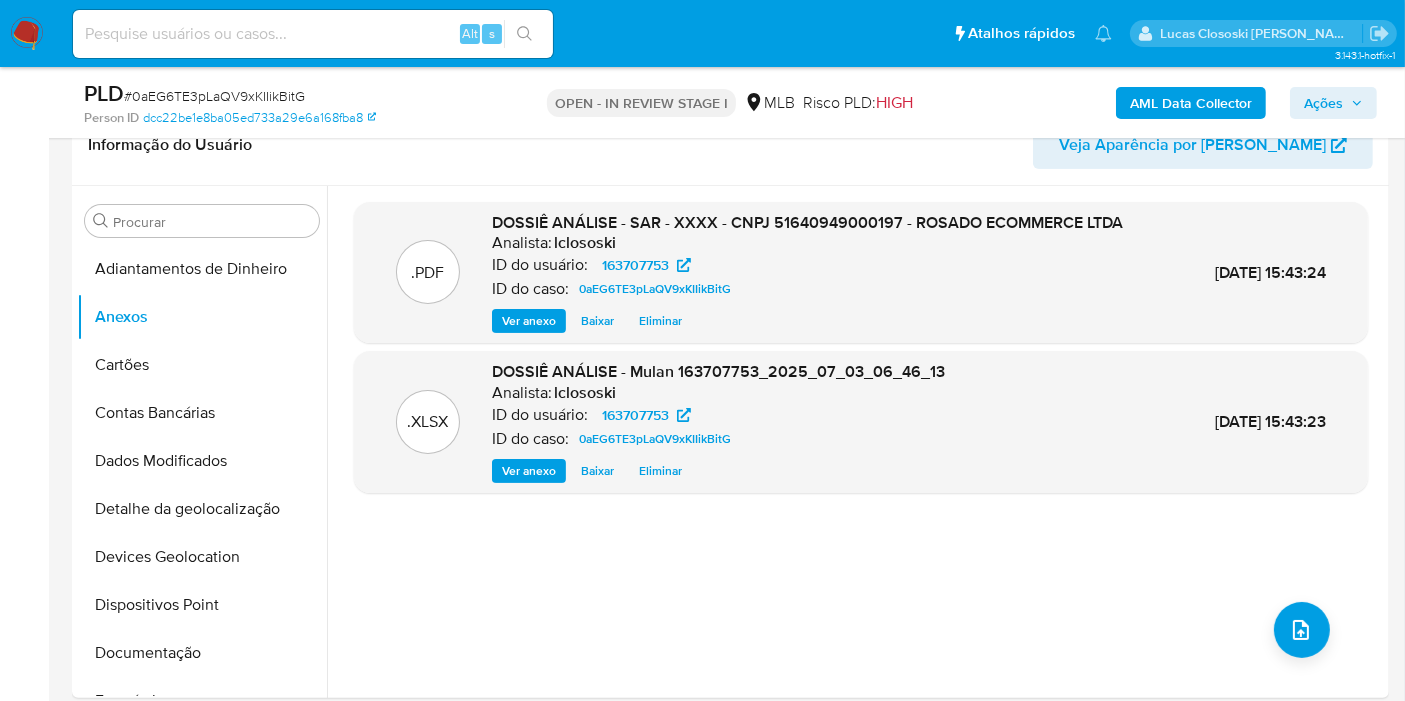 click on "Ações" at bounding box center (1323, 103) 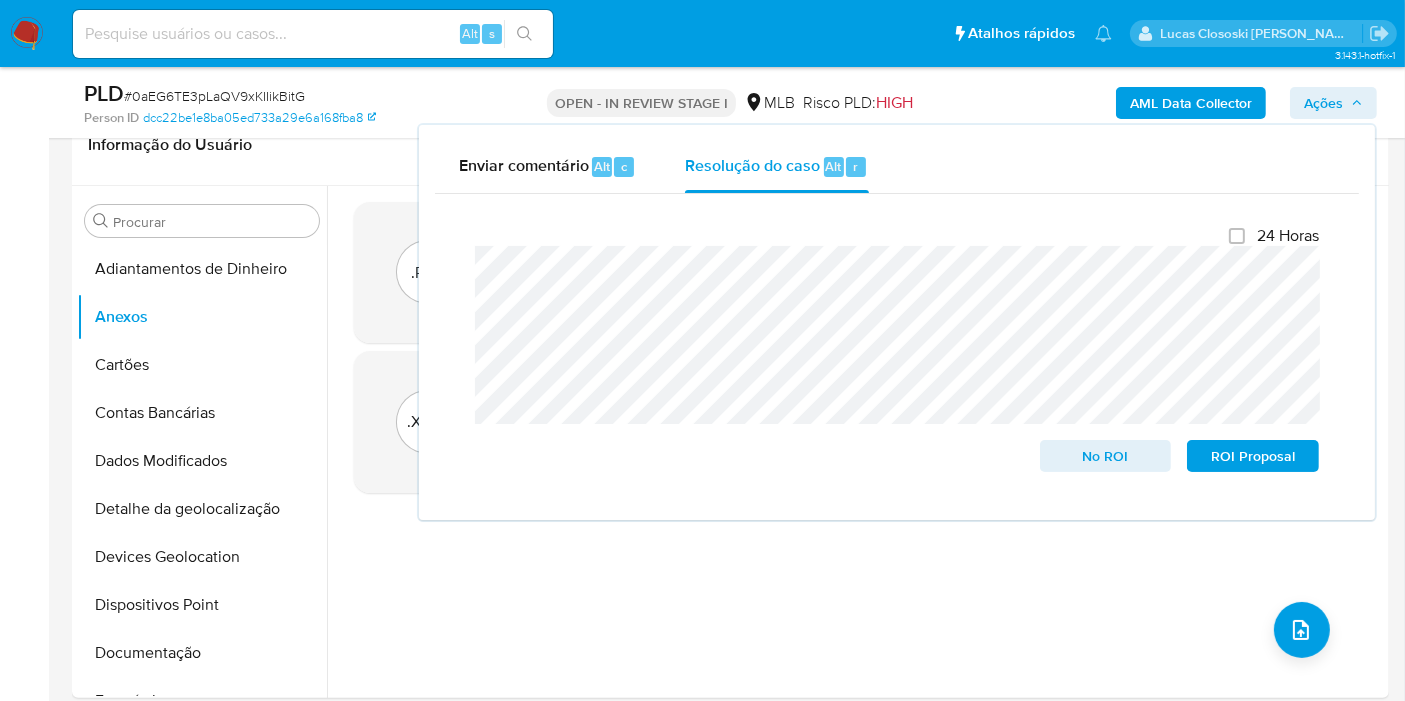 click on "Ações" at bounding box center (1323, 103) 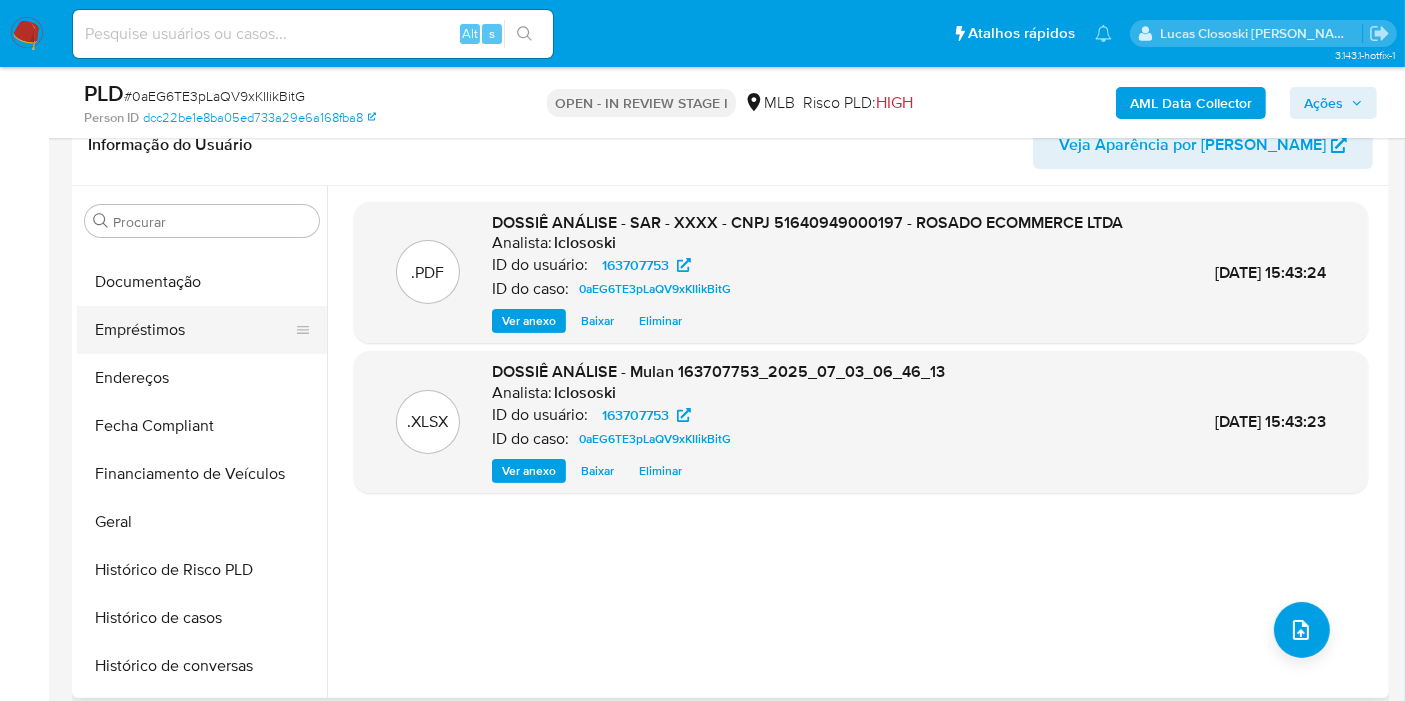 scroll, scrollTop: 444, scrollLeft: 0, axis: vertical 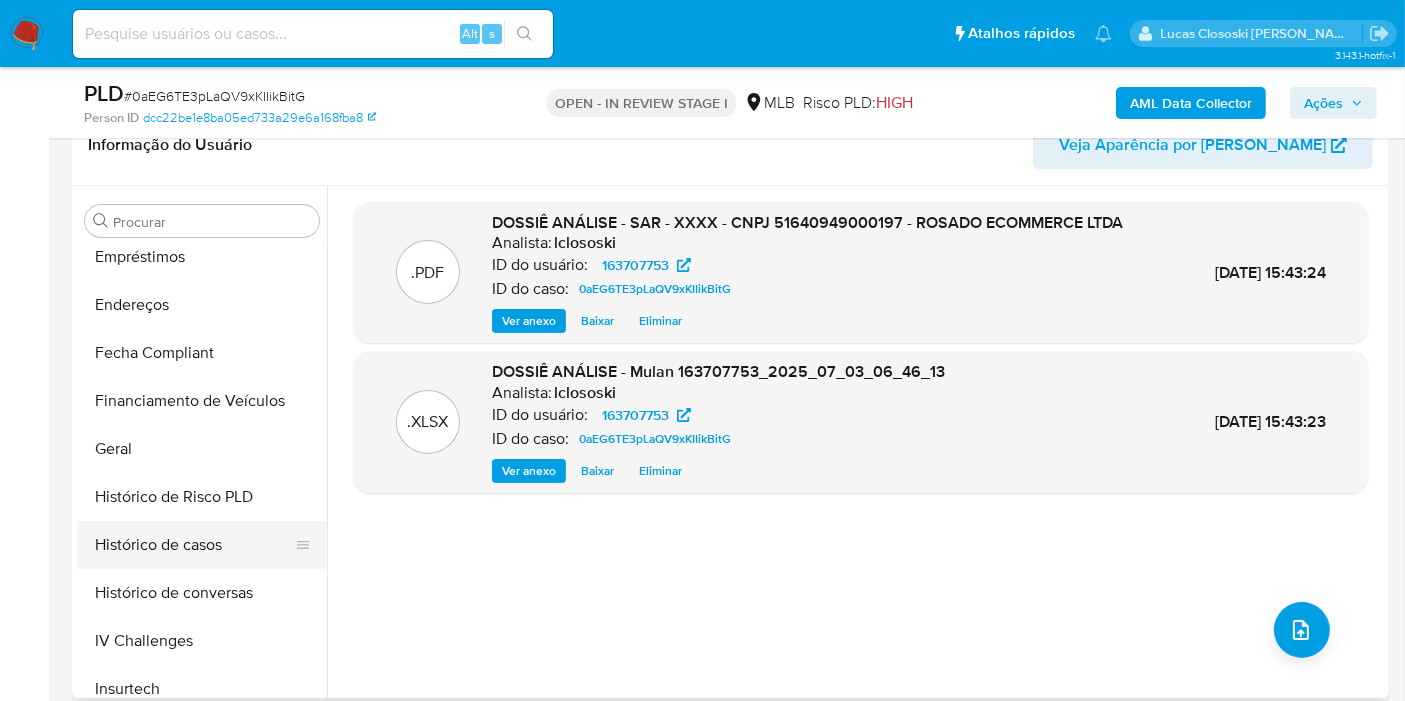 click on "Histórico de casos" at bounding box center [194, 545] 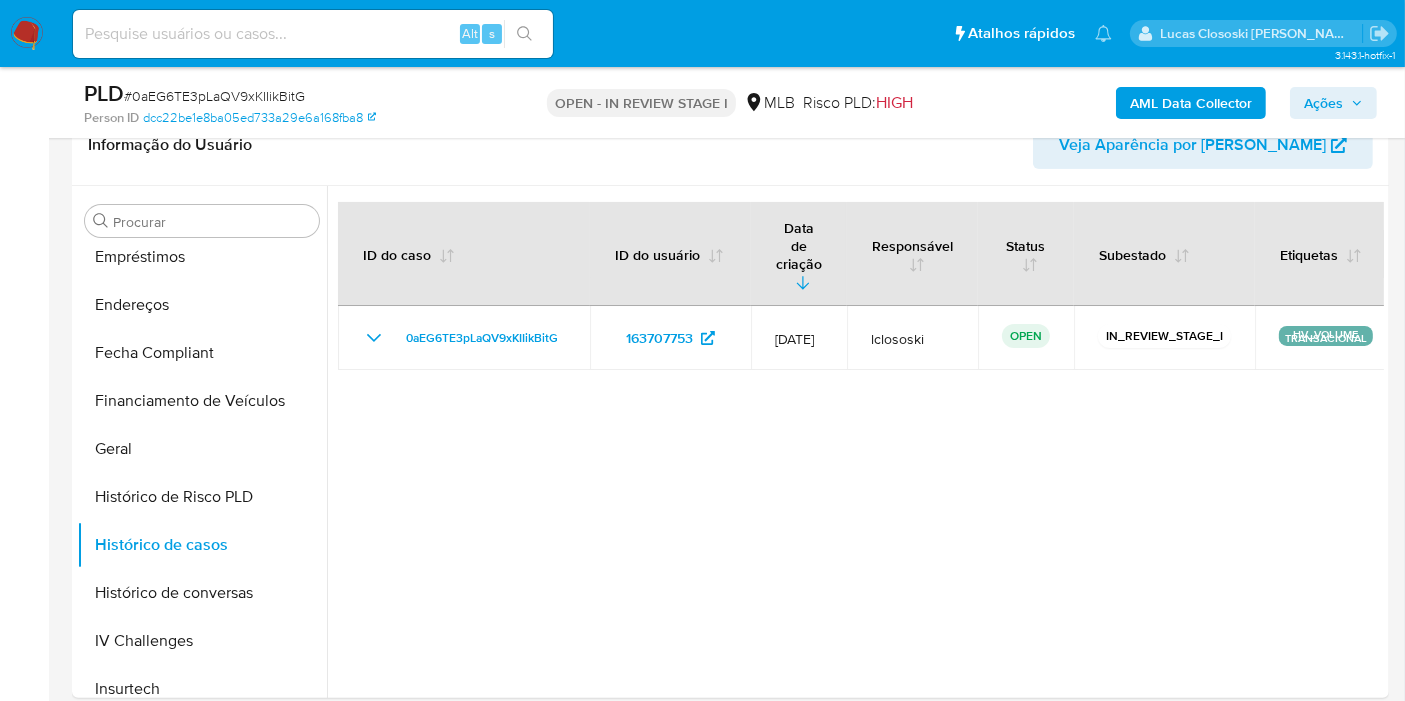 click on "Ações" at bounding box center (1323, 103) 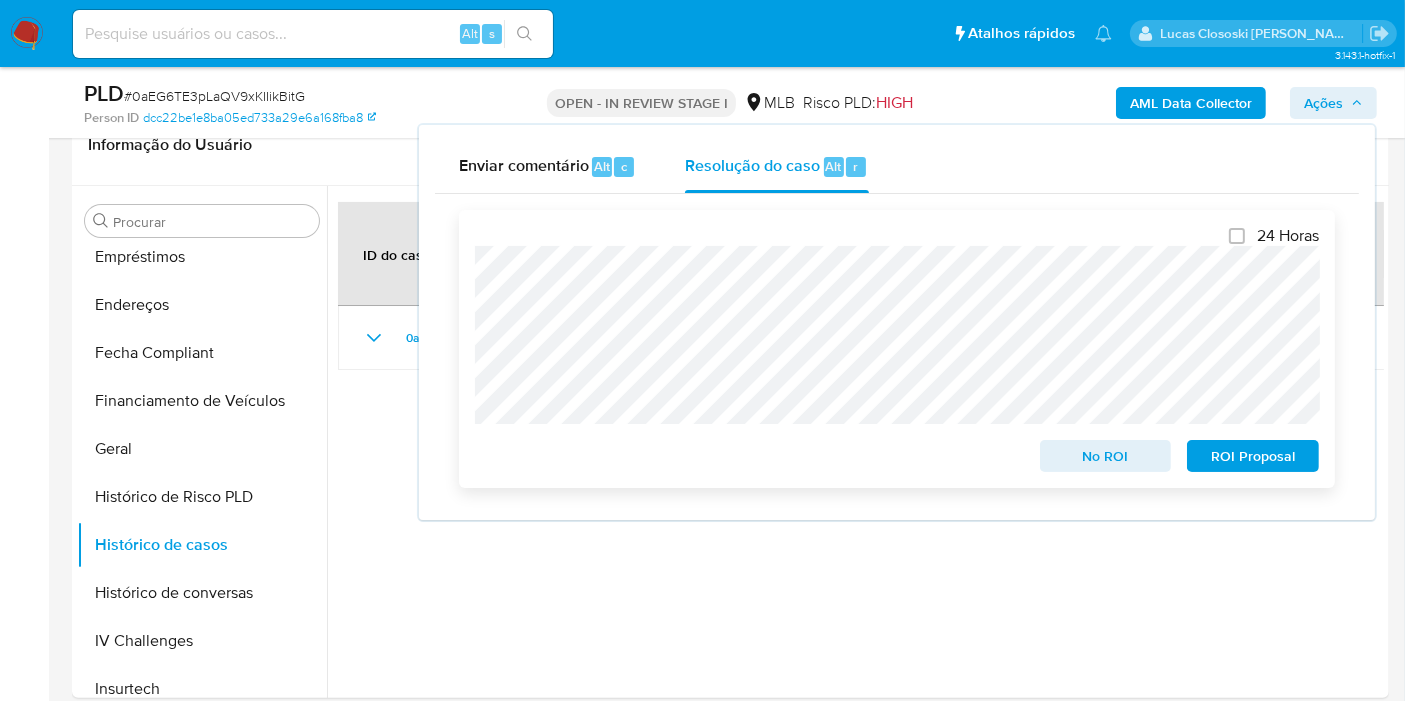 click on "No ROI" at bounding box center (1106, 456) 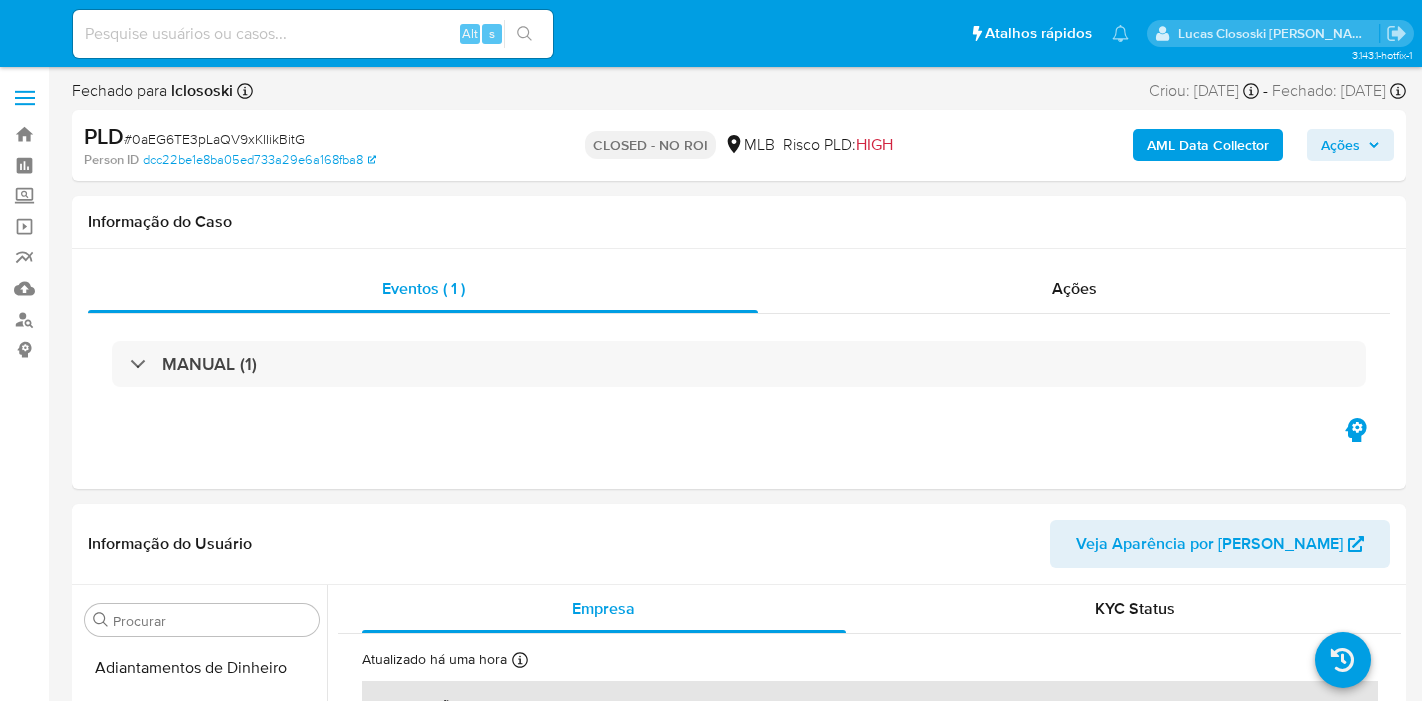 select on "10" 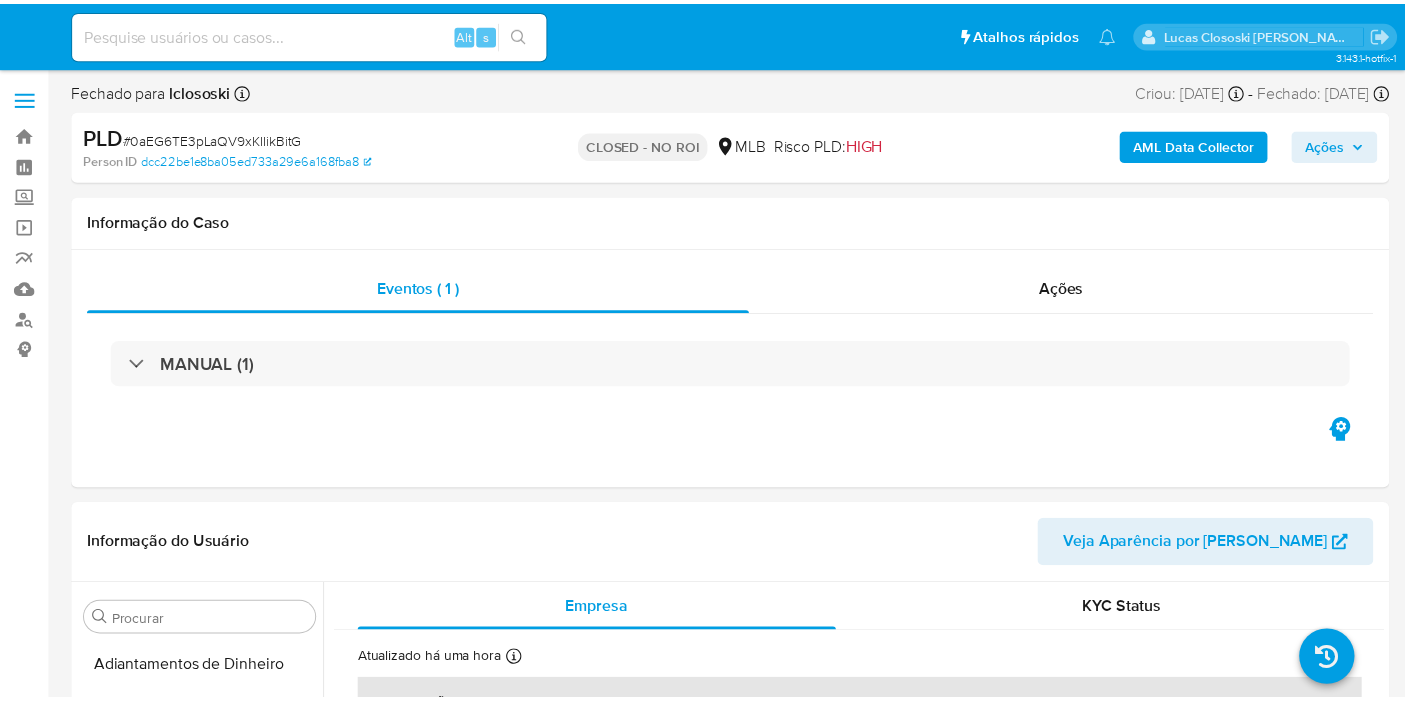 scroll, scrollTop: 0, scrollLeft: 0, axis: both 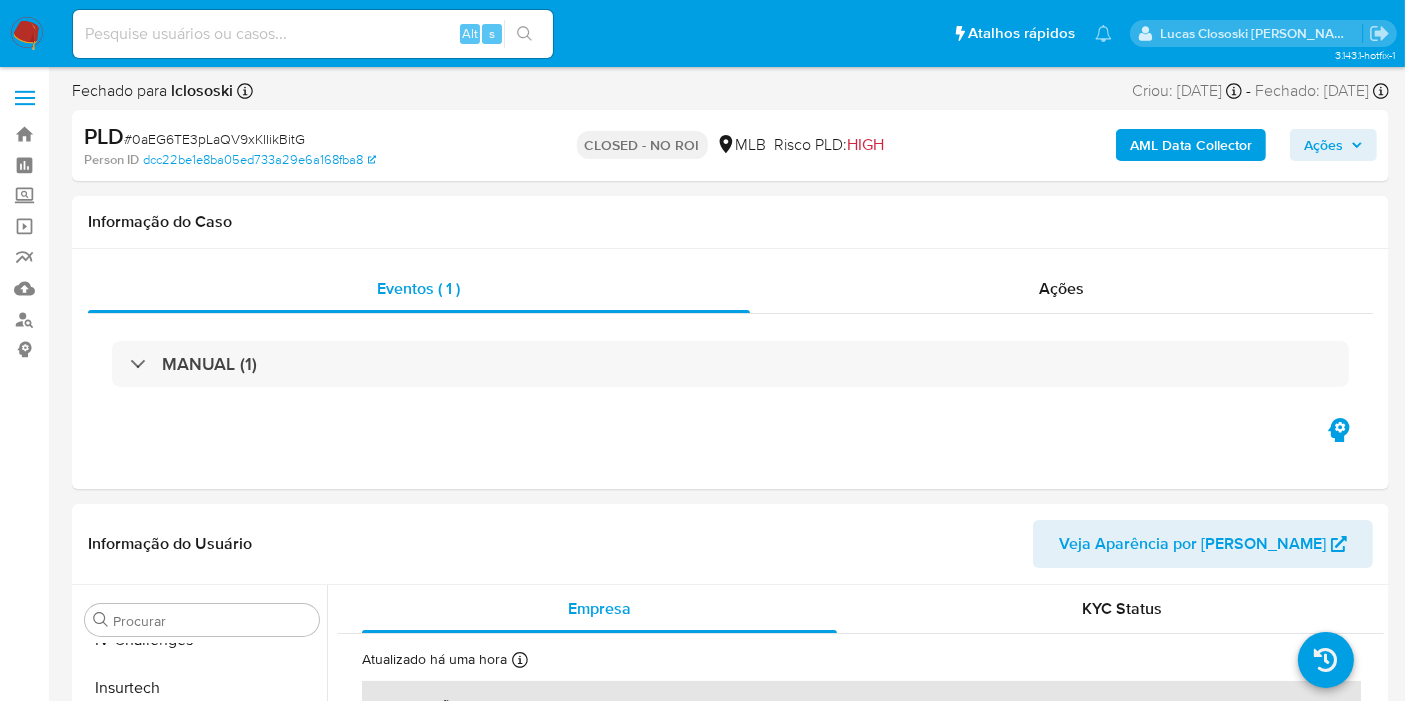 click at bounding box center (27, 34) 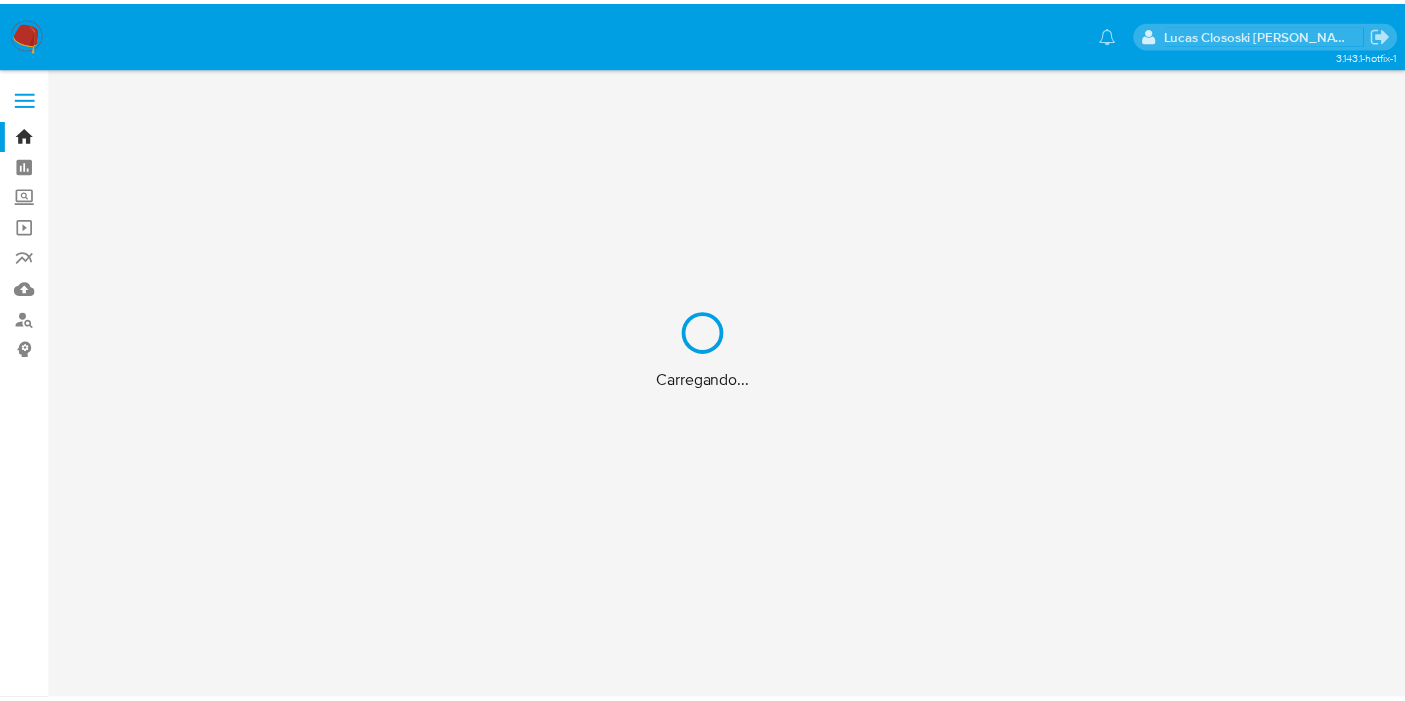 scroll, scrollTop: 0, scrollLeft: 0, axis: both 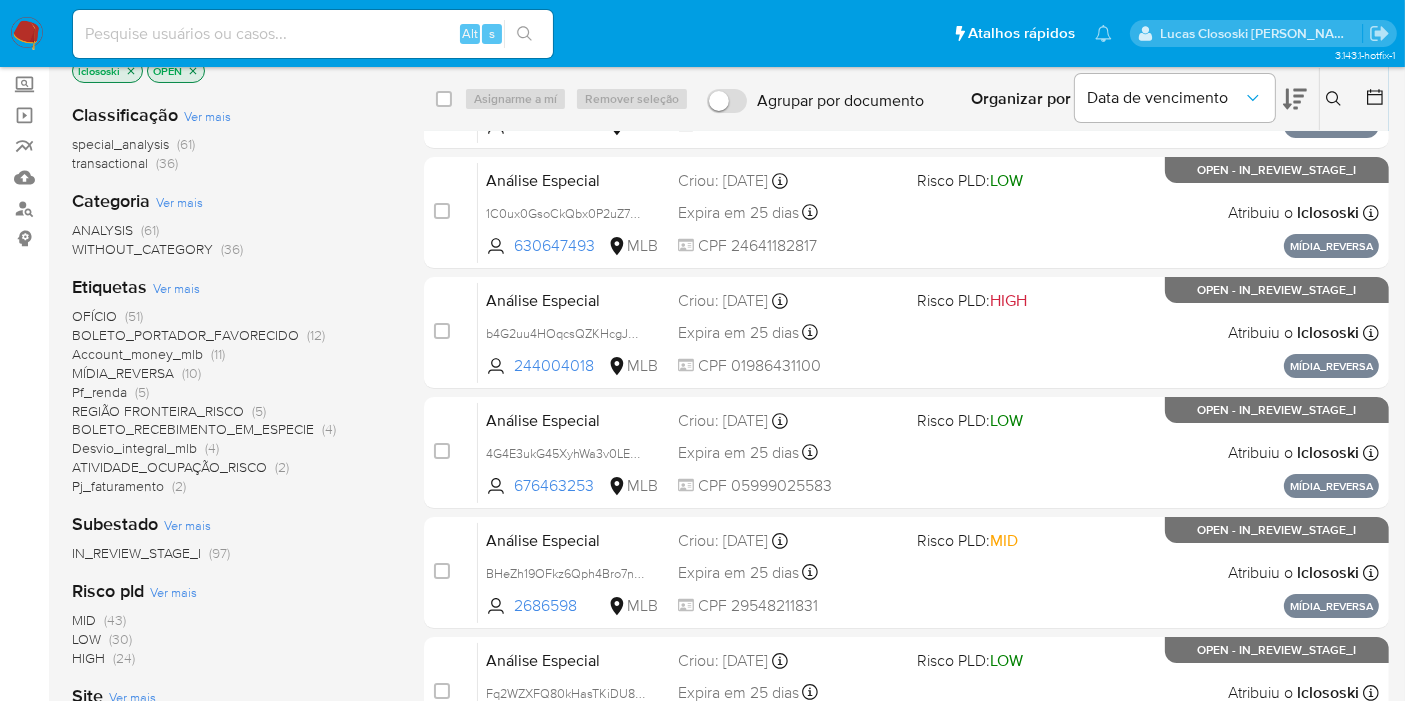click on "OFÍCIO" at bounding box center (94, 316) 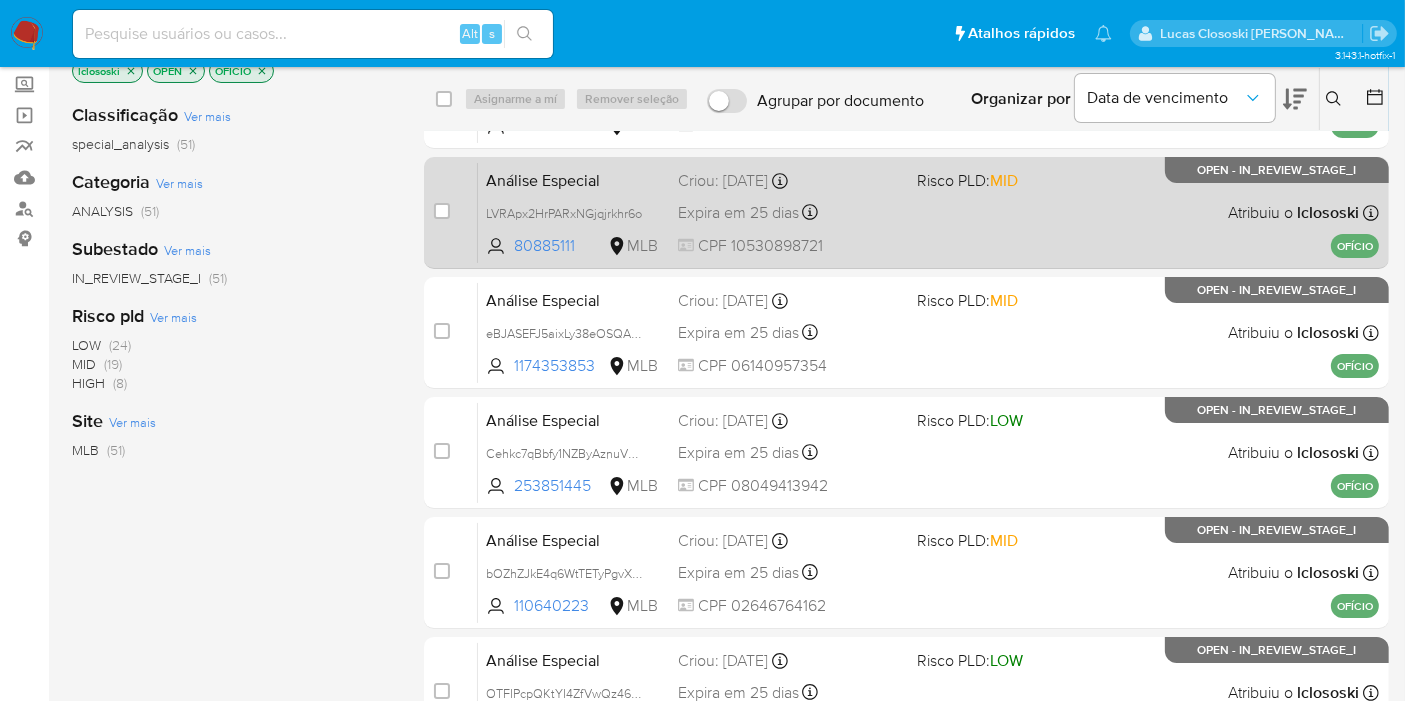scroll, scrollTop: 0, scrollLeft: 0, axis: both 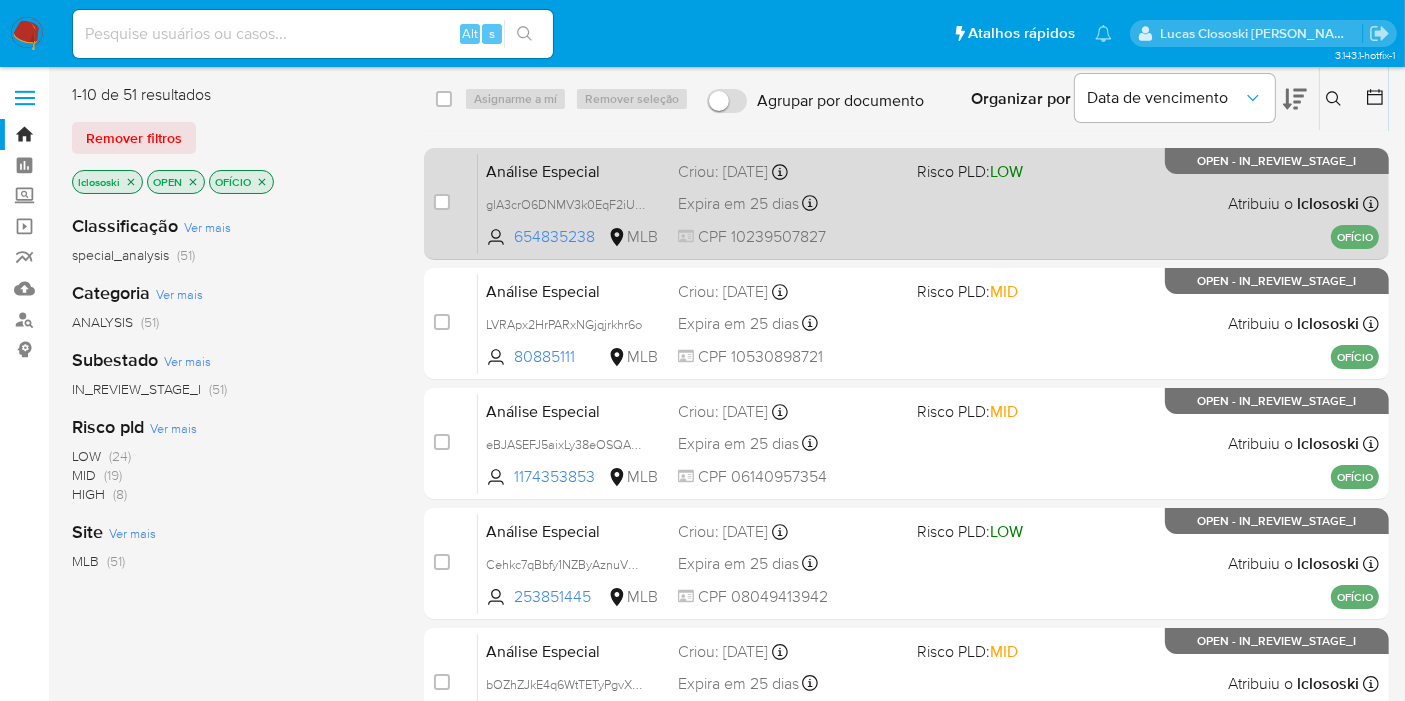 click on "Análise Especial glA3crO6DNMV3k0EqF2iU1Ey 654835238 MLB Risco PLD:  LOW Criou: [DATE]   Criou: [DATE] 19:00:25 Expira em 25 dias   Expira em [DATE] 19:00:26 CPF   10239507827 Atribuiu o   lclososki   Asignado el: [DATE] 19:00:25 OFÍCIO OPEN - IN_REVIEW_STAGE_I" at bounding box center (928, 203) 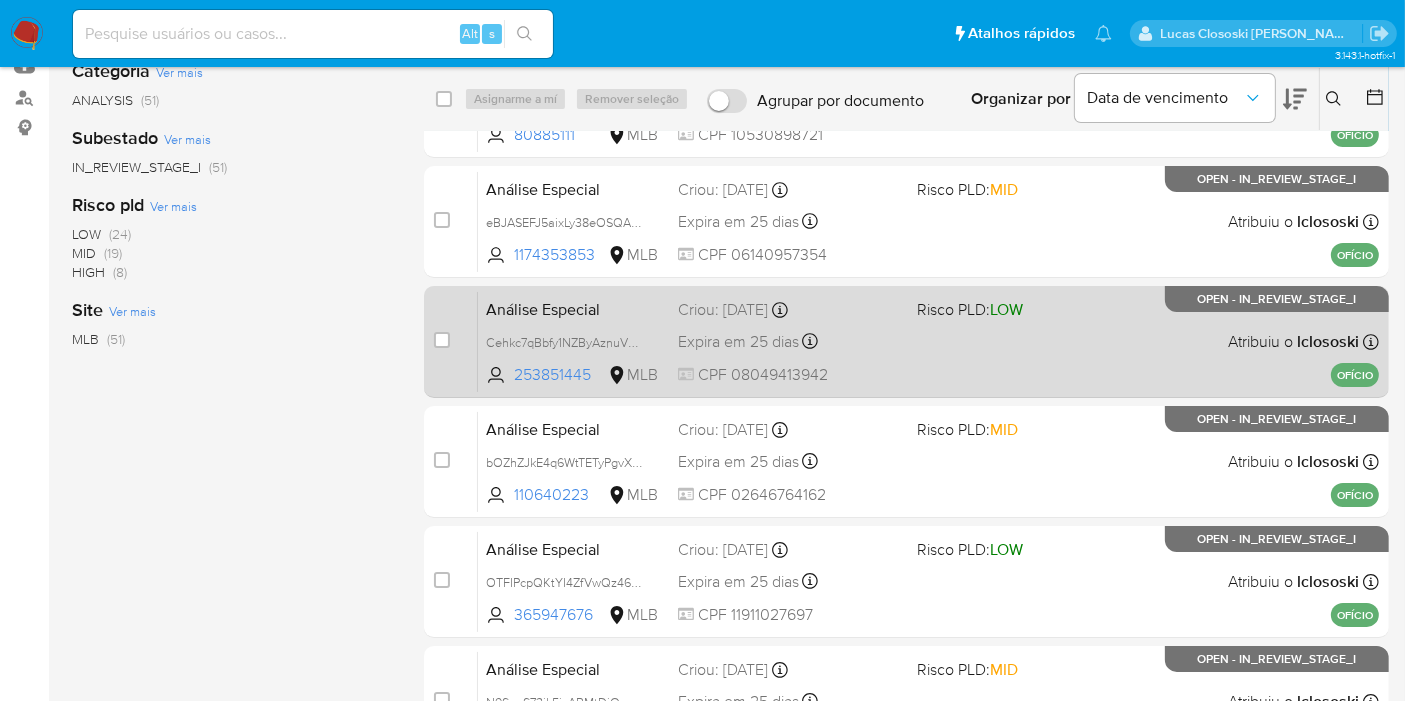 scroll, scrollTop: 0, scrollLeft: 0, axis: both 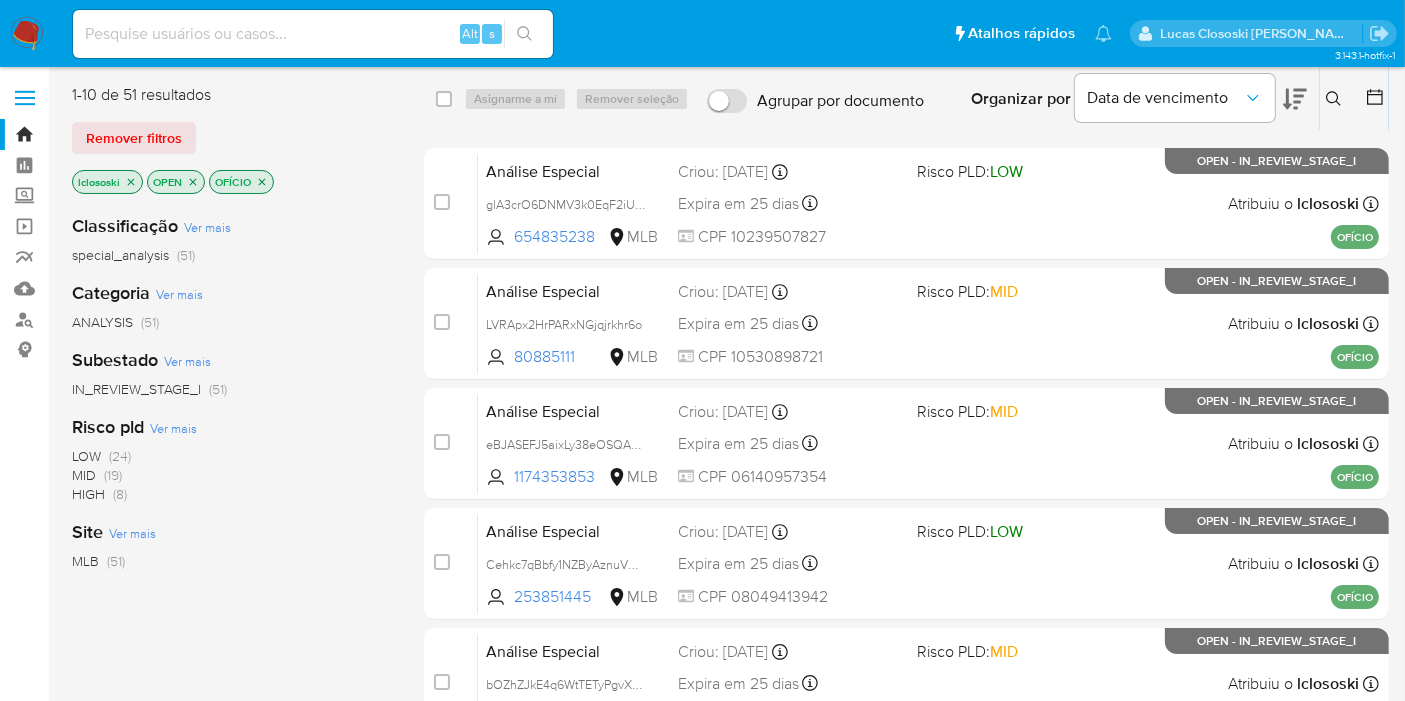 click on "Organizar por Data de vencimento" at bounding box center [1137, 99] 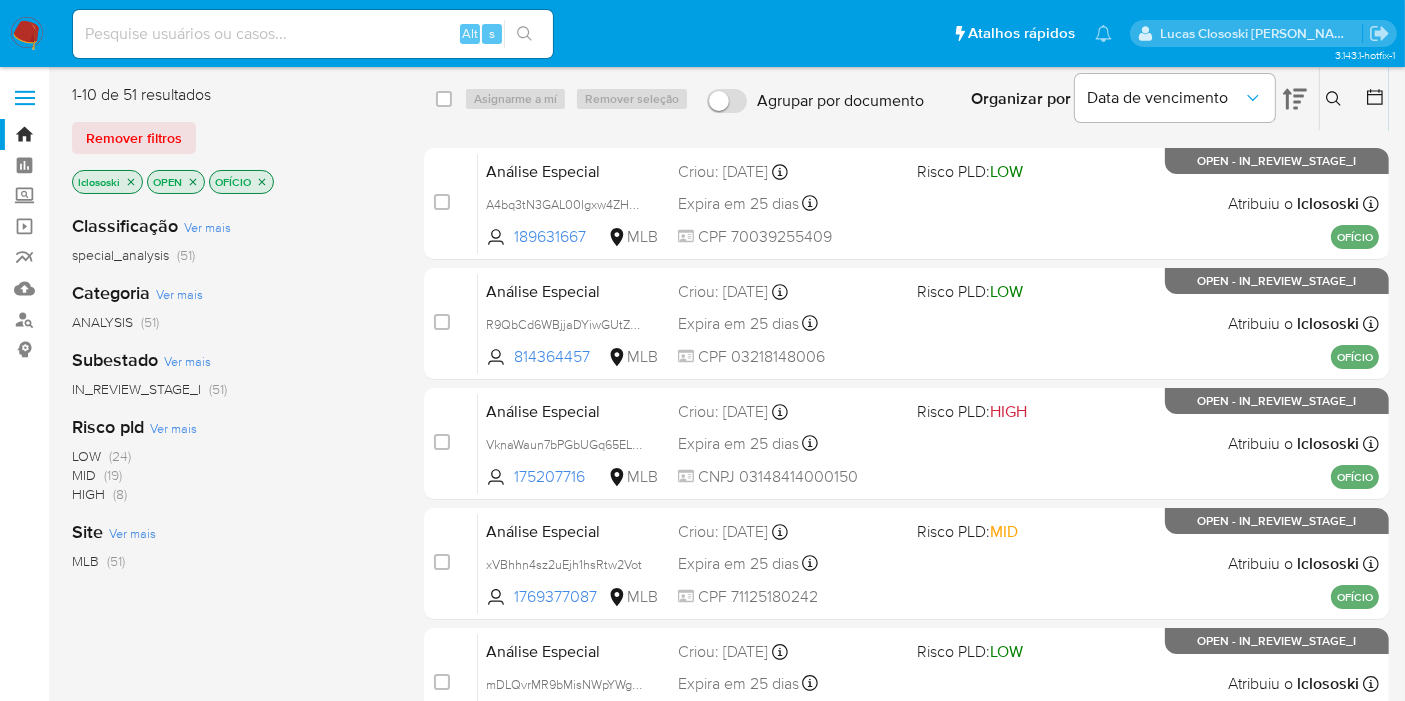 click 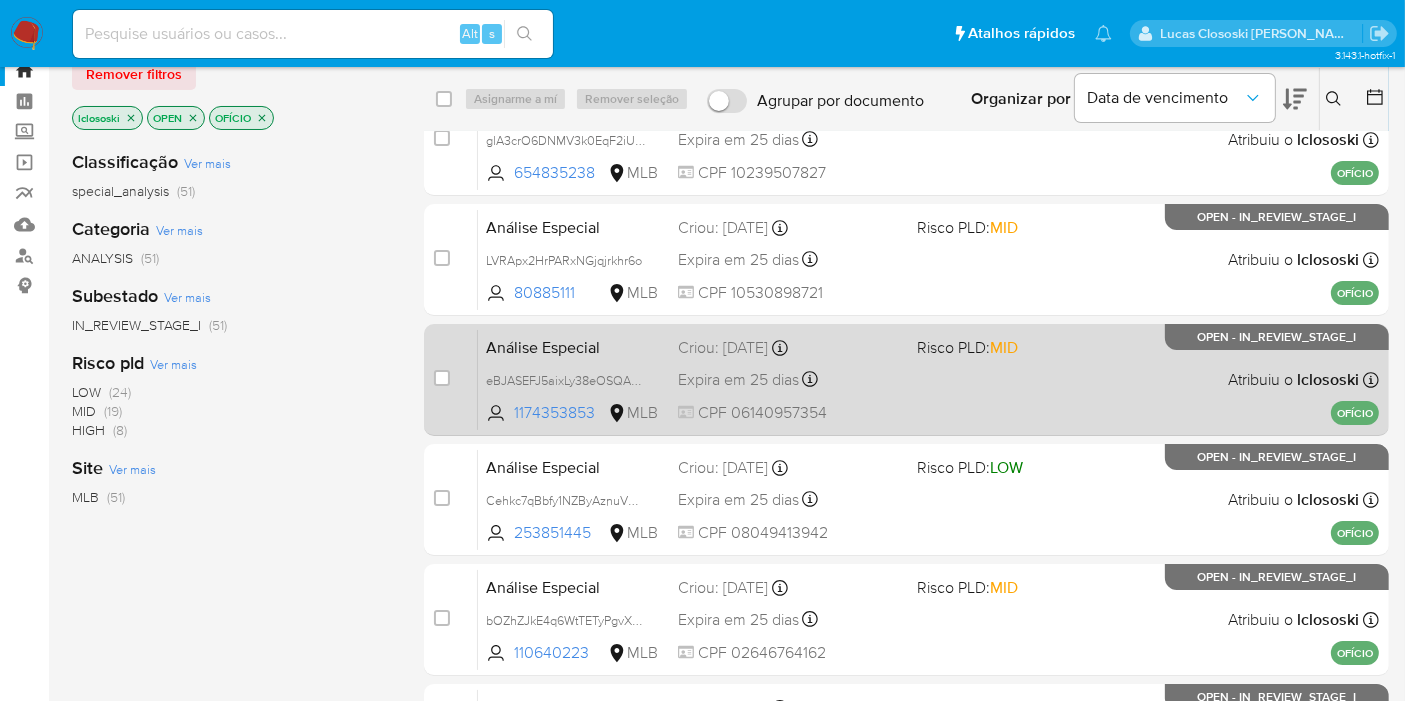 scroll, scrollTop: 0, scrollLeft: 0, axis: both 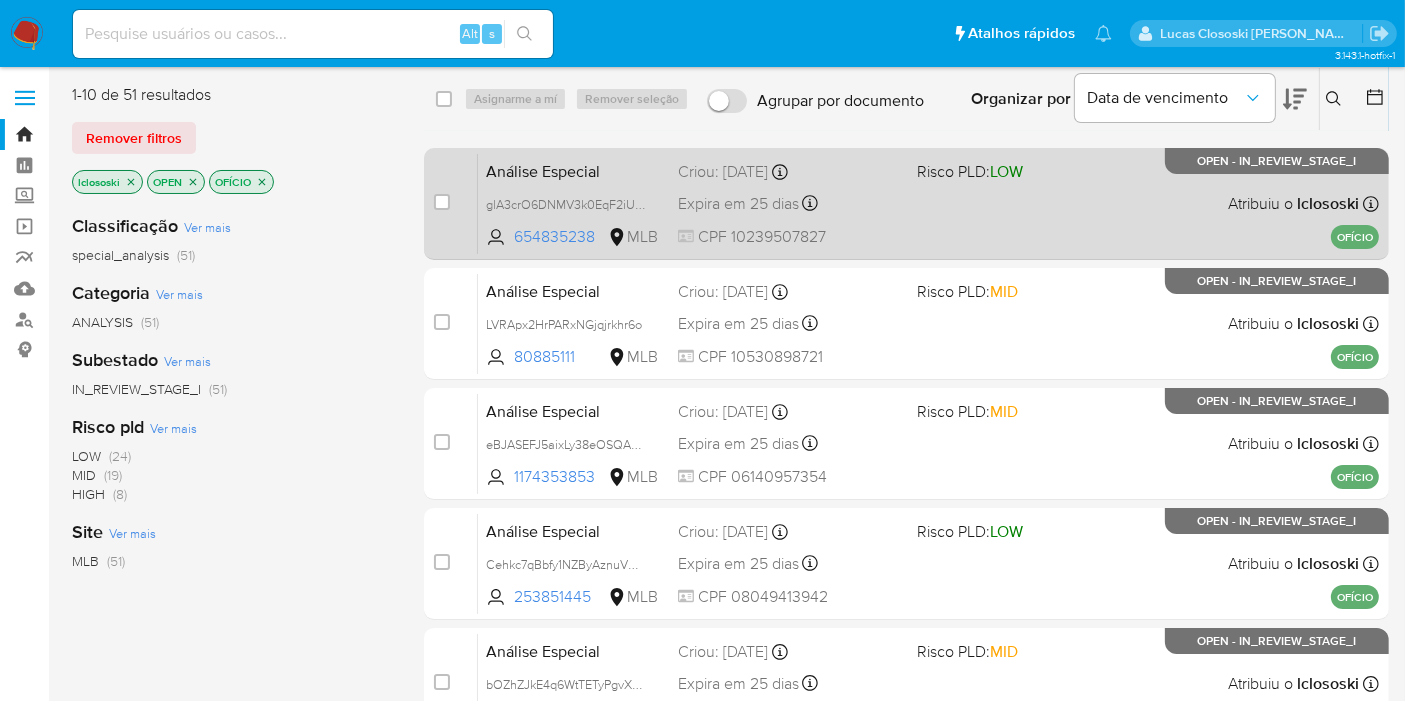 click on "Criou: [DATE]   Criou: [DATE] 19:00:25" at bounding box center [789, 170] 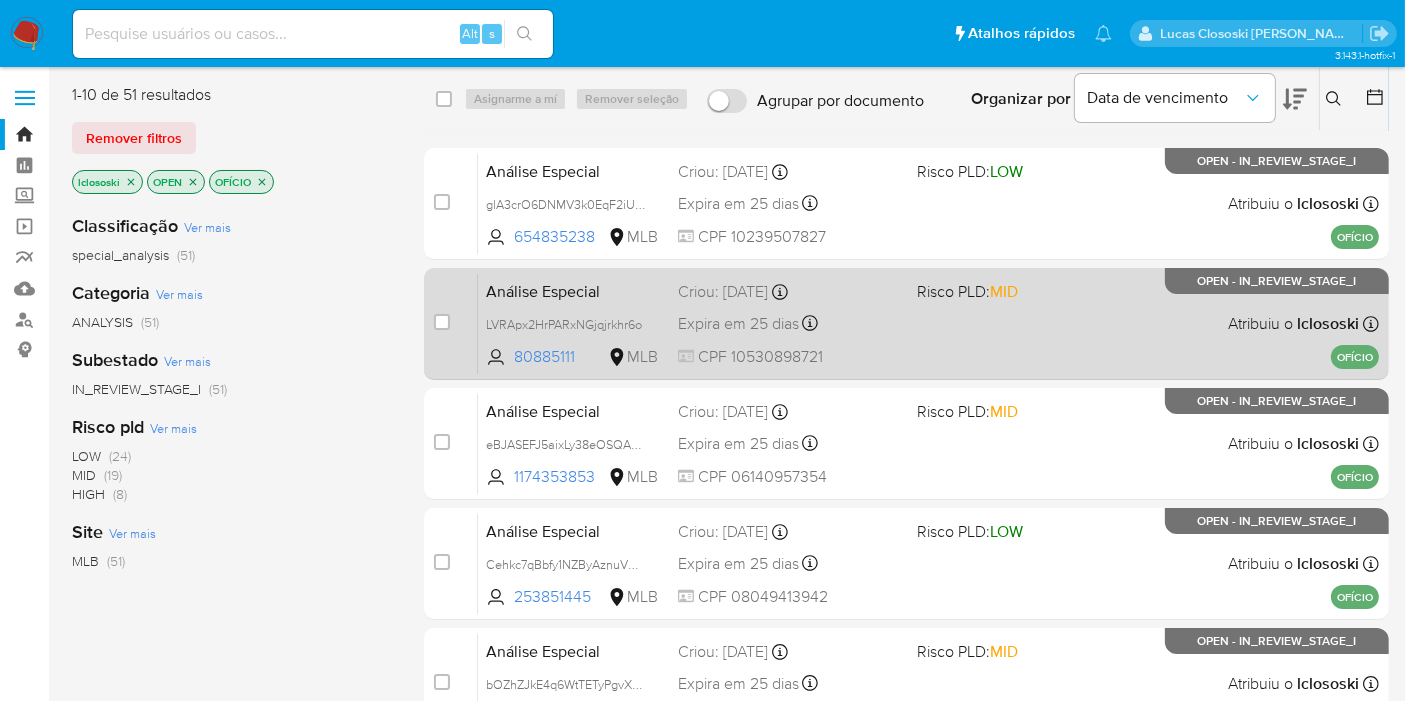 click on "Risco PLD:  MID" at bounding box center (967, 291) 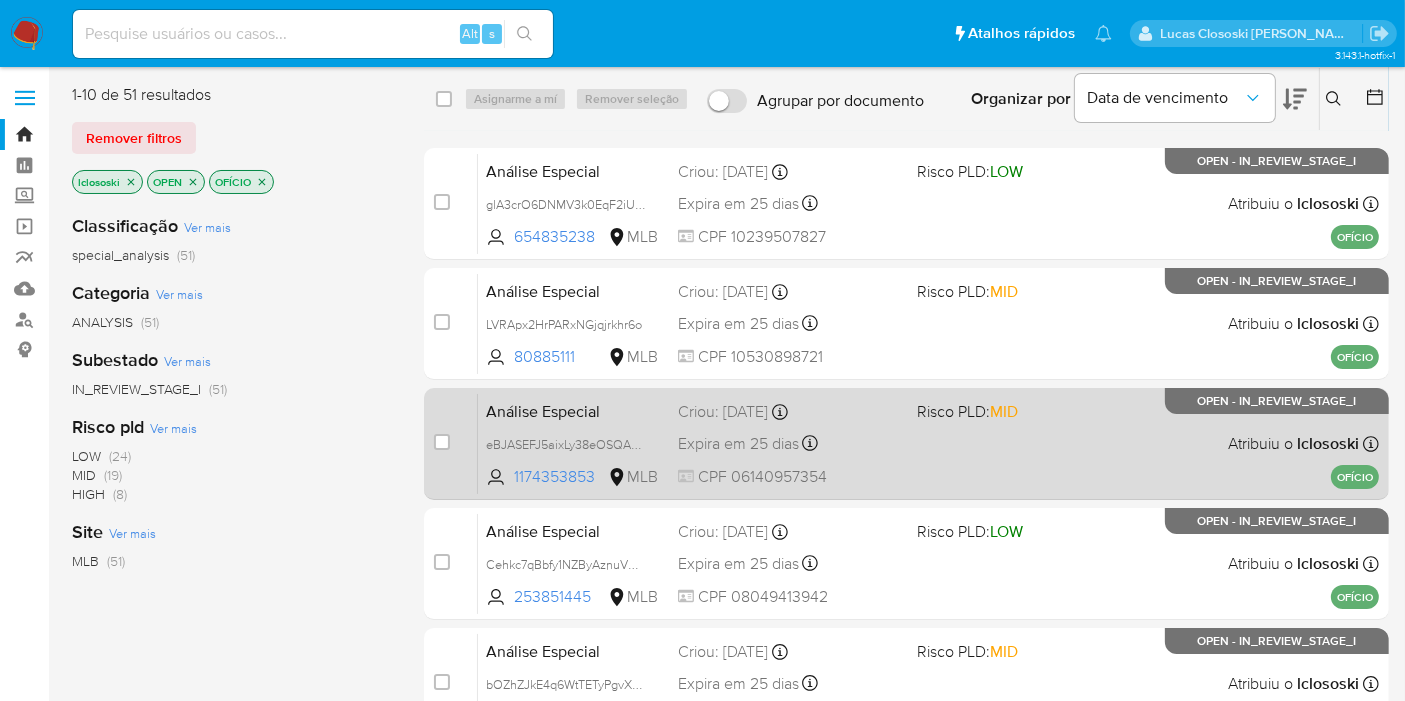 click on "Análise Especial eBJASEFJ5aixLy38eOSQARkf 1174353853 MLB Risco PLD:  MID Criou: [DATE]   Criou: [DATE] 19:00:24 Expira em 25 dias   Expira em [DATE] 19:00:25 CPF   06140957354 Atribuiu o   lclososki   Asignado el: [DATE] 19:00:24 OFÍCIO OPEN - IN_REVIEW_STAGE_I" at bounding box center (928, 443) 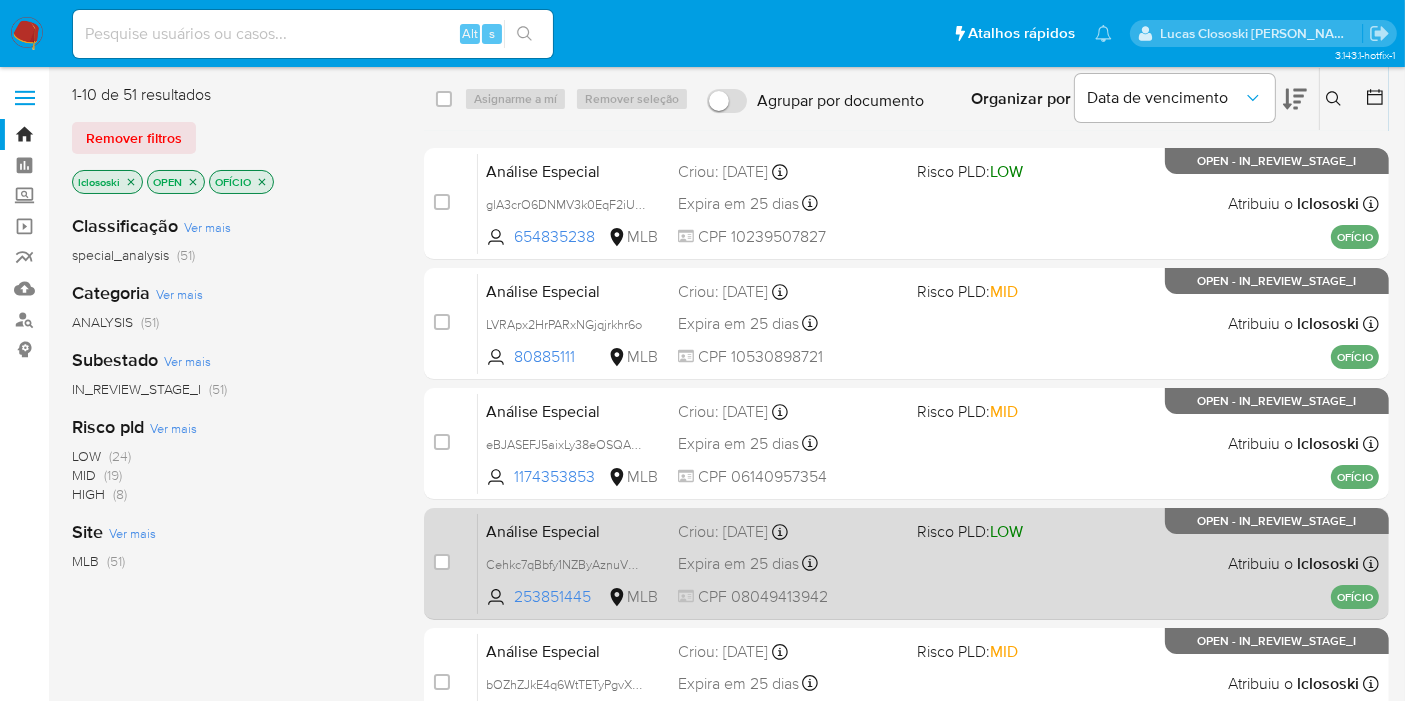 click on "Análise Especial Cehkc7qBbfy1NZByAznuVO4q 253851445 MLB Risco PLD:  LOW Criou: [DATE]   Criou: [DATE] 19:00:25 Expira em 25 dias   Expira em [DATE] 19:00:25 CPF   08049413942 Atribuiu o   lclososki   Asignado el: [DATE] 19:00:25 OFÍCIO OPEN - IN_REVIEW_STAGE_I" at bounding box center [928, 563] 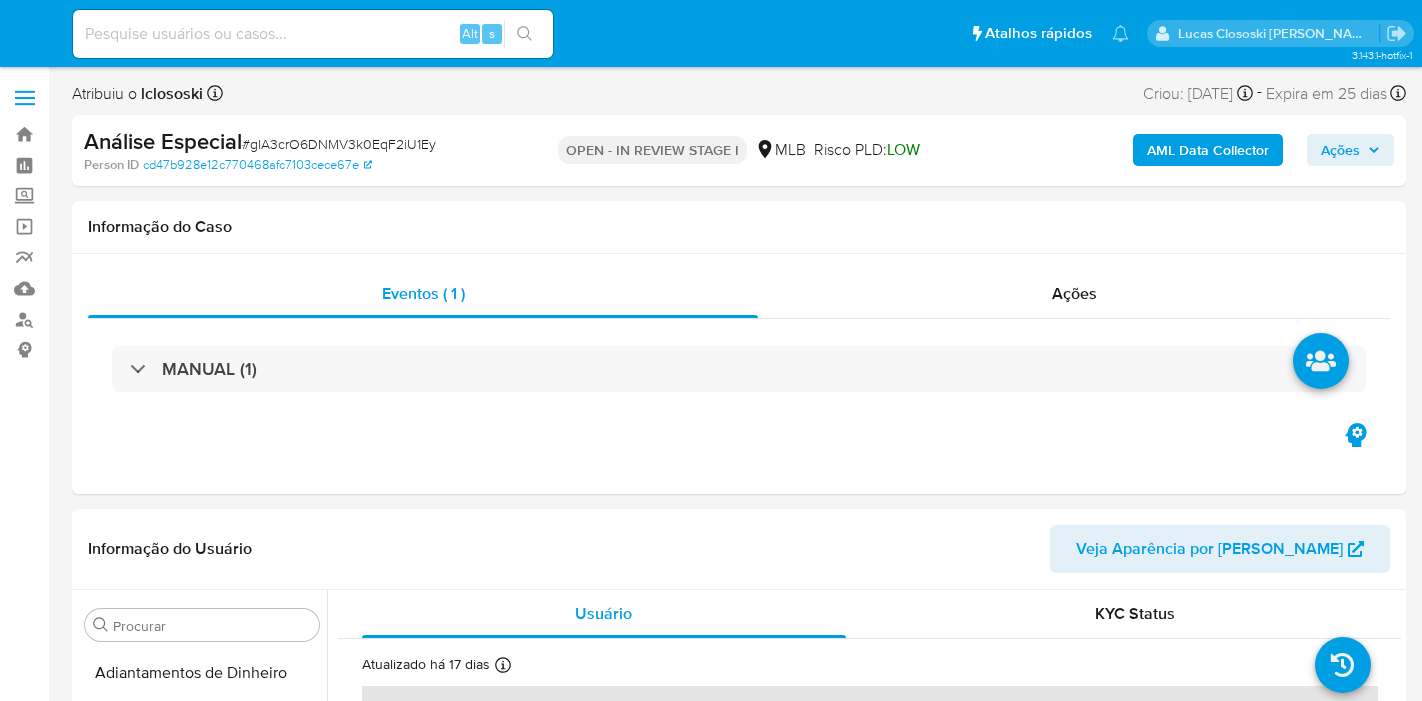 select on "10" 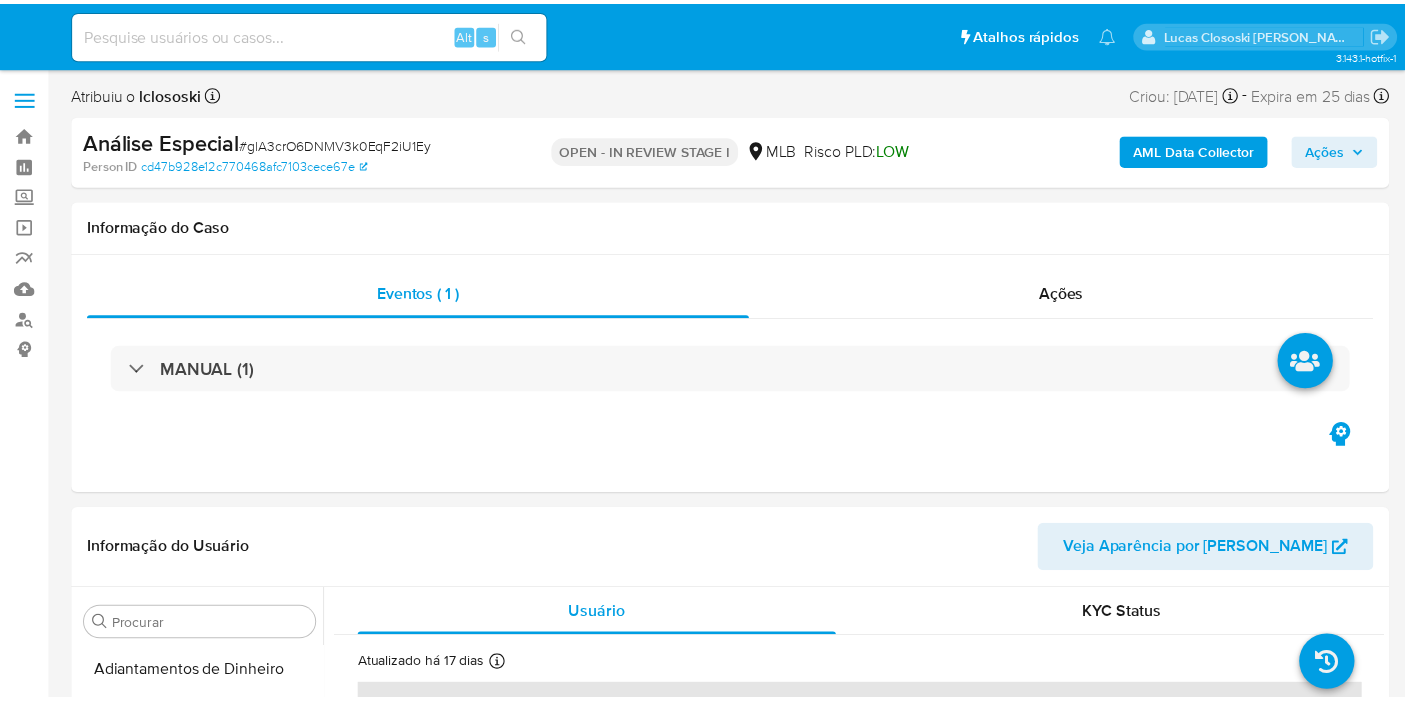 scroll, scrollTop: 0, scrollLeft: 0, axis: both 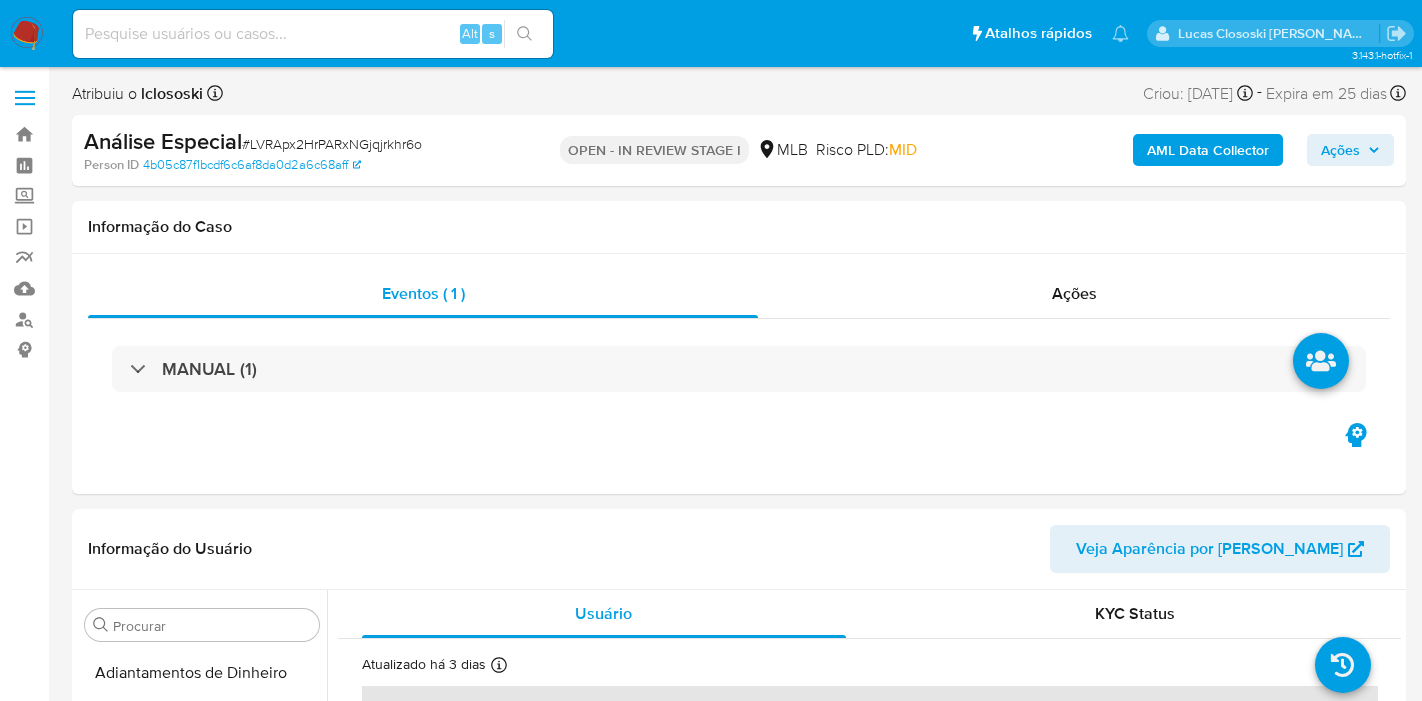 select on "10" 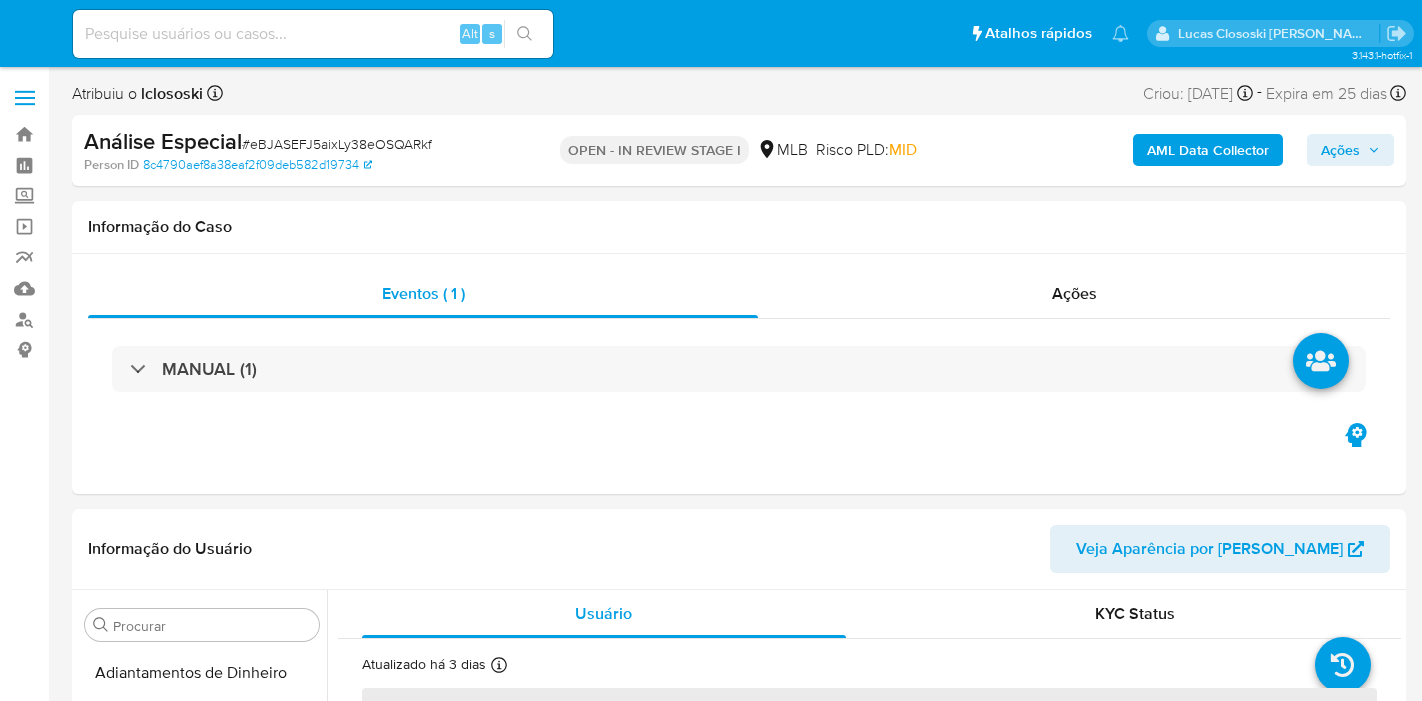 select on "10" 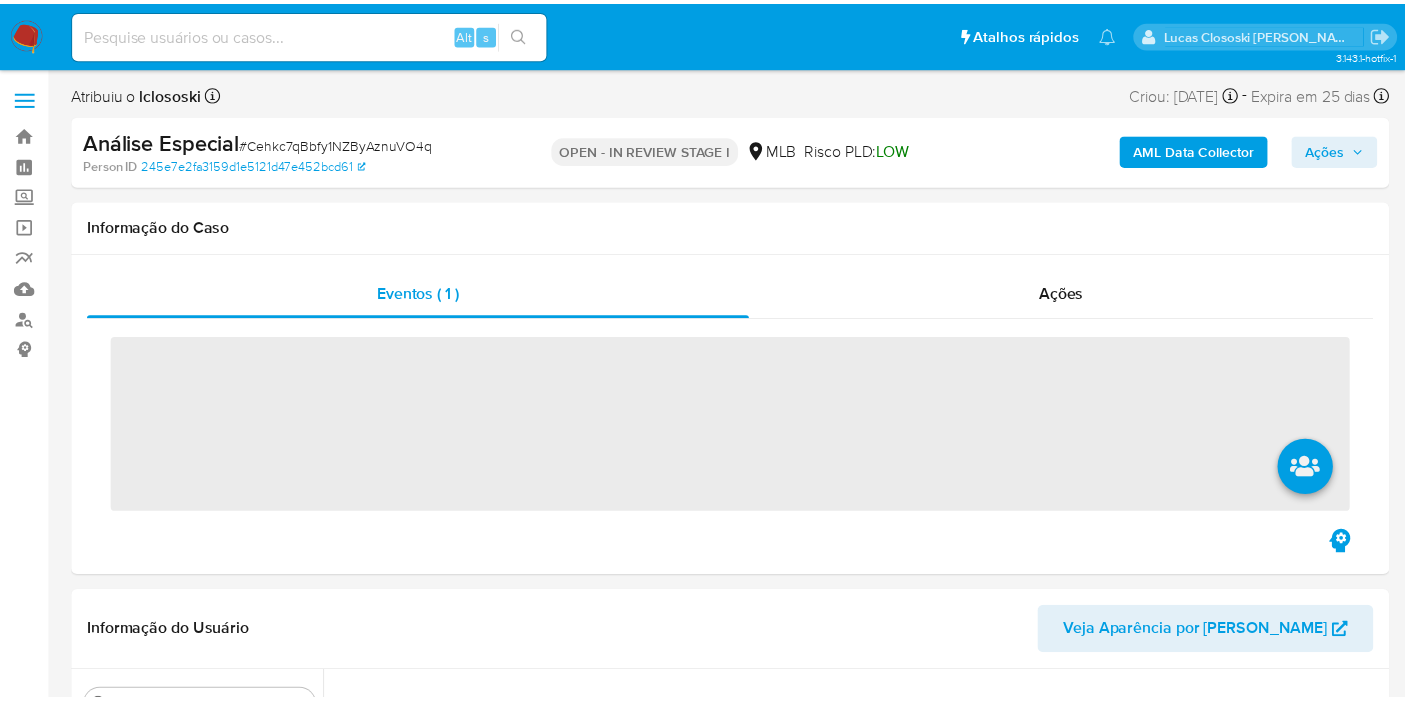 scroll, scrollTop: 0, scrollLeft: 0, axis: both 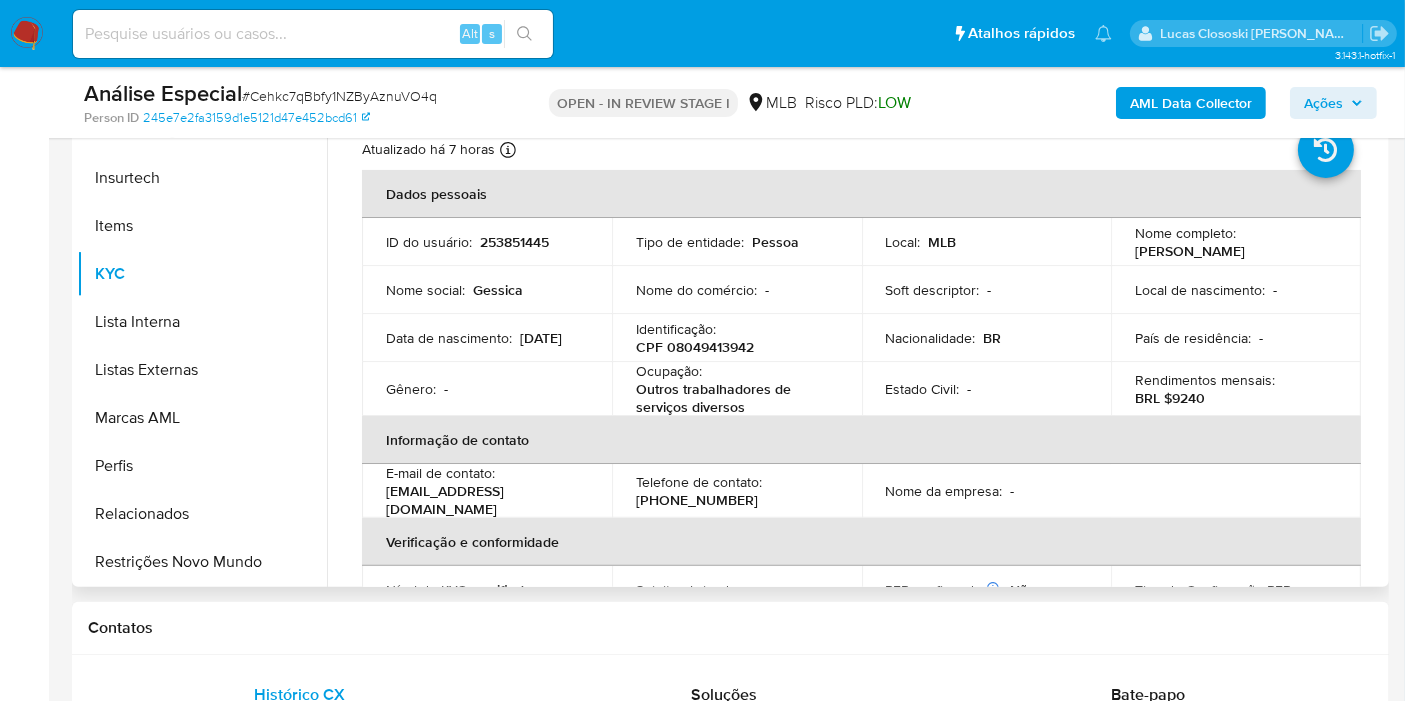 select on "10" 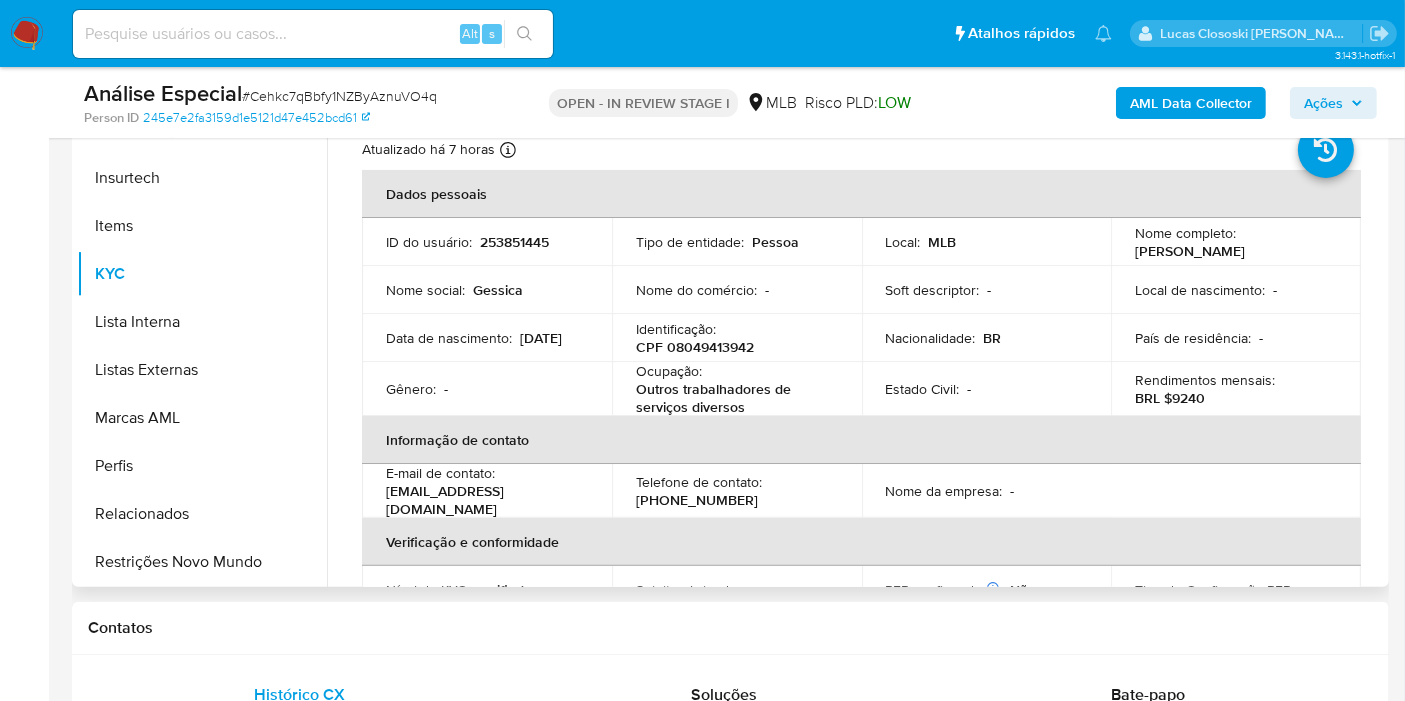 click on "CPF 08049413942" at bounding box center [695, 347] 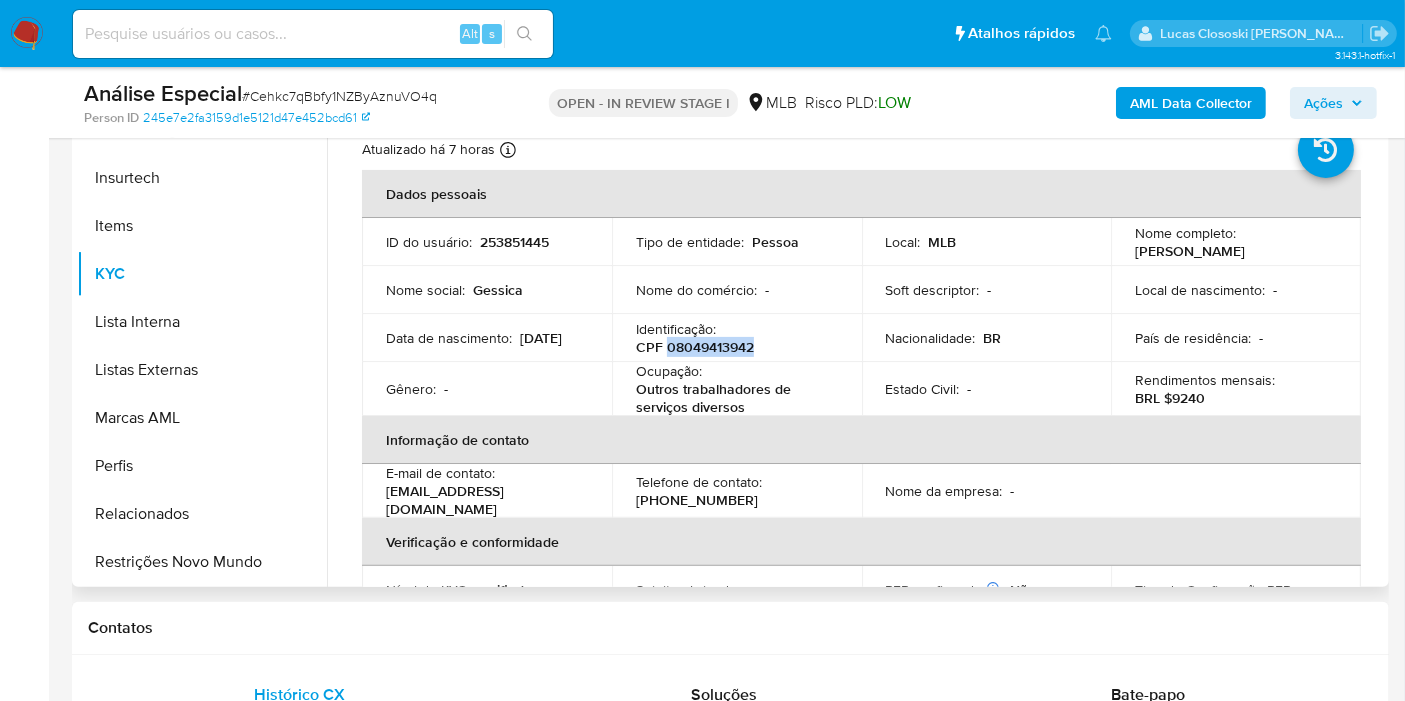 click on "CPF 08049413942" at bounding box center (695, 347) 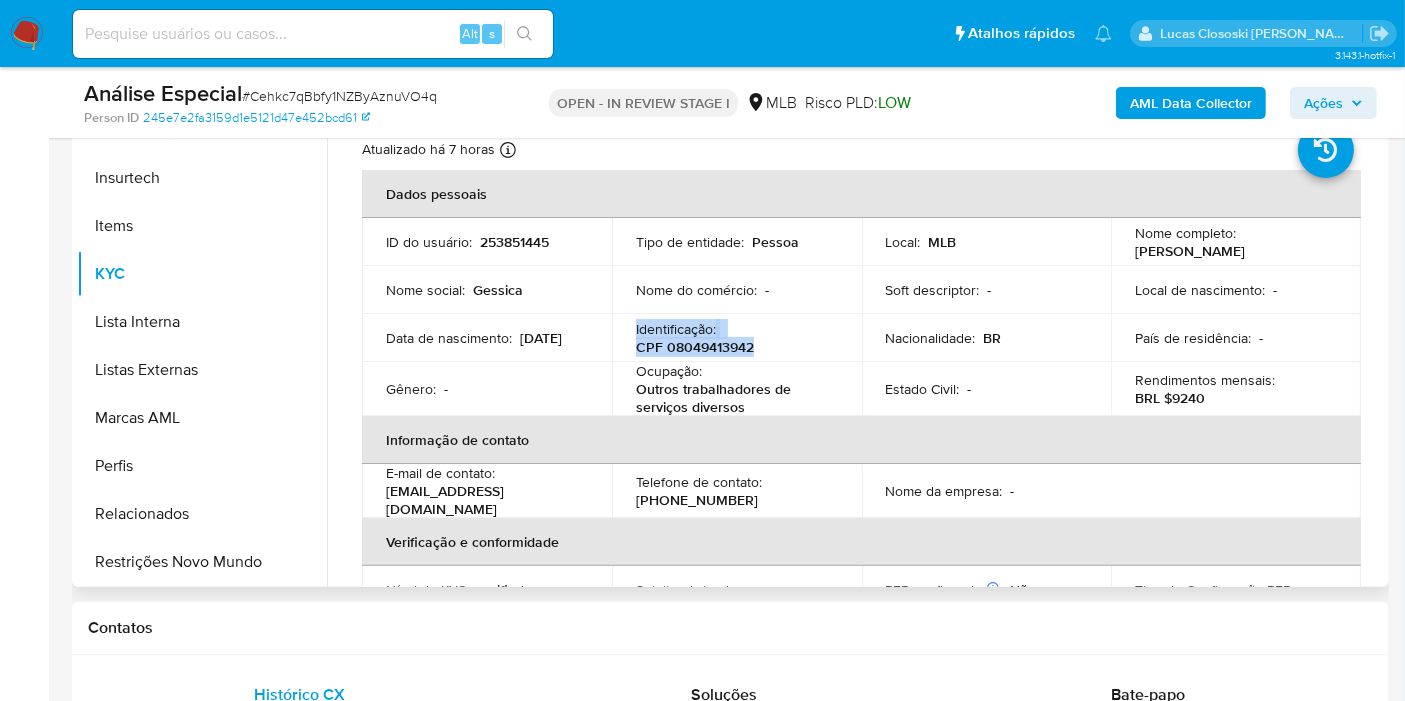 click on "CPF 08049413942" at bounding box center [695, 347] 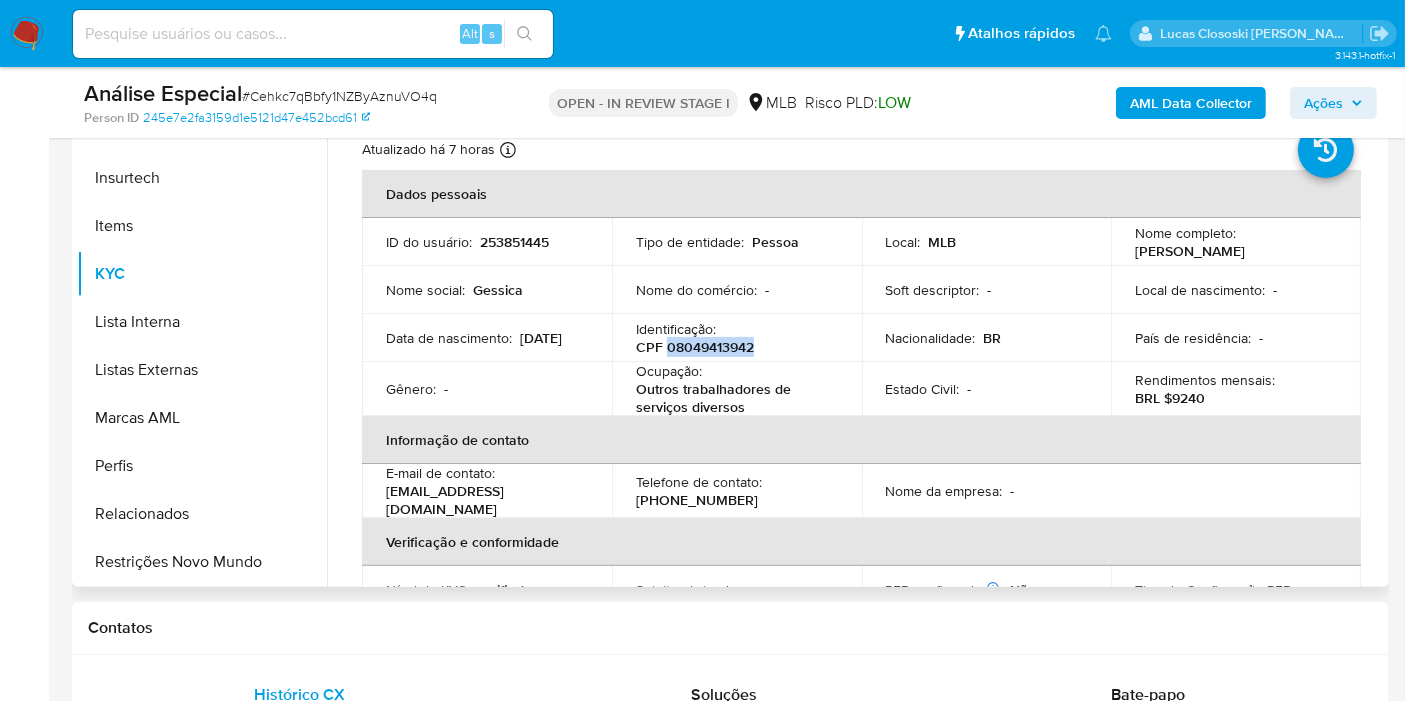 click on "CPF 08049413942" at bounding box center (695, 347) 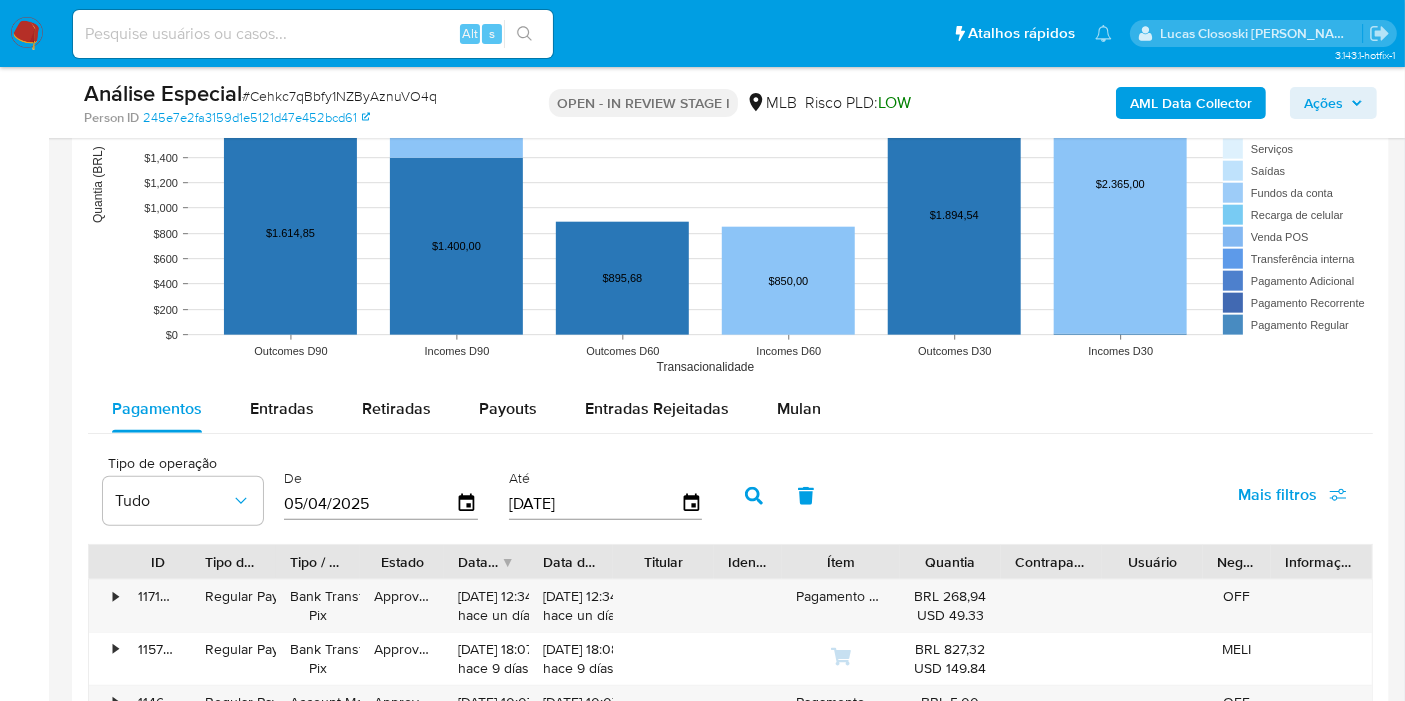 scroll, scrollTop: 2000, scrollLeft: 0, axis: vertical 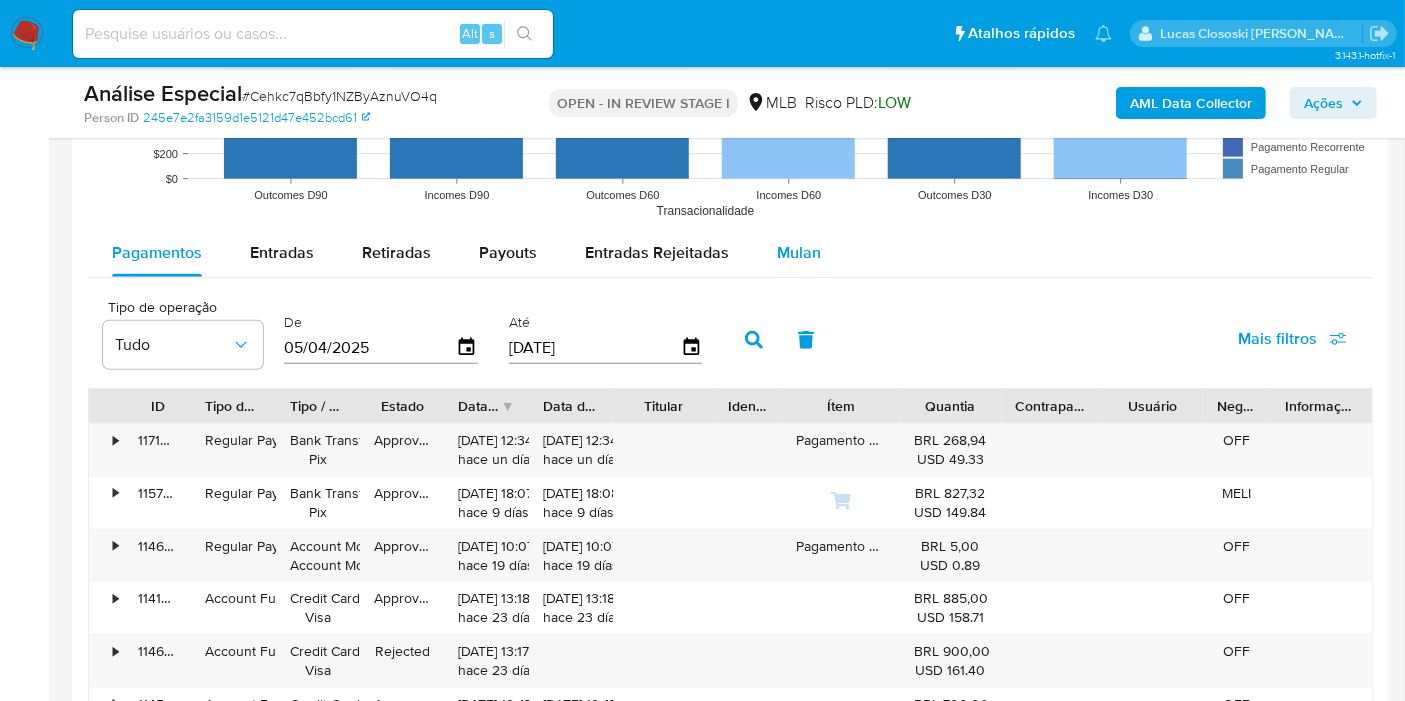 click on "Mulan" at bounding box center [799, 253] 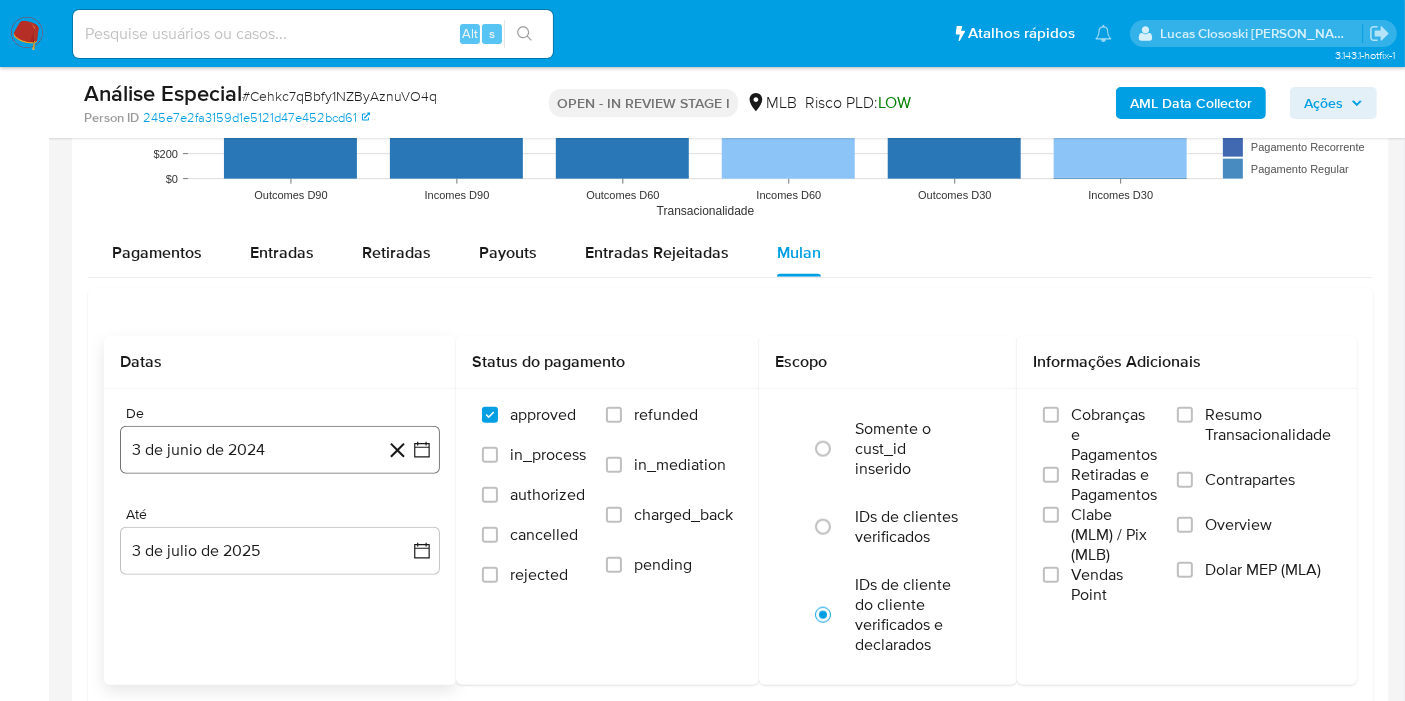 click 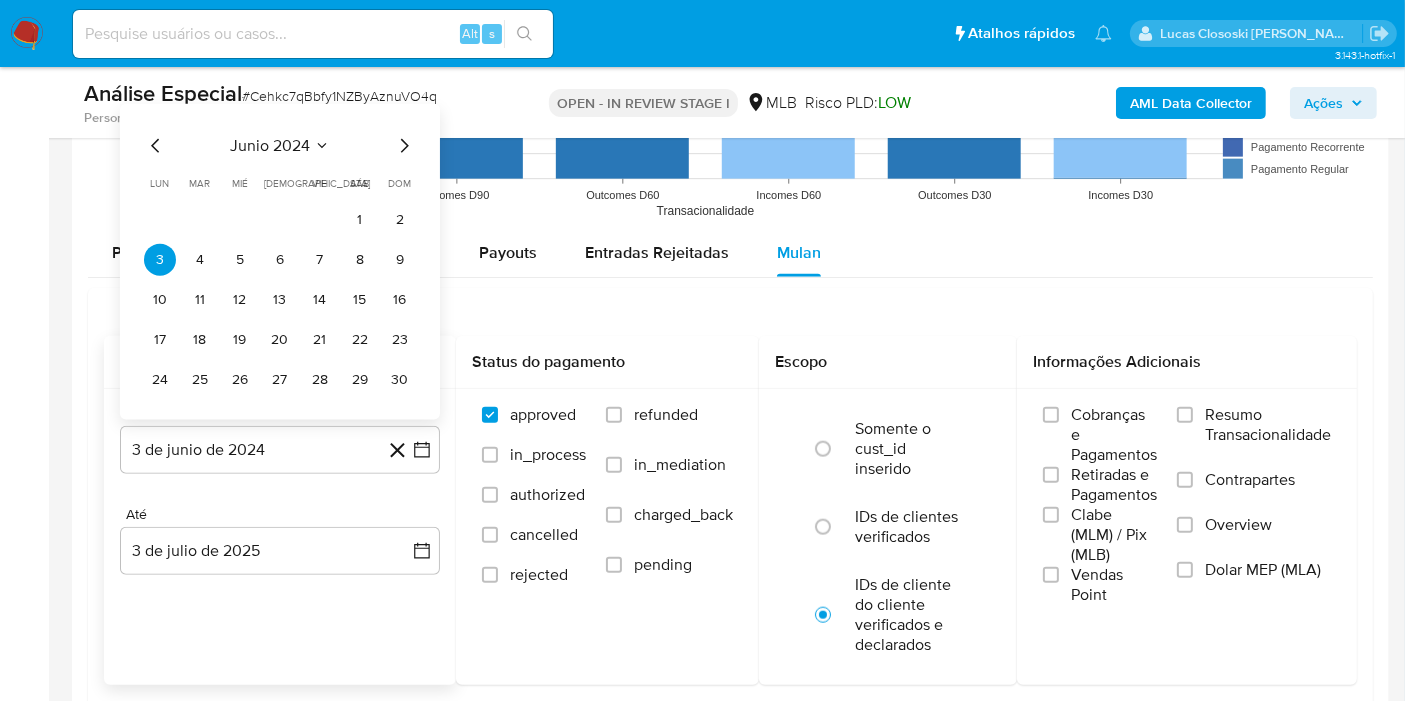 click on "junio 2024" at bounding box center (270, 146) 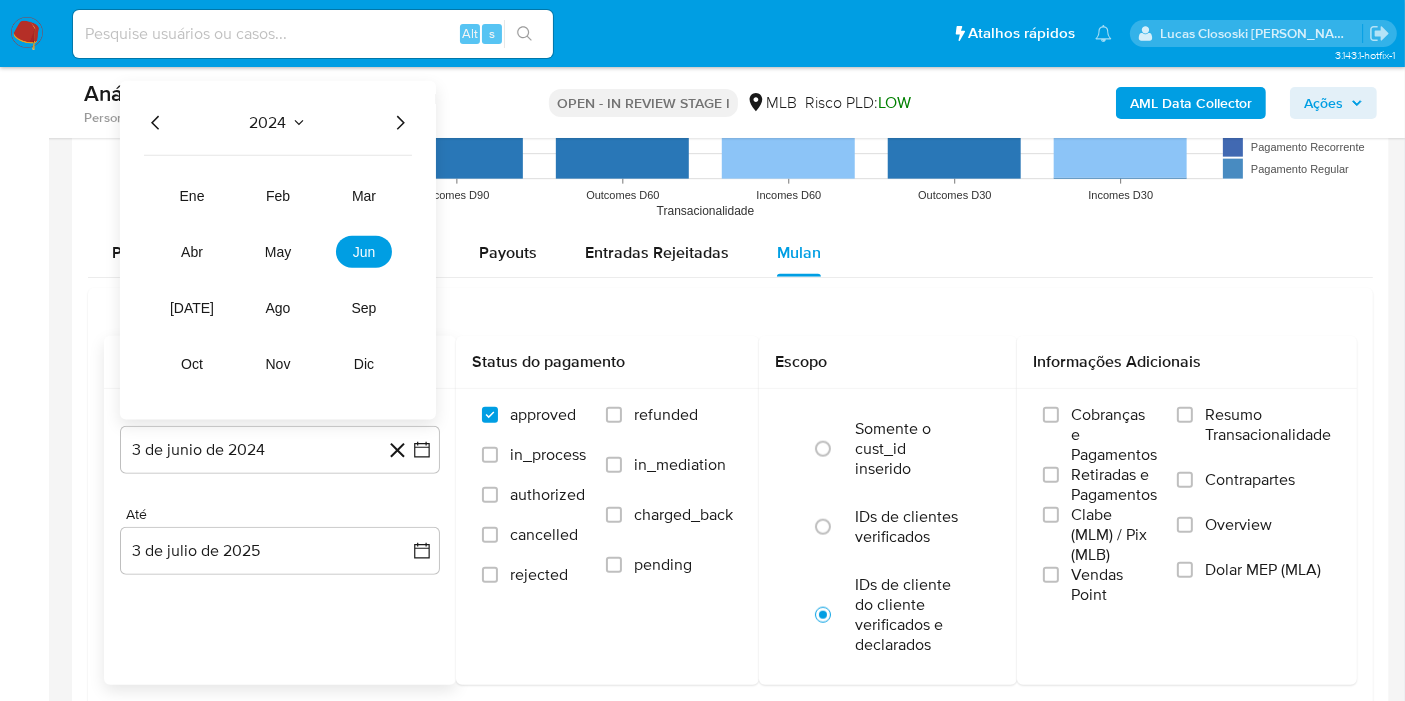 click 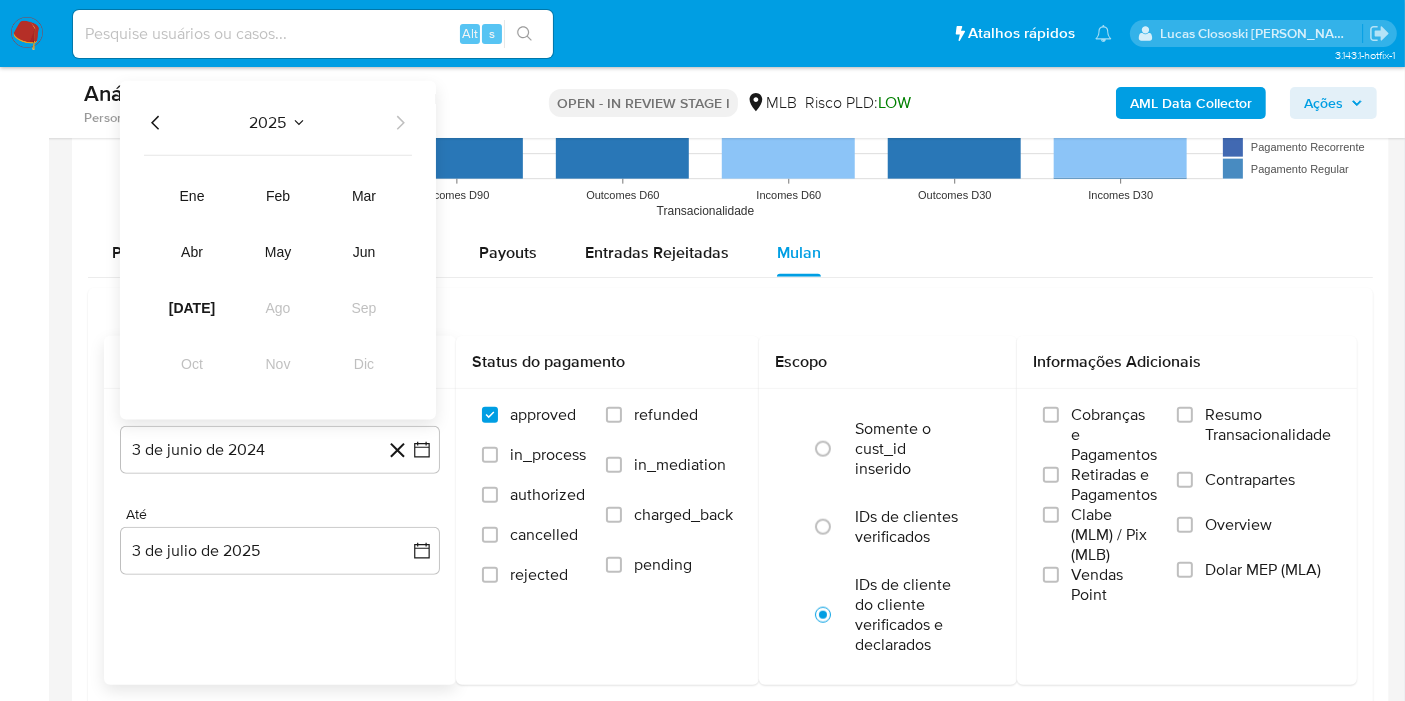 click on "2025" at bounding box center [278, 123] 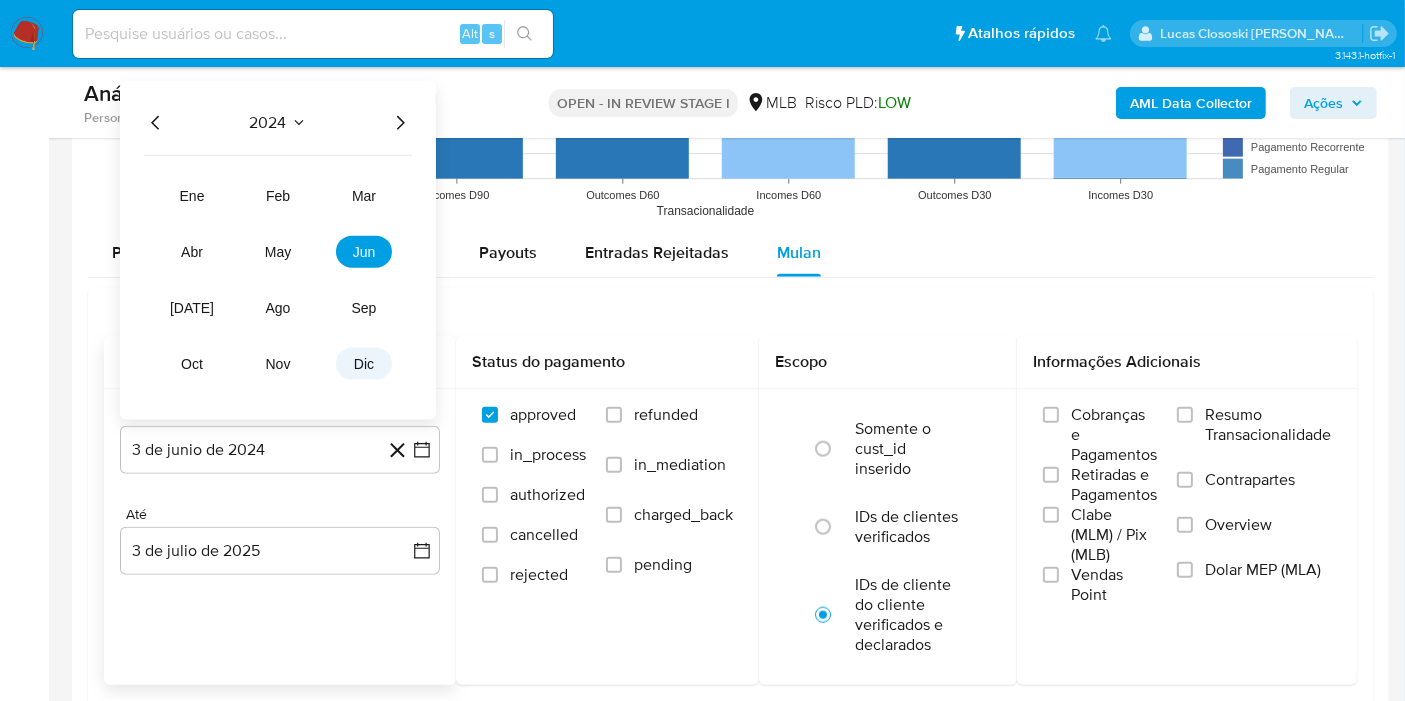 click on "dic" at bounding box center [364, 364] 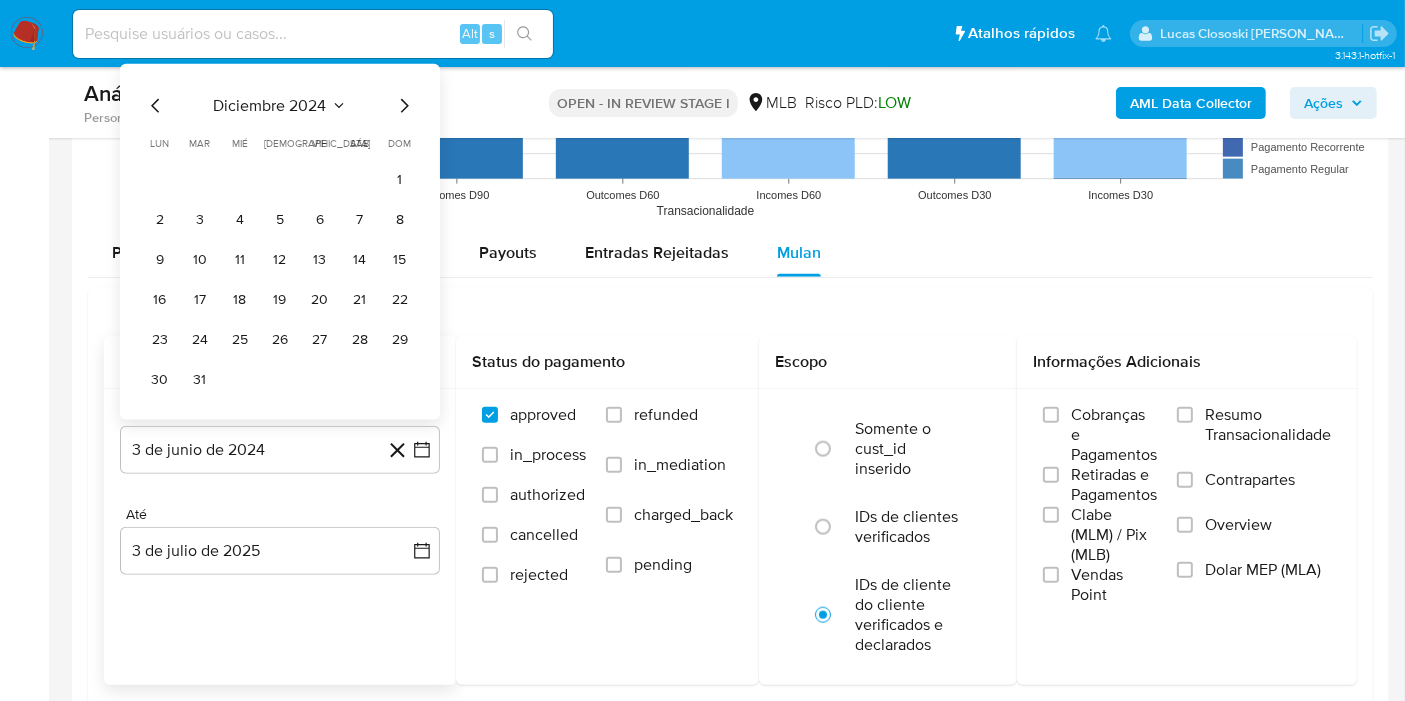 click on "1 2 3 4 5 6 7 8 9 10 11 12 13 14 15 16 17 18 19 20 21 22 23 24 25 26 27 28 29 30 31" at bounding box center (280, 280) 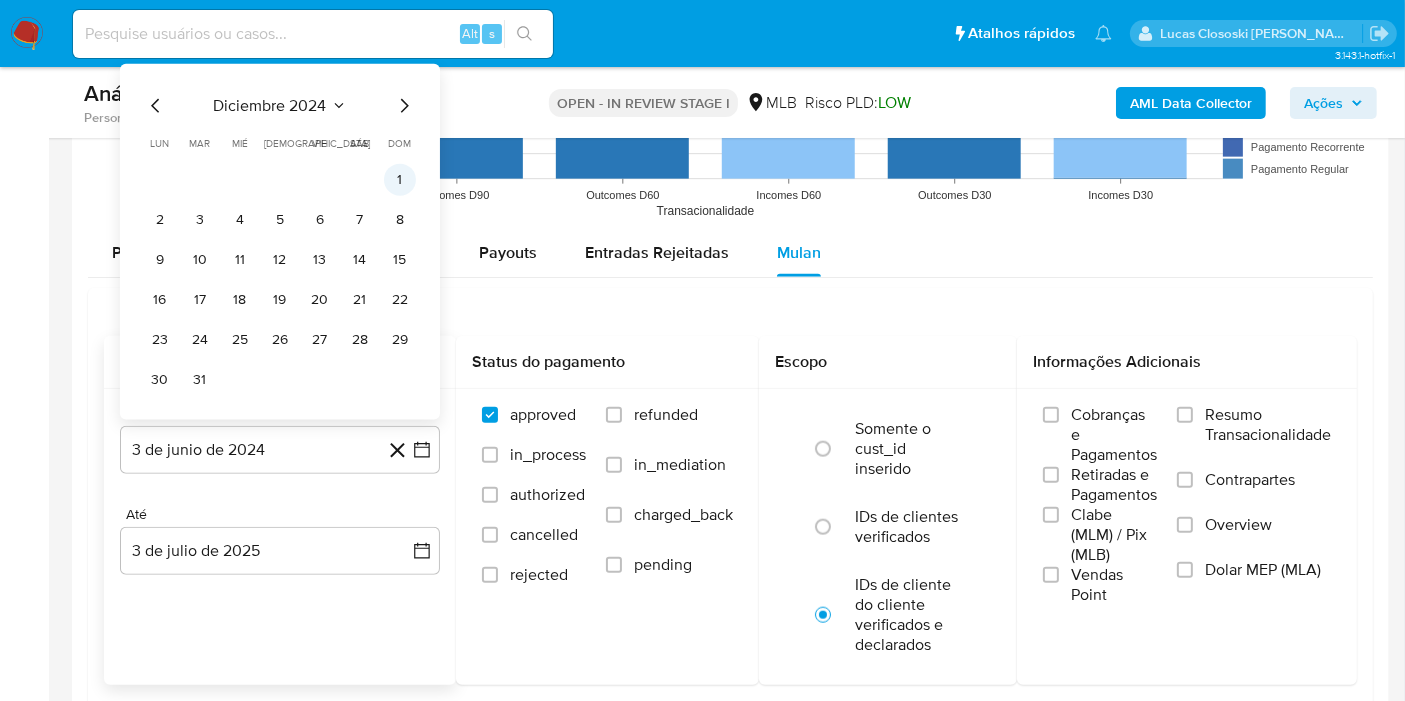 click on "1" at bounding box center [400, 180] 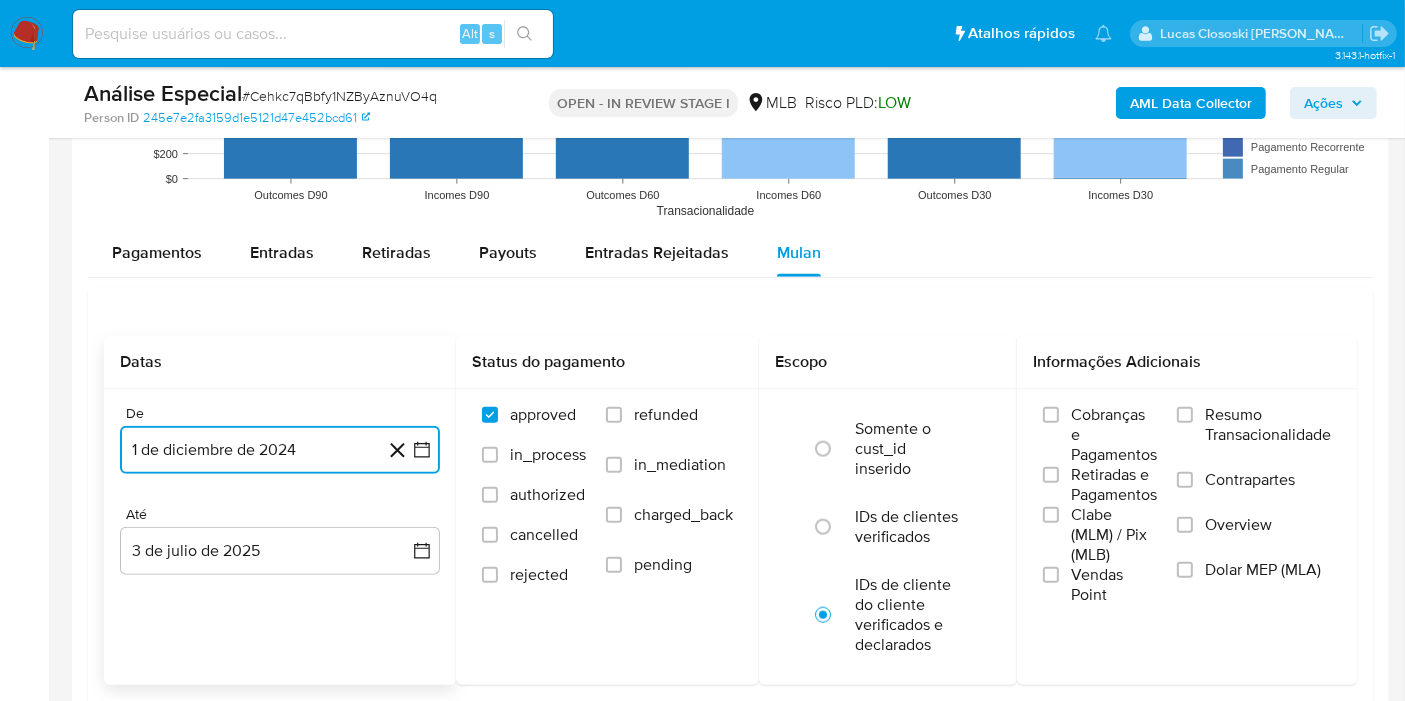type 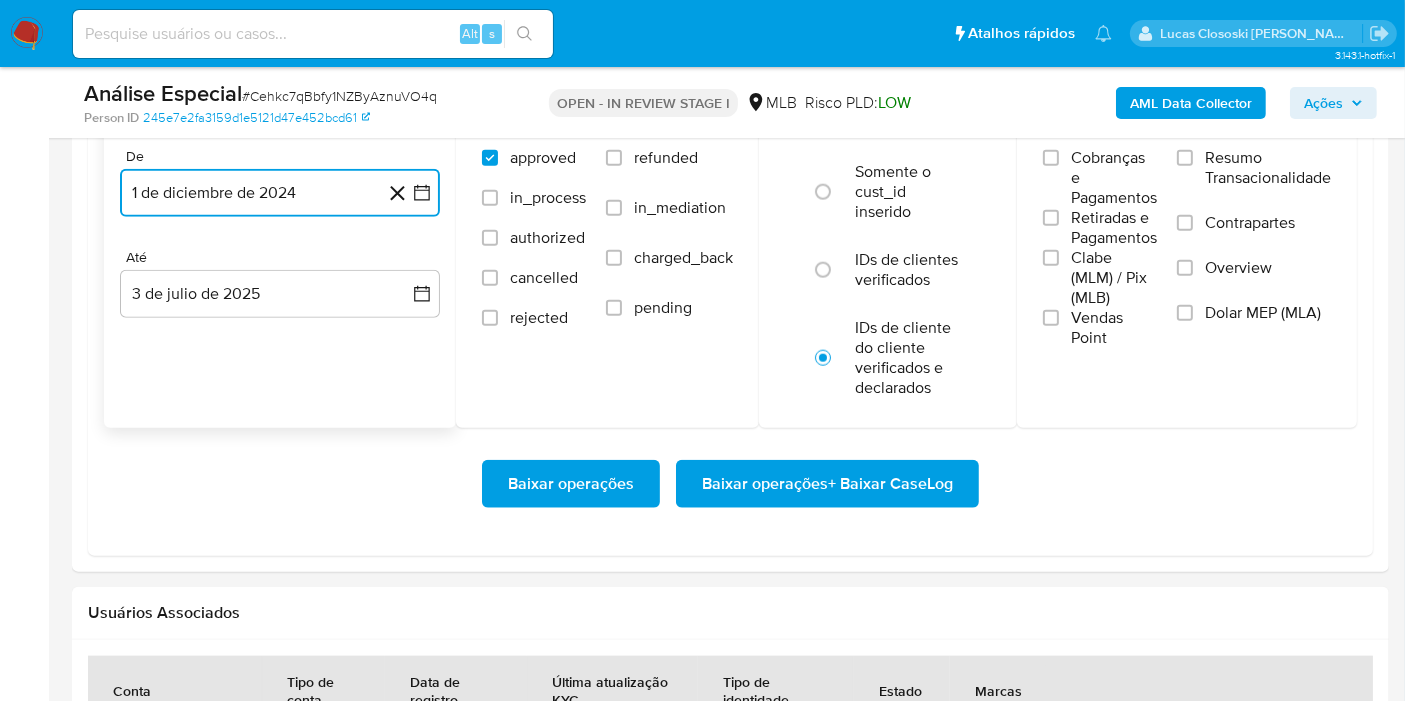 scroll, scrollTop: 2222, scrollLeft: 0, axis: vertical 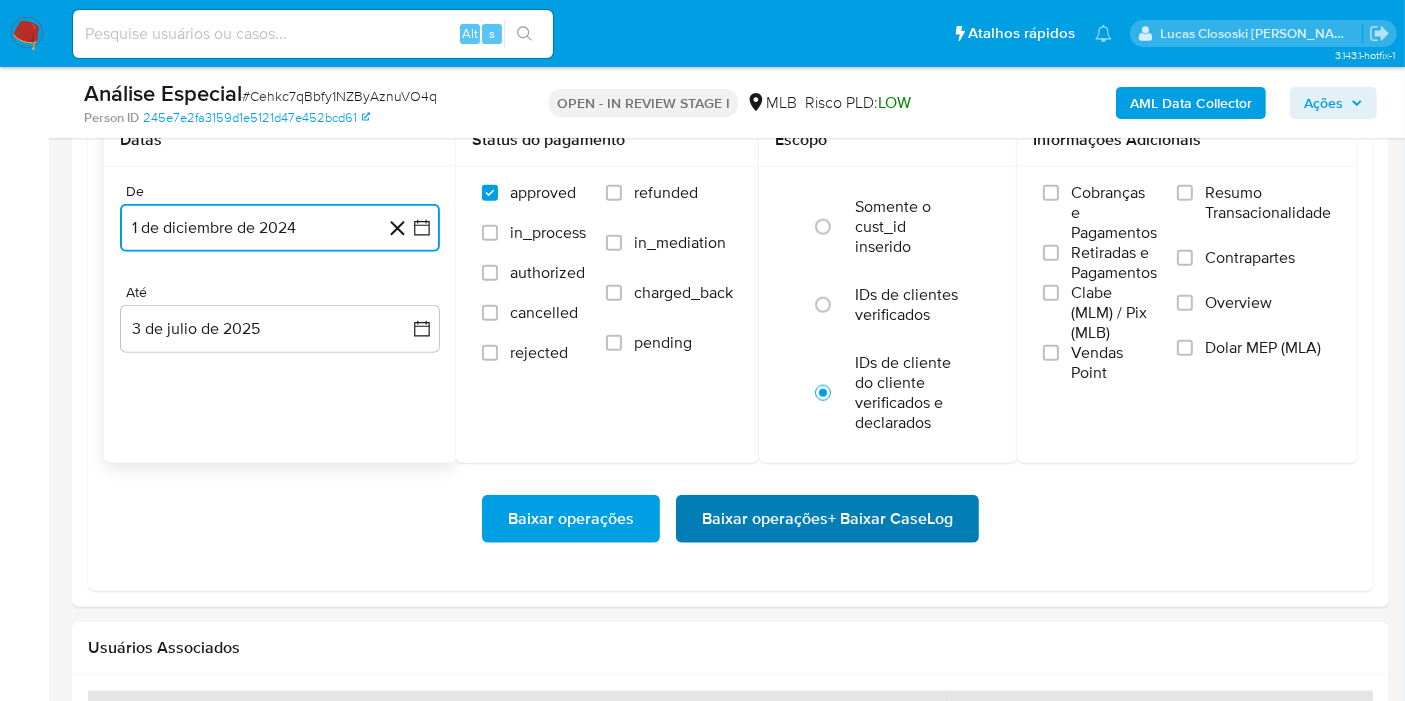 click on "Baixar operações  +   Baixar CaseLog" at bounding box center [827, 519] 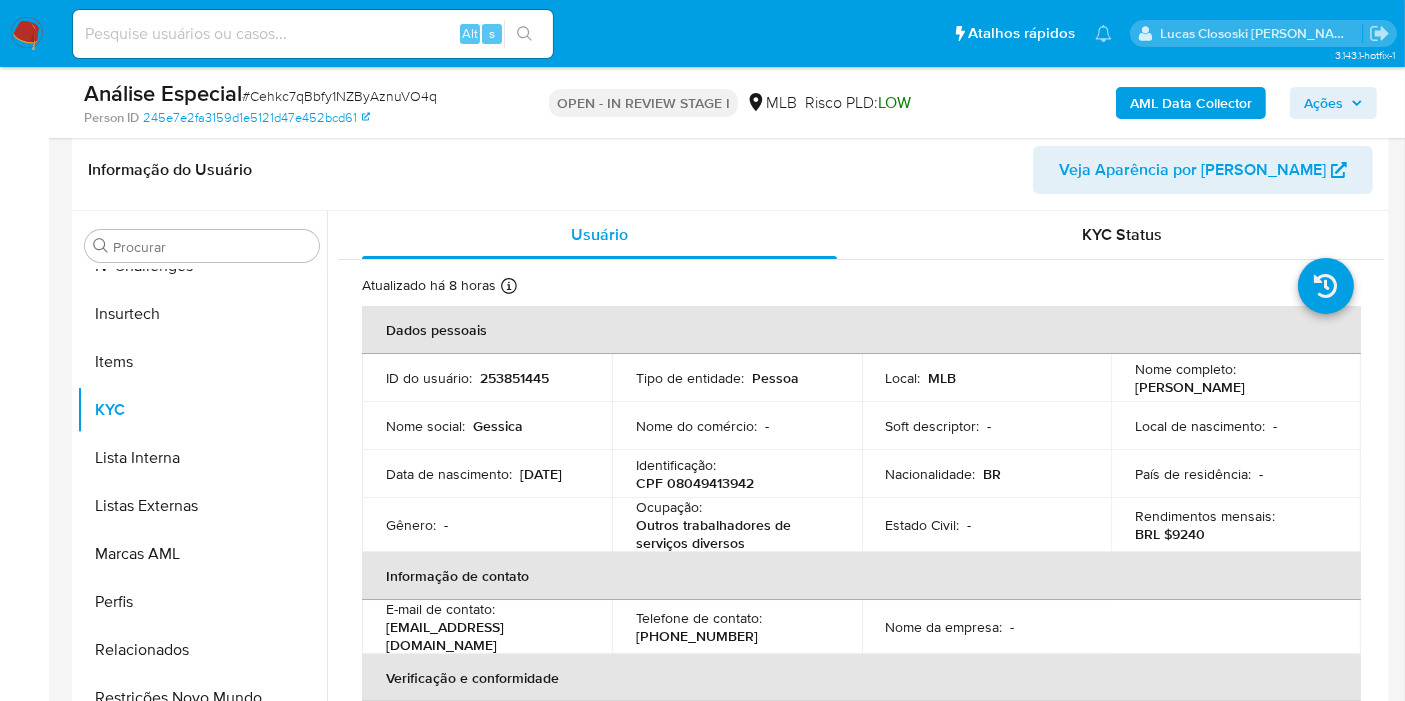 scroll, scrollTop: 444, scrollLeft: 0, axis: vertical 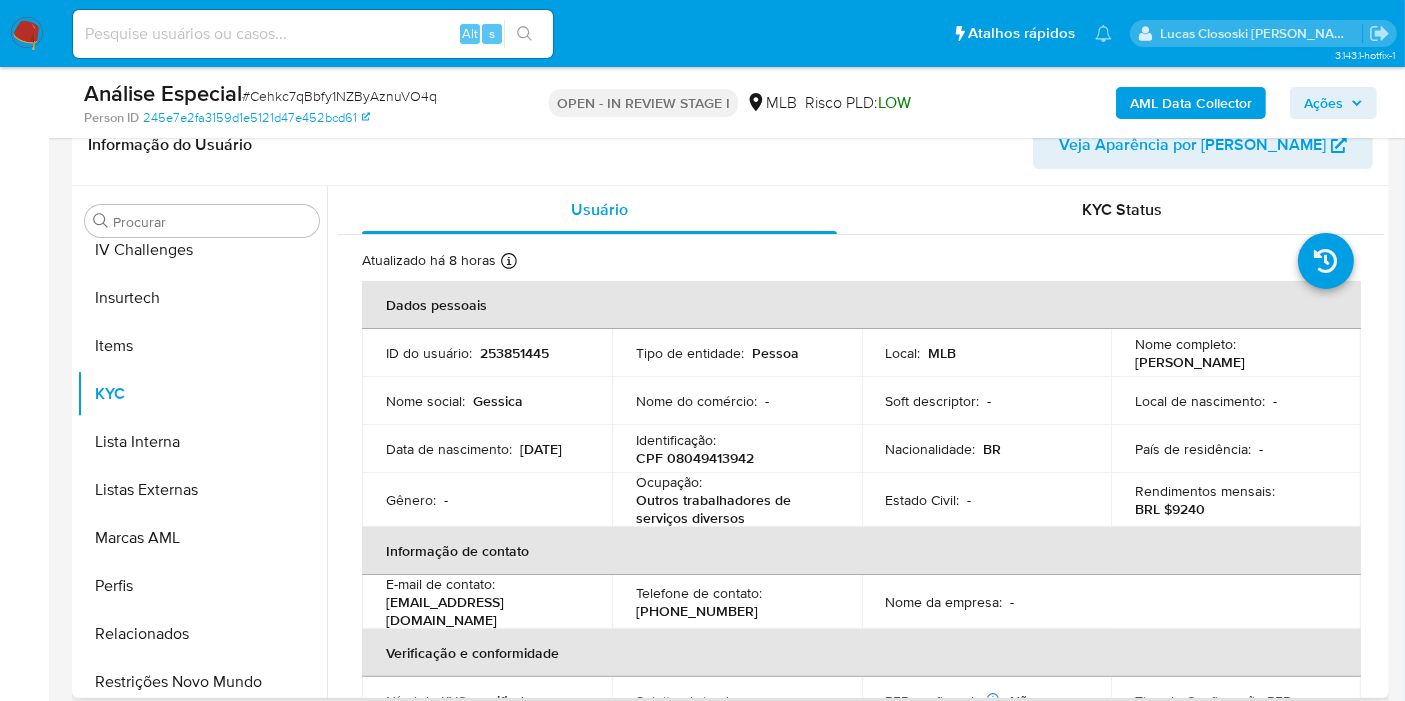 click on "Nome social :    Gessica" at bounding box center [487, 401] 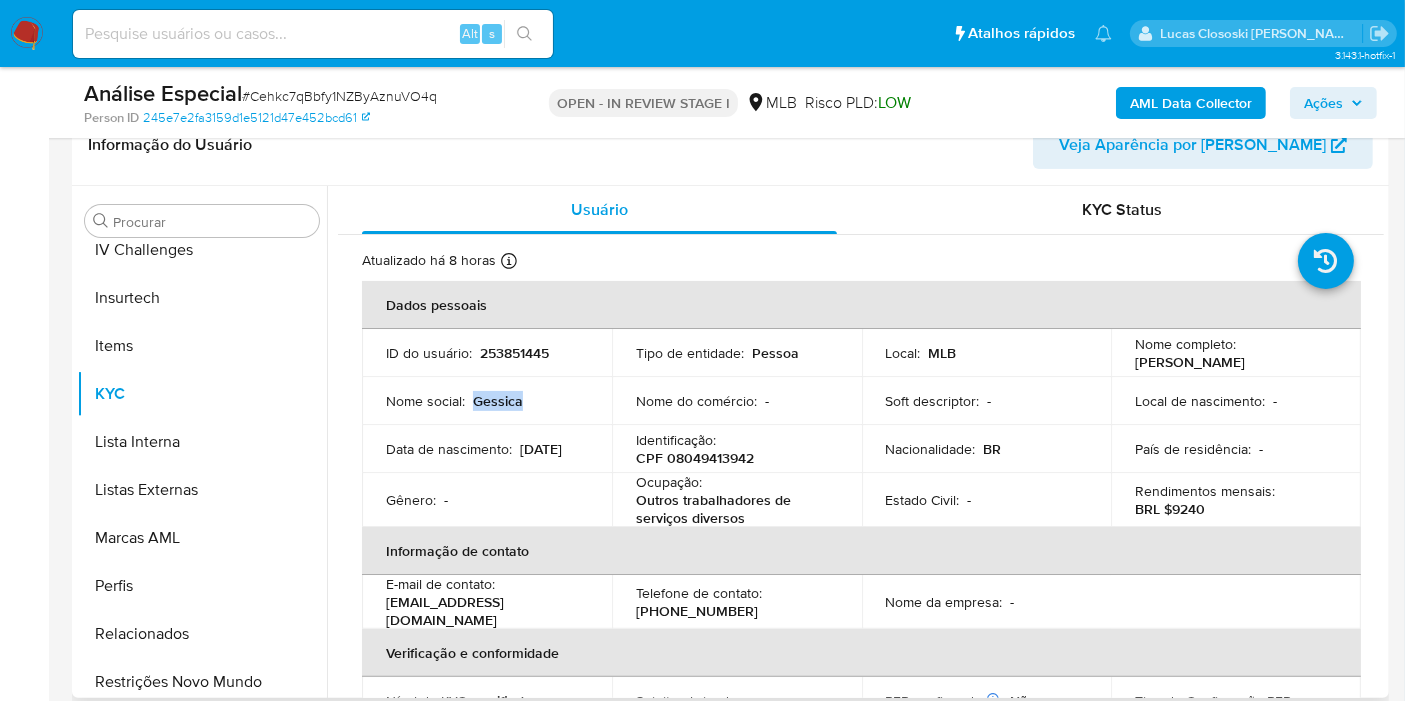 click on "Gessica" at bounding box center (498, 401) 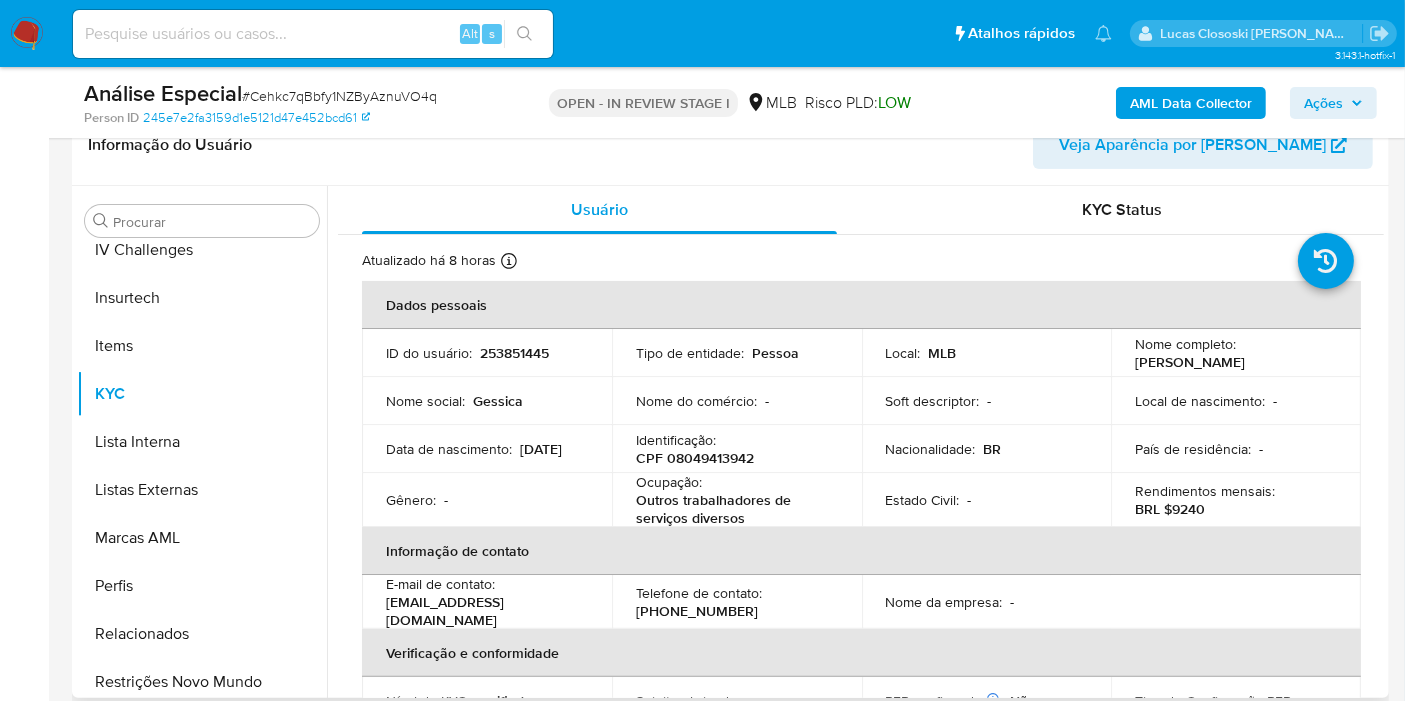 click on "Ocupação :    Outros trabalhadores de serviços diversos" at bounding box center (737, 500) 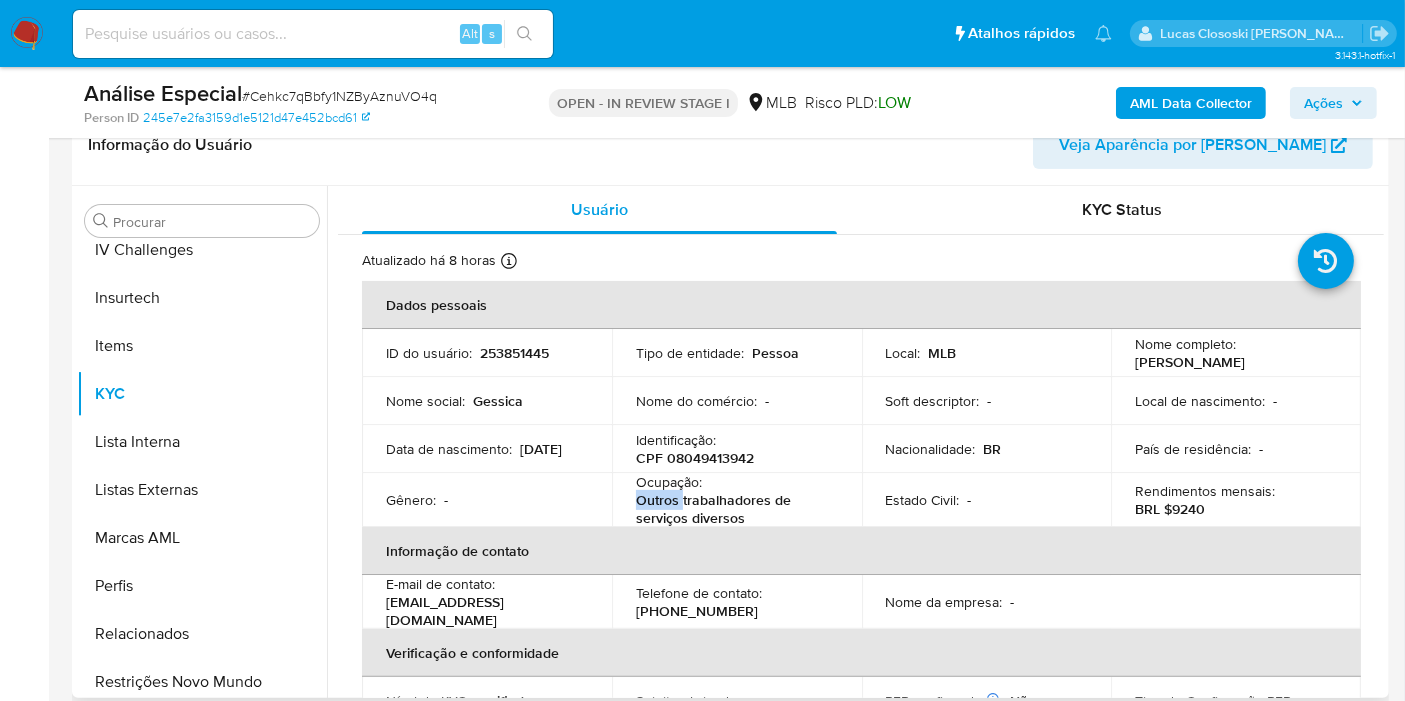 click on "Ocupação :    Outros trabalhadores de serviços diversos" at bounding box center [737, 500] 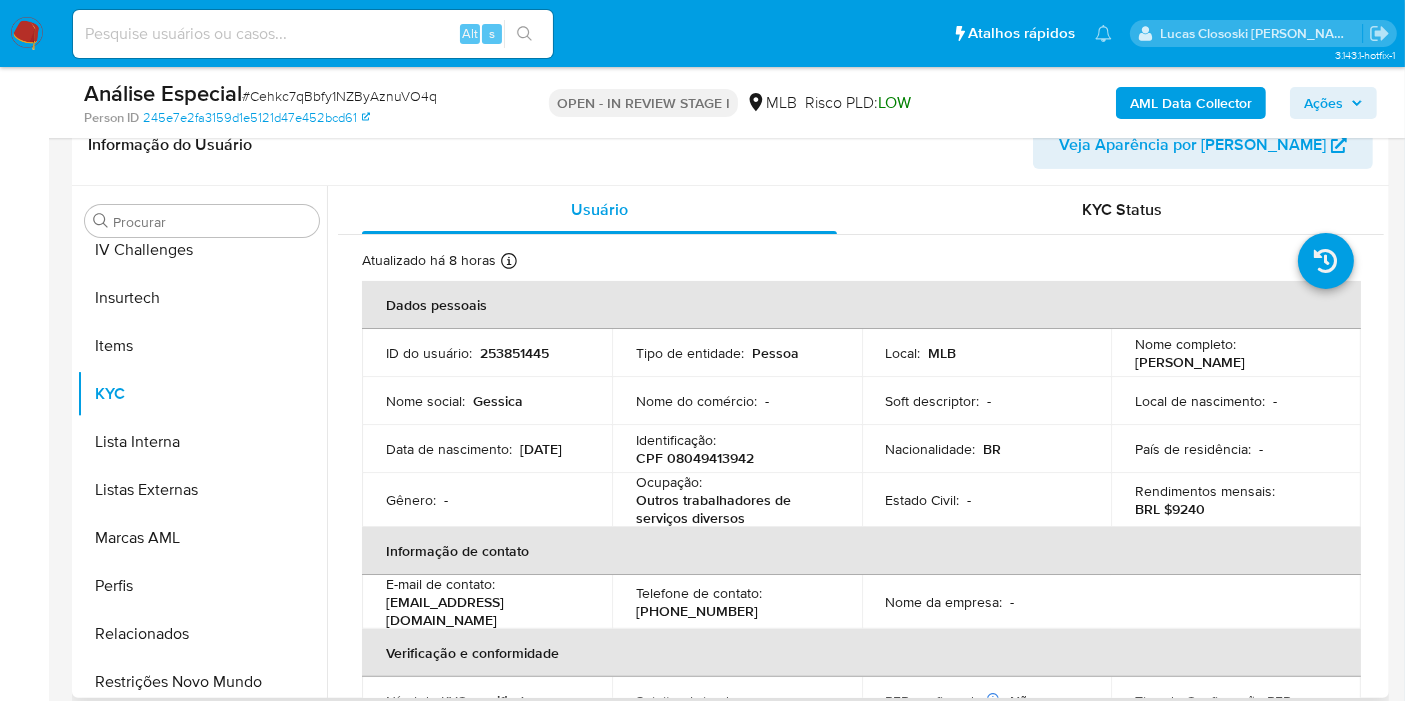 click on "CPF 08049413942" at bounding box center (695, 458) 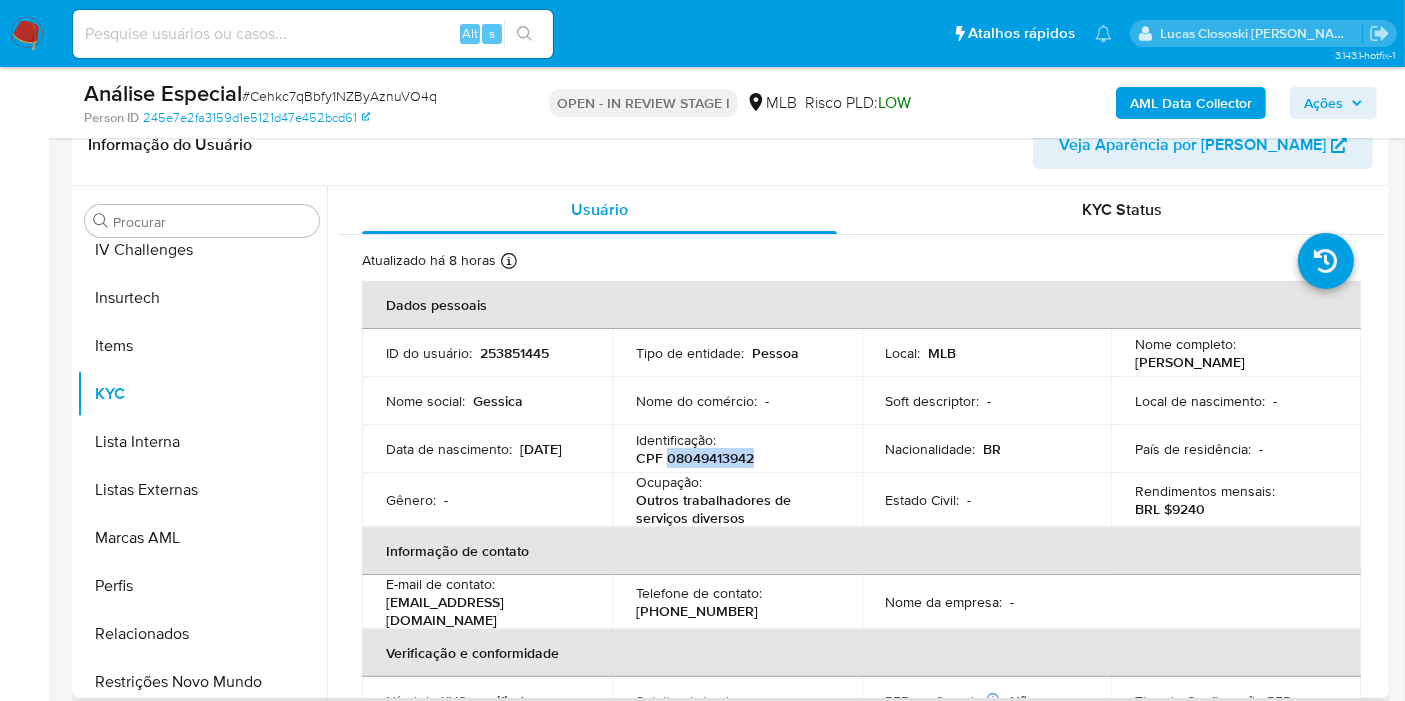 click on "CPF 08049413942" at bounding box center [695, 458] 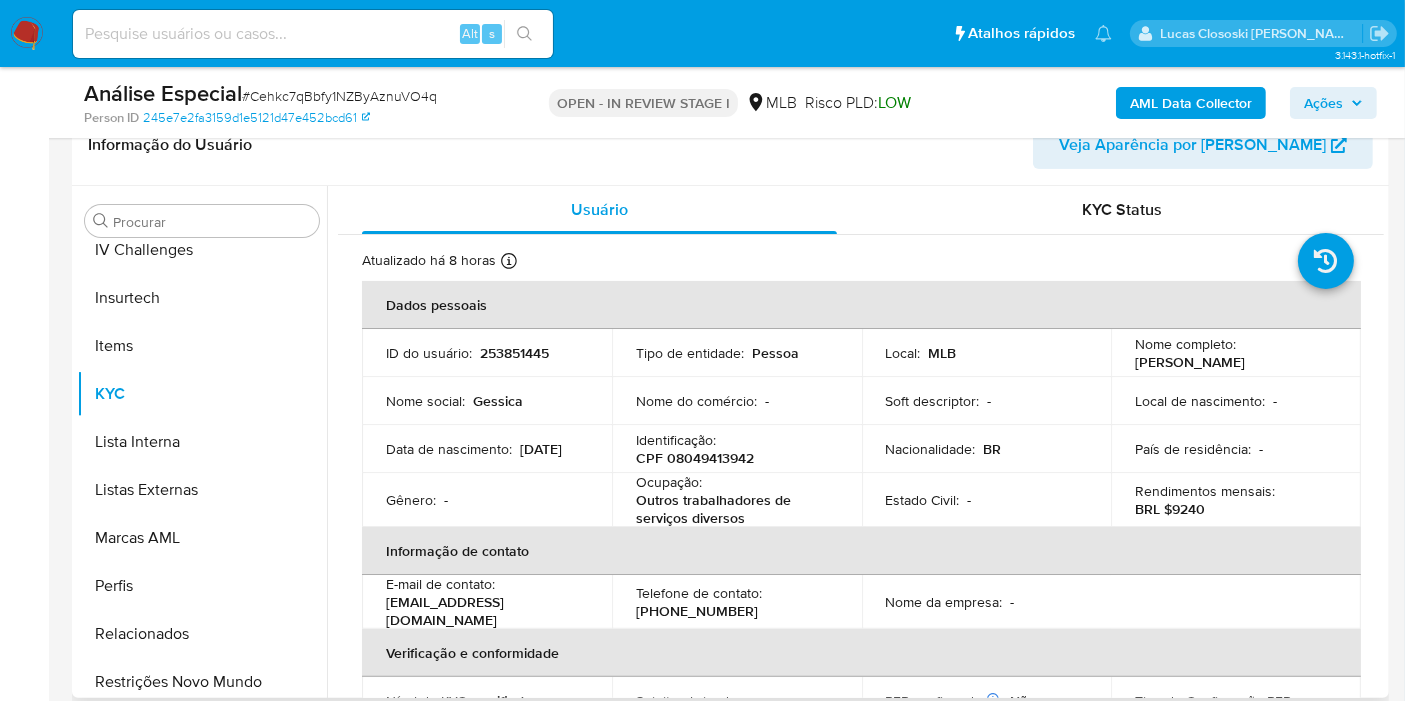 click on "Nome social :    Gessica" at bounding box center (487, 401) 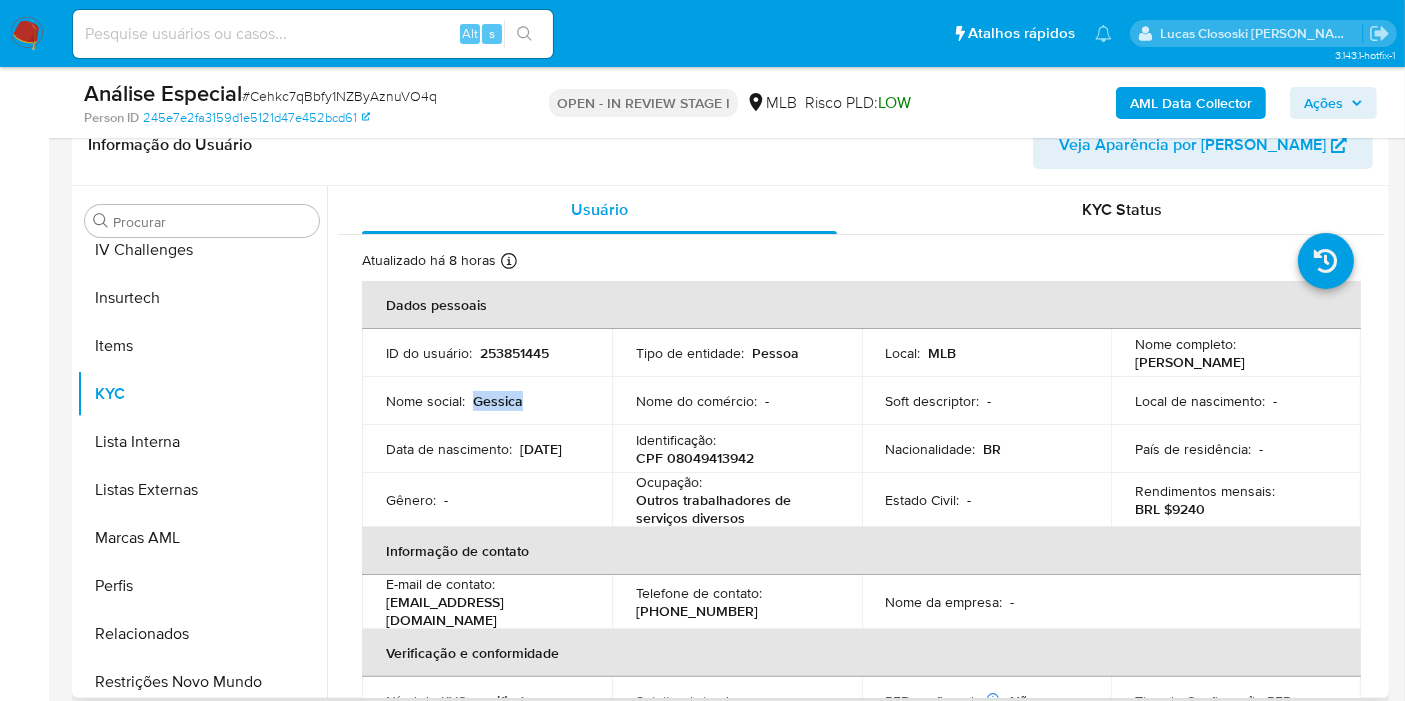 click on "Gessica" at bounding box center (498, 401) 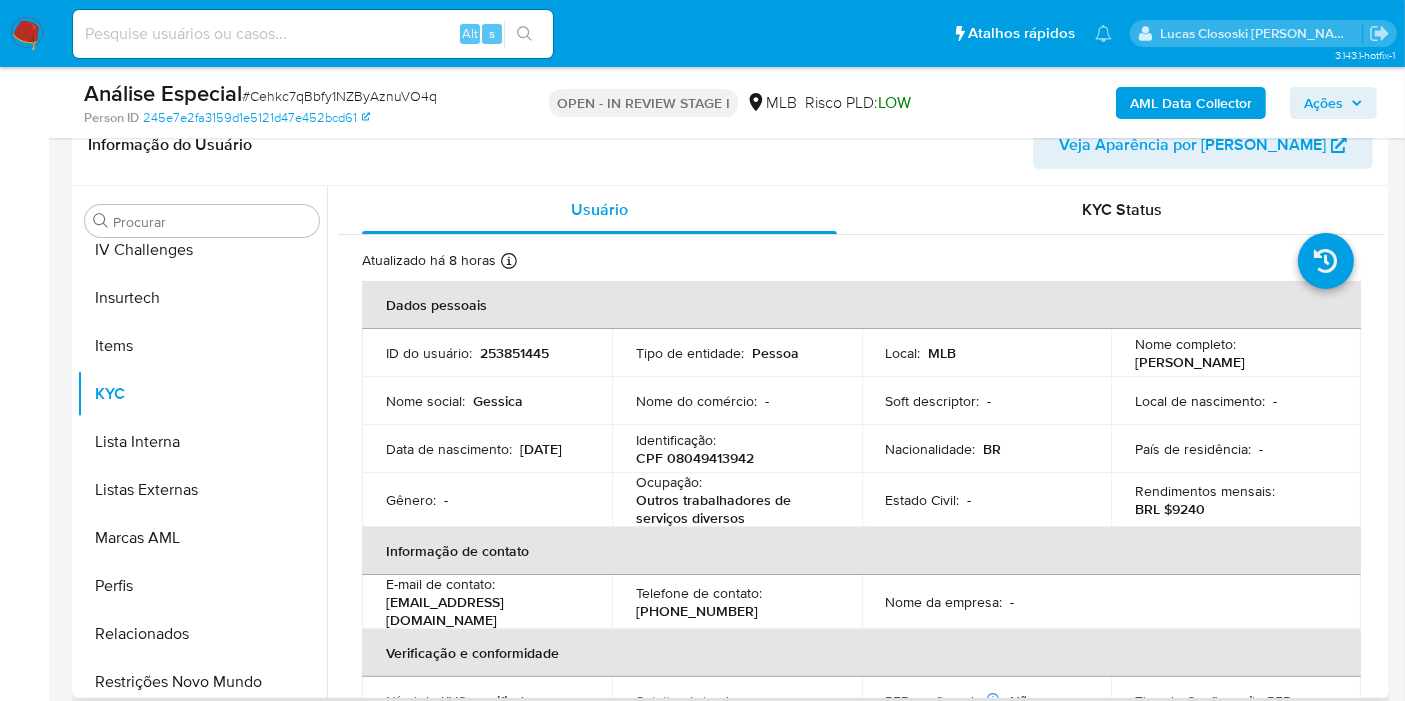 click on "Nome do comércio :    -" at bounding box center [737, 401] 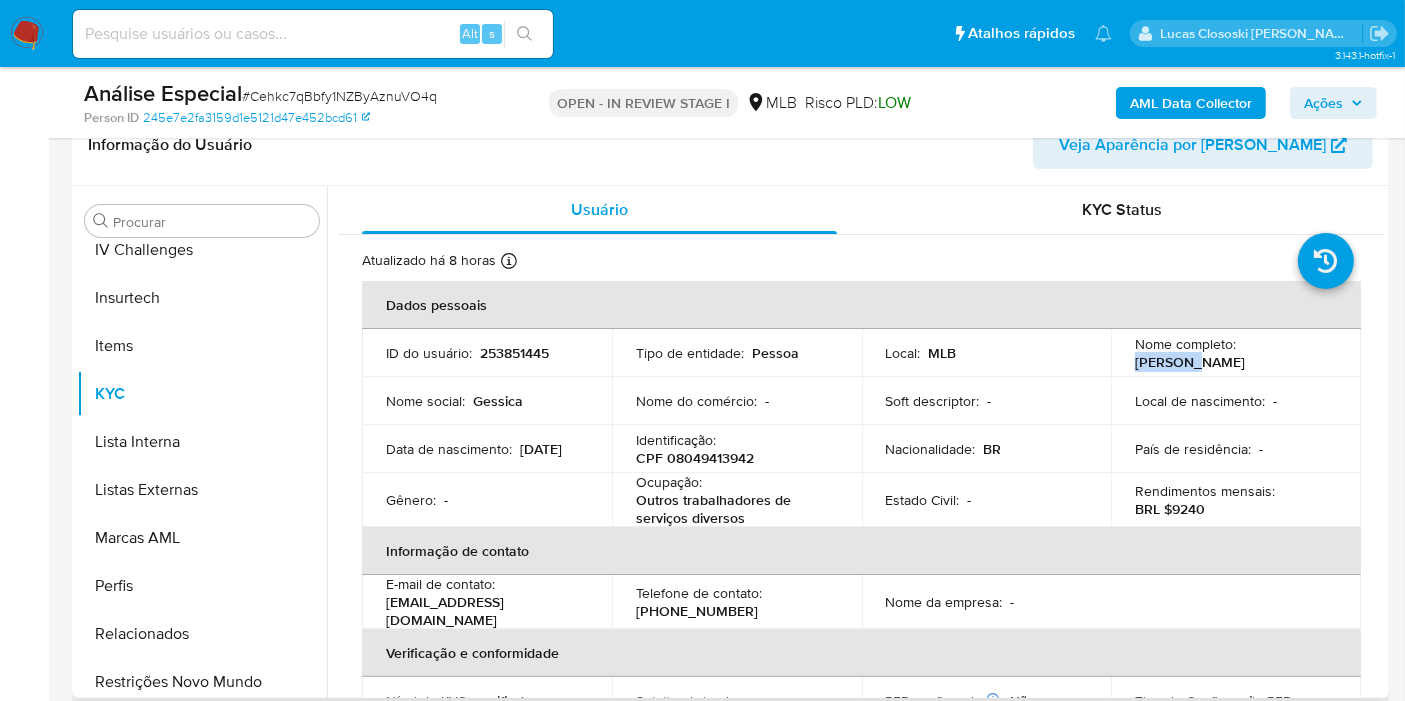click on "Gessica Silva Francisco" at bounding box center (1190, 362) 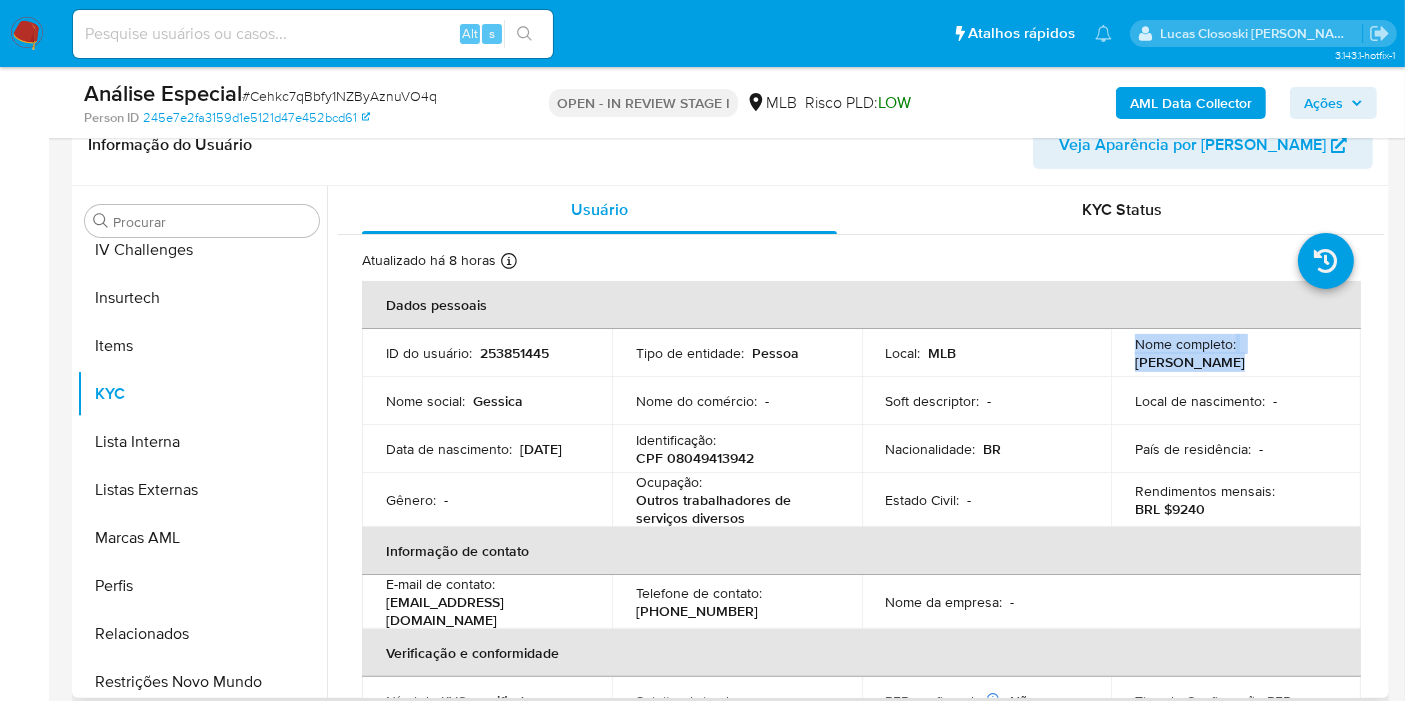 click on "Gessica Silva Francisco" at bounding box center [1190, 362] 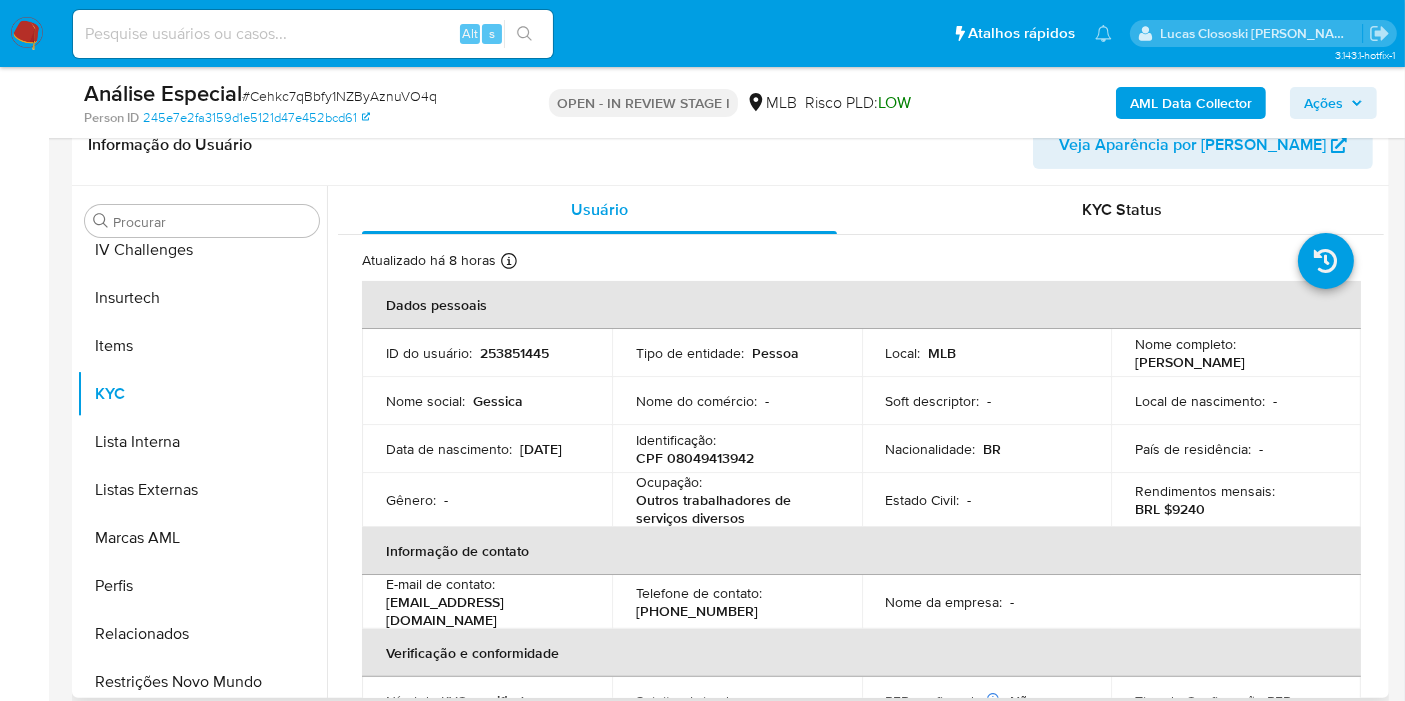 click on "Pessoa" at bounding box center [775, 353] 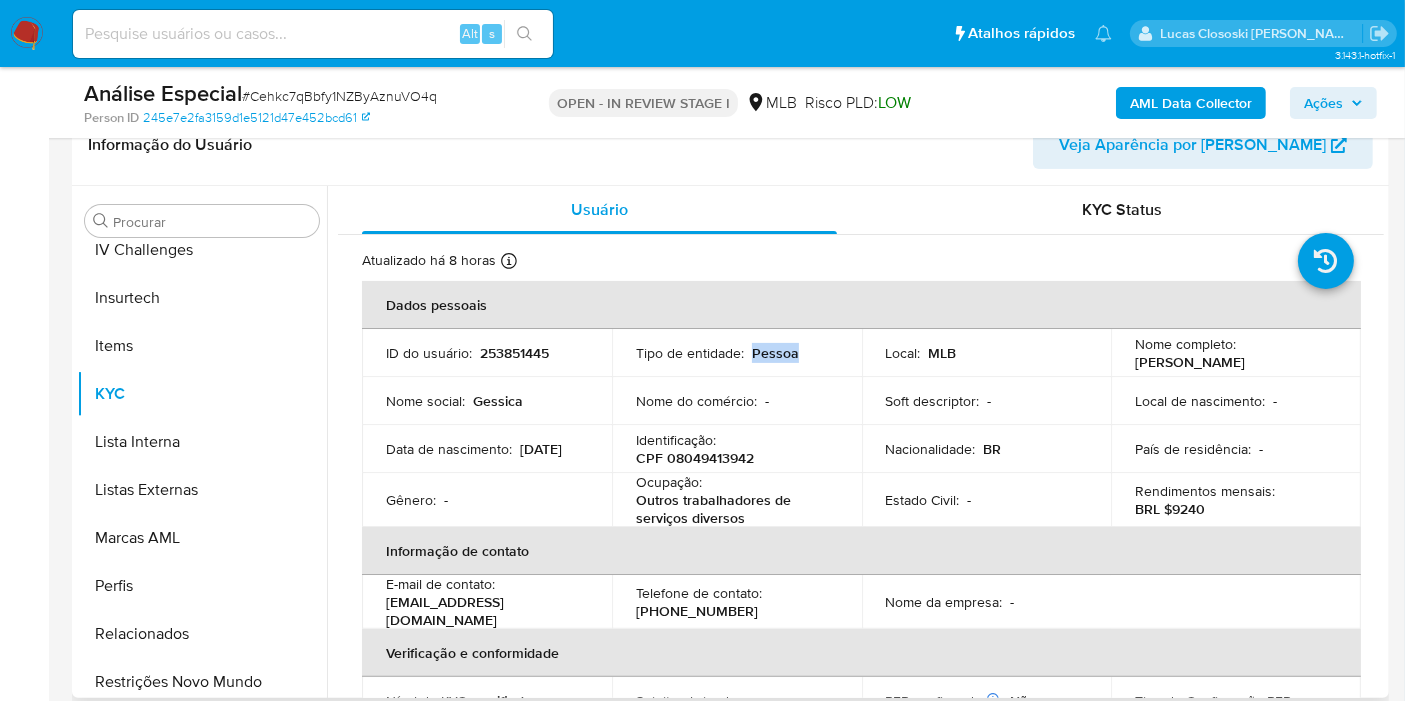 click on "Pessoa" at bounding box center (775, 353) 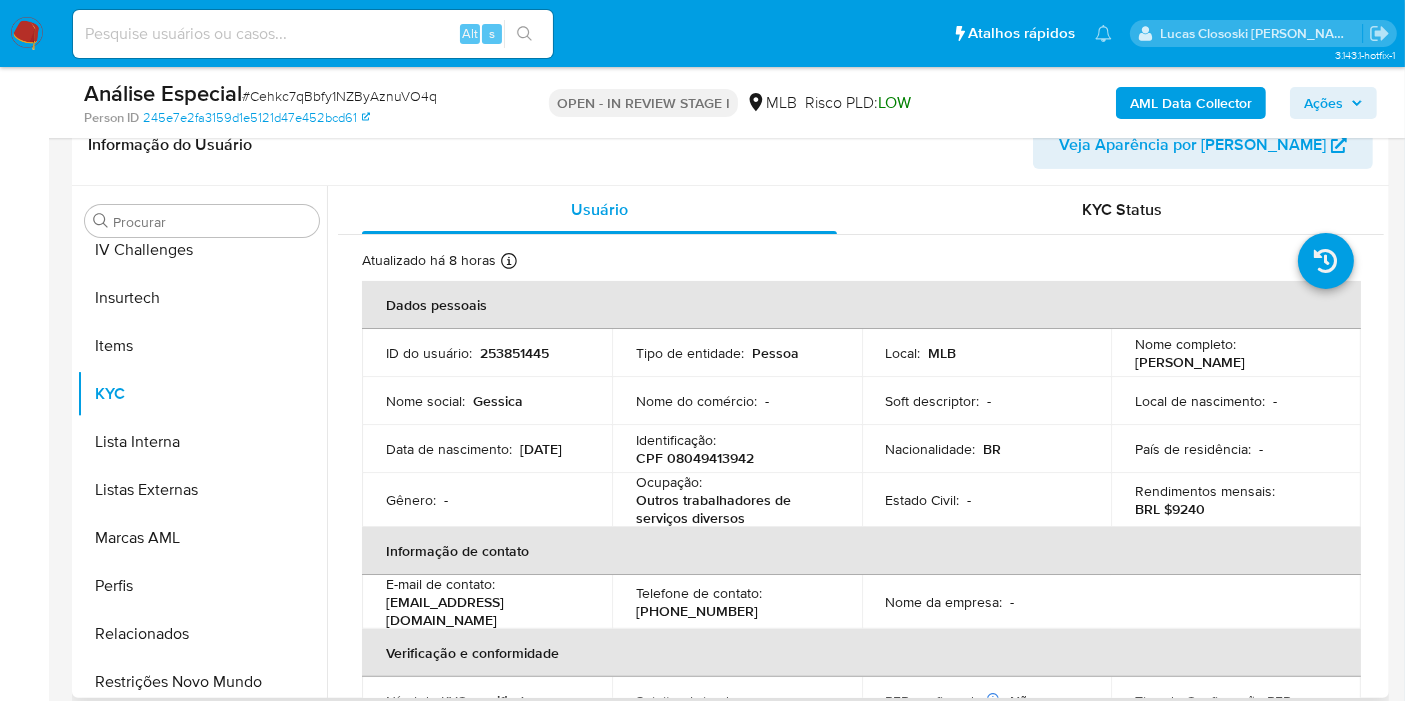 click on "253851445" at bounding box center [514, 353] 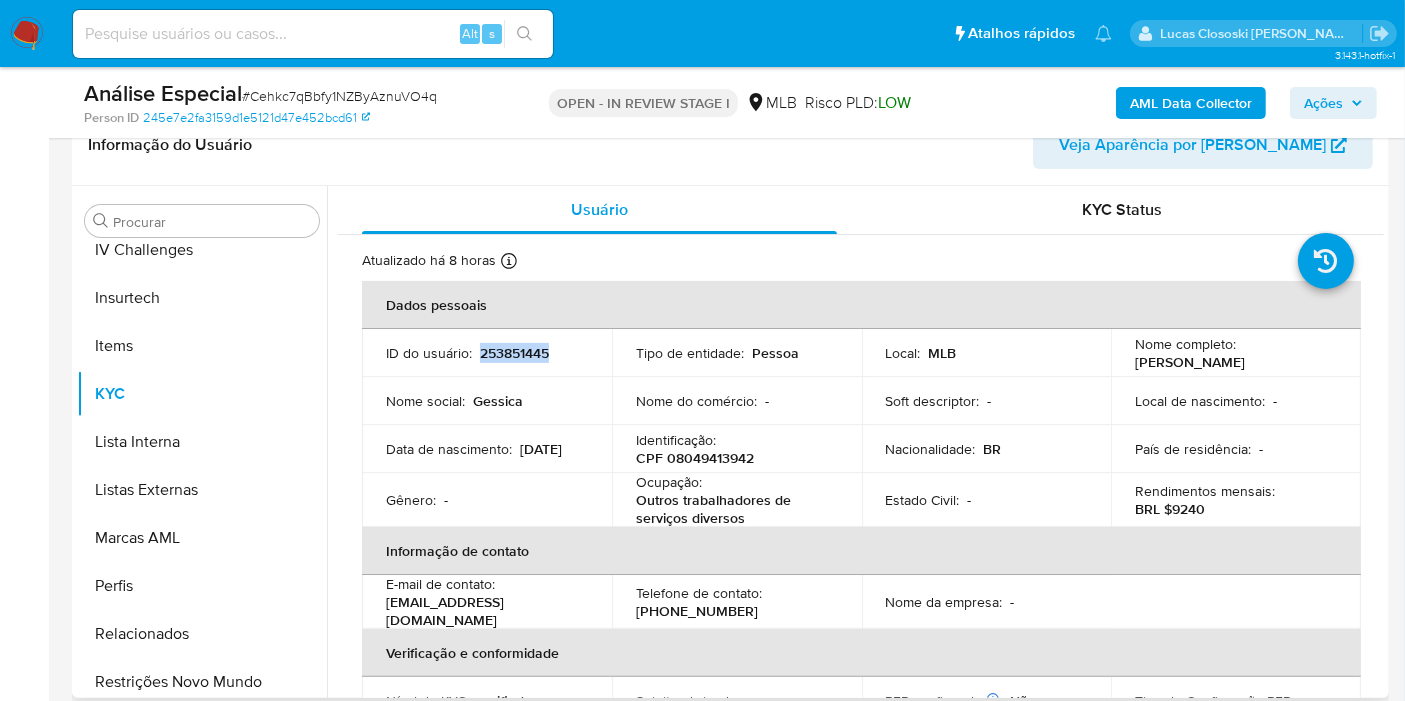 click on "253851445" at bounding box center (514, 353) 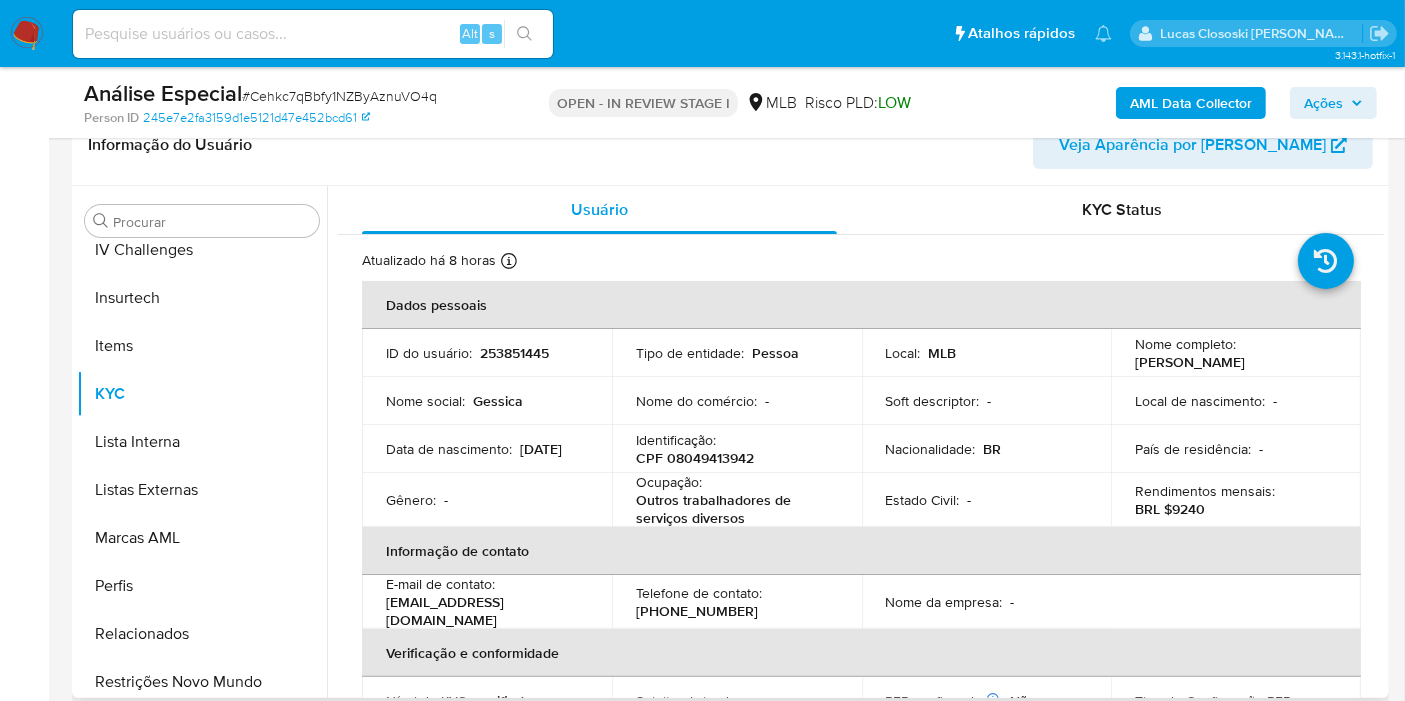 click on "Gessica" at bounding box center (498, 401) 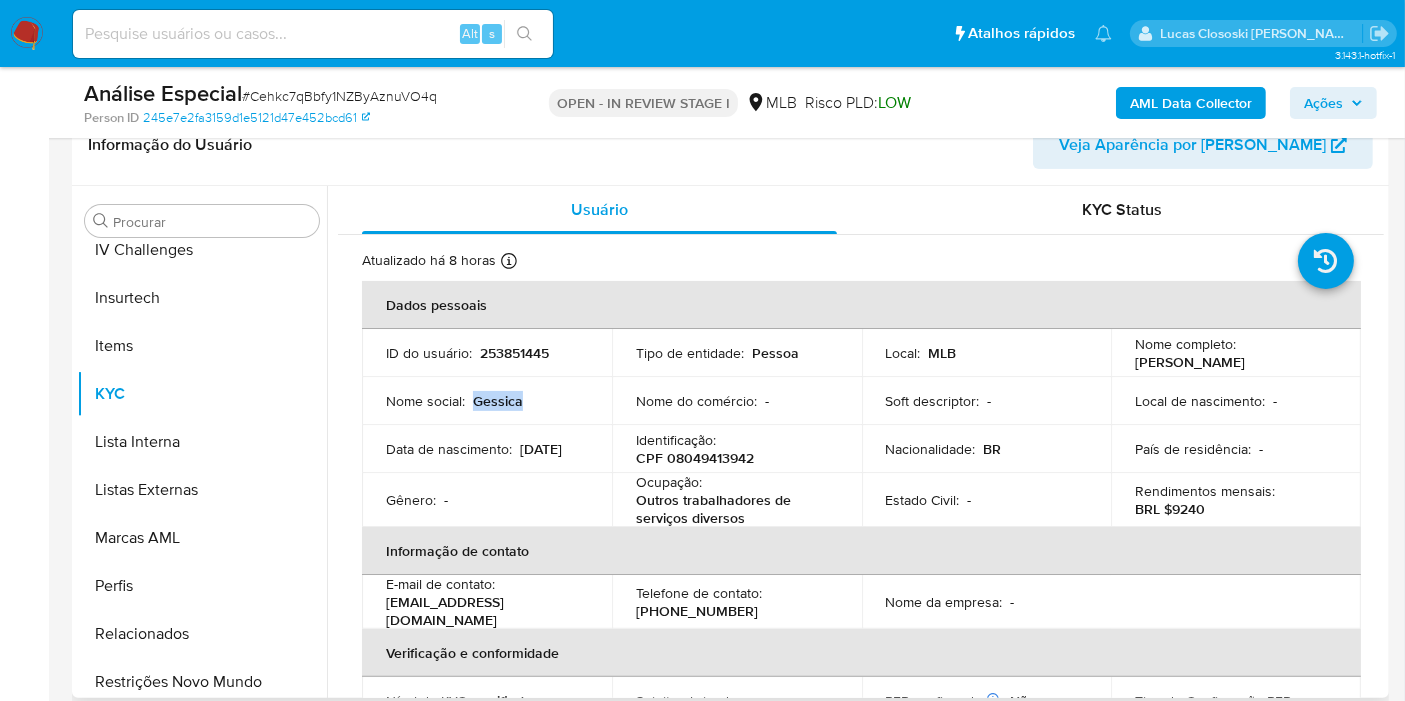 click on "Gessica" at bounding box center [498, 401] 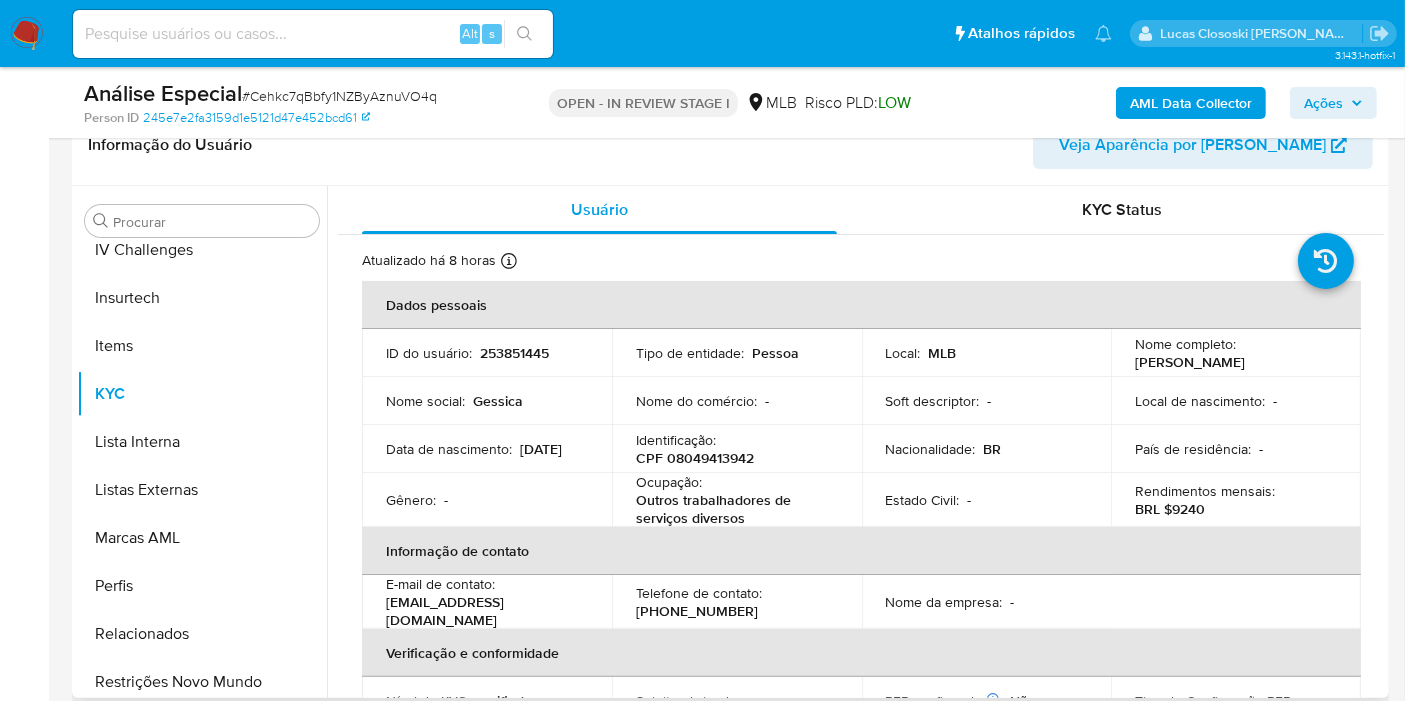 click on "Outros trabalhadores de serviços diversos" at bounding box center [733, 509] 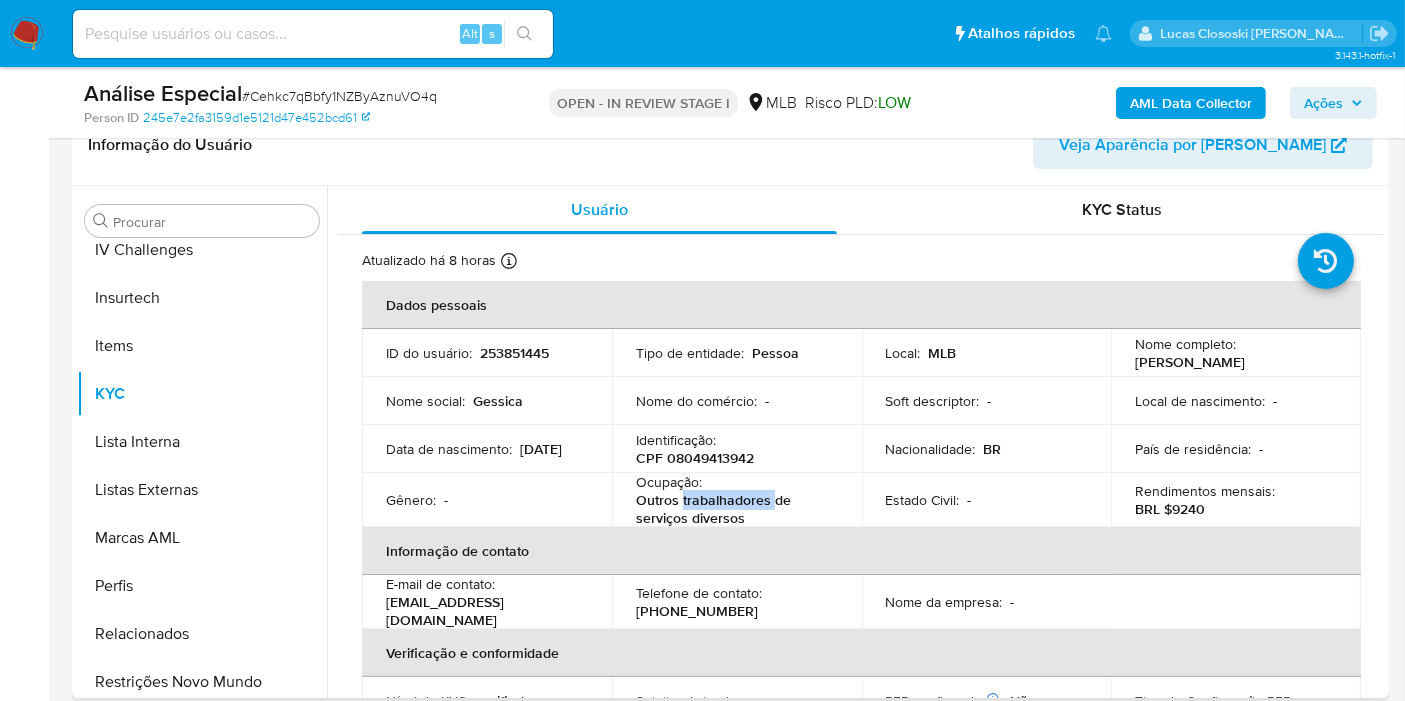 click on "Outros trabalhadores de serviços diversos" at bounding box center [733, 509] 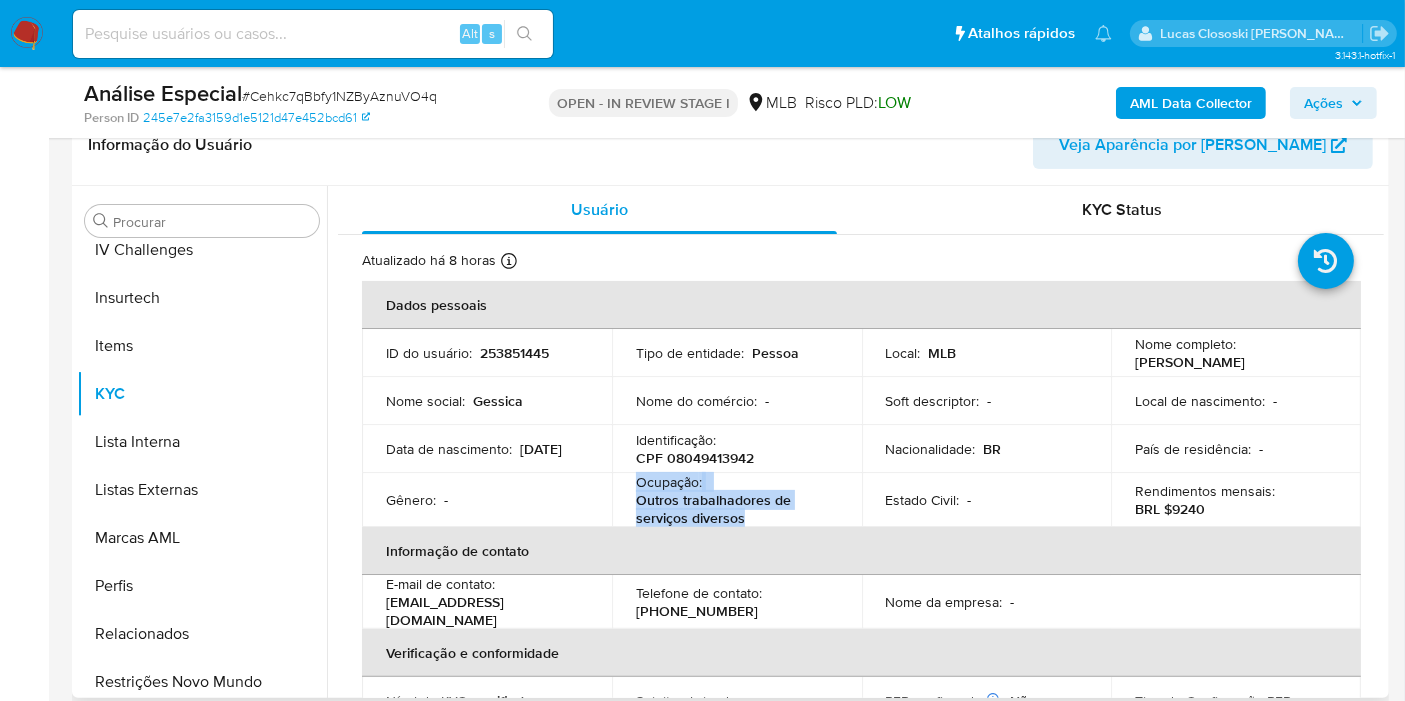 click on "Outros trabalhadores de serviços diversos" at bounding box center (733, 509) 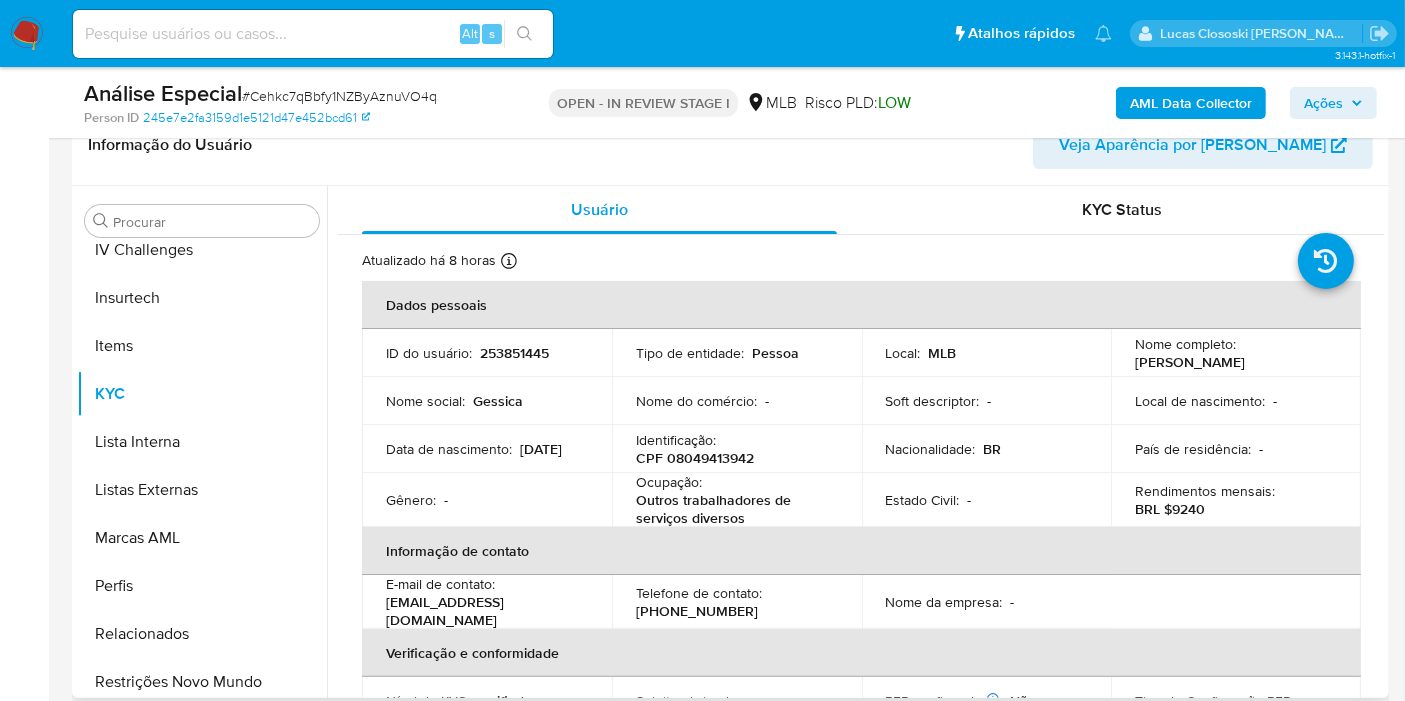 click on "CPF 08049413942" at bounding box center [695, 458] 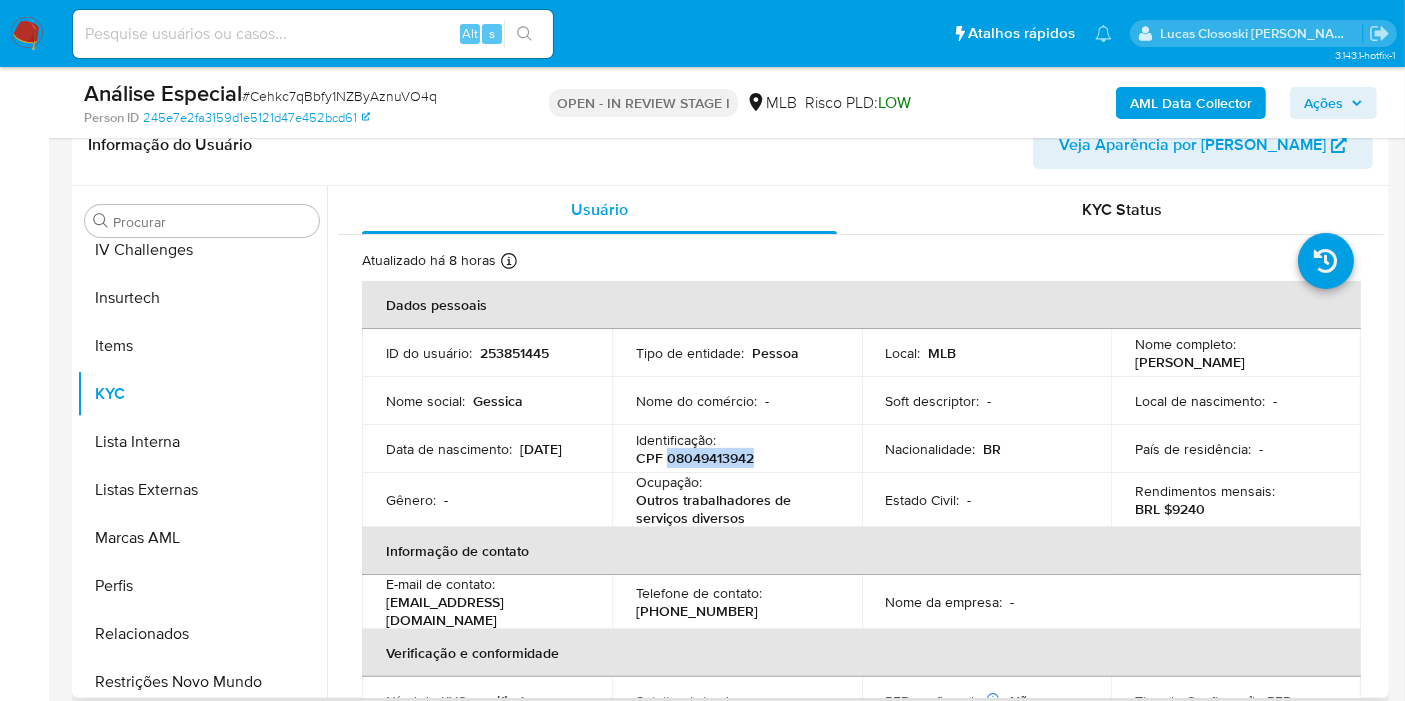 click on "CPF 08049413942" at bounding box center (695, 458) 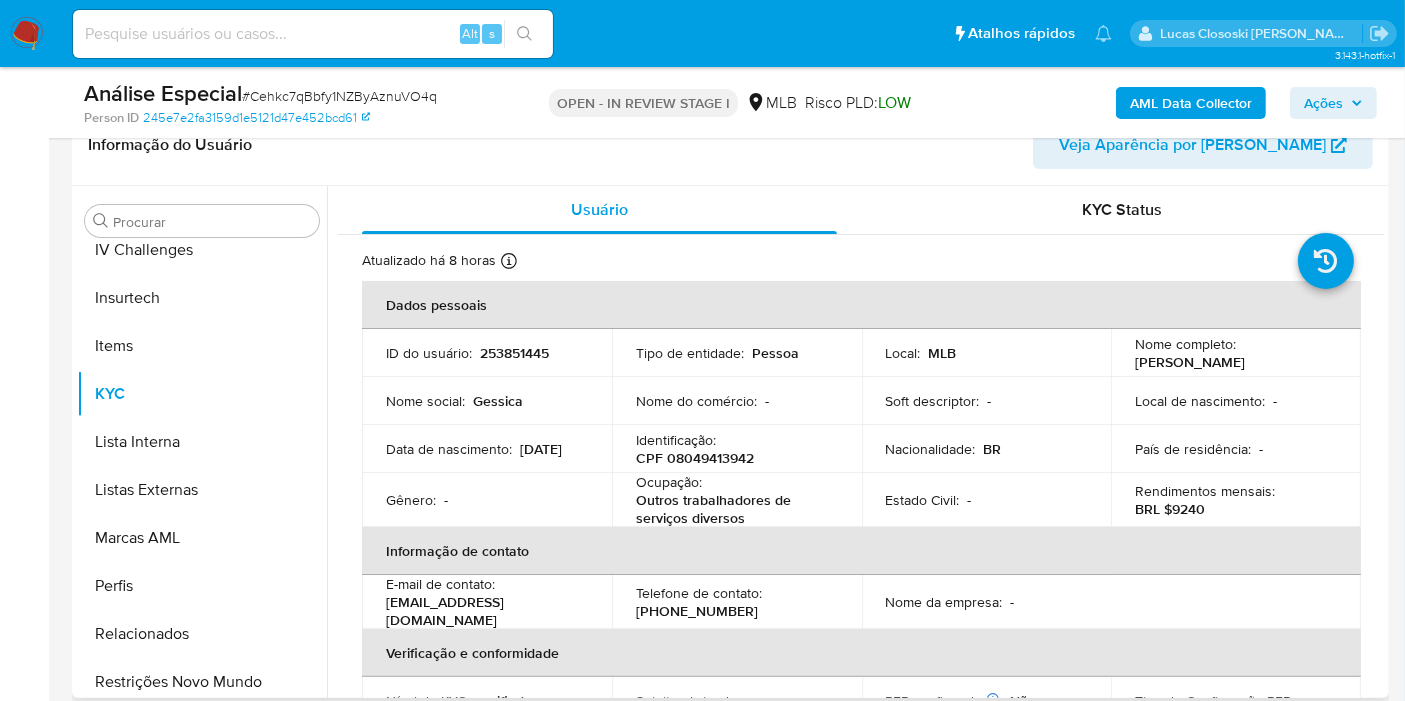 click on "08/12/1993" at bounding box center (541, 449) 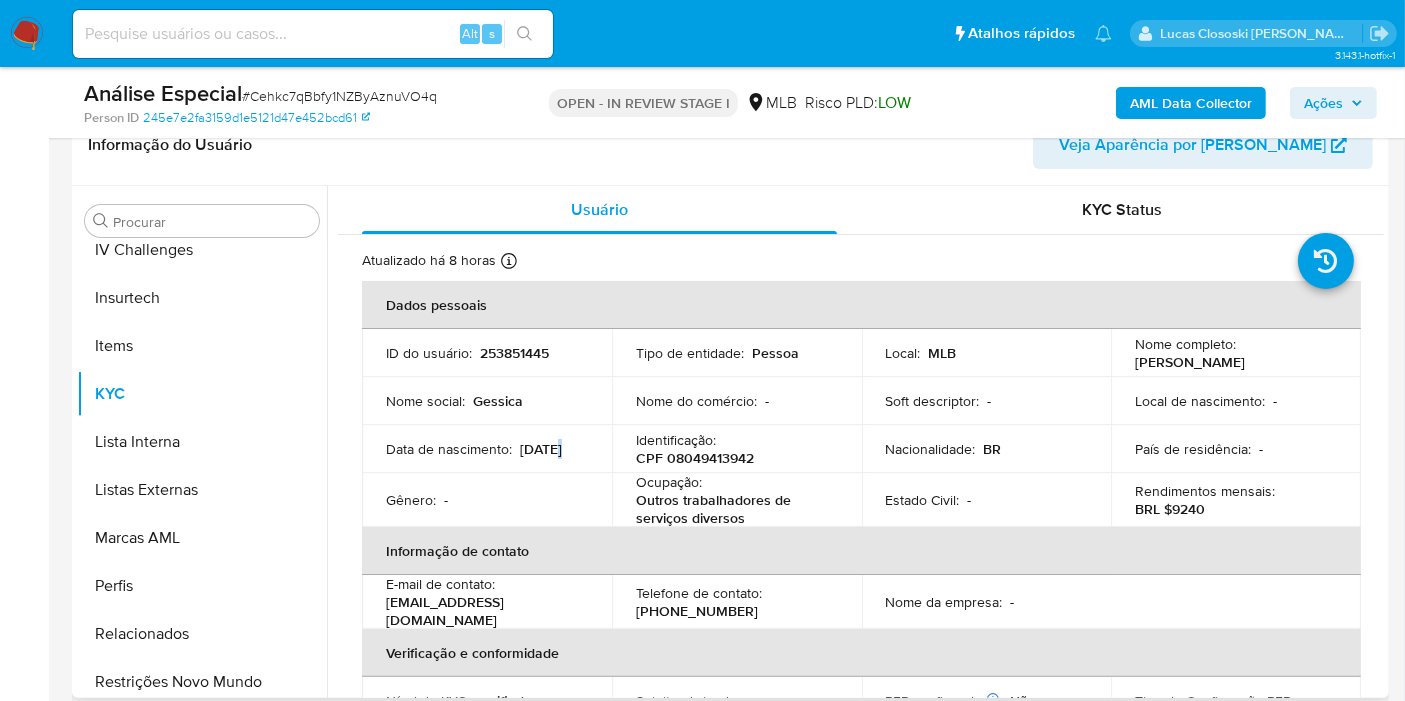 click on "08/12/1993" at bounding box center (541, 449) 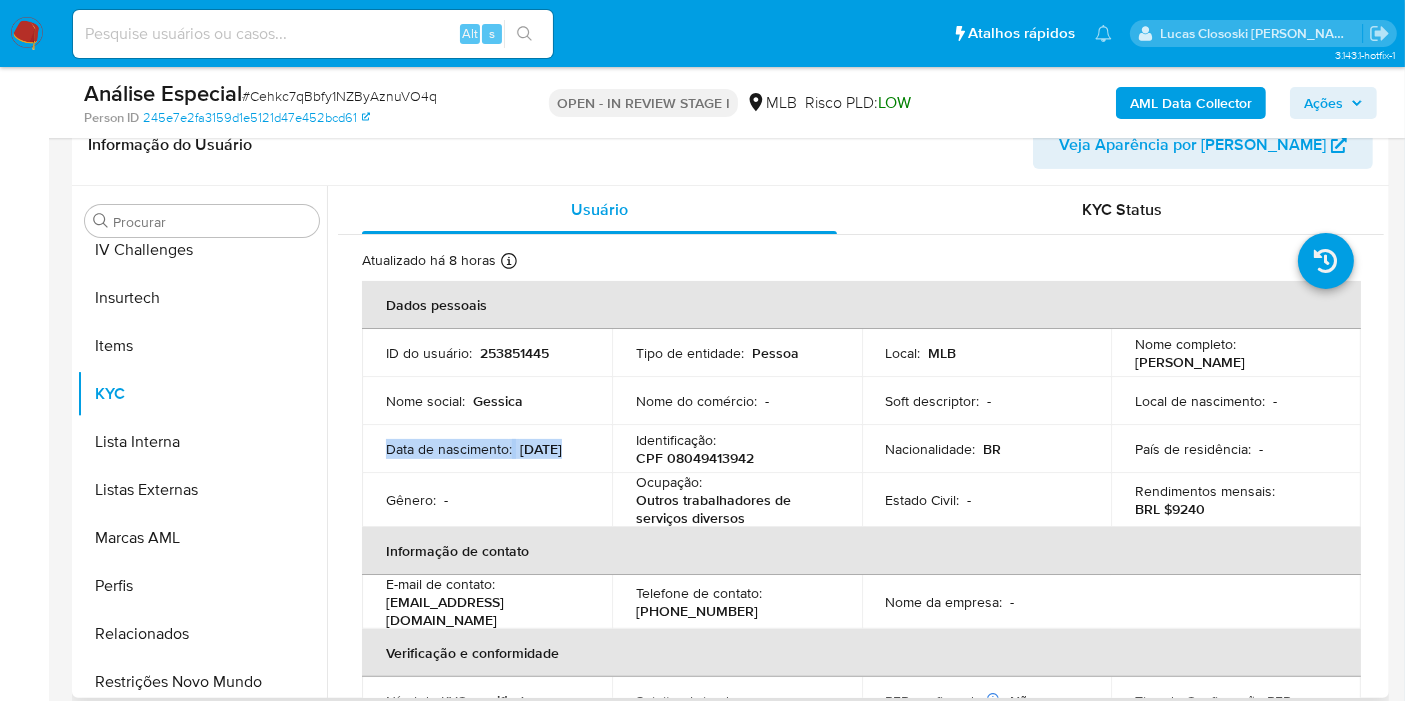 click on "08/12/1993" at bounding box center [541, 449] 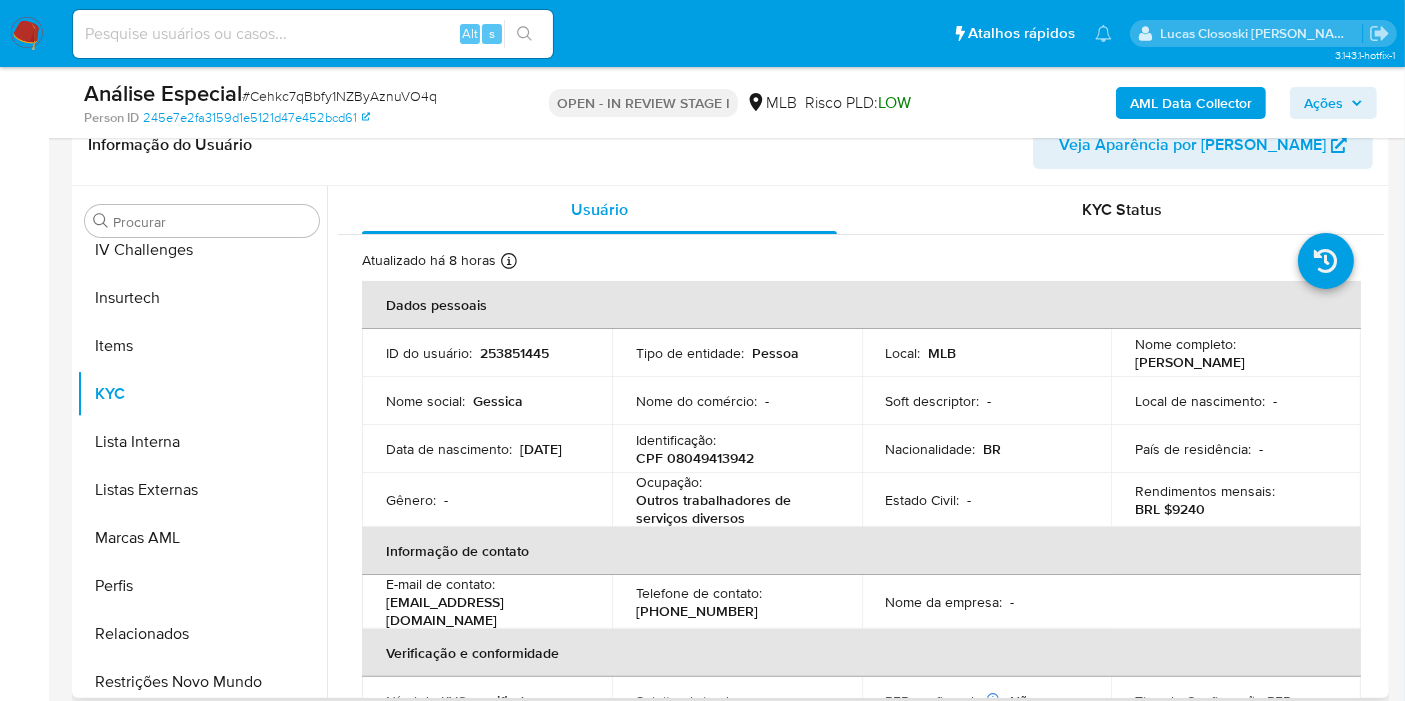 click on "BRL $9240" at bounding box center (1170, 509) 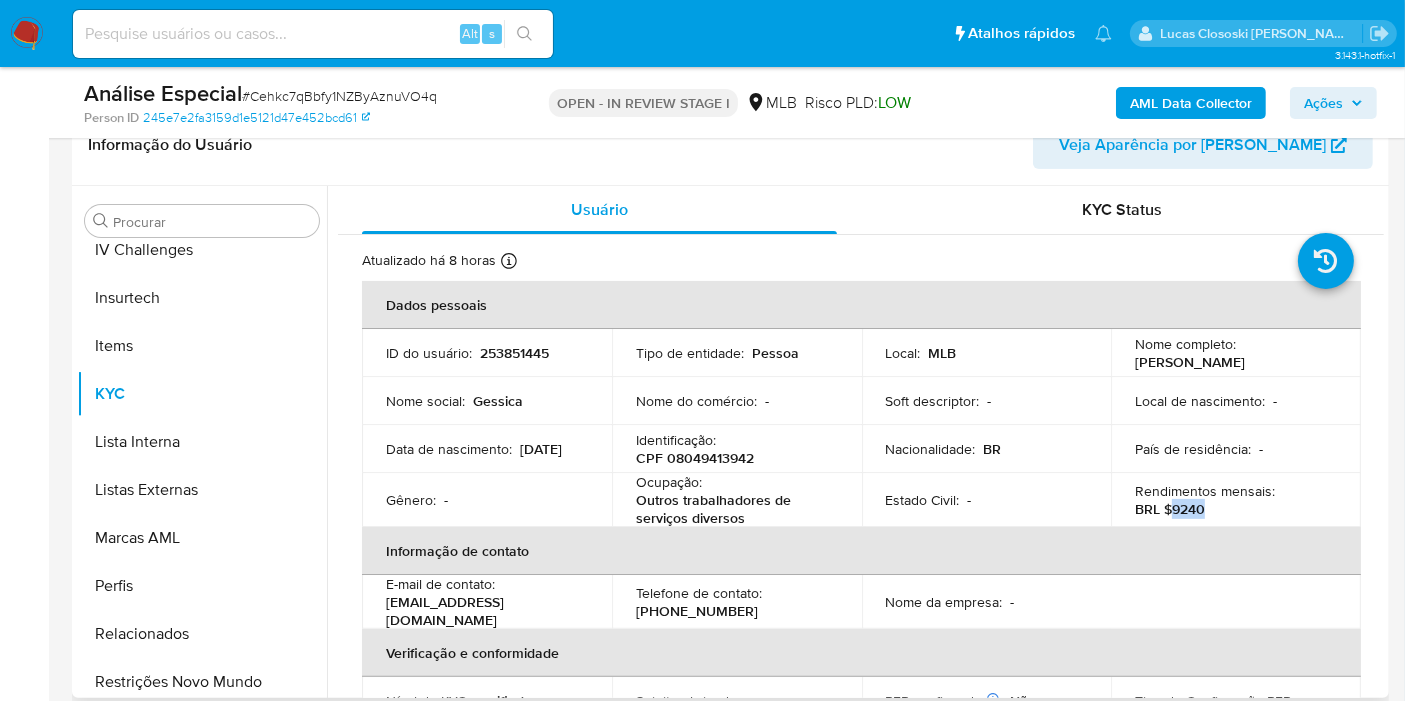 click on "BRL $9240" at bounding box center (1170, 509) 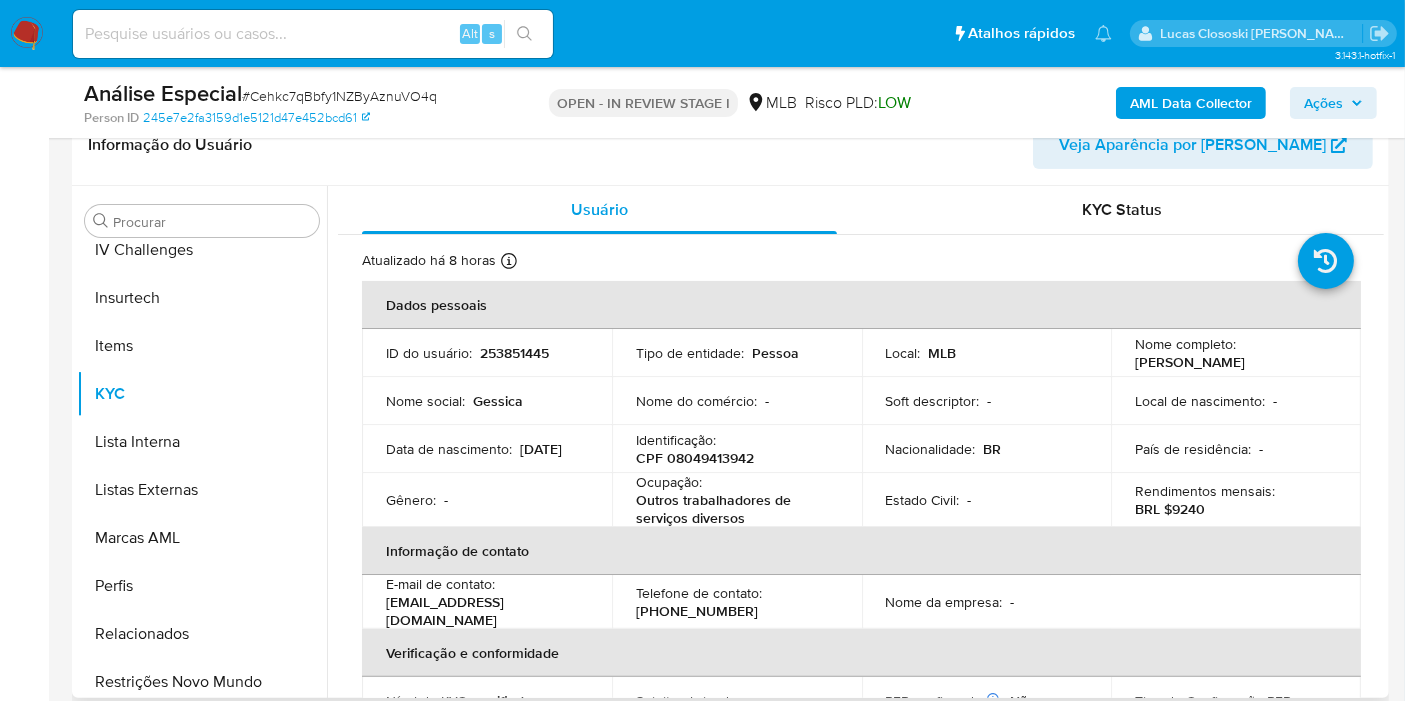 click on "CPF 08049413942" at bounding box center [695, 458] 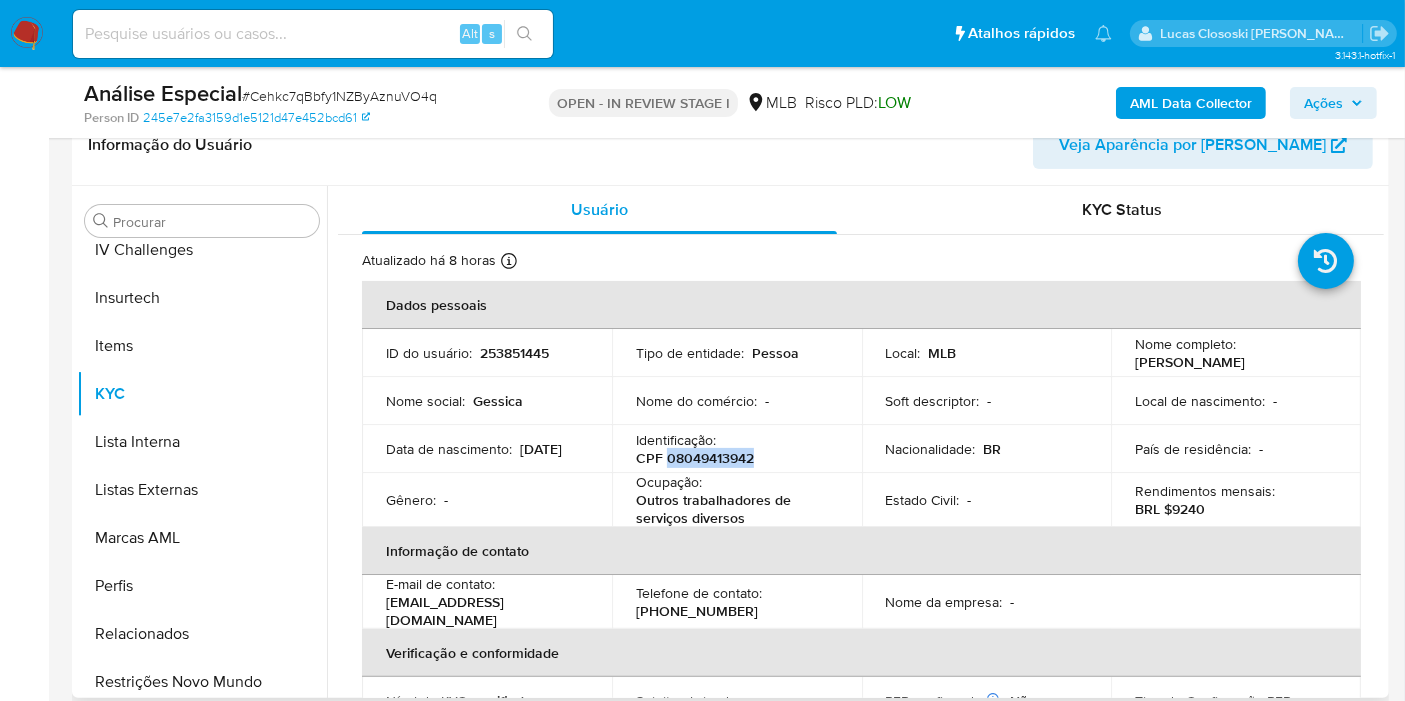 click on "CPF 08049413942" at bounding box center [695, 458] 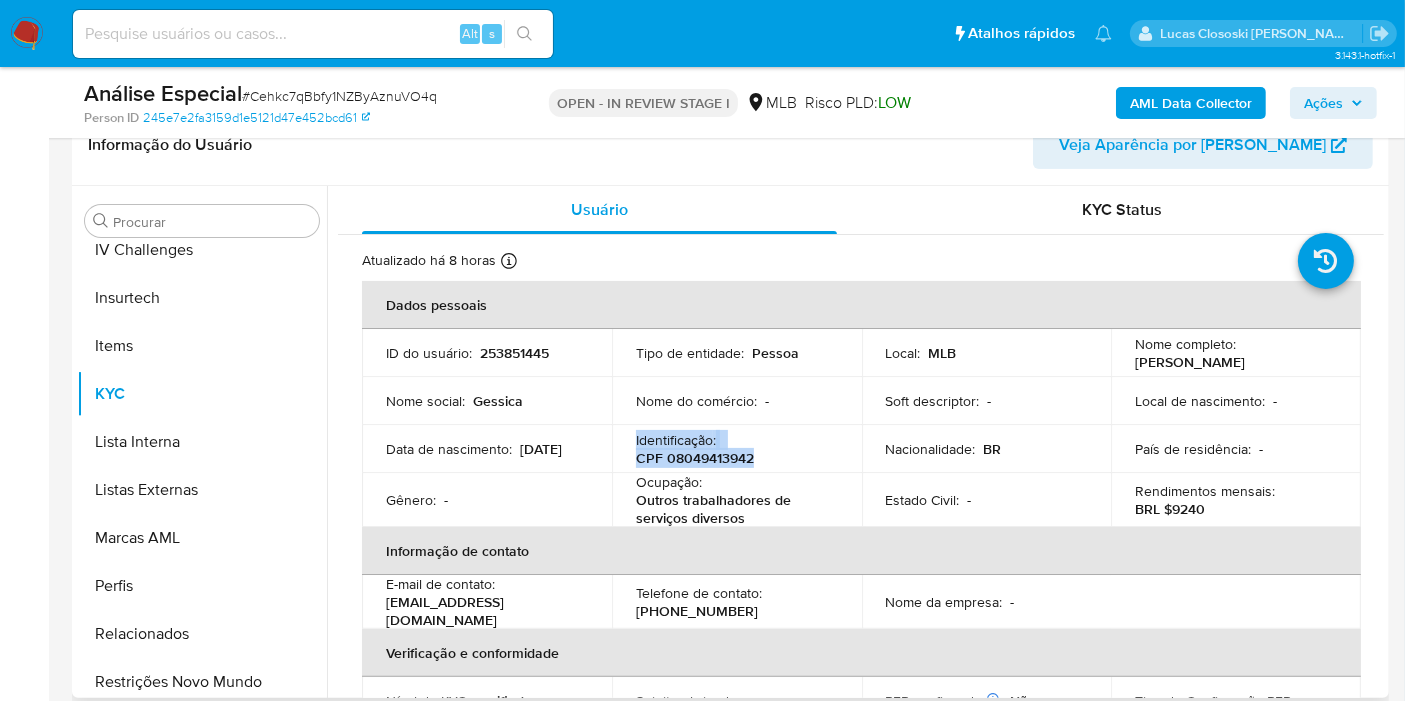 click on "CPF 08049413942" at bounding box center (695, 458) 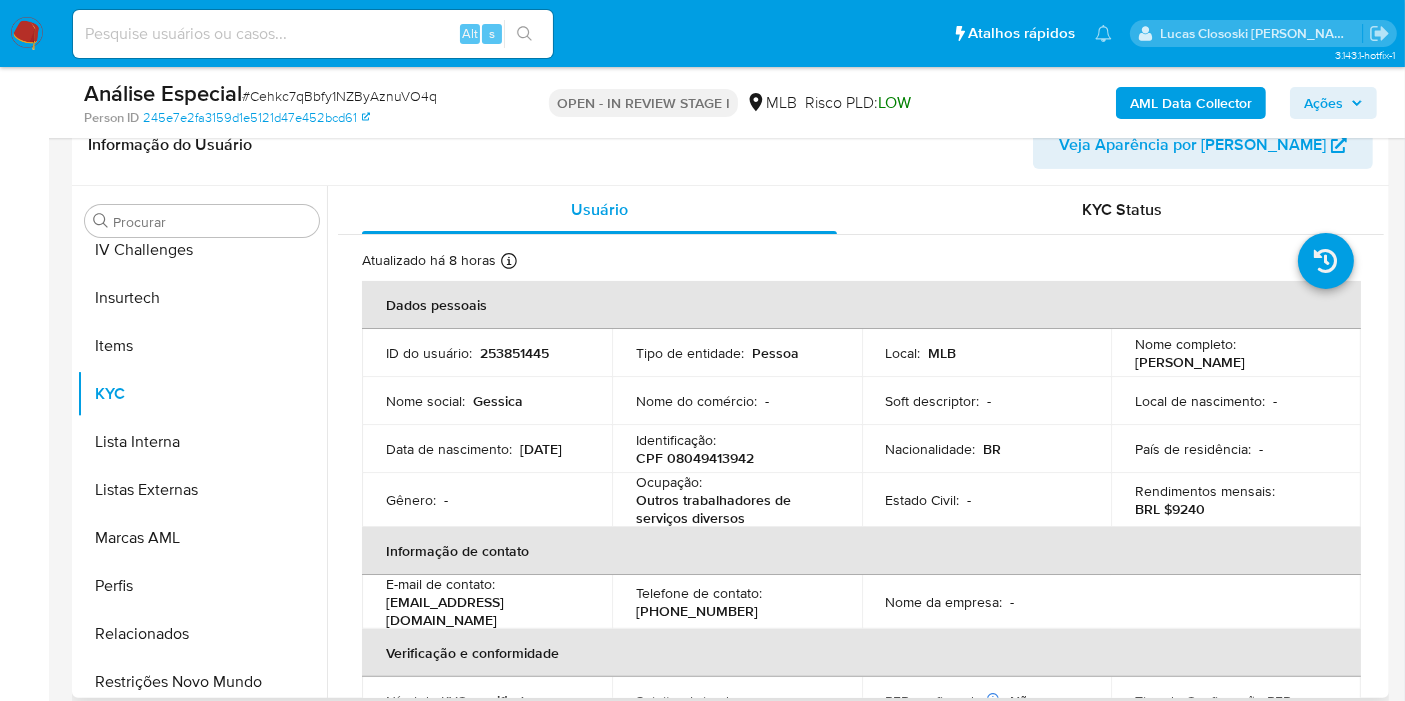 click on "Nacionalidade :" at bounding box center [931, 449] 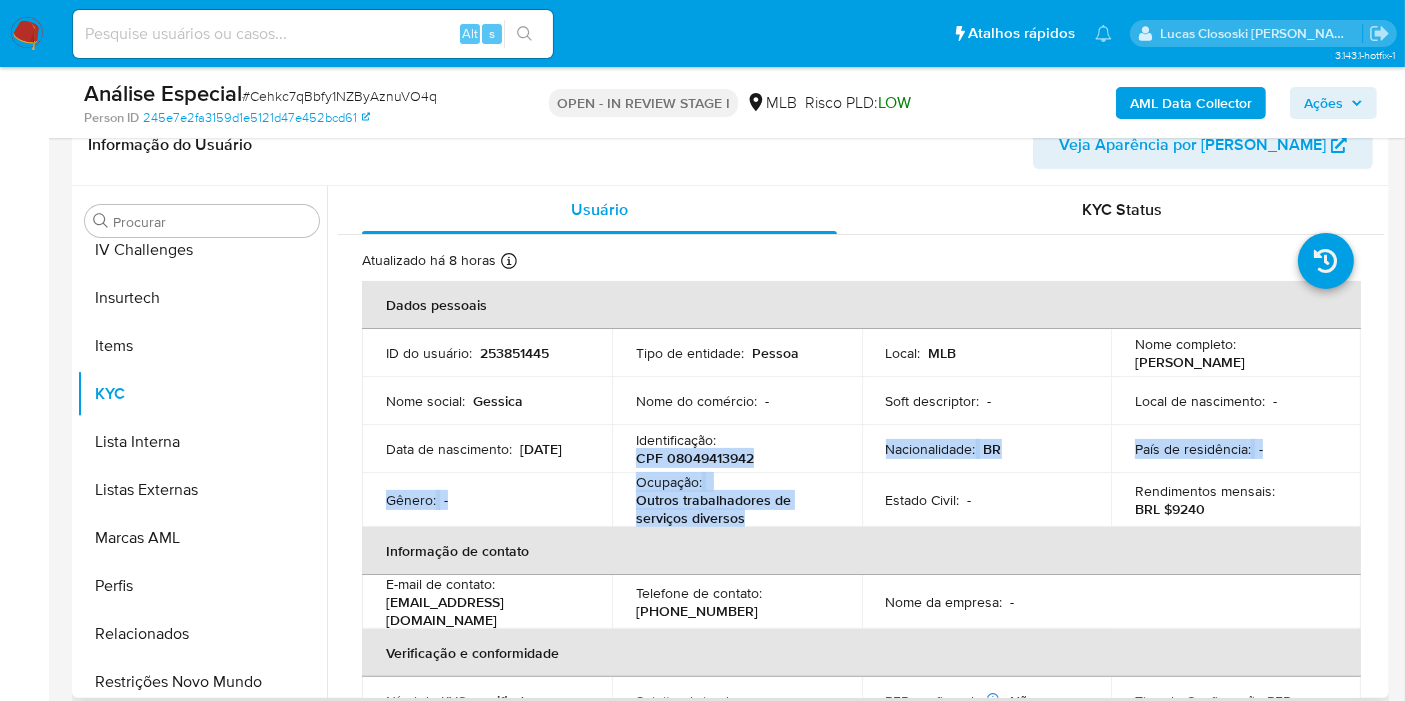 drag, startPoint x: 834, startPoint y: 434, endPoint x: 877, endPoint y: 475, distance: 59.413803 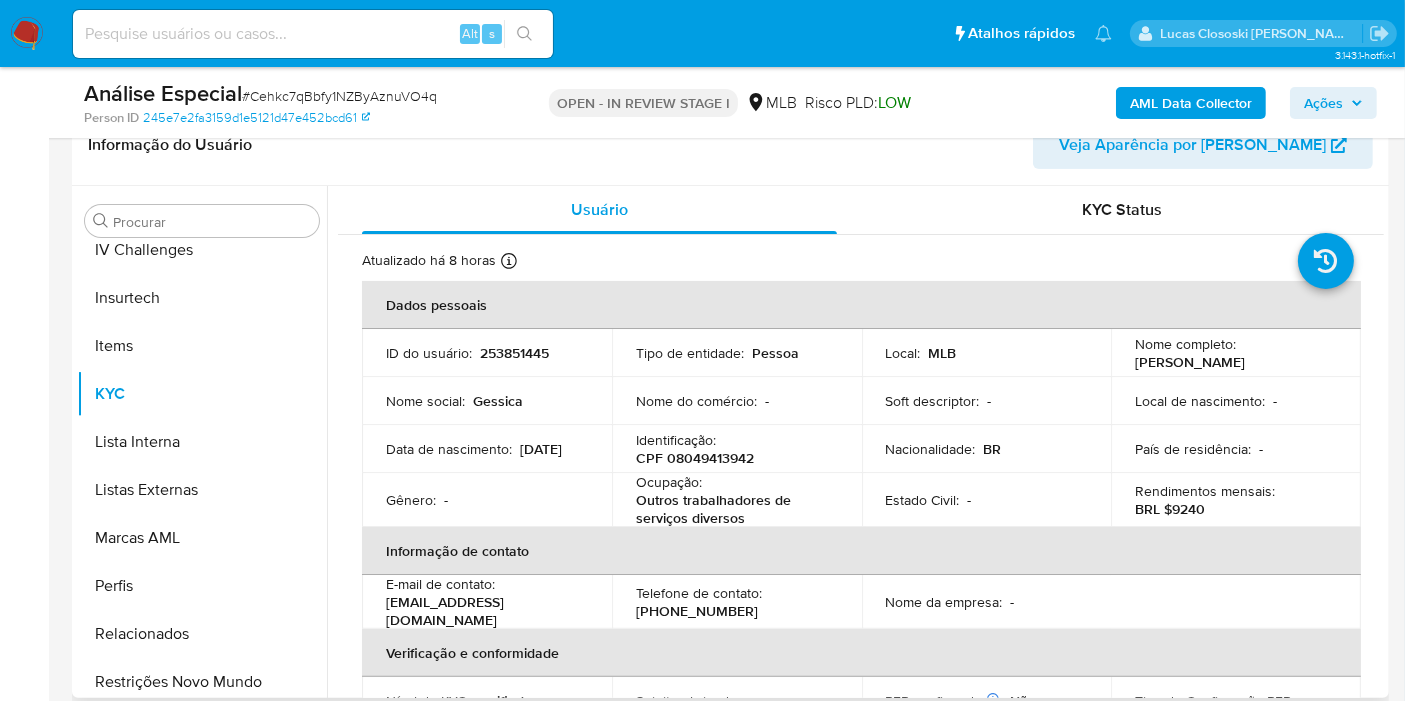 click on "Estado Civil :" at bounding box center (923, 500) 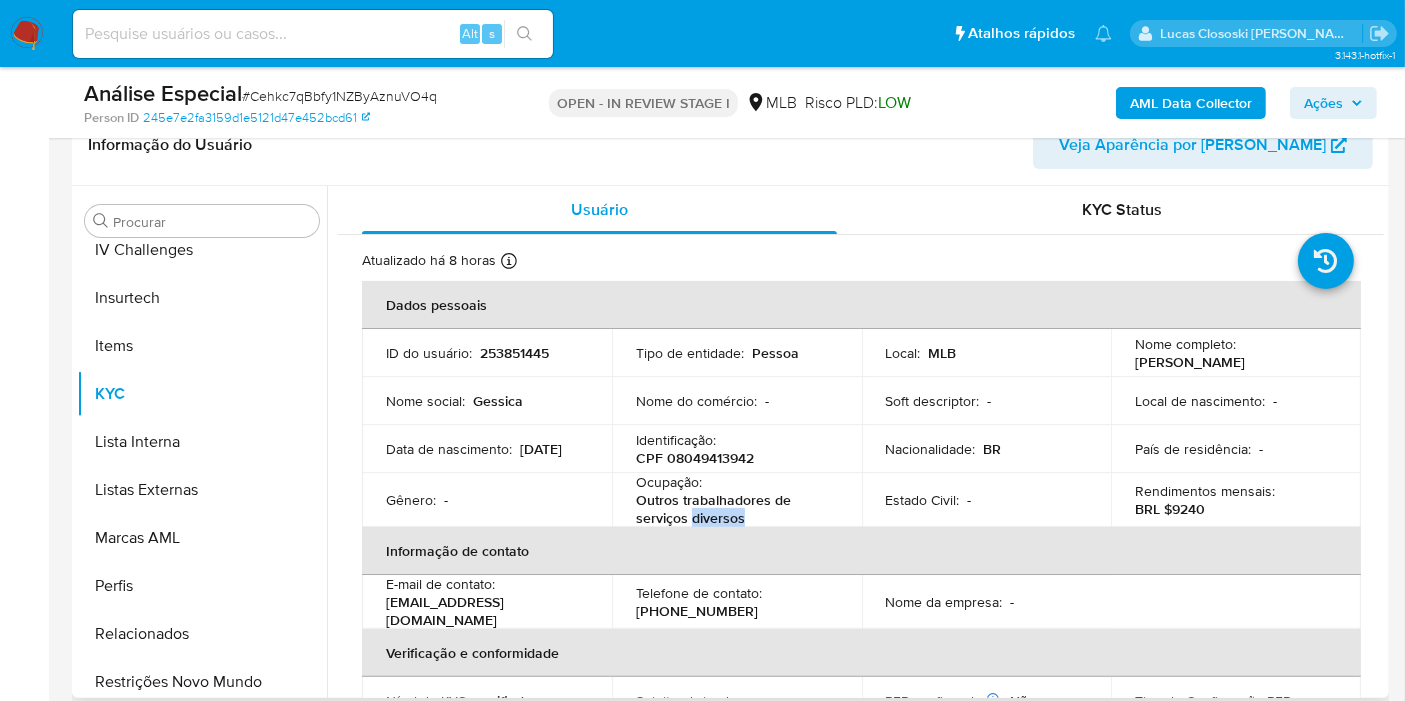 click on "Outros trabalhadores de serviços diversos" at bounding box center [733, 509] 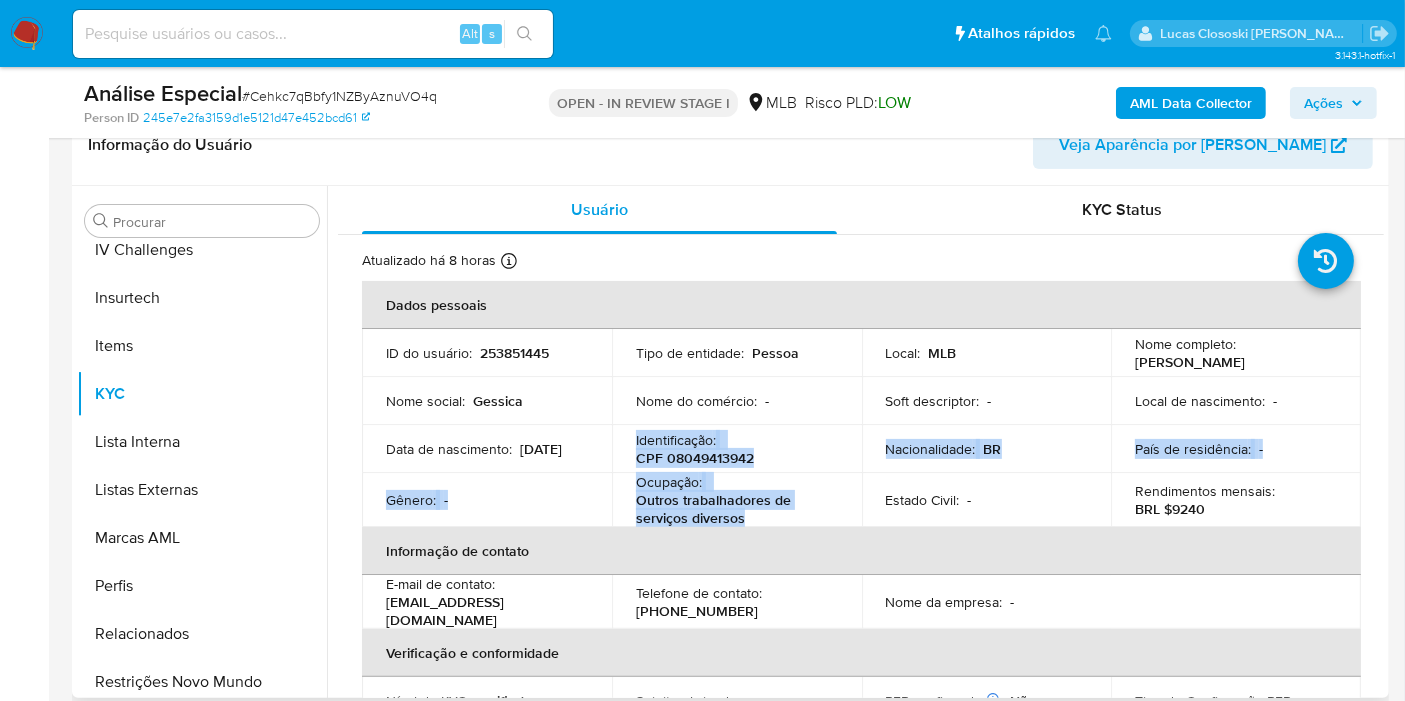 drag, startPoint x: 757, startPoint y: 520, endPoint x: 657, endPoint y: 438, distance: 129.3213 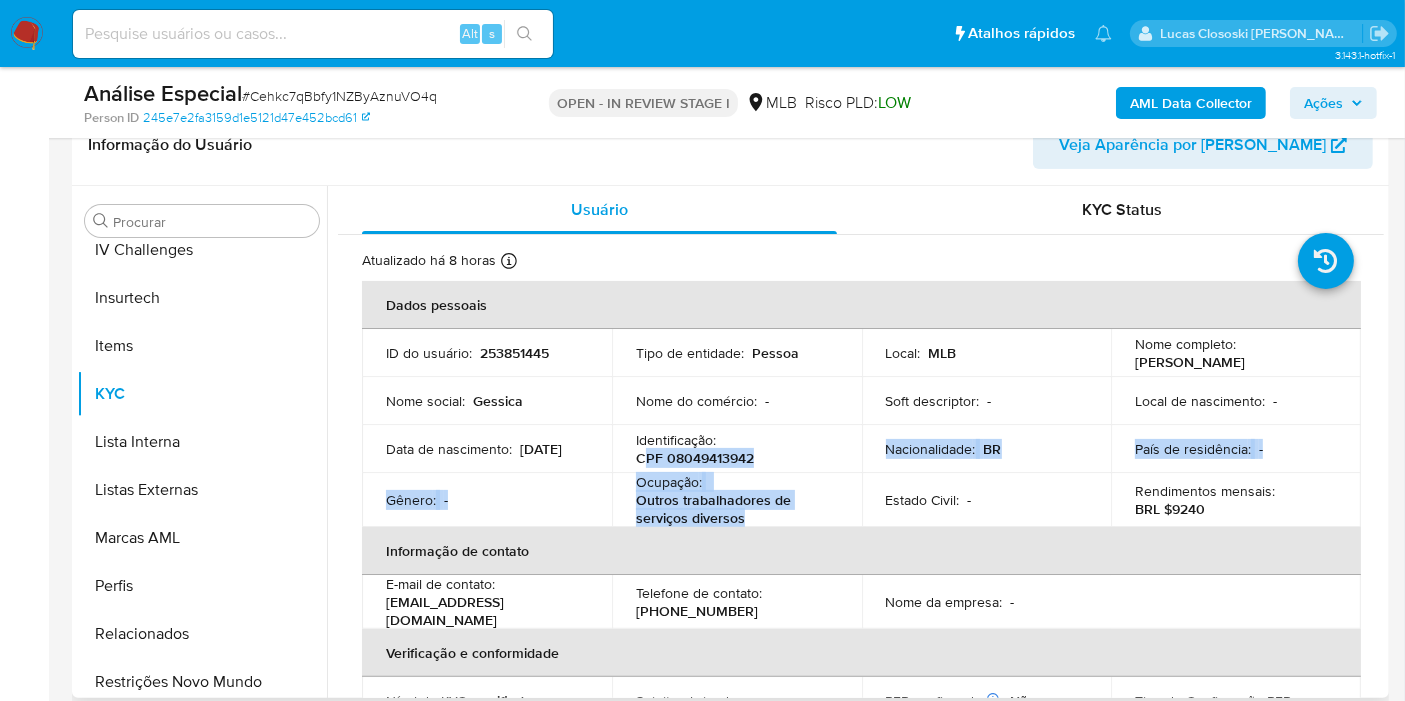 drag, startPoint x: 749, startPoint y: 521, endPoint x: 642, endPoint y: 460, distance: 123.16656 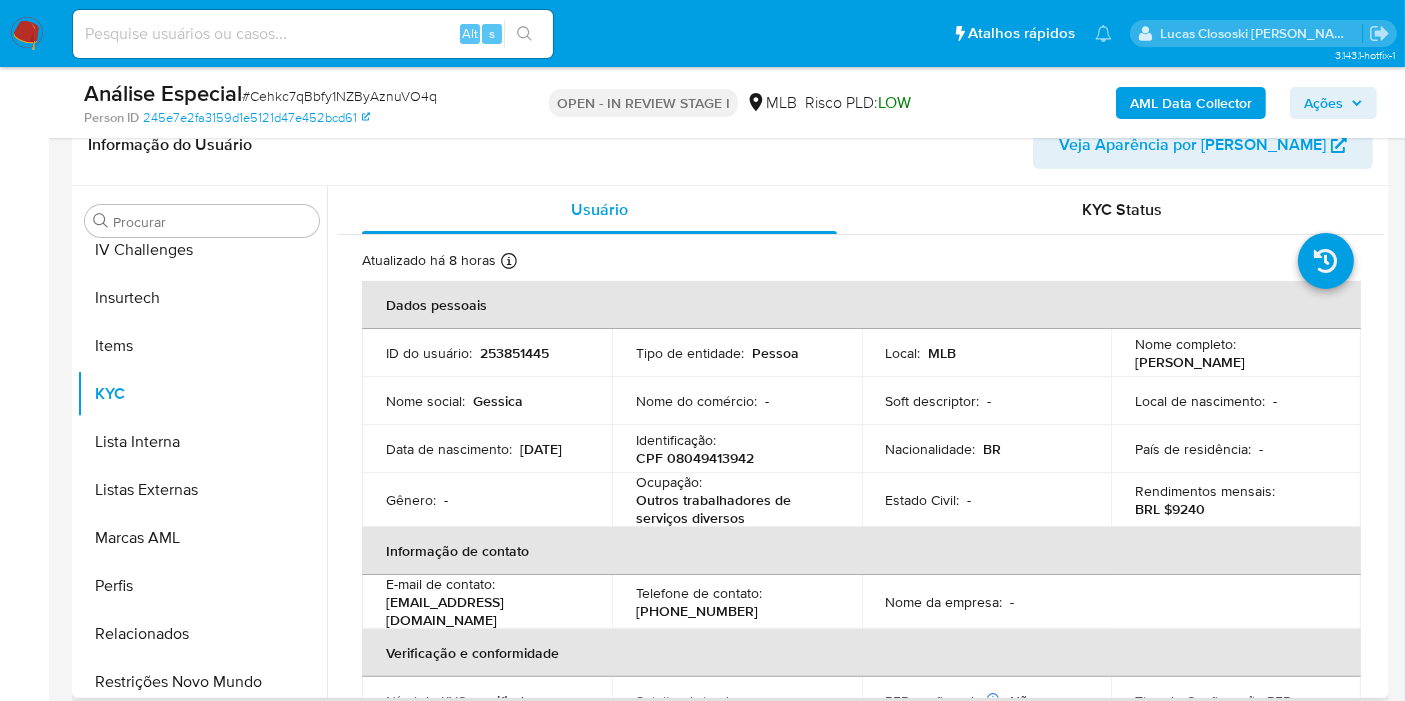 click on "Identificação :    CPF 08049413942" at bounding box center (737, 449) 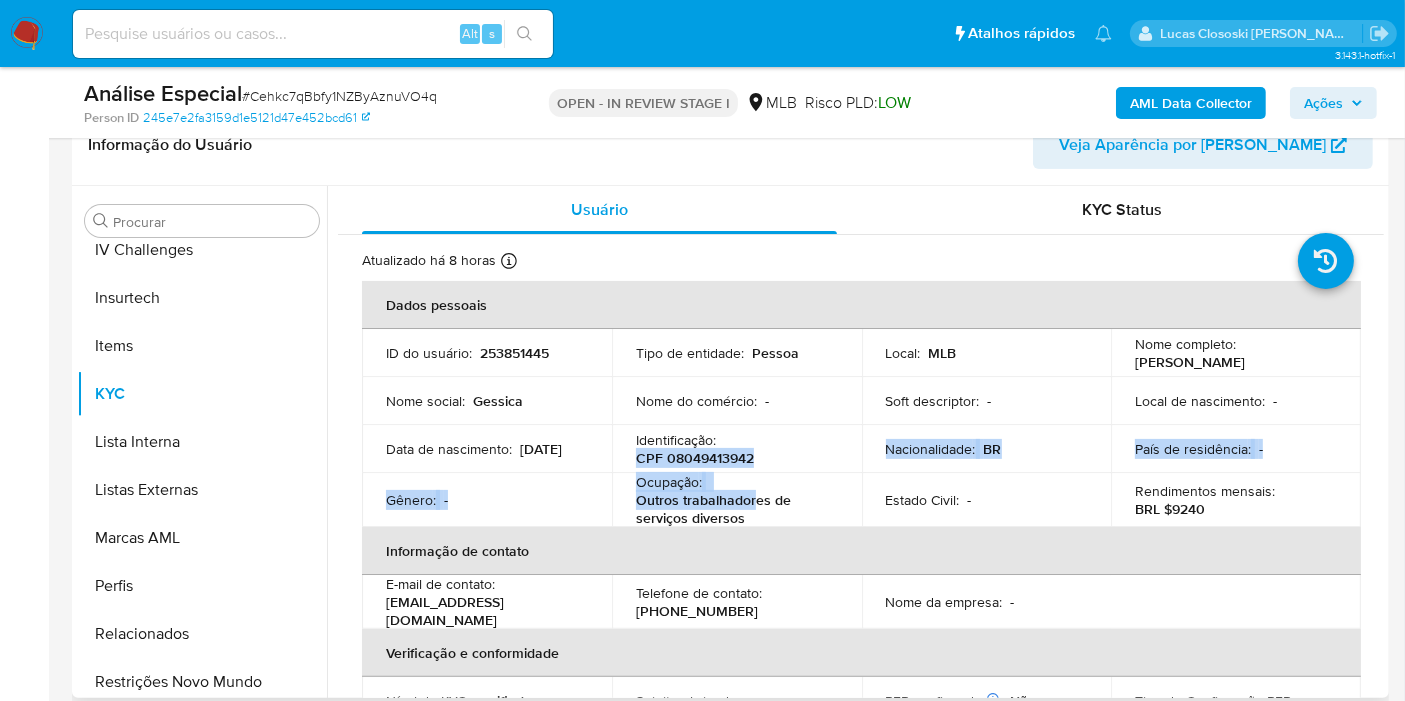 drag, startPoint x: 645, startPoint y: 456, endPoint x: 764, endPoint y: 504, distance: 128.31601 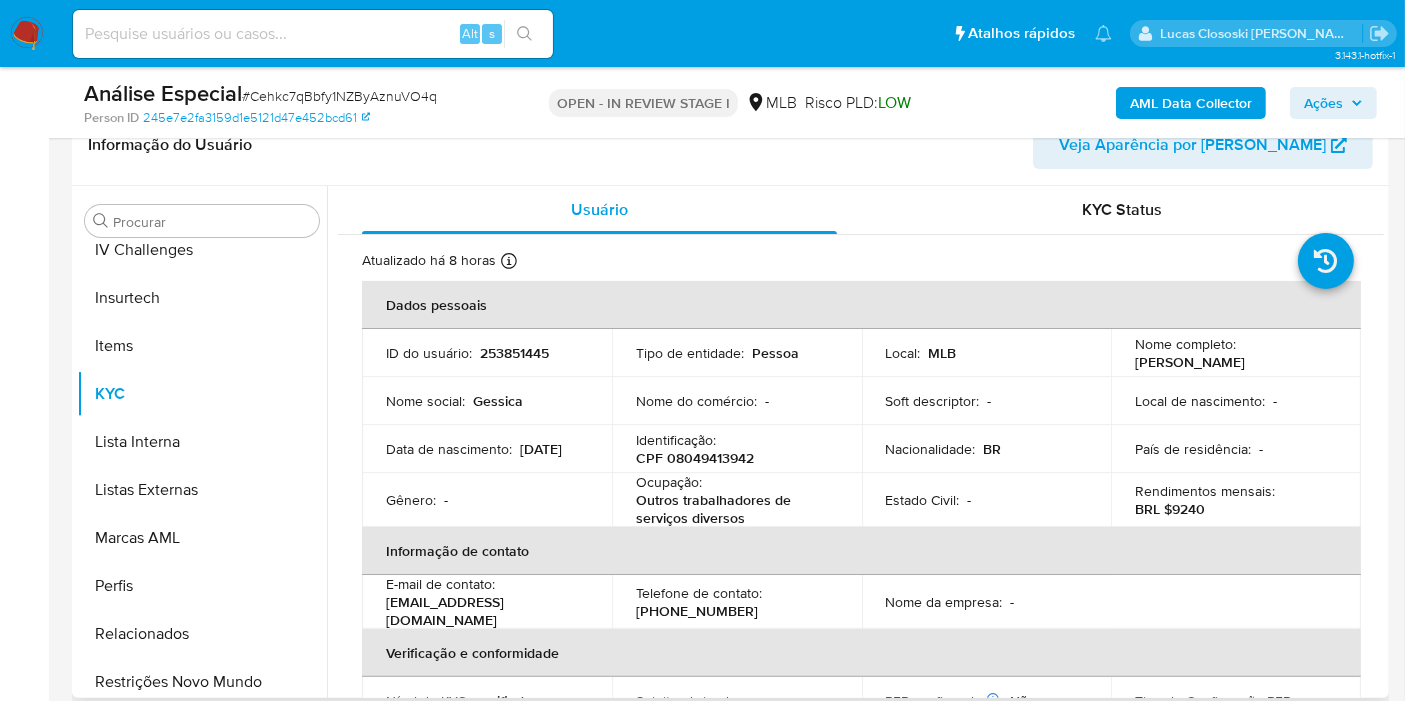 click on "Outros trabalhadores de serviços diversos" at bounding box center (733, 509) 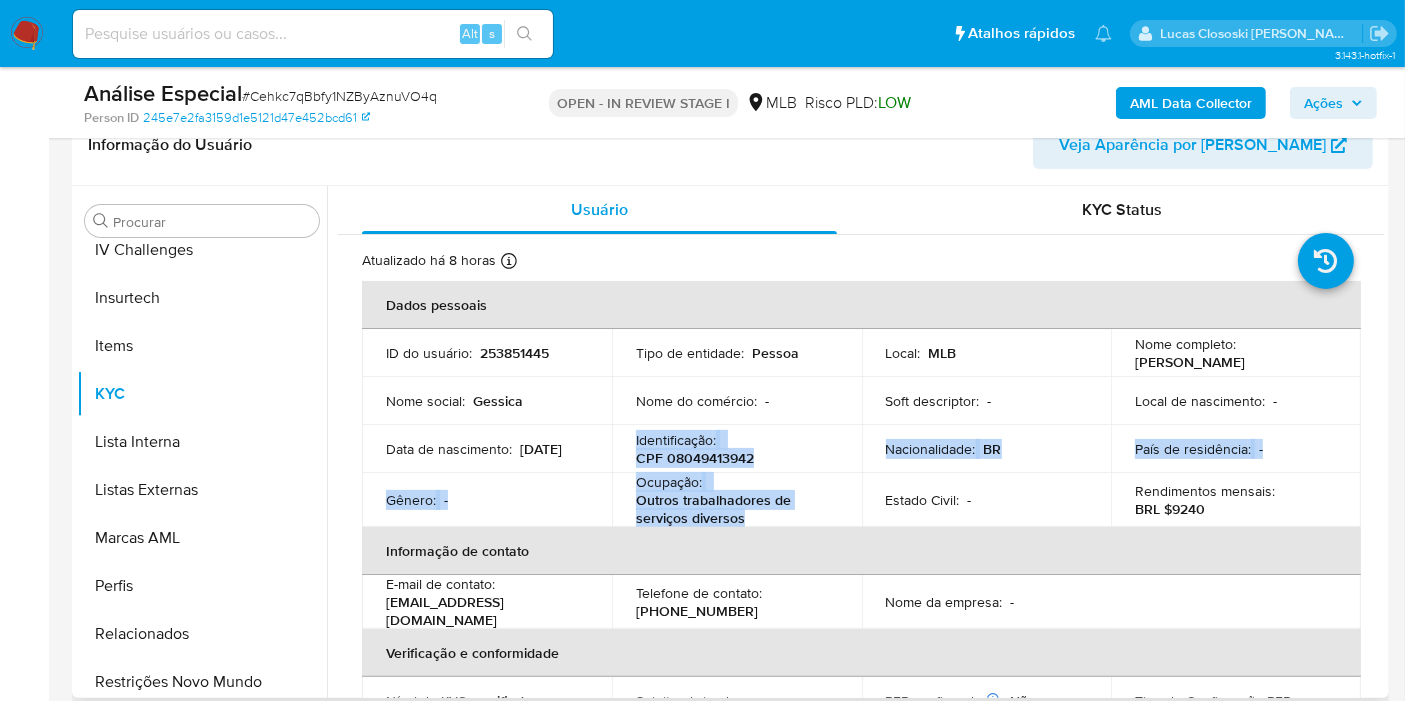 drag, startPoint x: 756, startPoint y: 522, endPoint x: 631, endPoint y: 439, distance: 150.04666 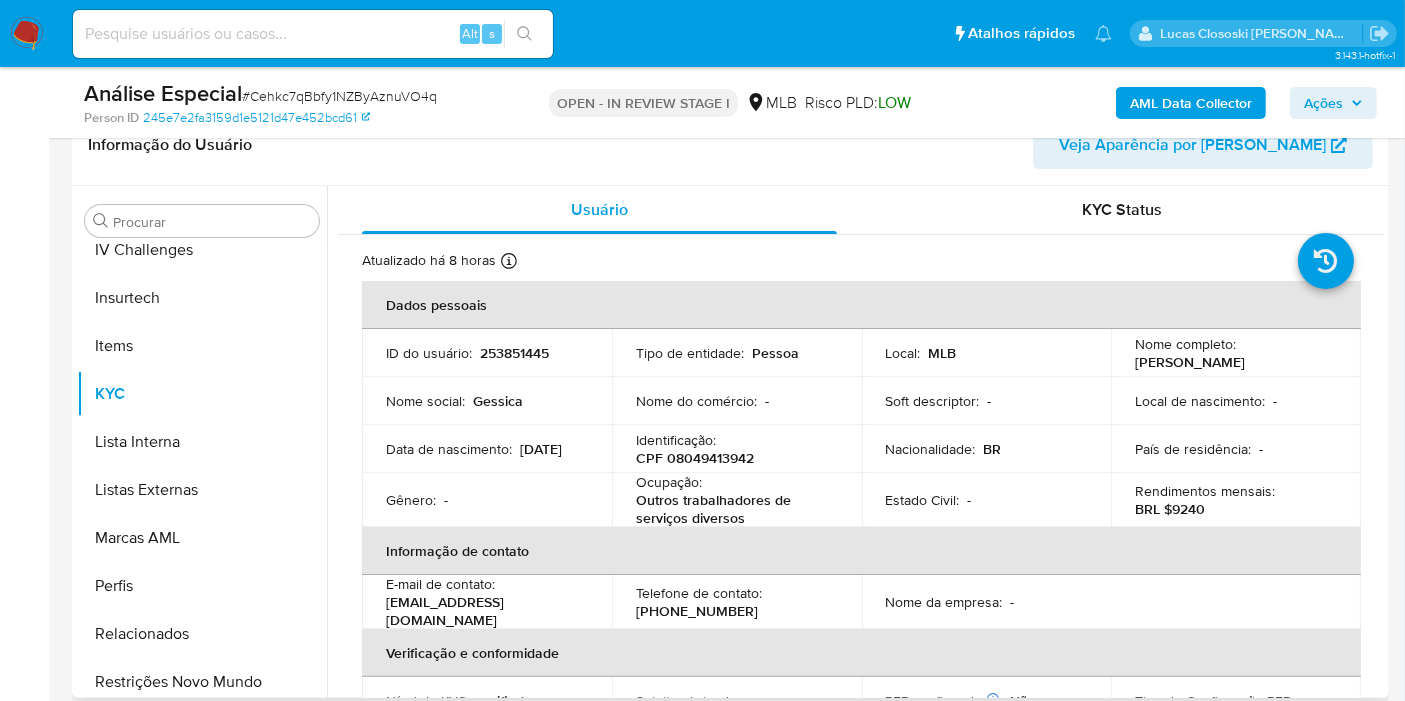 click on "Identificação :    CPF 08049413942" at bounding box center [737, 449] 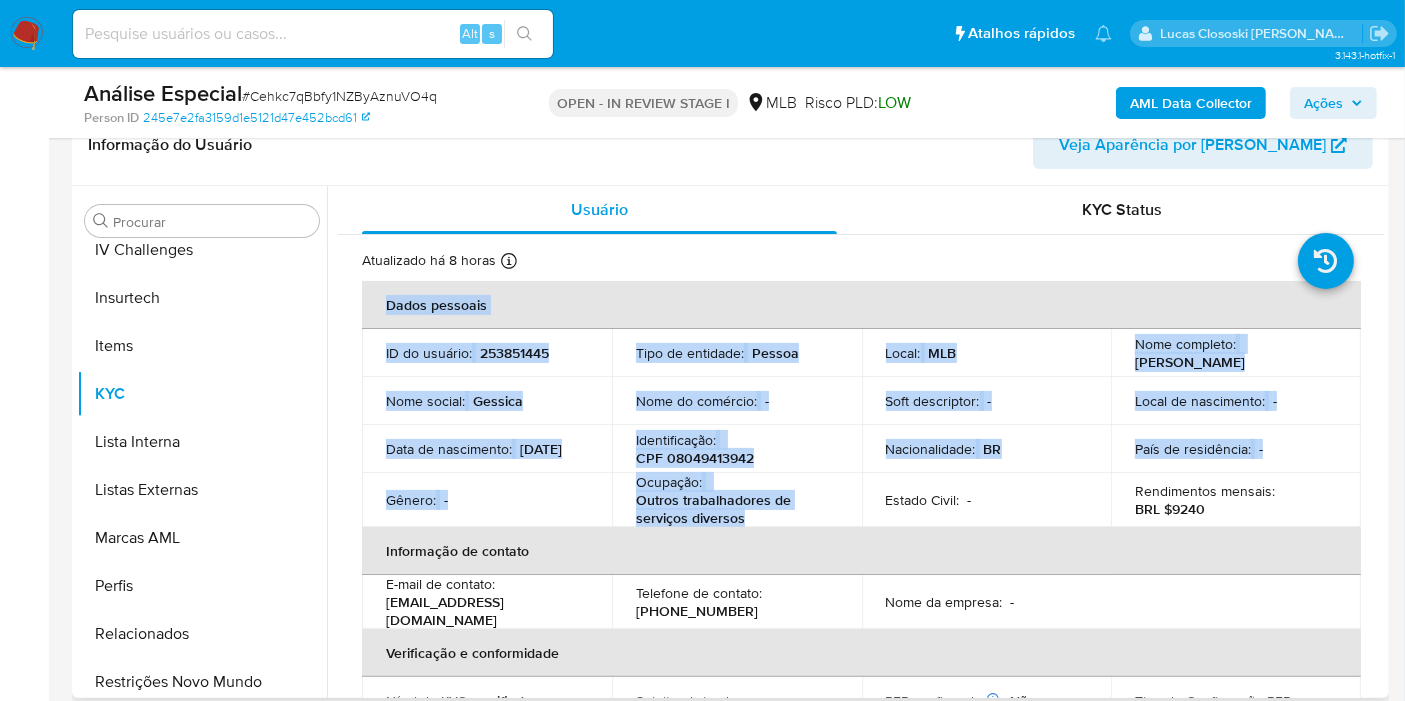 drag, startPoint x: 386, startPoint y: 307, endPoint x: 842, endPoint y: 514, distance: 500.7844 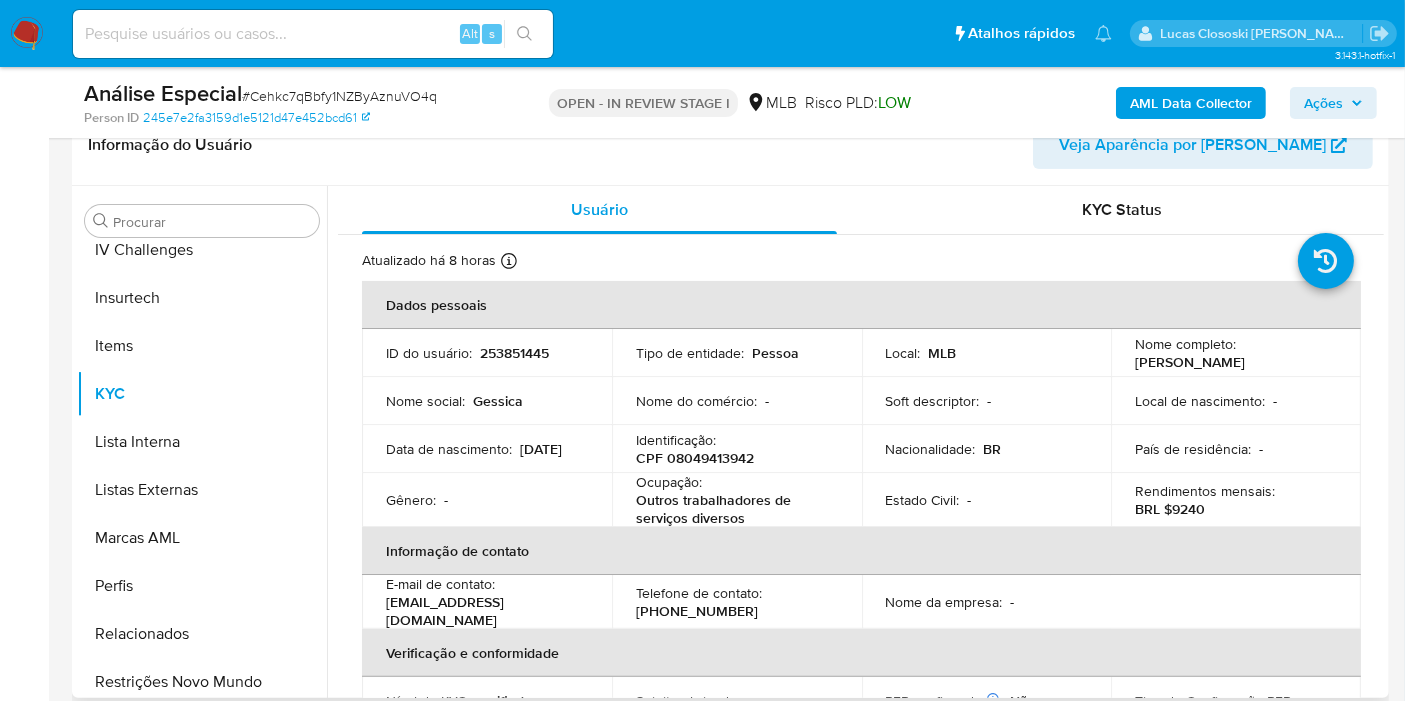 click on "Nome do comércio :    -" at bounding box center [737, 401] 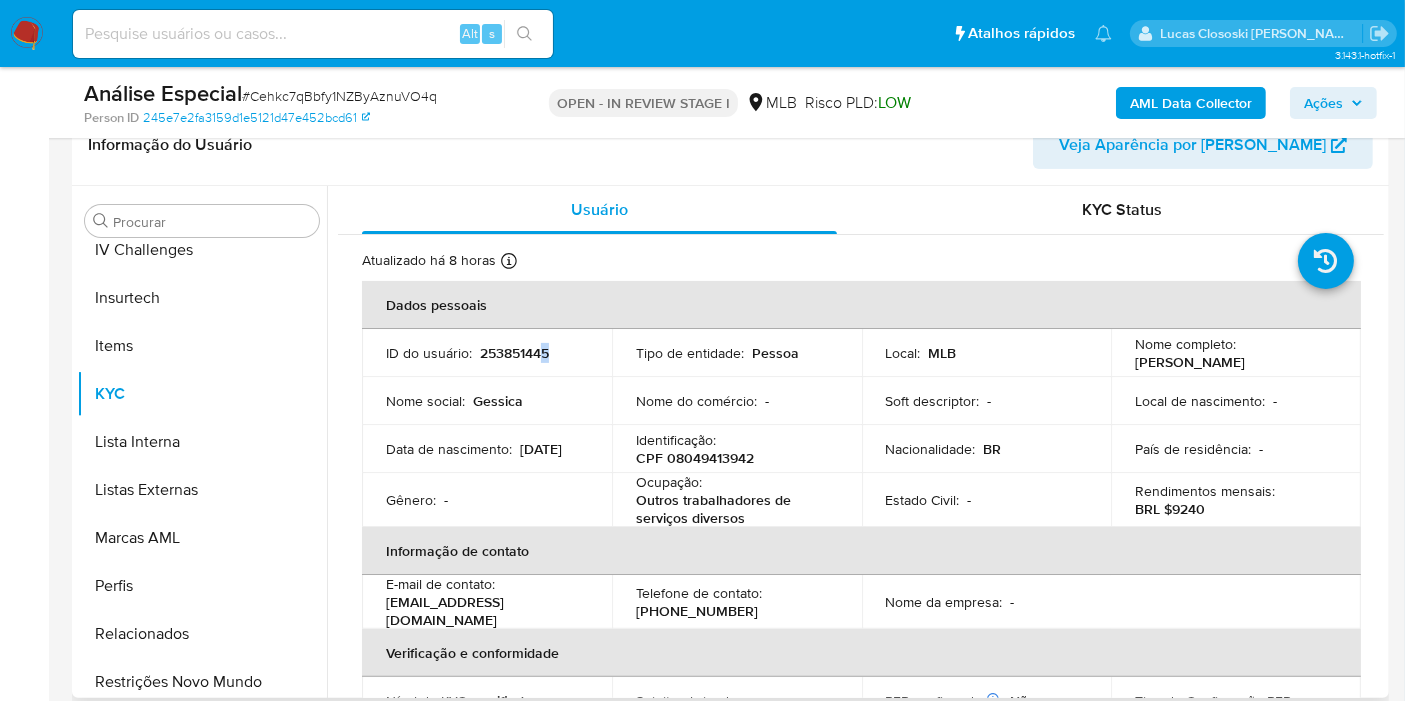 drag, startPoint x: 537, startPoint y: 348, endPoint x: 557, endPoint y: 348, distance: 20 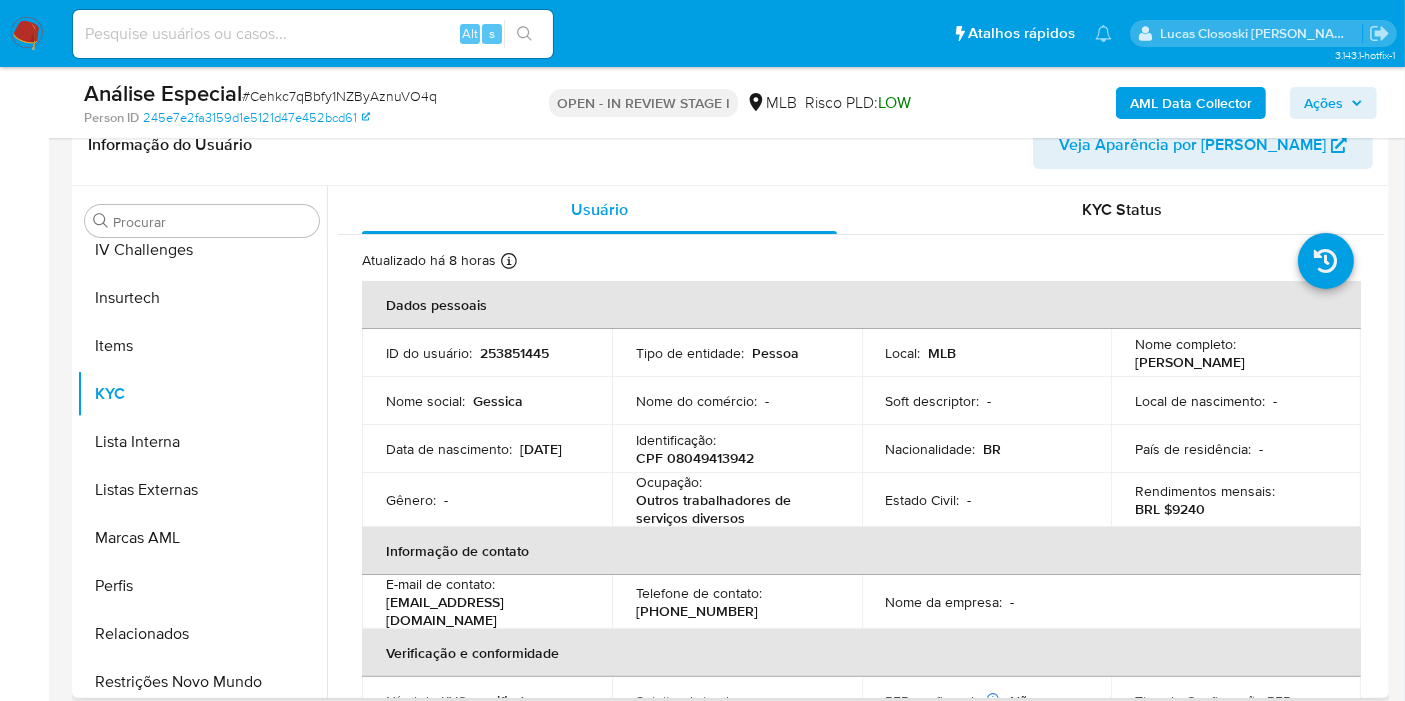 click on "ID do usuário :    253851445" at bounding box center (487, 353) 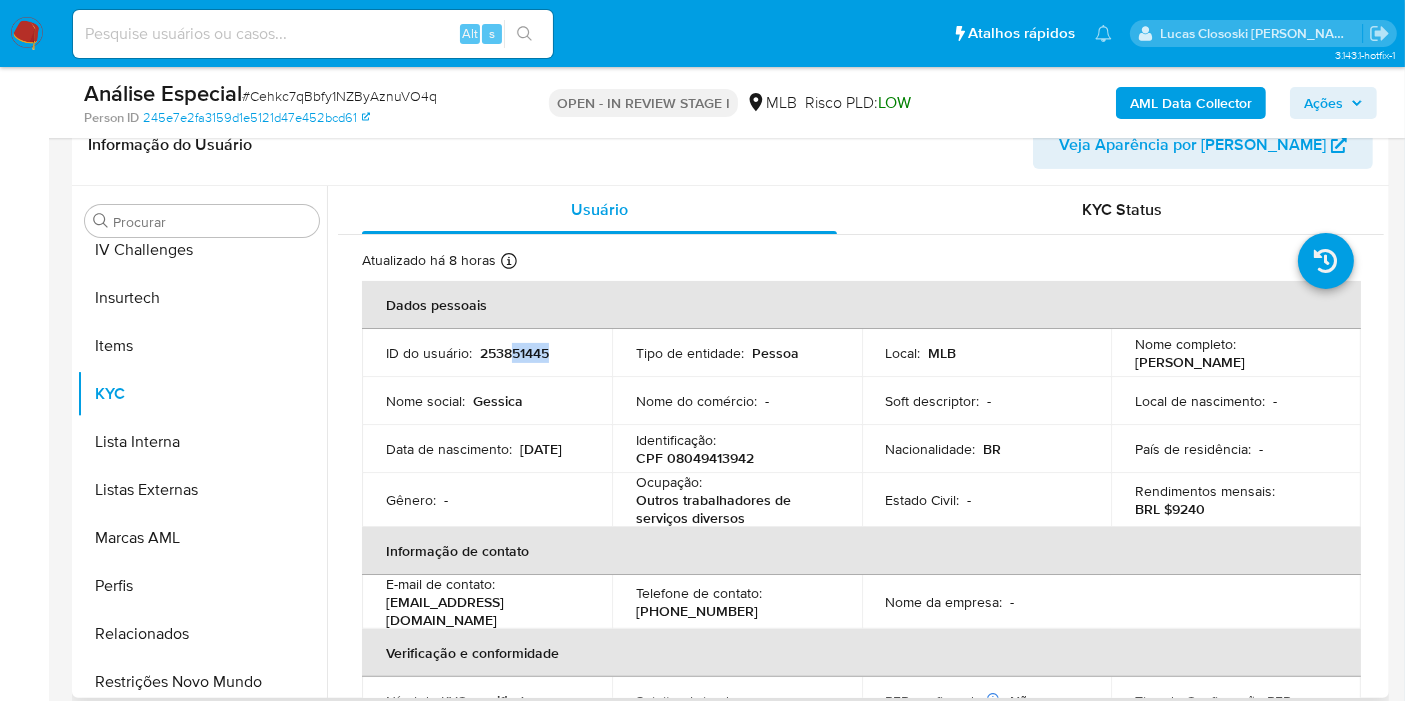 drag, startPoint x: 514, startPoint y: 350, endPoint x: 637, endPoint y: 352, distance: 123.01626 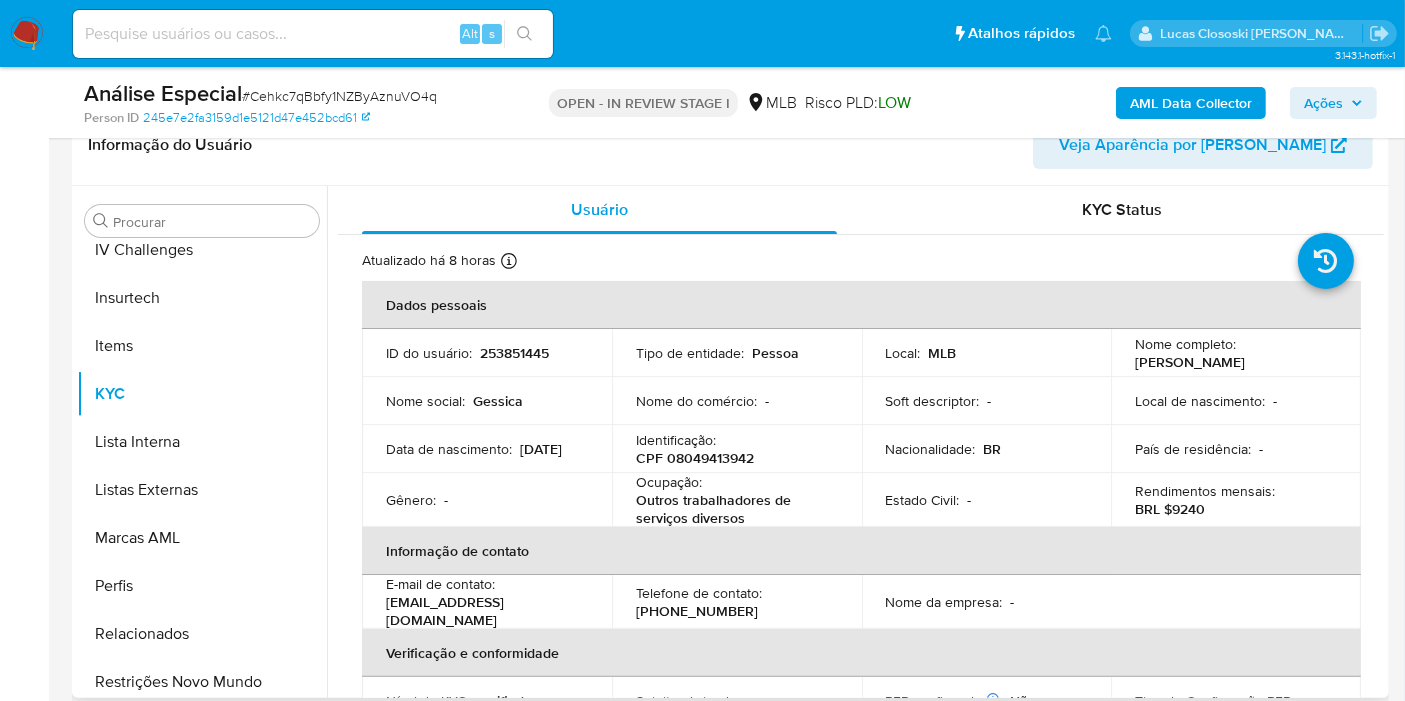 click on "Nome do comércio :" at bounding box center [696, 401] 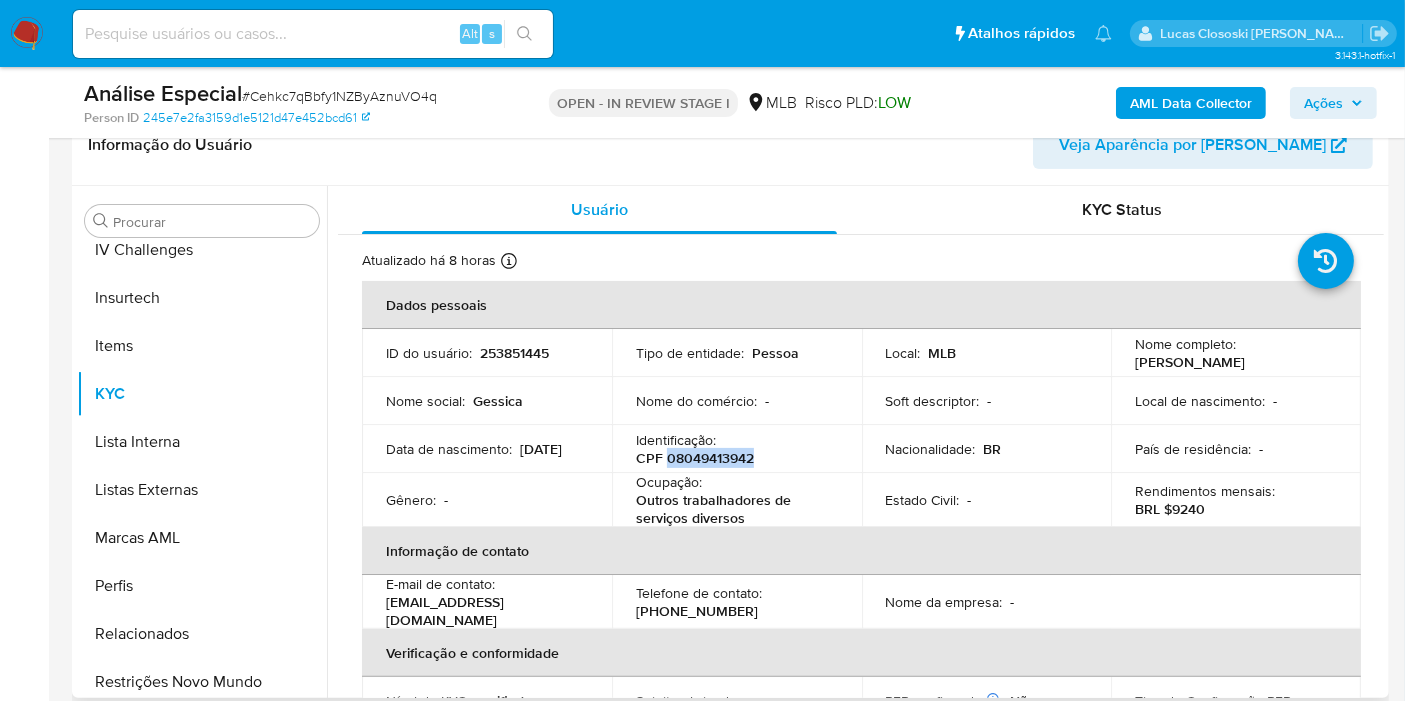 click on "CPF 08049413942" at bounding box center (695, 458) 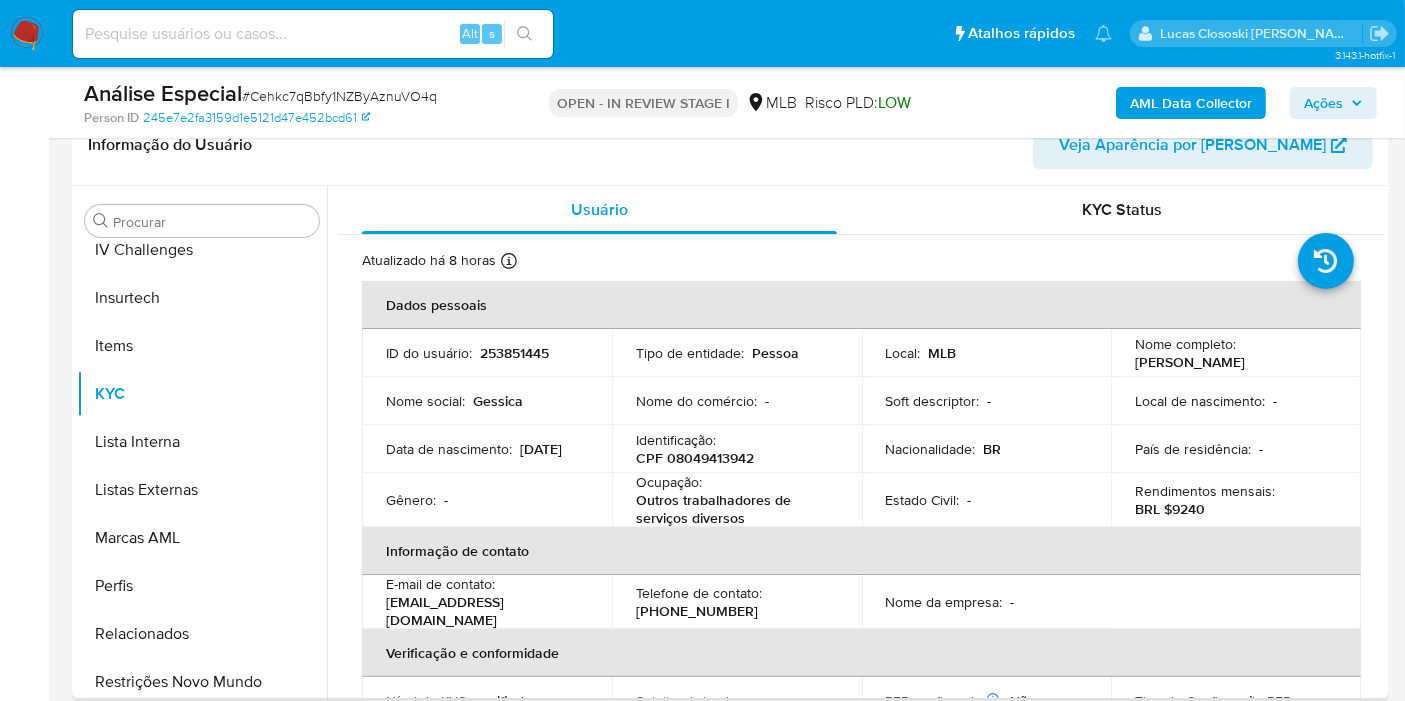 click on "CPF 08049413942" at bounding box center [695, 458] 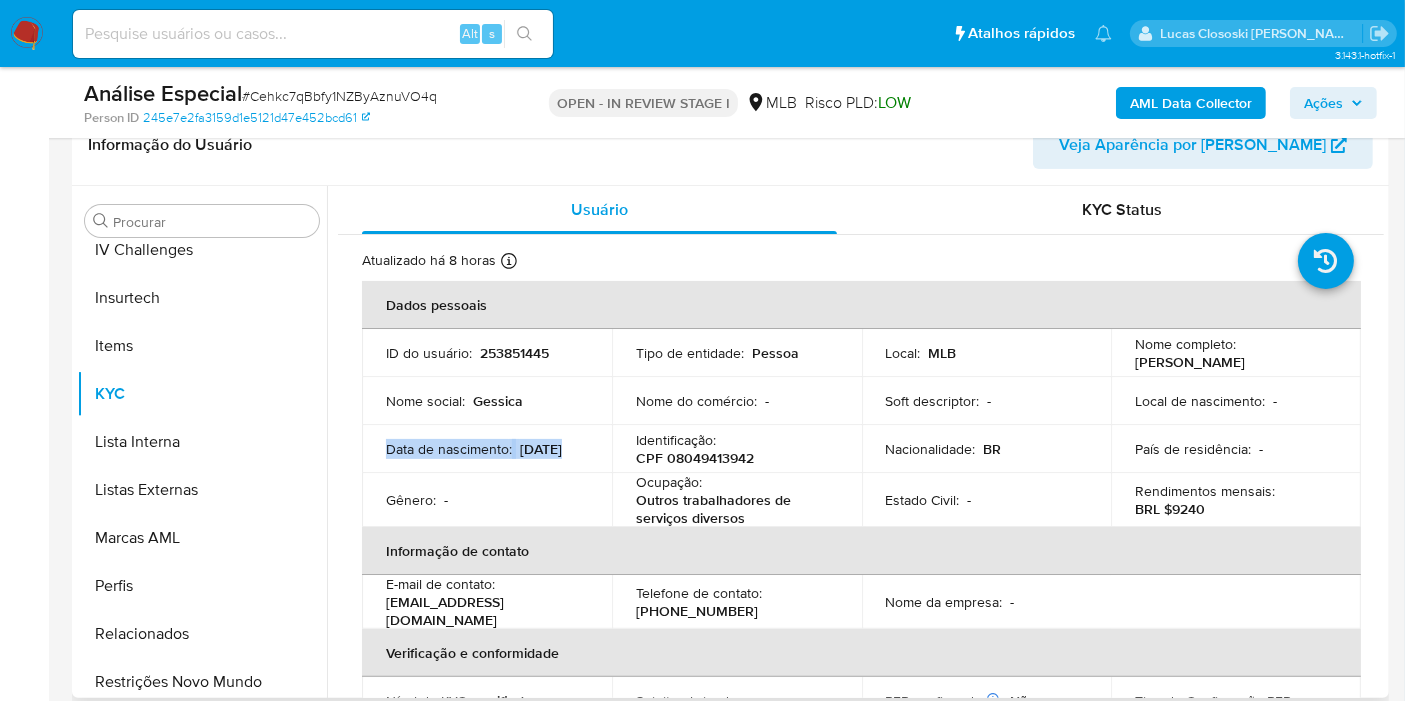 click on "08/12/1993" at bounding box center (541, 449) 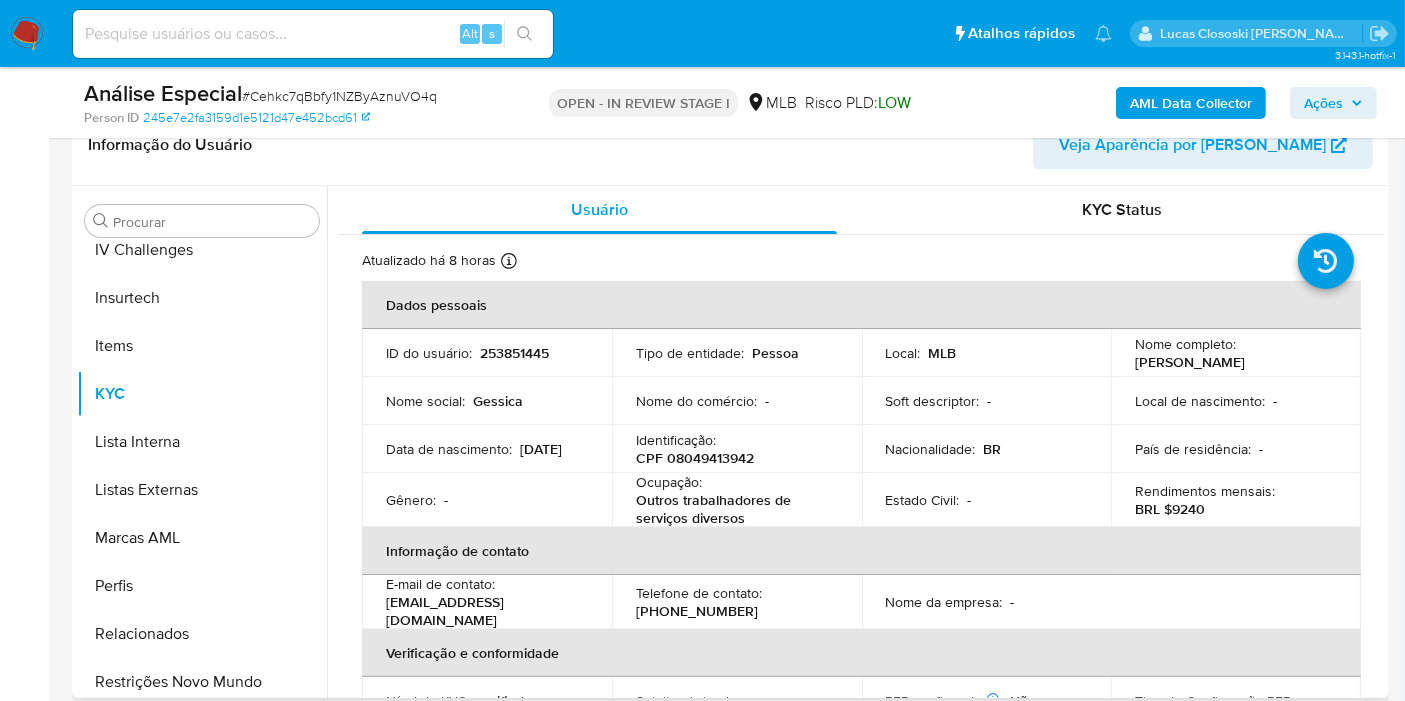 click on "Dados pessoais" at bounding box center [861, 305] 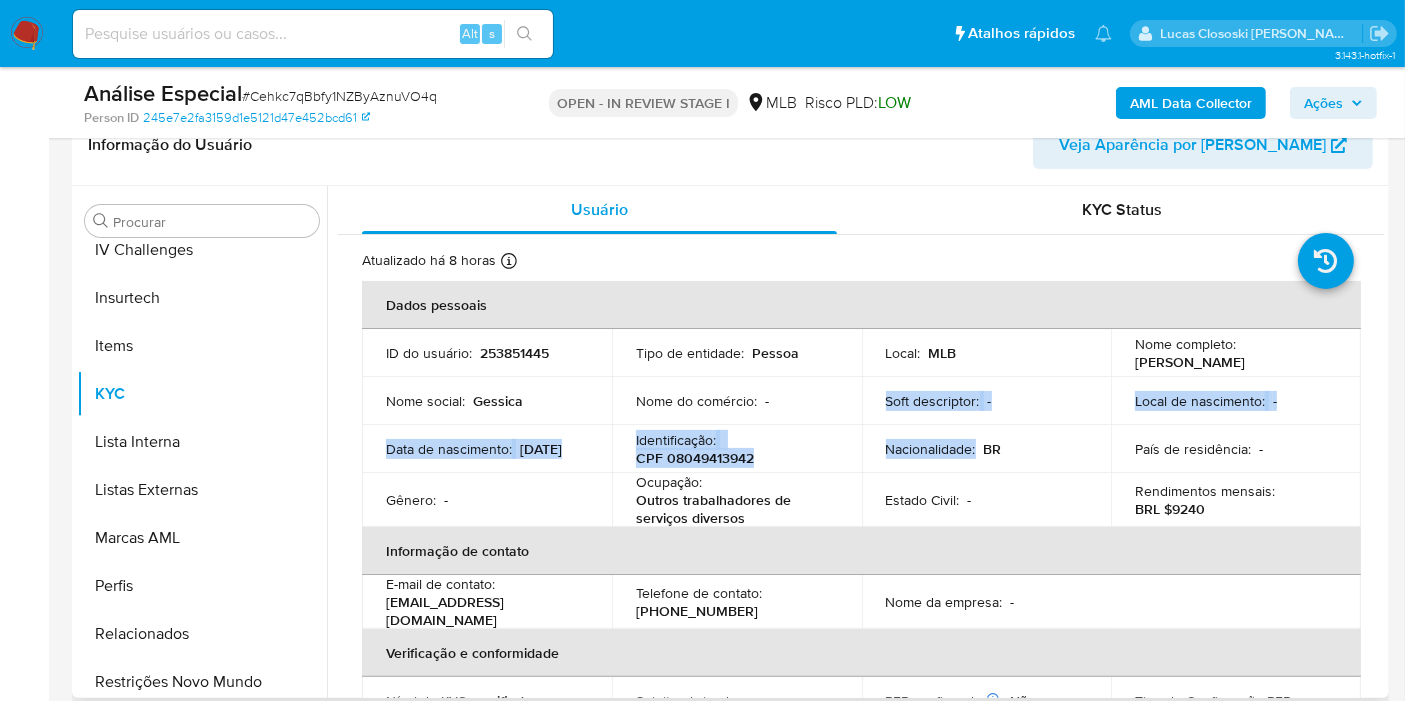 drag, startPoint x: 809, startPoint y: 398, endPoint x: 897, endPoint y: 479, distance: 119.60351 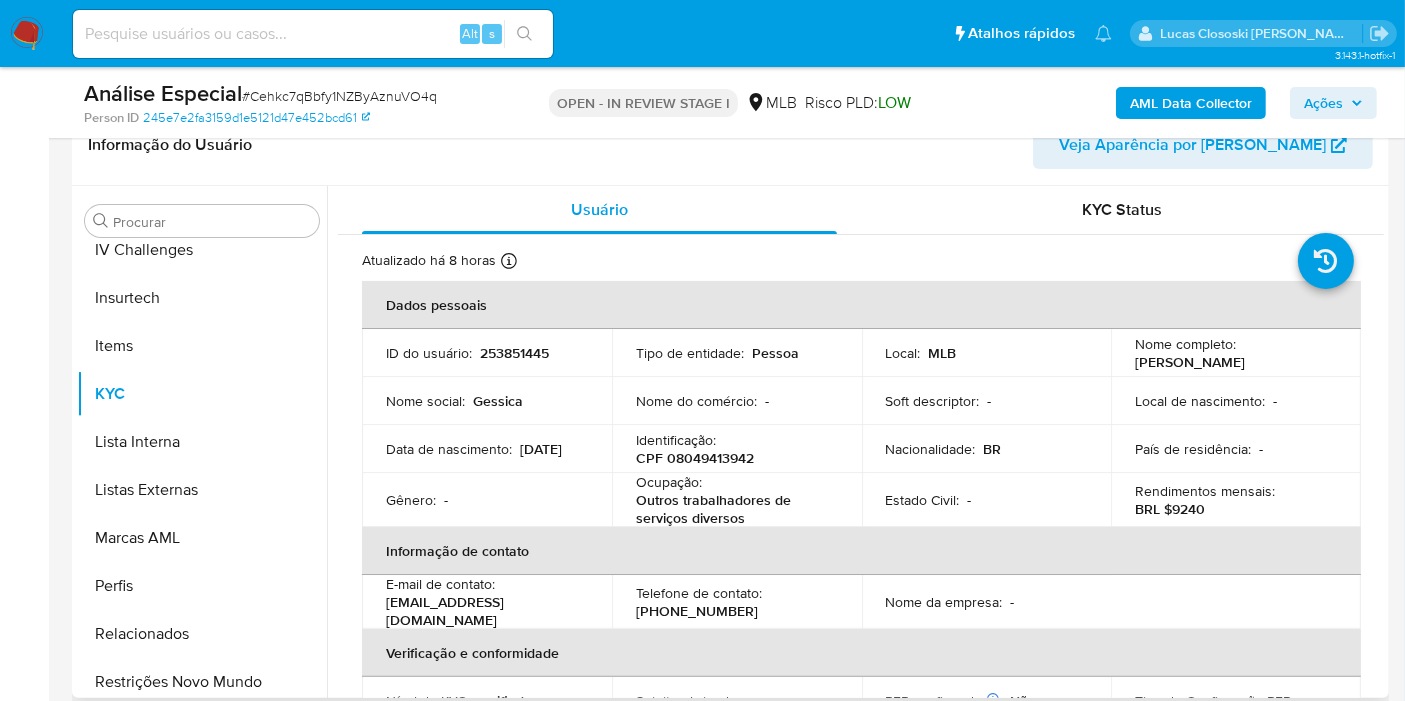 click on "Ocupação :    Outros trabalhadores de serviços diversos" at bounding box center [737, 500] 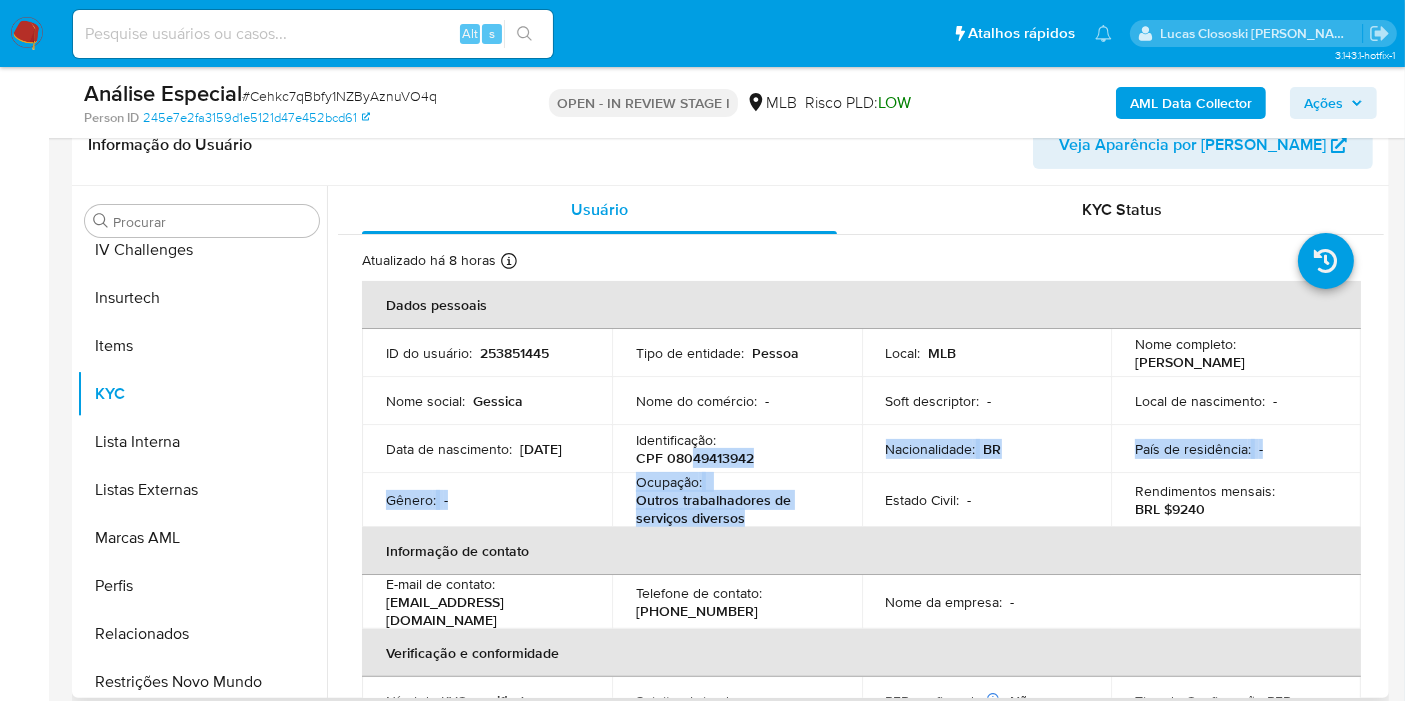 drag, startPoint x: 742, startPoint y: 524, endPoint x: 692, endPoint y: 452, distance: 87.658424 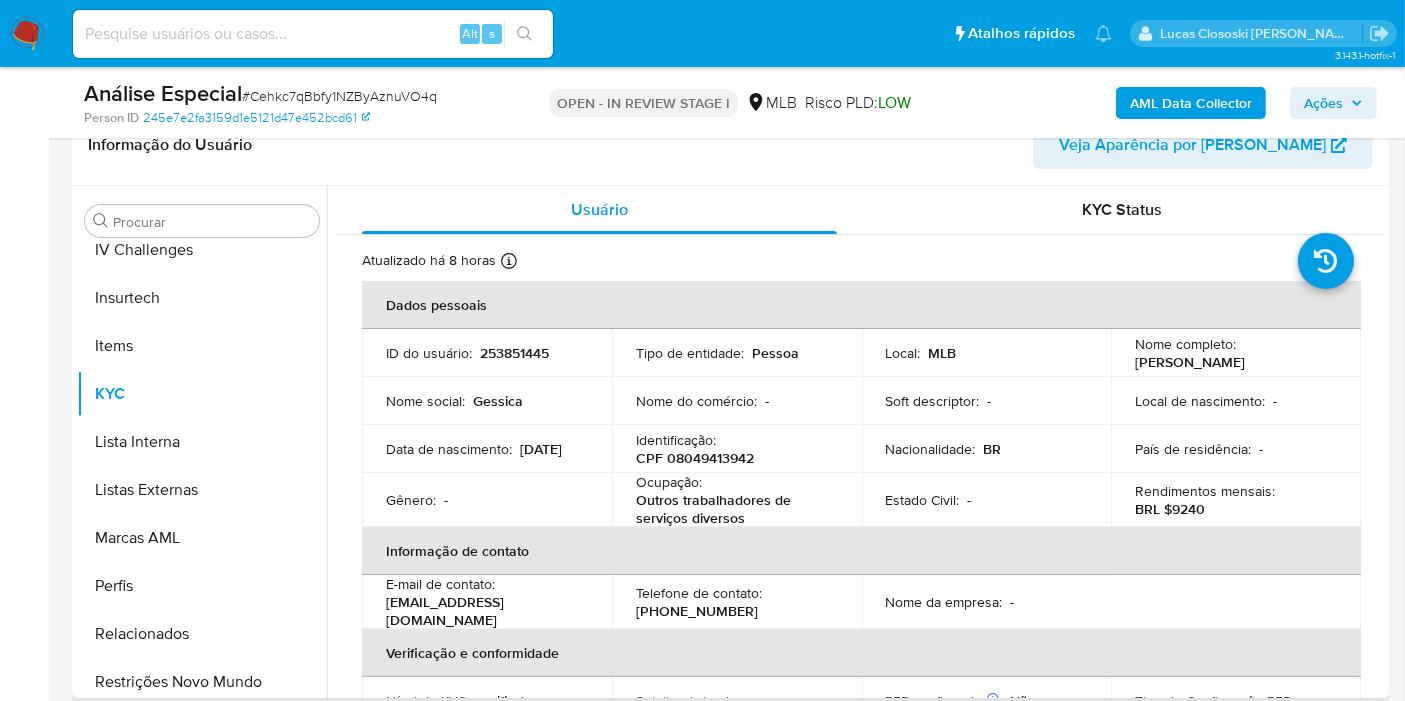 click on "Identificação :    CPF 08049413942" at bounding box center (737, 449) 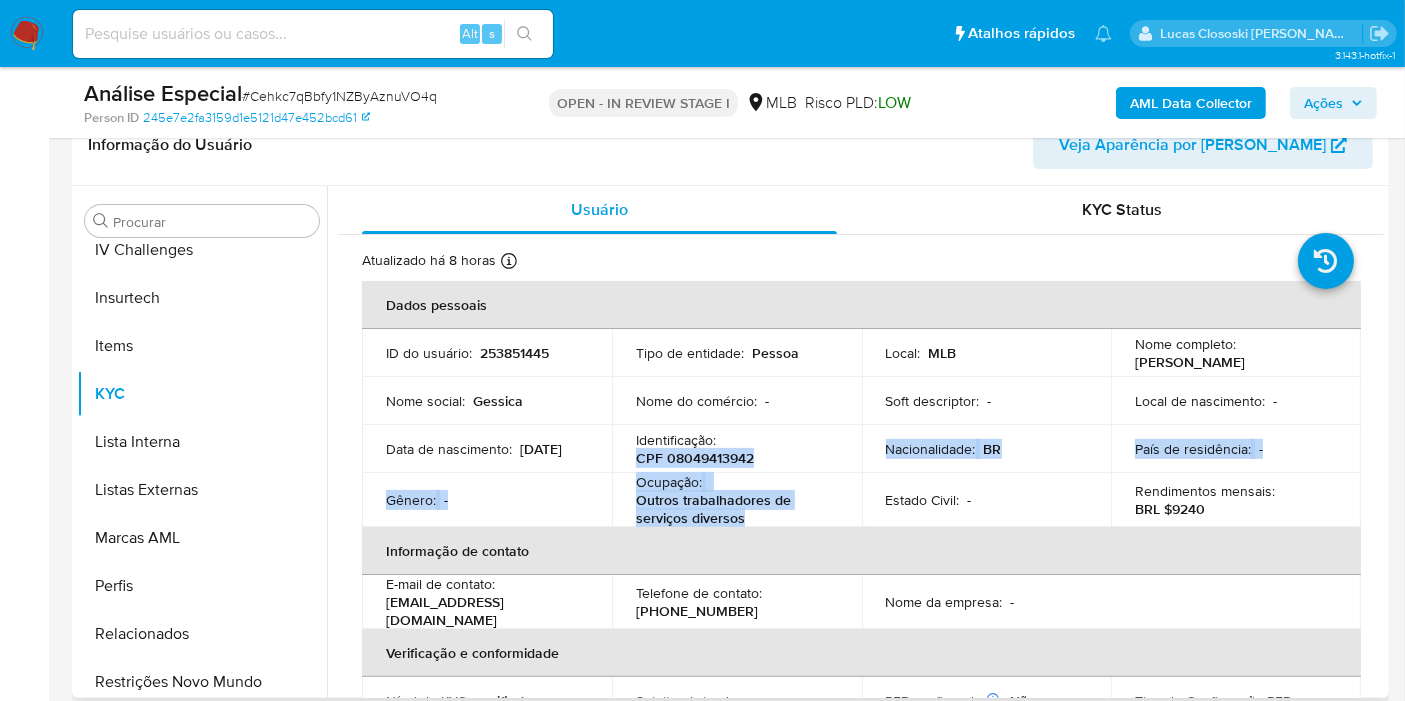 drag, startPoint x: 634, startPoint y: 458, endPoint x: 874, endPoint y: 523, distance: 248.64633 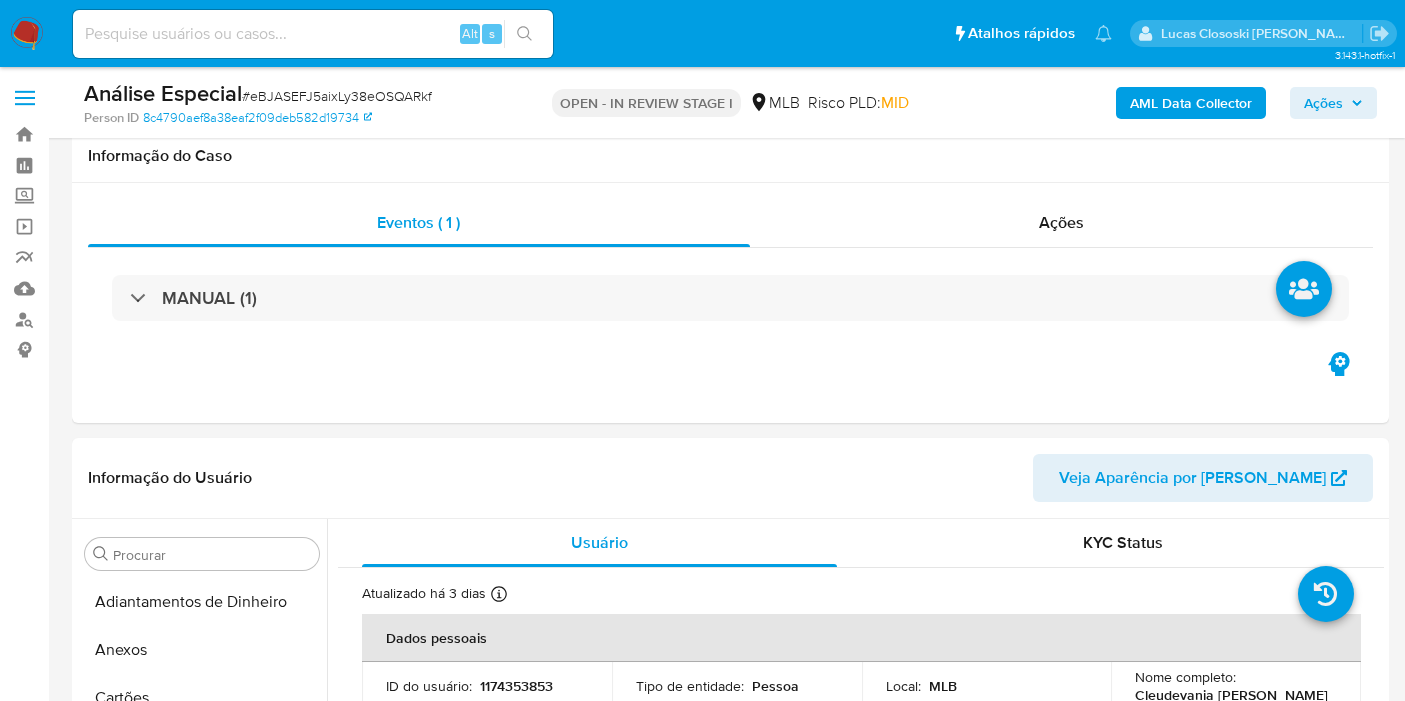 select on "10" 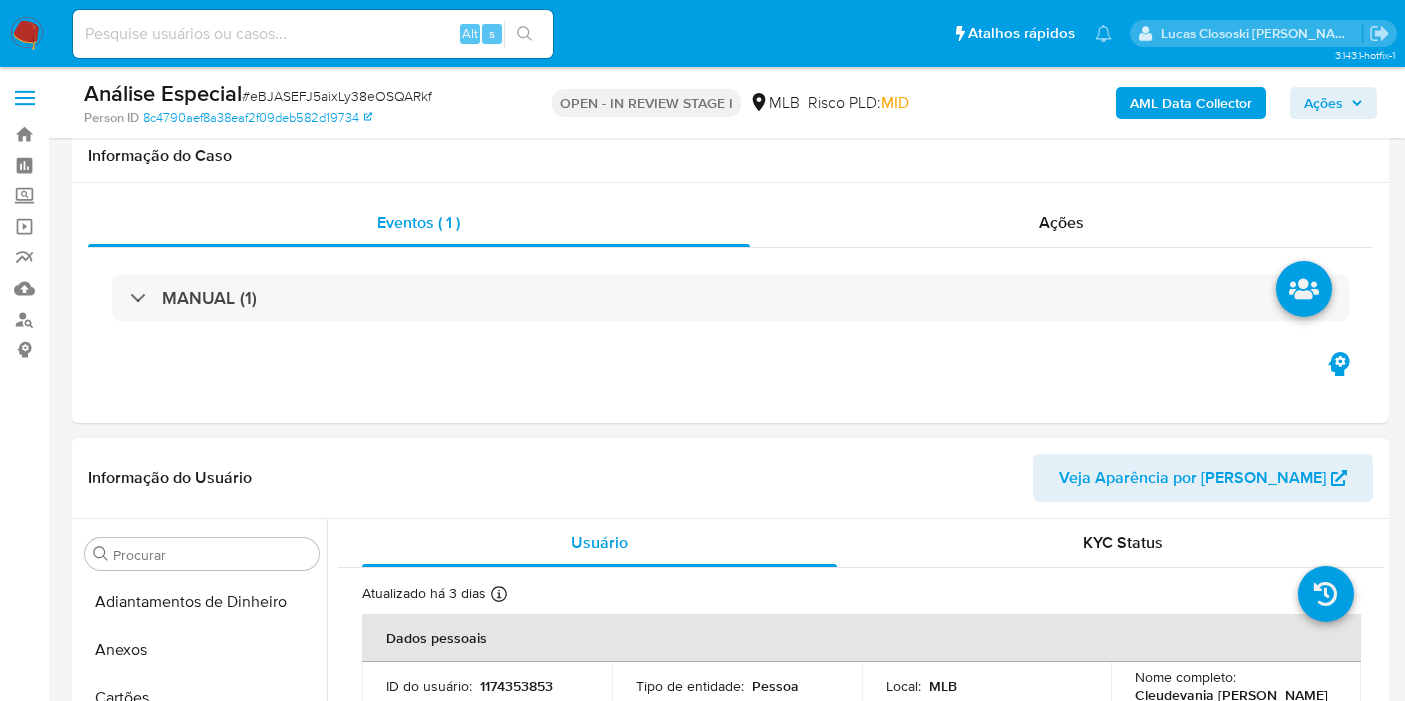 scroll, scrollTop: 555, scrollLeft: 0, axis: vertical 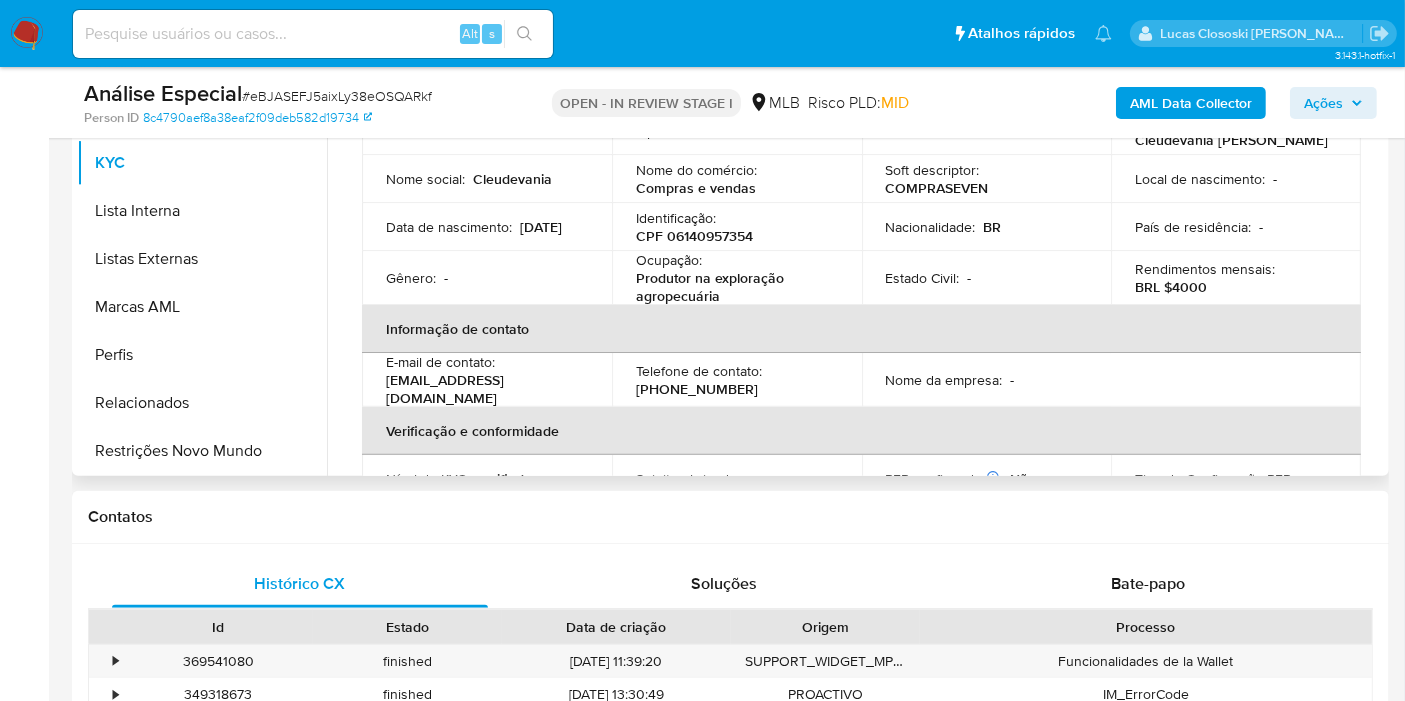click on "CPF 06140957354" at bounding box center (694, 236) 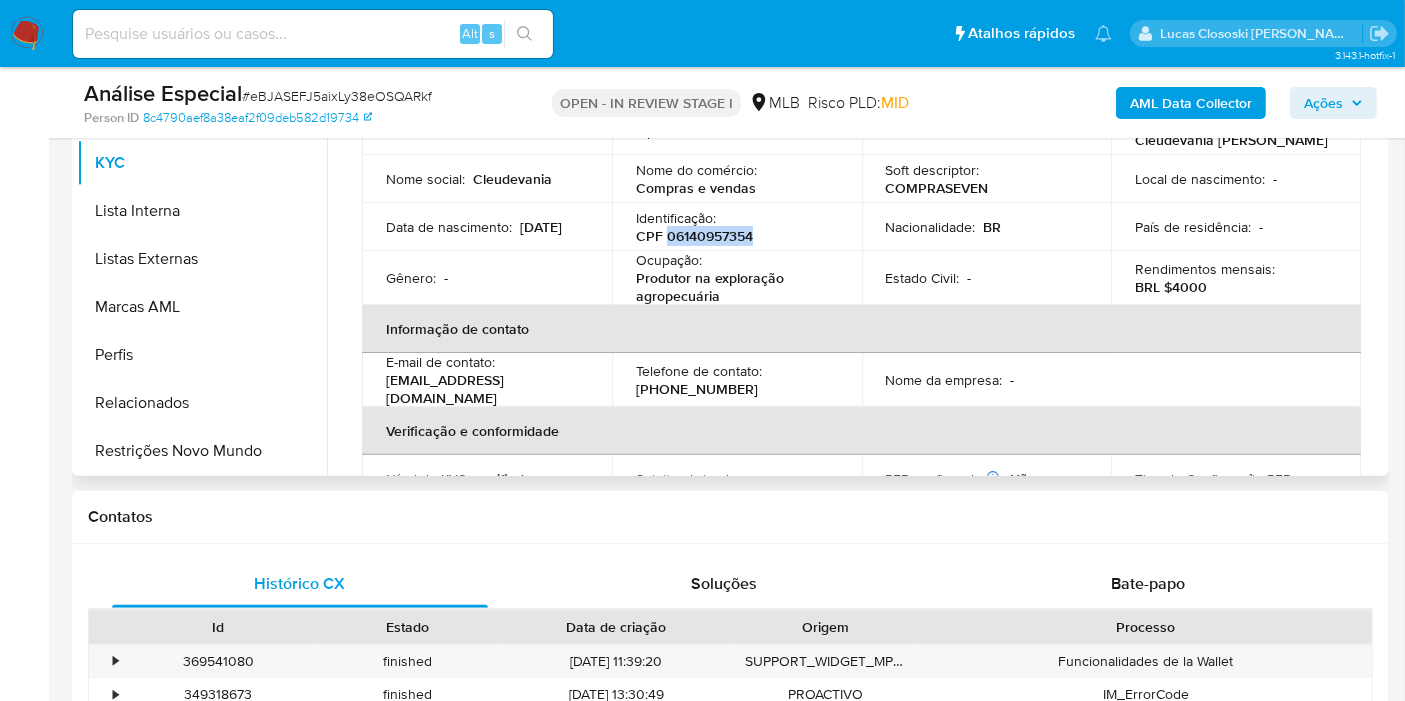 click on "CPF 06140957354" at bounding box center (694, 236) 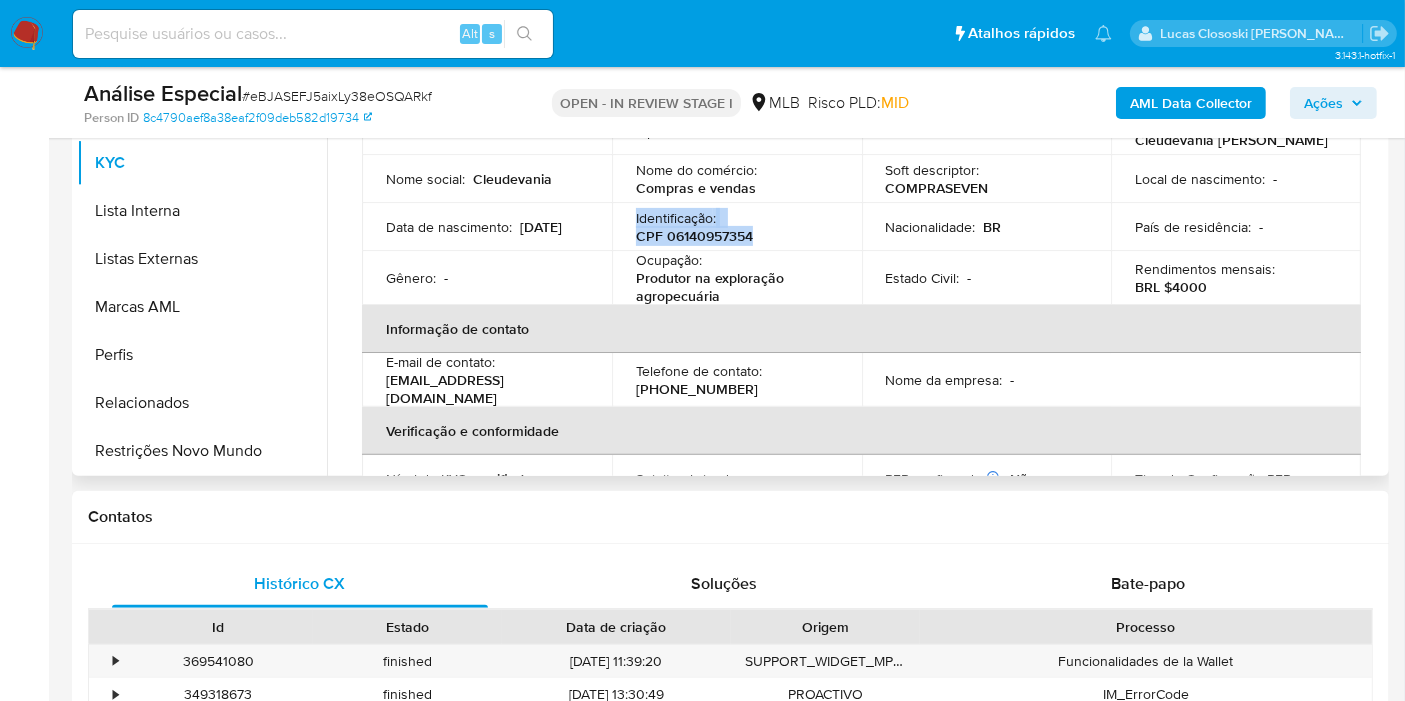 click on "CPF 06140957354" at bounding box center [694, 236] 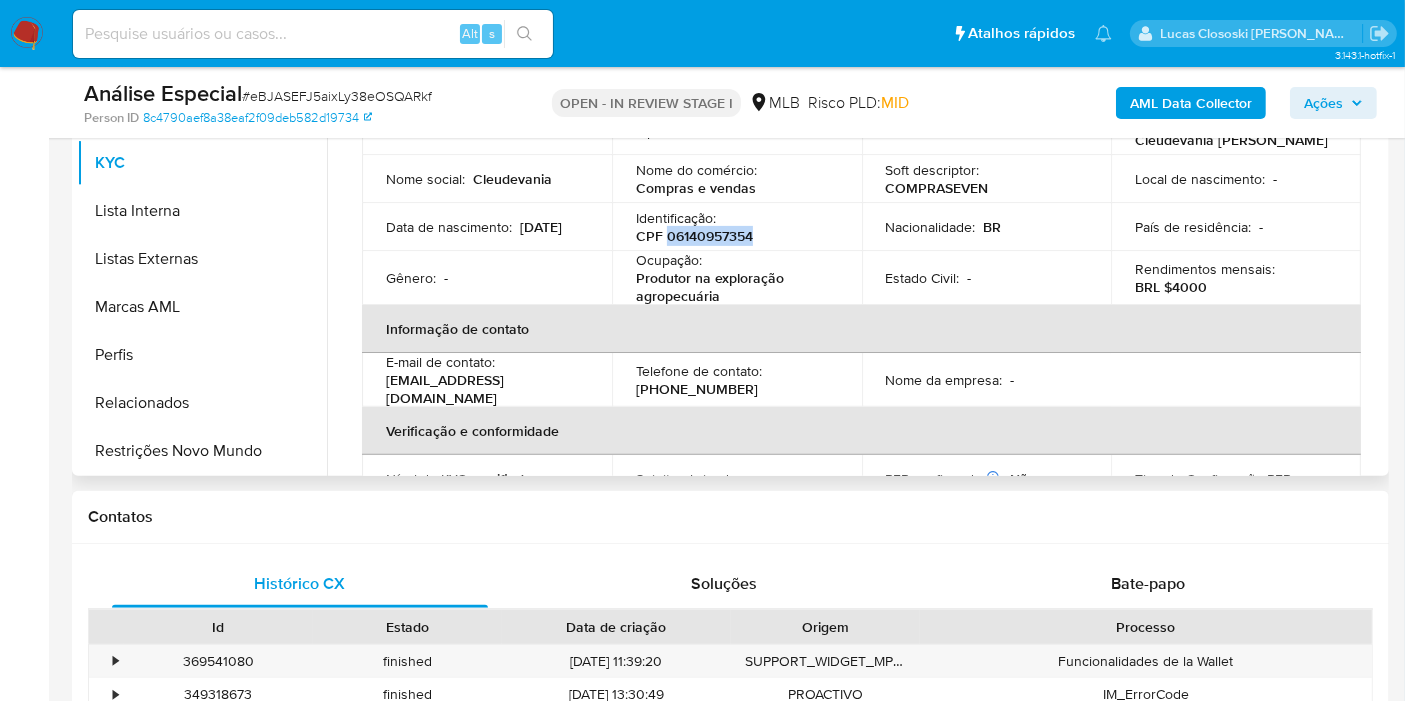 click on "CPF 06140957354" at bounding box center (694, 236) 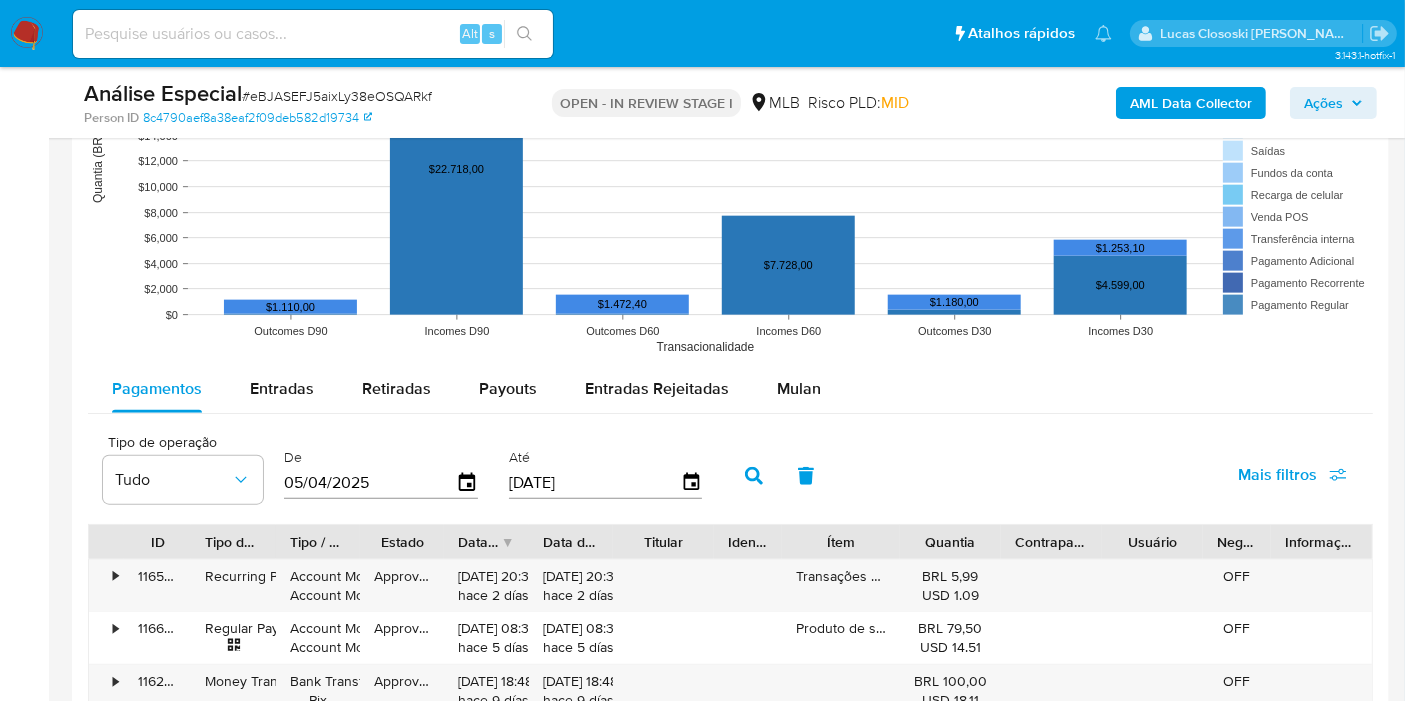 click on "Pagamentos Entradas Retiradas Payouts Entradas Rejeitadas Mulan" at bounding box center [730, 389] 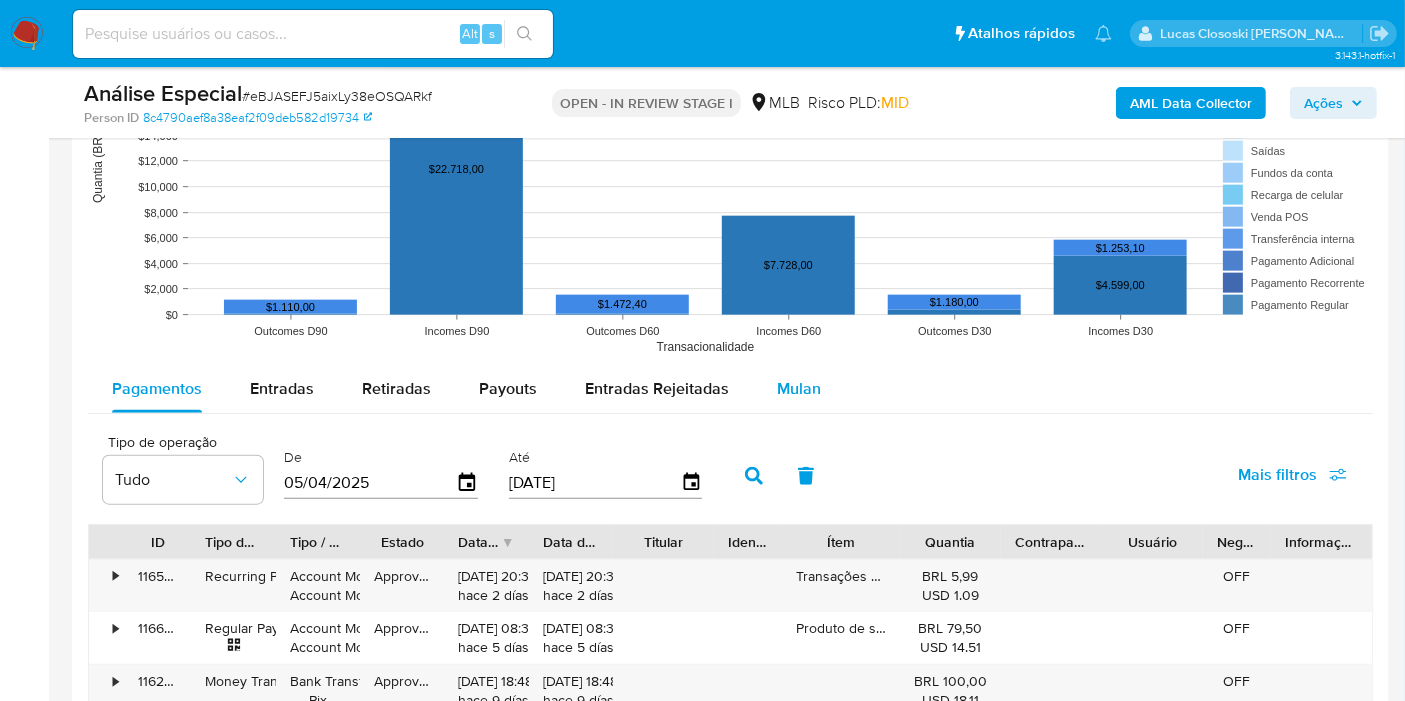 click on "Mulan" at bounding box center (799, 389) 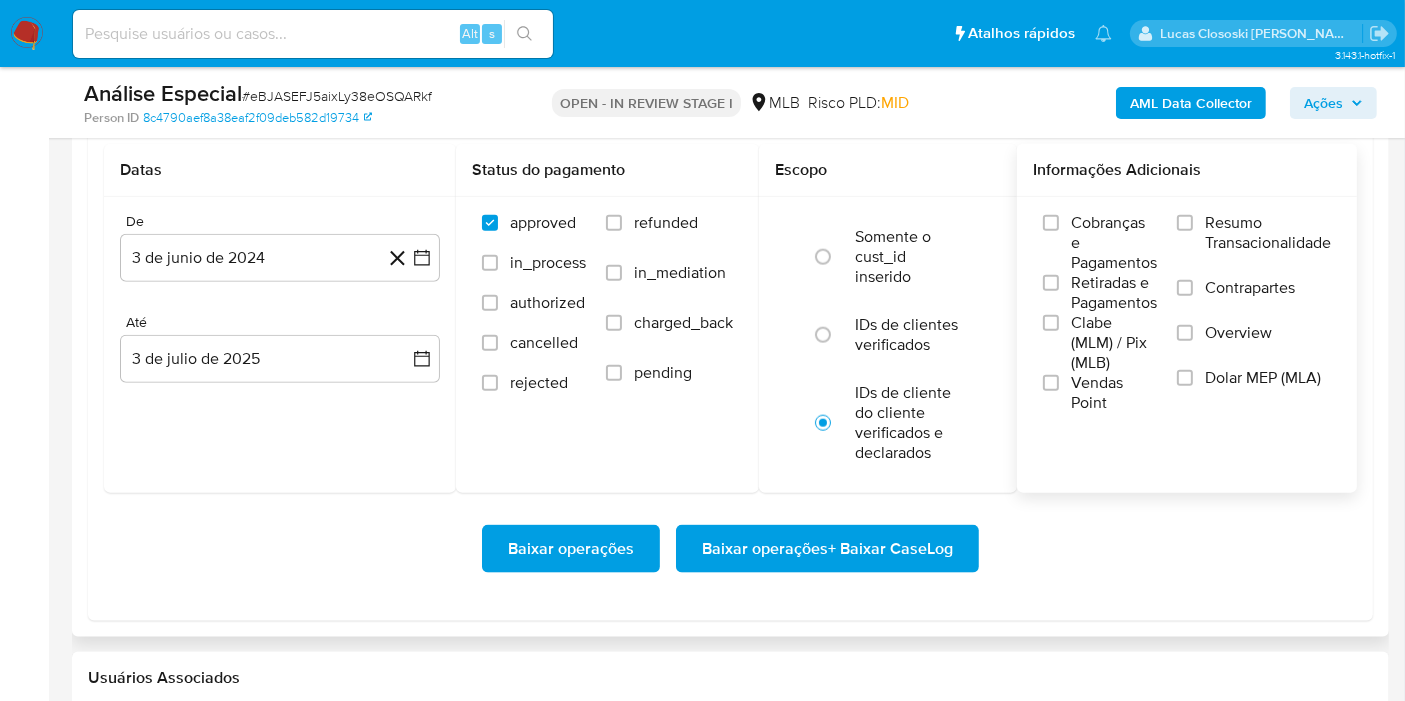scroll, scrollTop: 2333, scrollLeft: 0, axis: vertical 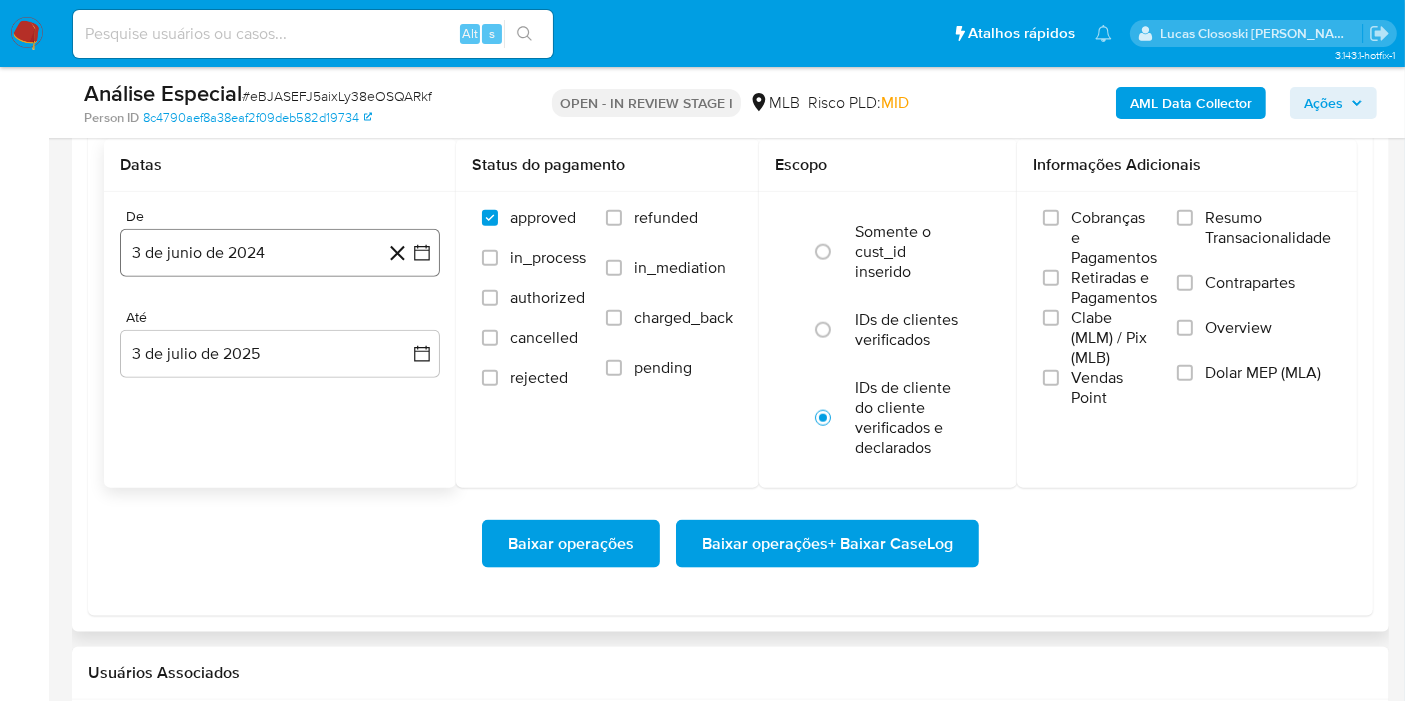 click on "3 de junio de 2024" at bounding box center (280, 253) 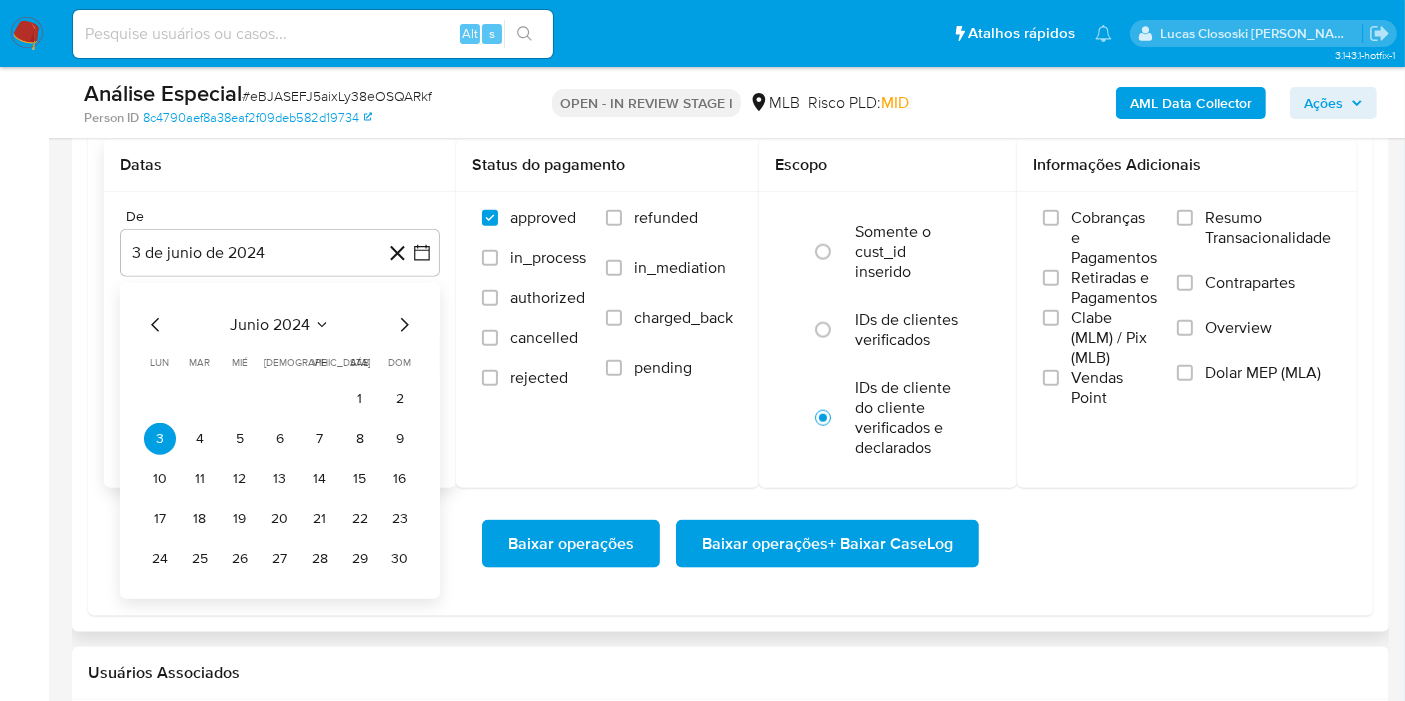 click on "junio 2024" at bounding box center [270, 325] 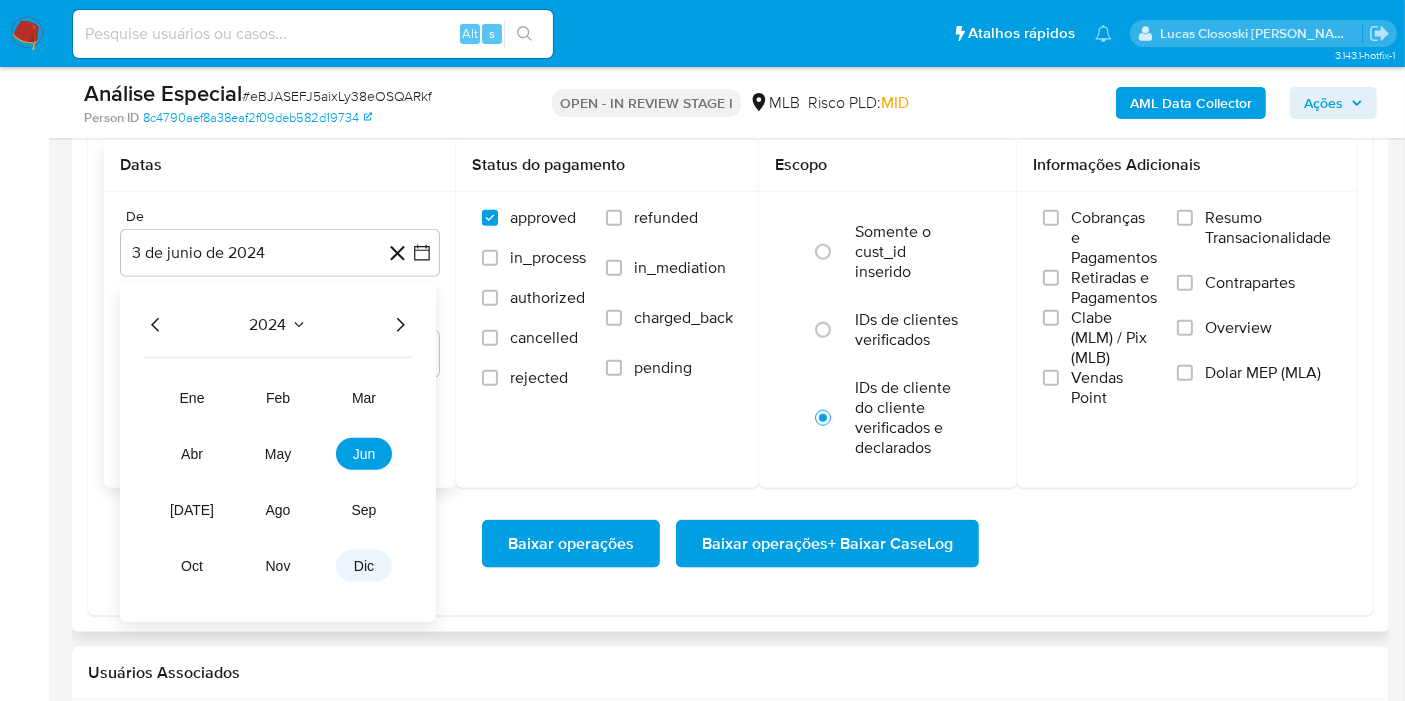 click on "dic" at bounding box center (364, 566) 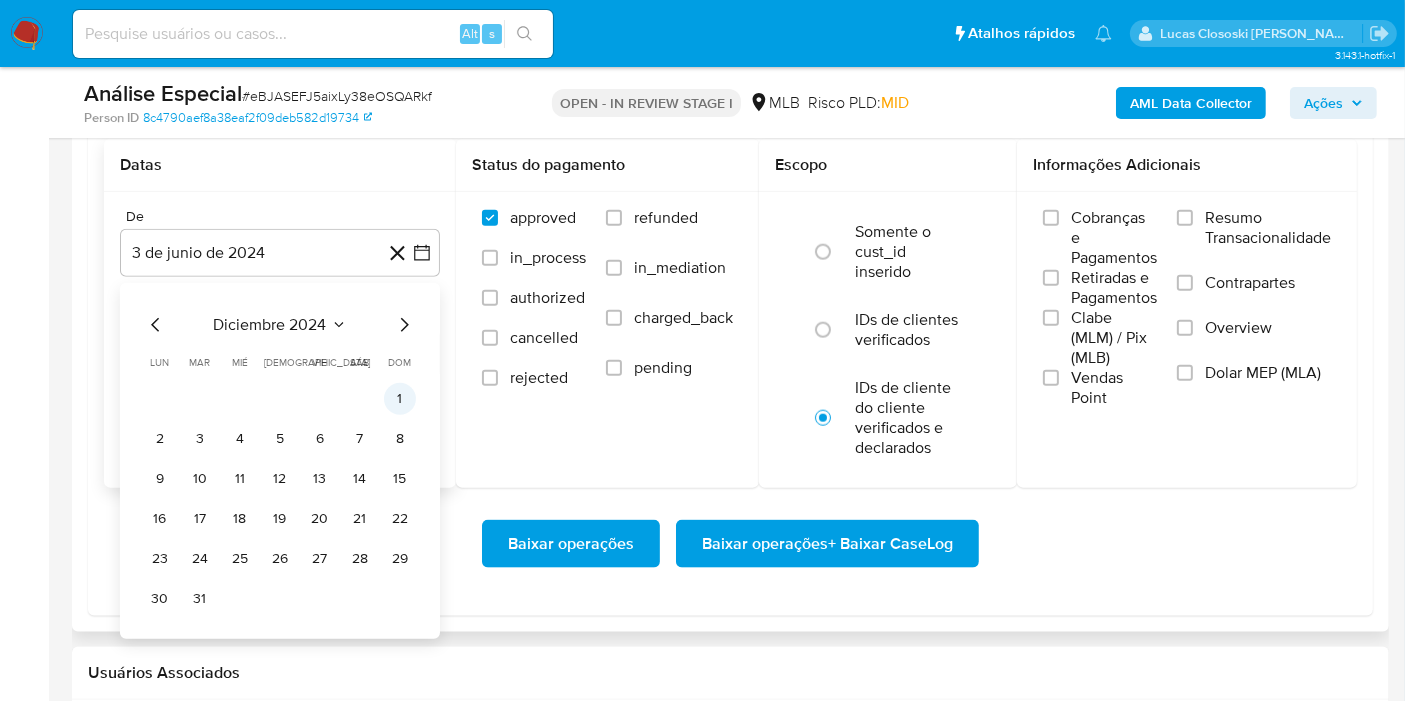 click on "1" at bounding box center [400, 399] 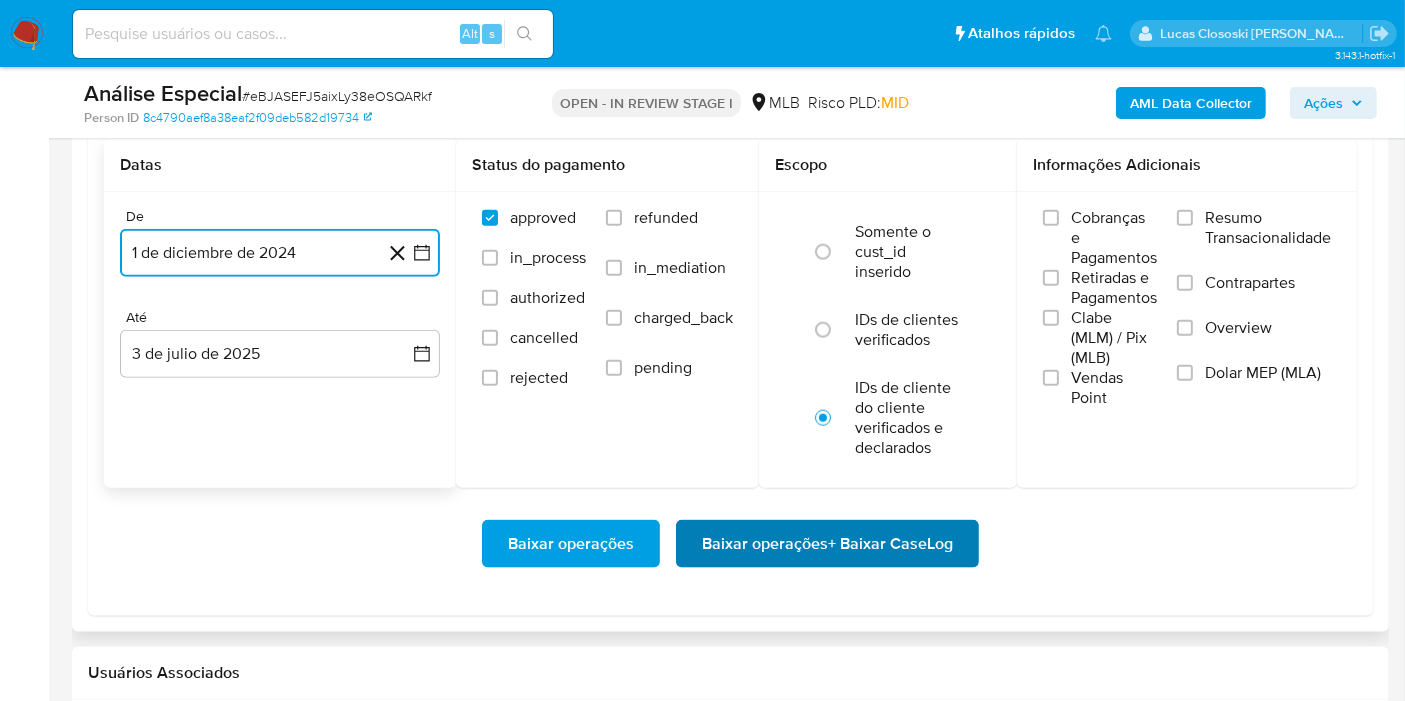 click on "Baixar operações  +   Baixar CaseLog" at bounding box center [827, 544] 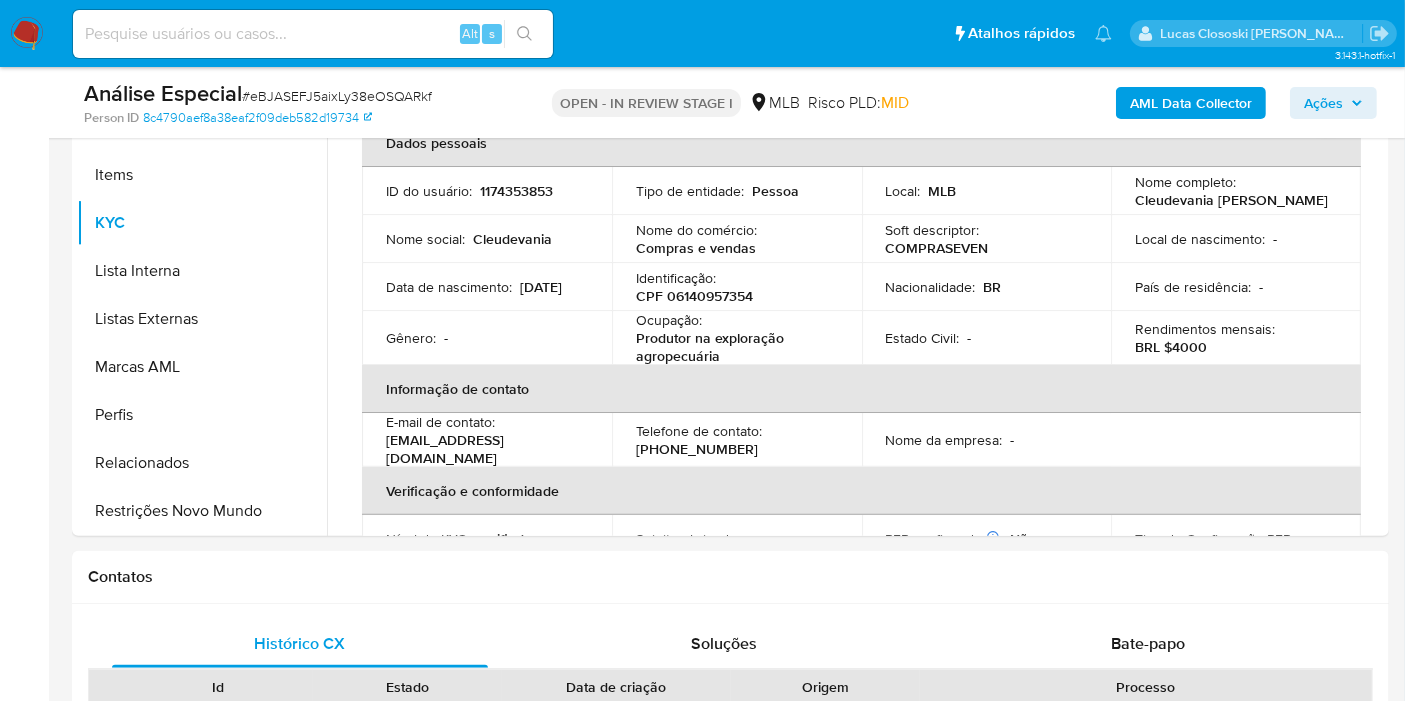 scroll, scrollTop: 333, scrollLeft: 0, axis: vertical 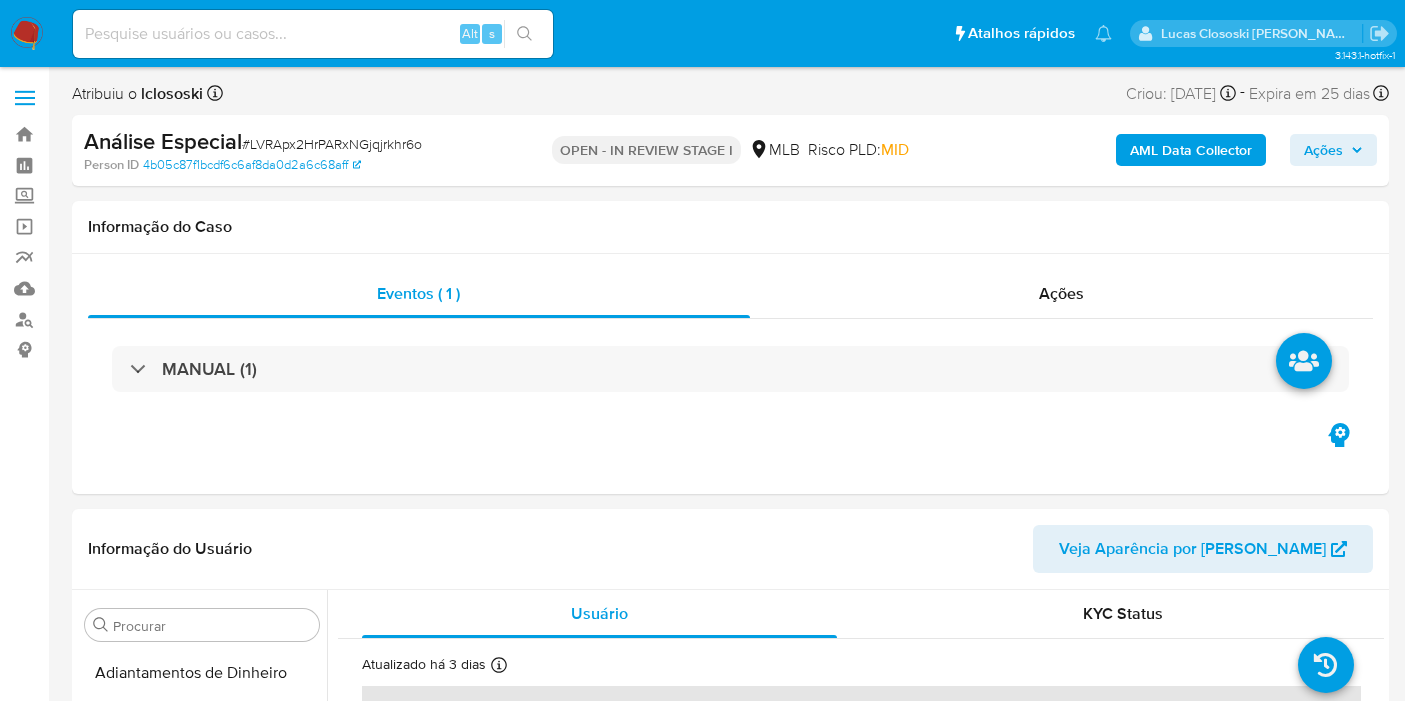 select on "10" 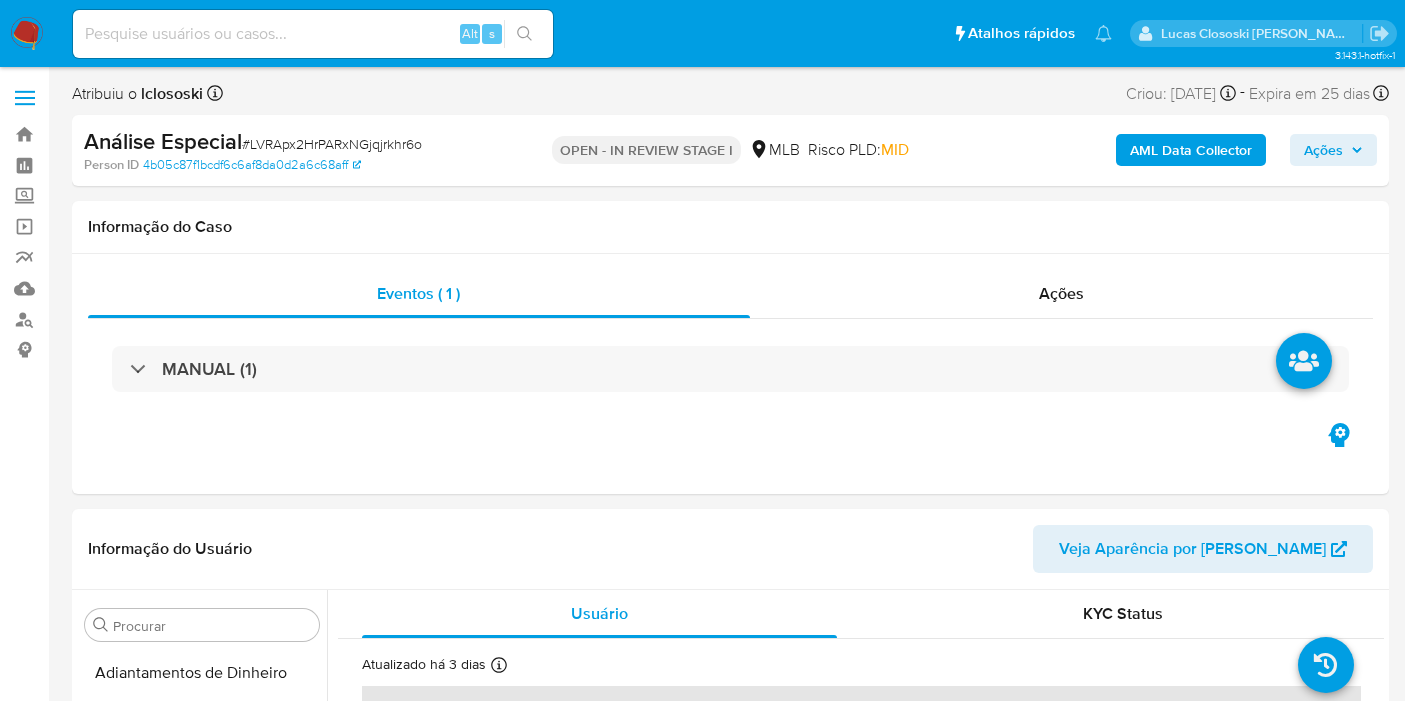 scroll, scrollTop: 0, scrollLeft: 0, axis: both 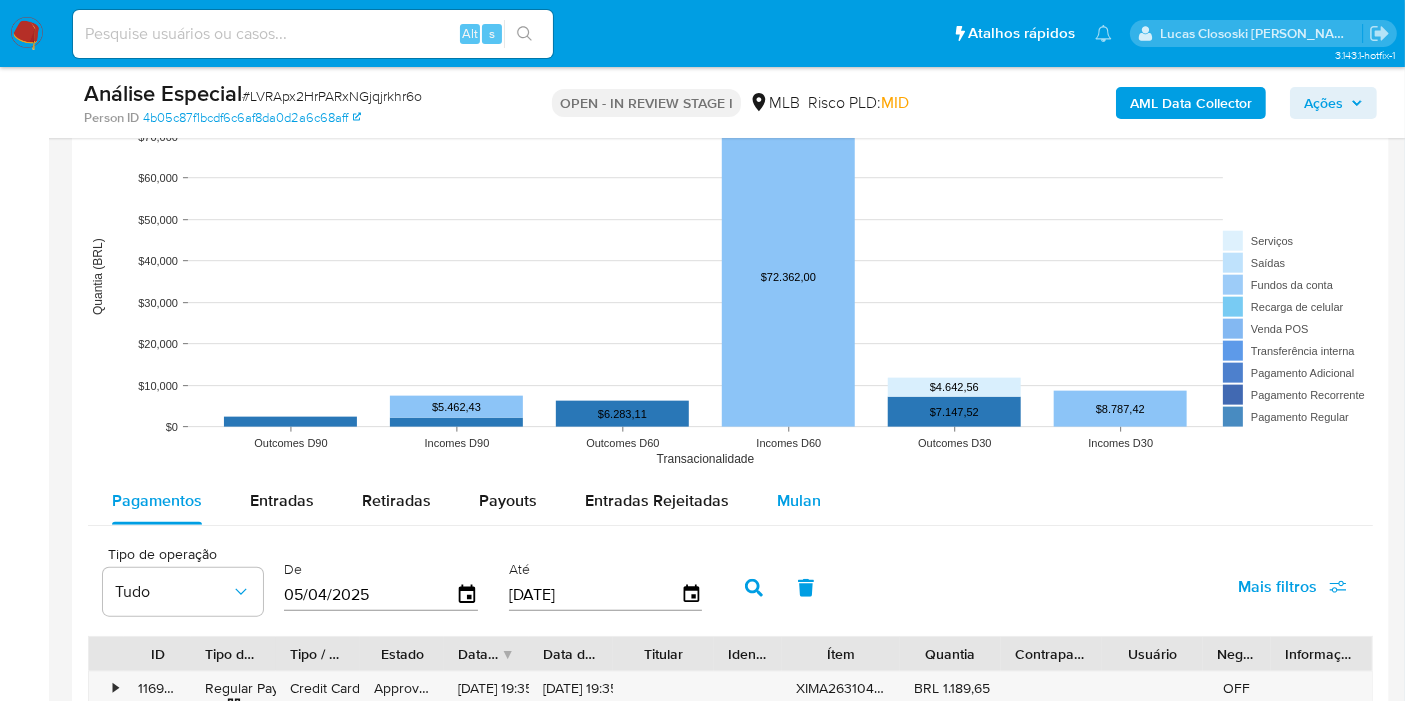 click on "Mulan" at bounding box center [799, 501] 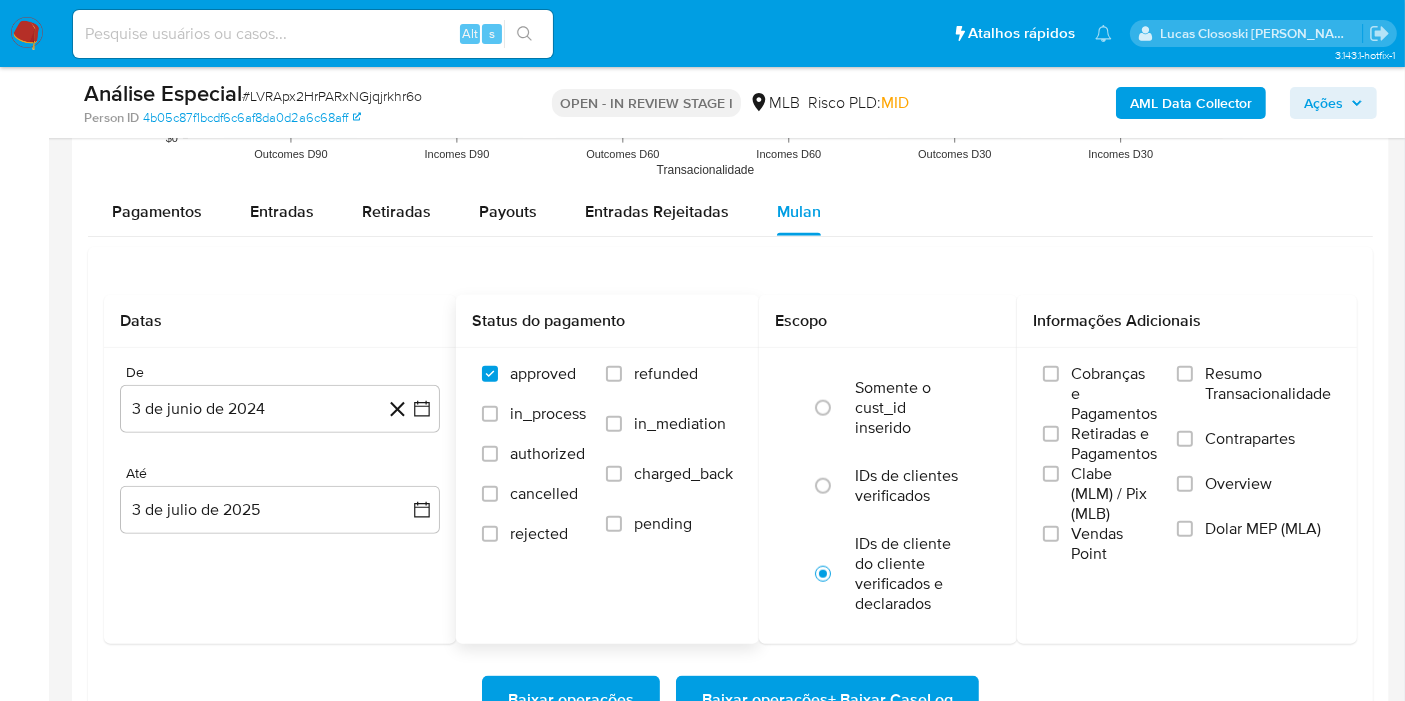 scroll, scrollTop: 2222, scrollLeft: 0, axis: vertical 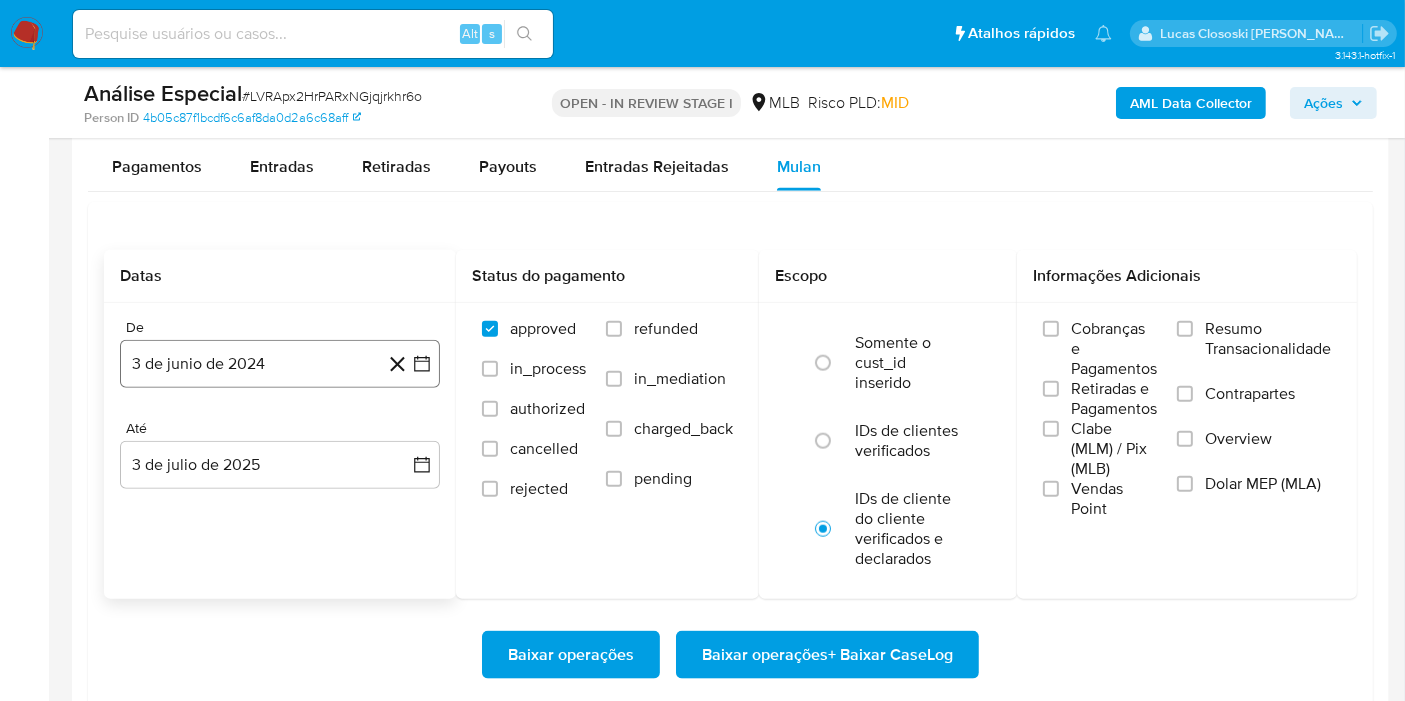 click 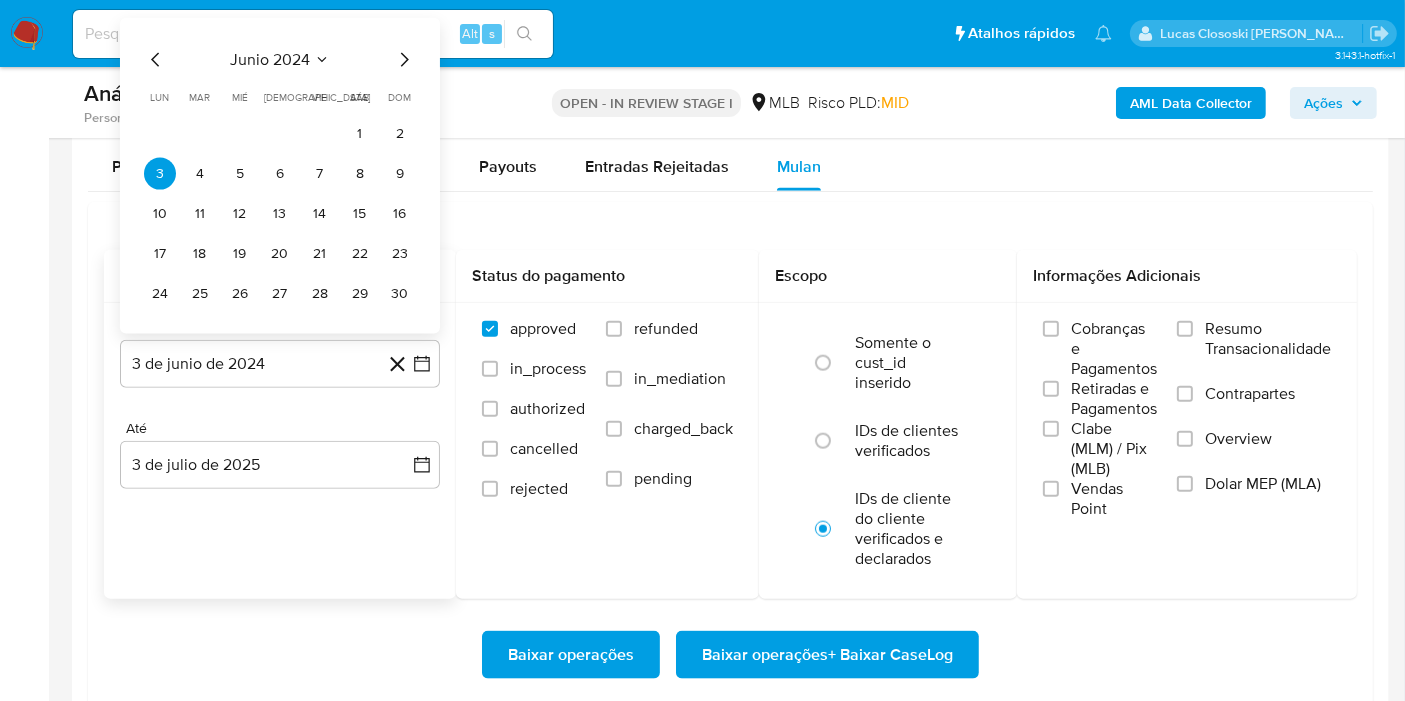 click on "junio 2024" at bounding box center (270, 60) 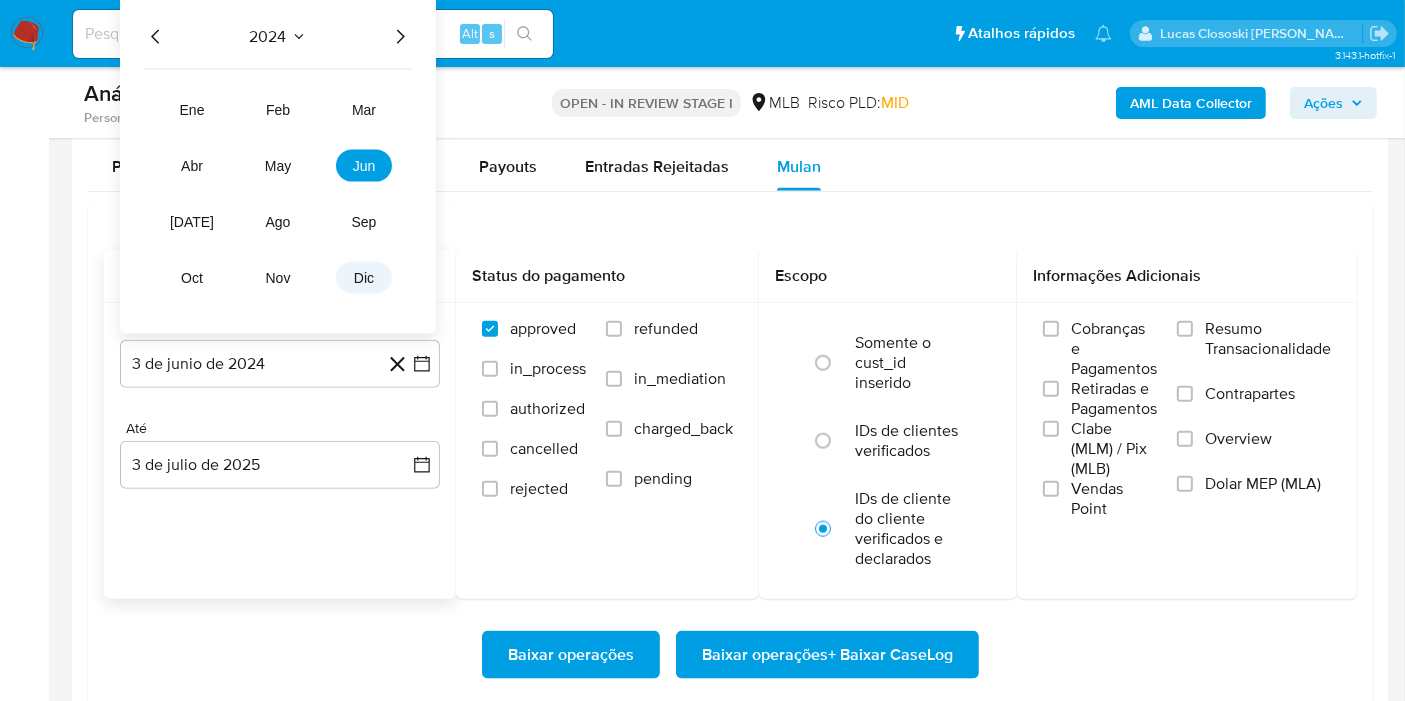 click on "dic" at bounding box center (364, 278) 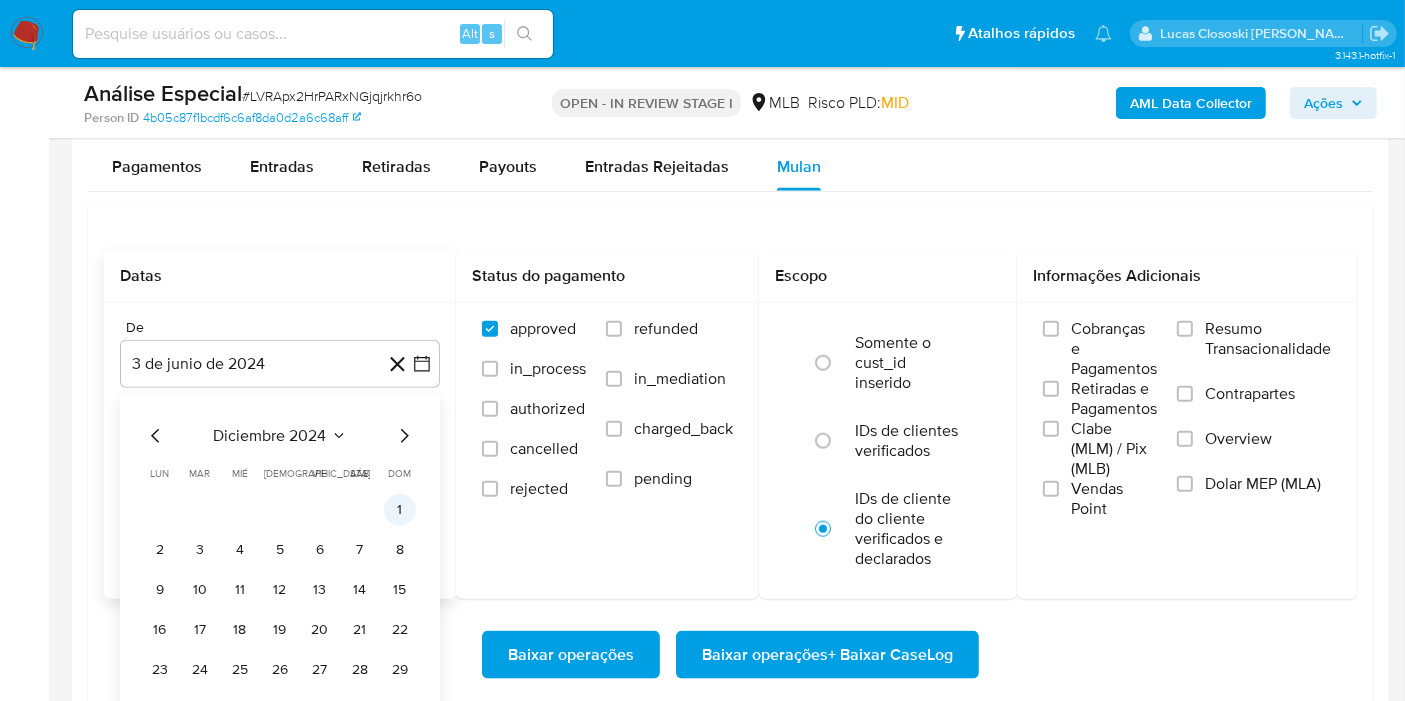 click on "1" at bounding box center (400, 510) 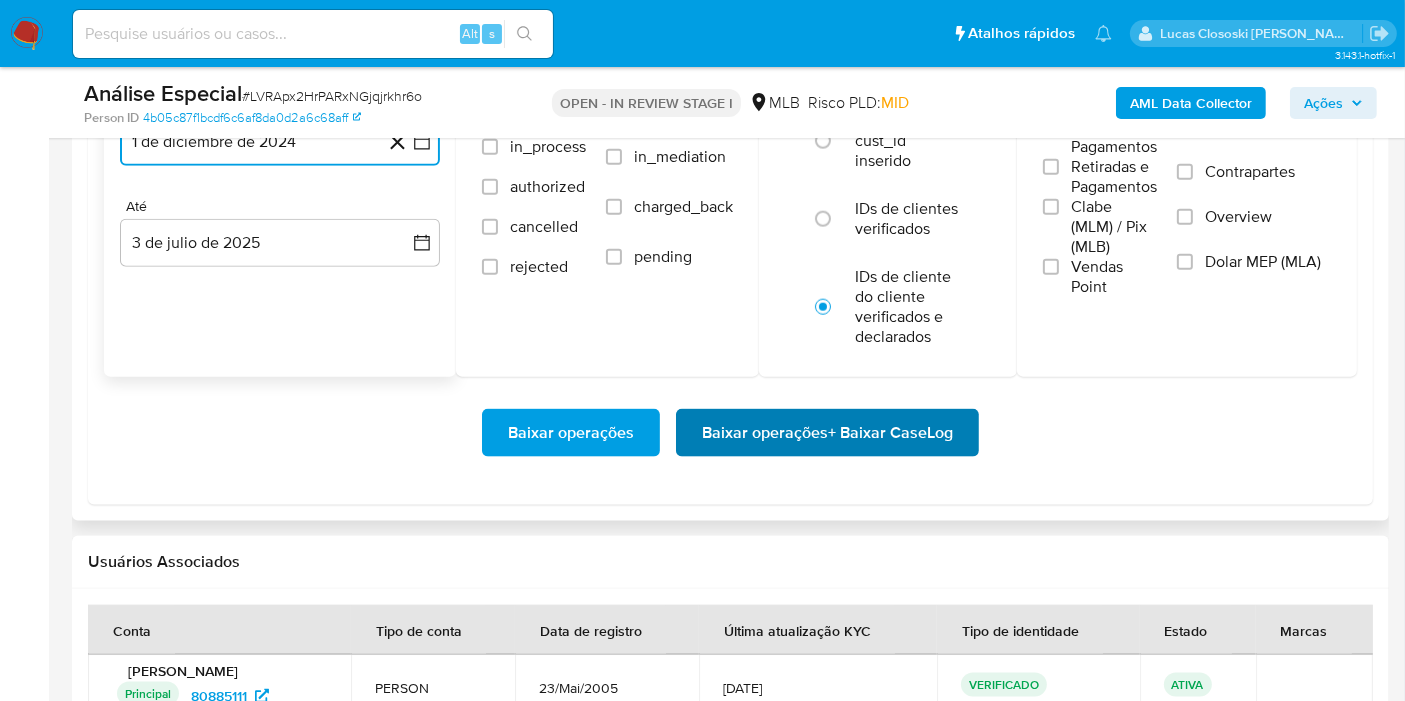 click on "Baixar operações  +   Baixar CaseLog" at bounding box center [827, 433] 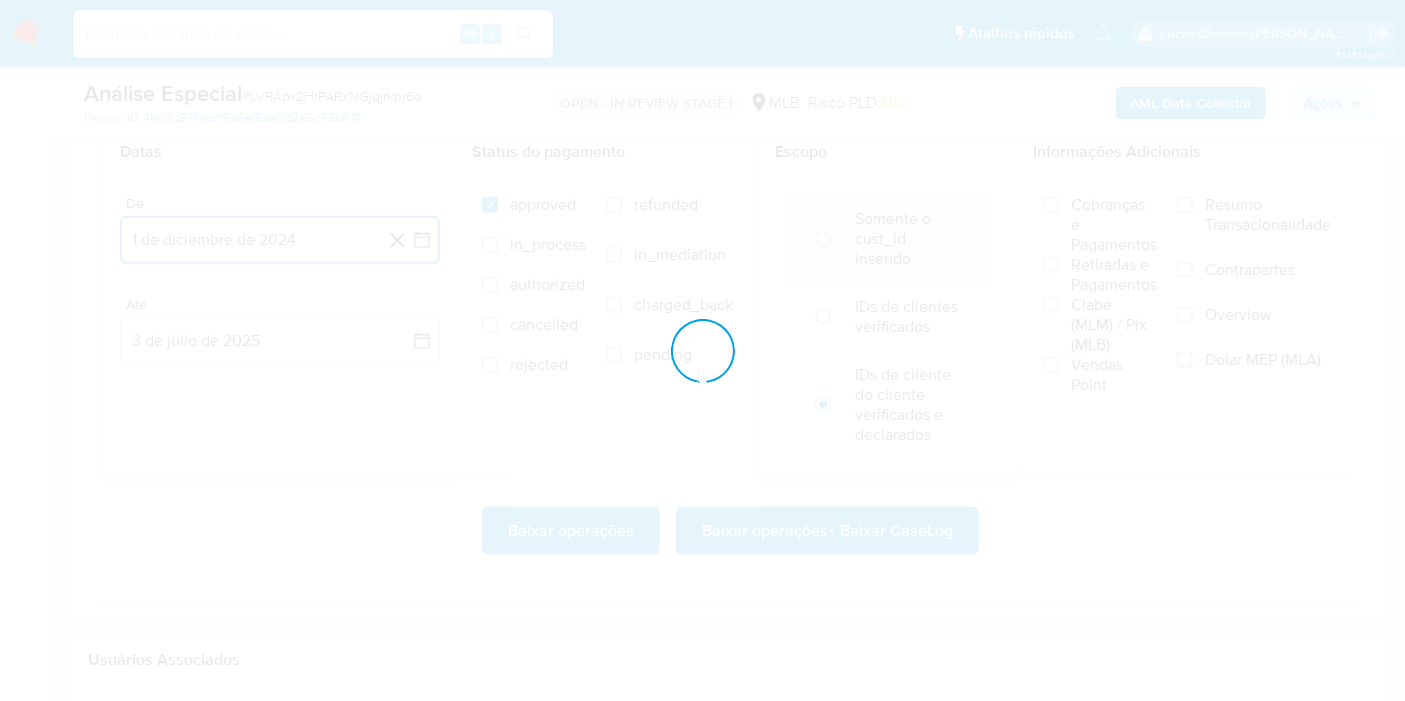 scroll, scrollTop: 2222, scrollLeft: 0, axis: vertical 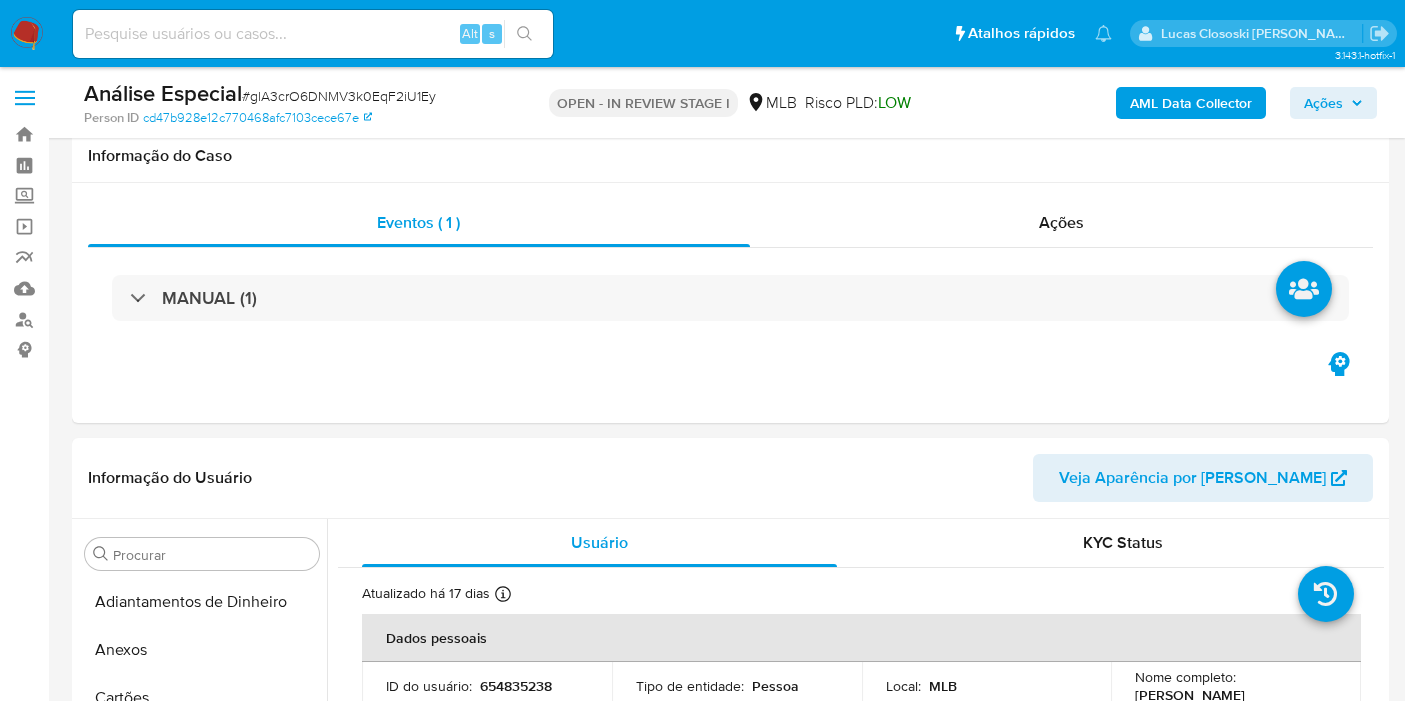 select on "10" 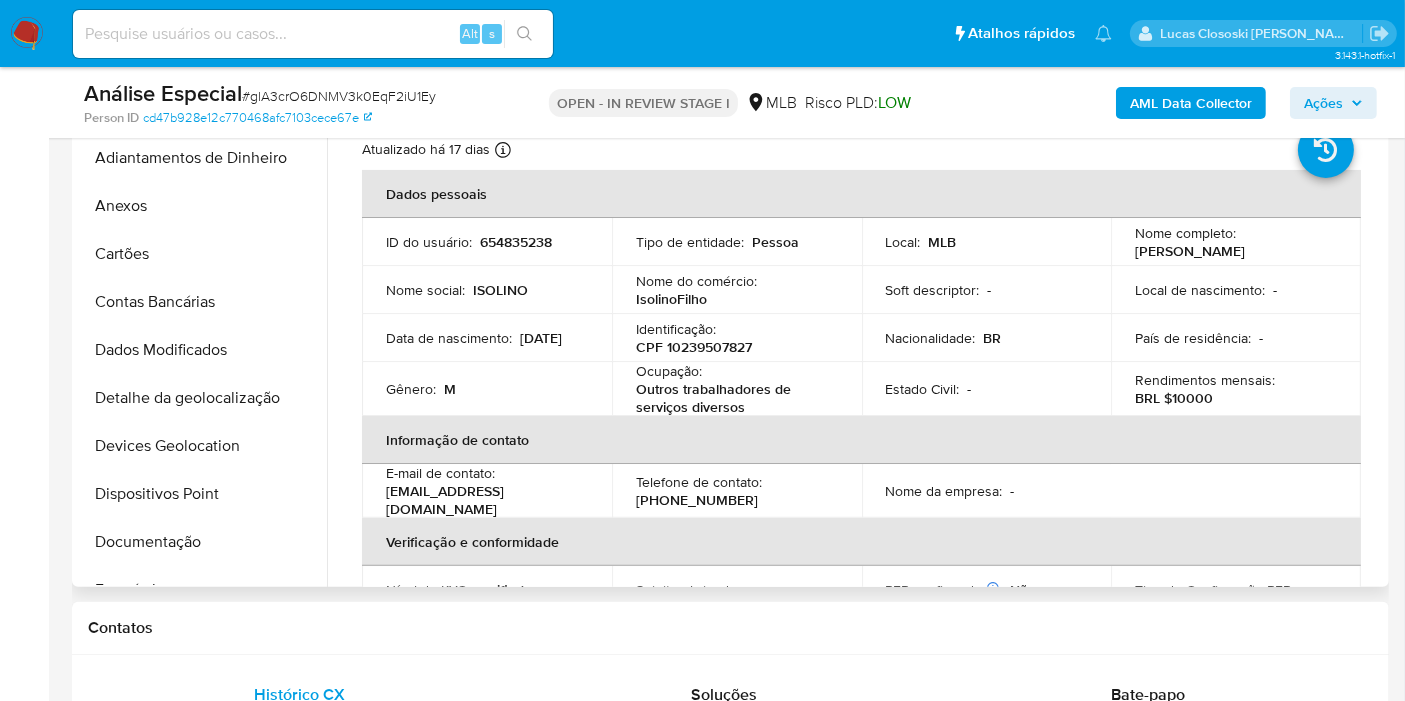 scroll, scrollTop: 333, scrollLeft: 0, axis: vertical 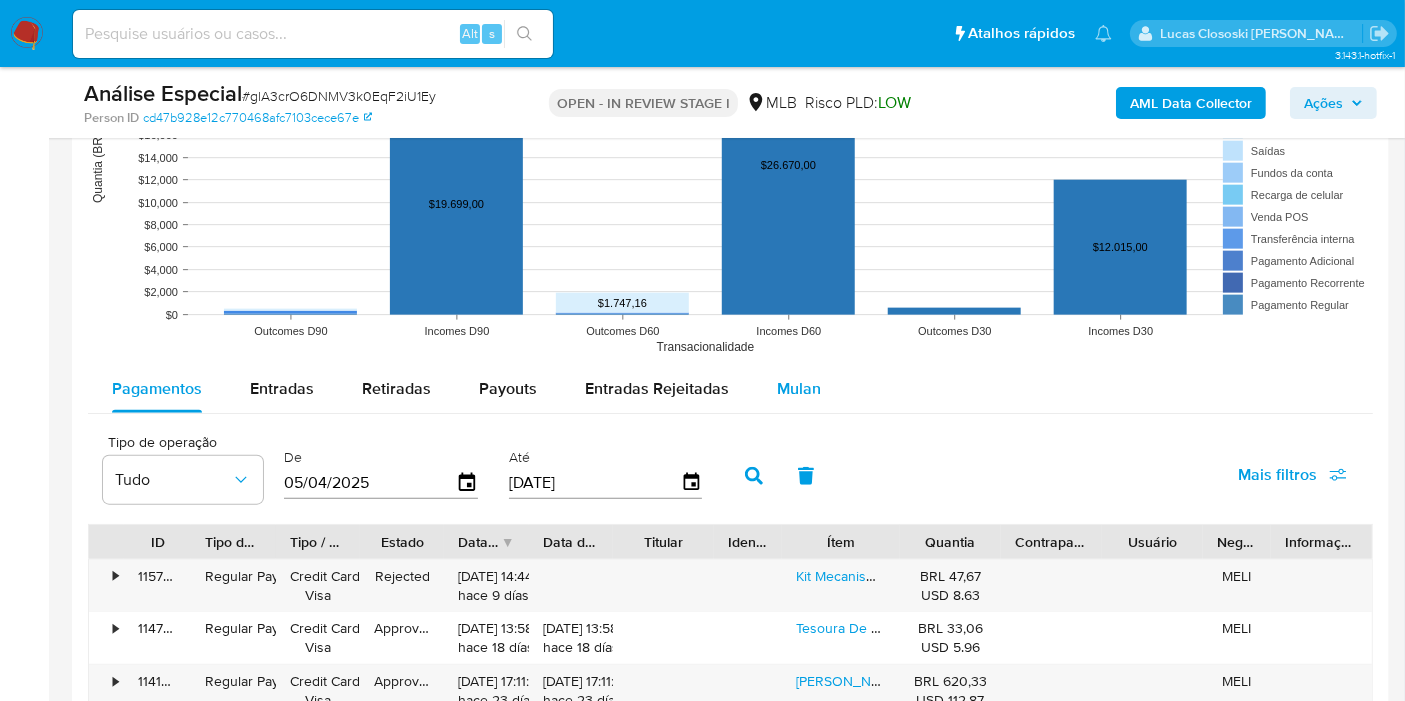 click on "Mulan" at bounding box center [799, 388] 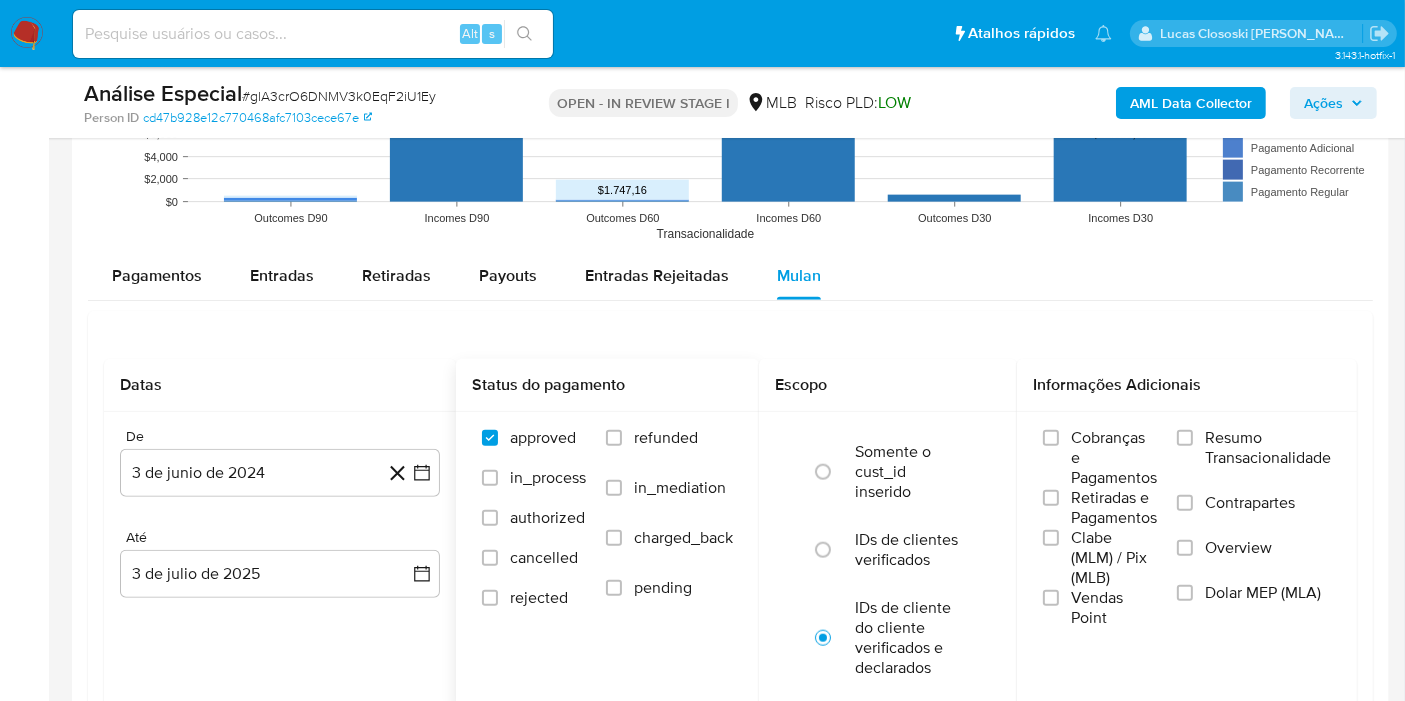 scroll, scrollTop: 2222, scrollLeft: 0, axis: vertical 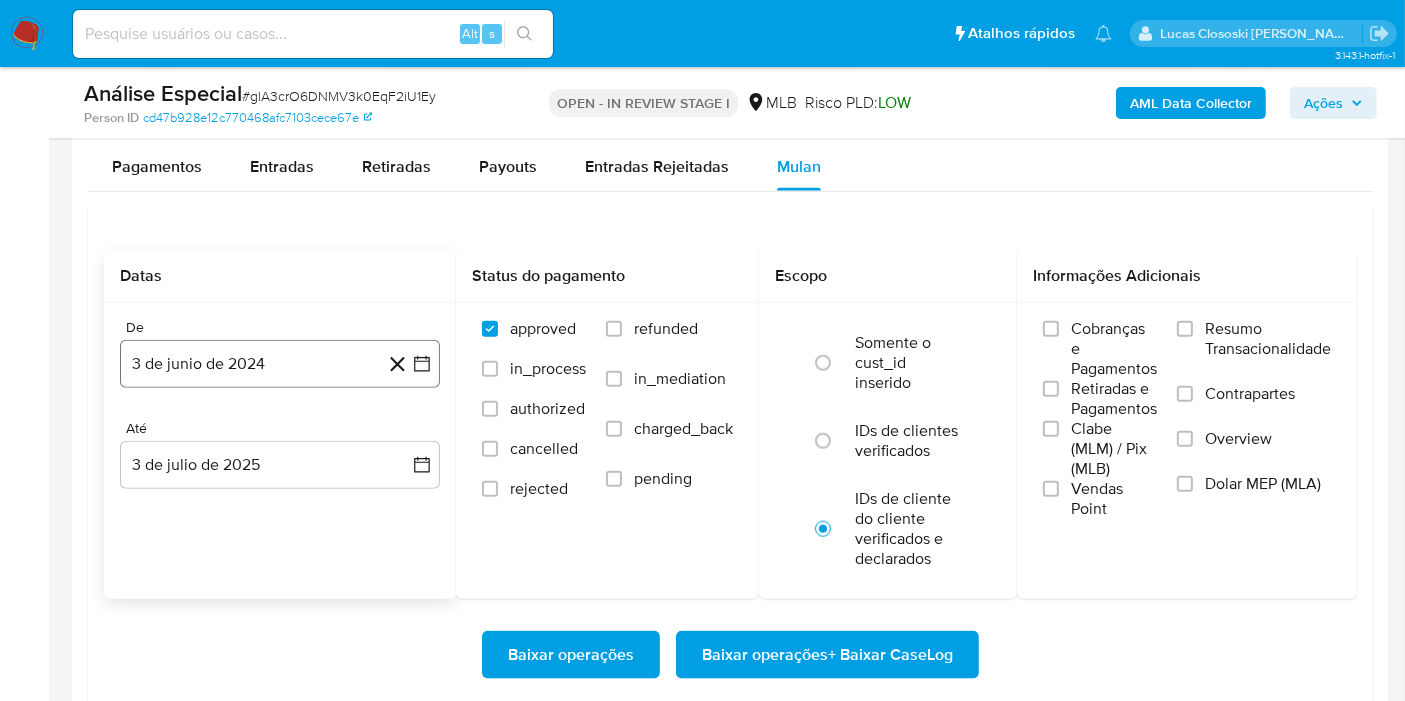 click on "3 de junio de 2024" at bounding box center (280, 364) 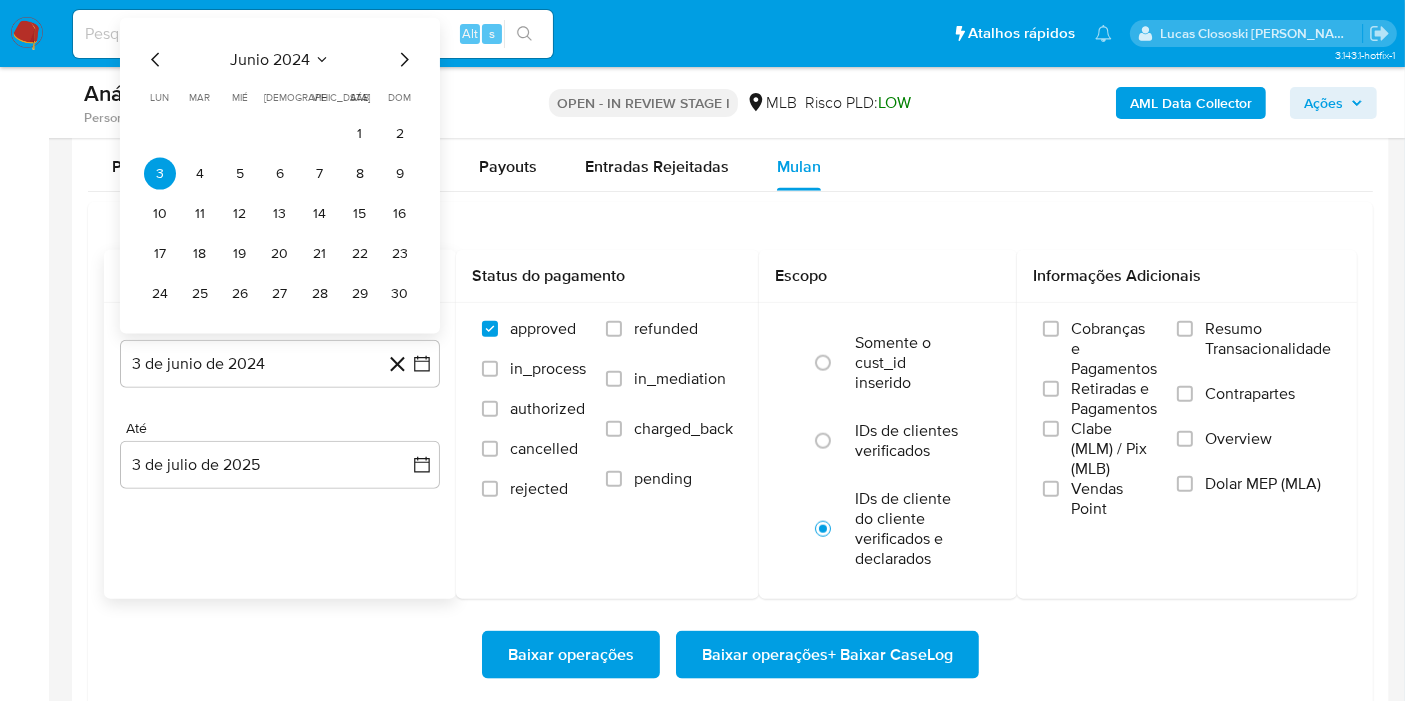 click on "junio 2024" at bounding box center [270, 60] 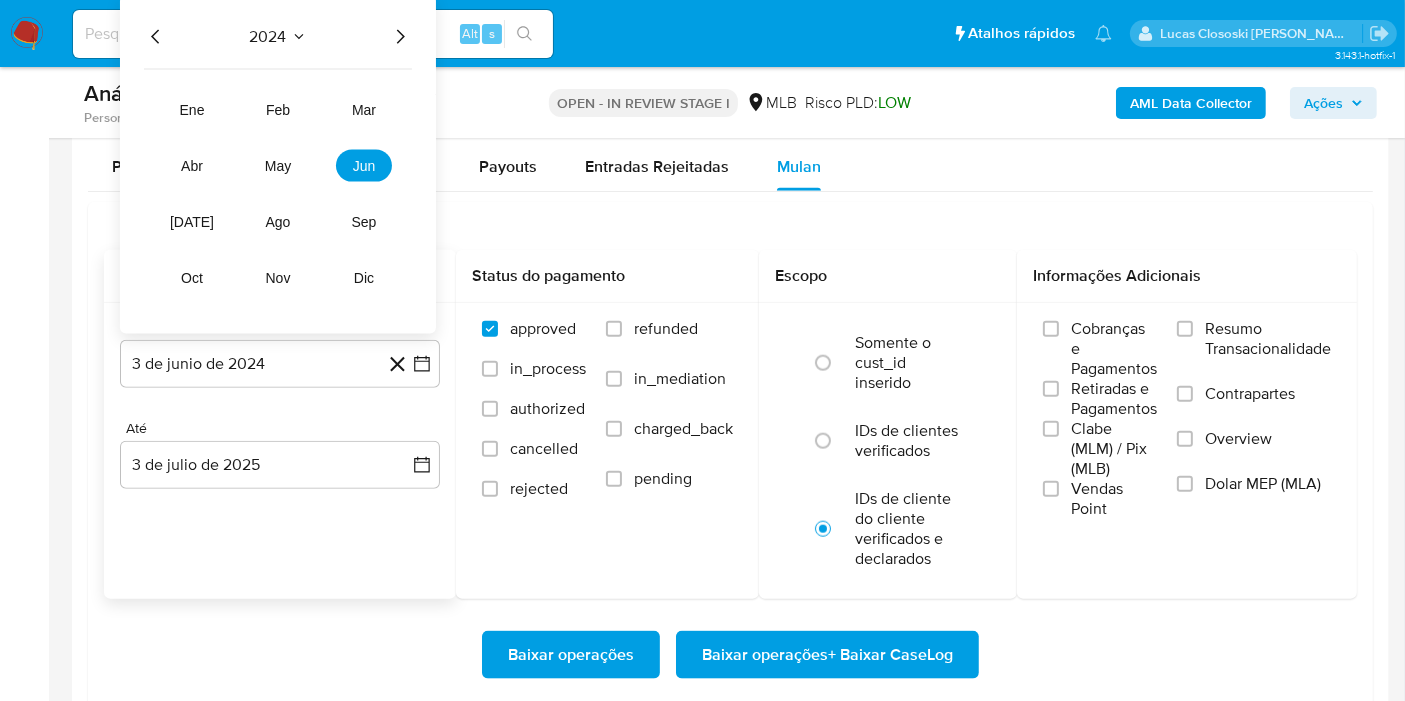 click on "ene feb mar abr may jun [DATE] ago sep oct nov dic" at bounding box center [278, 194] 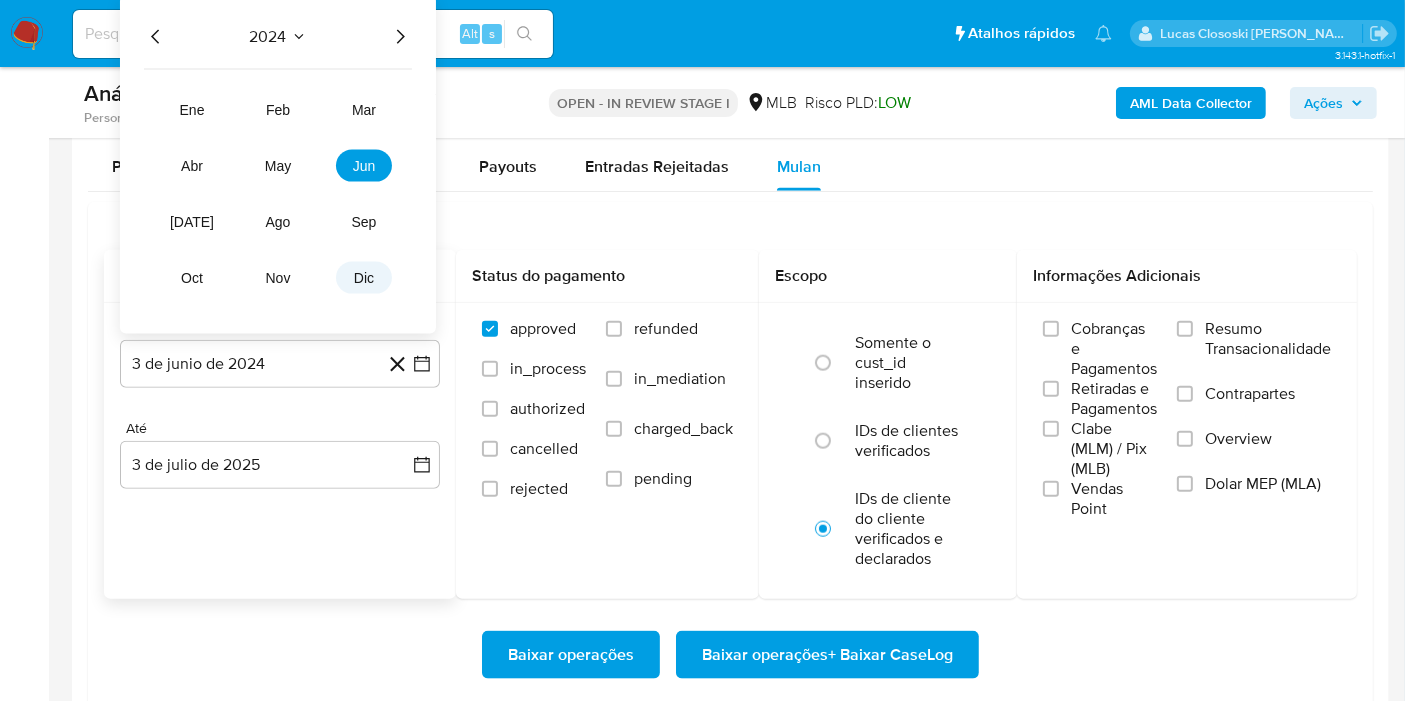 click on "dic" at bounding box center (364, 278) 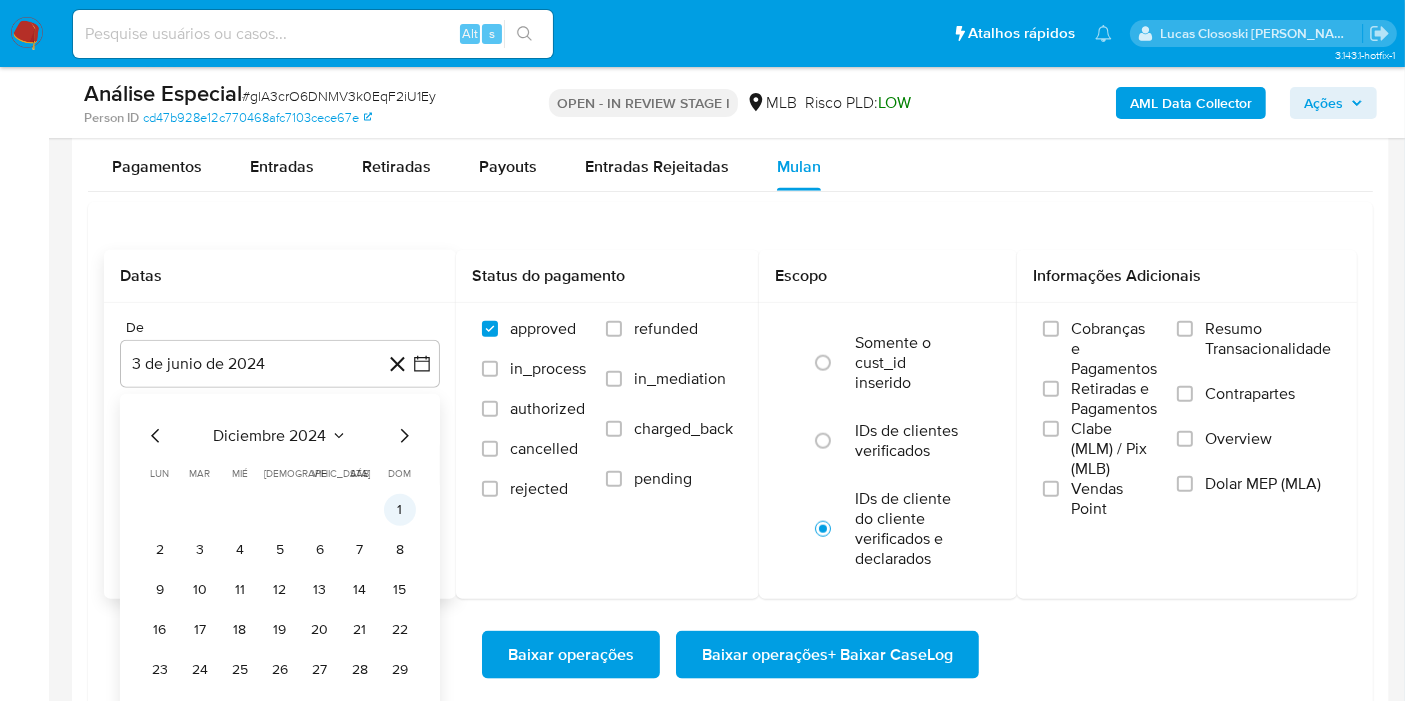 click on "1" at bounding box center (400, 510) 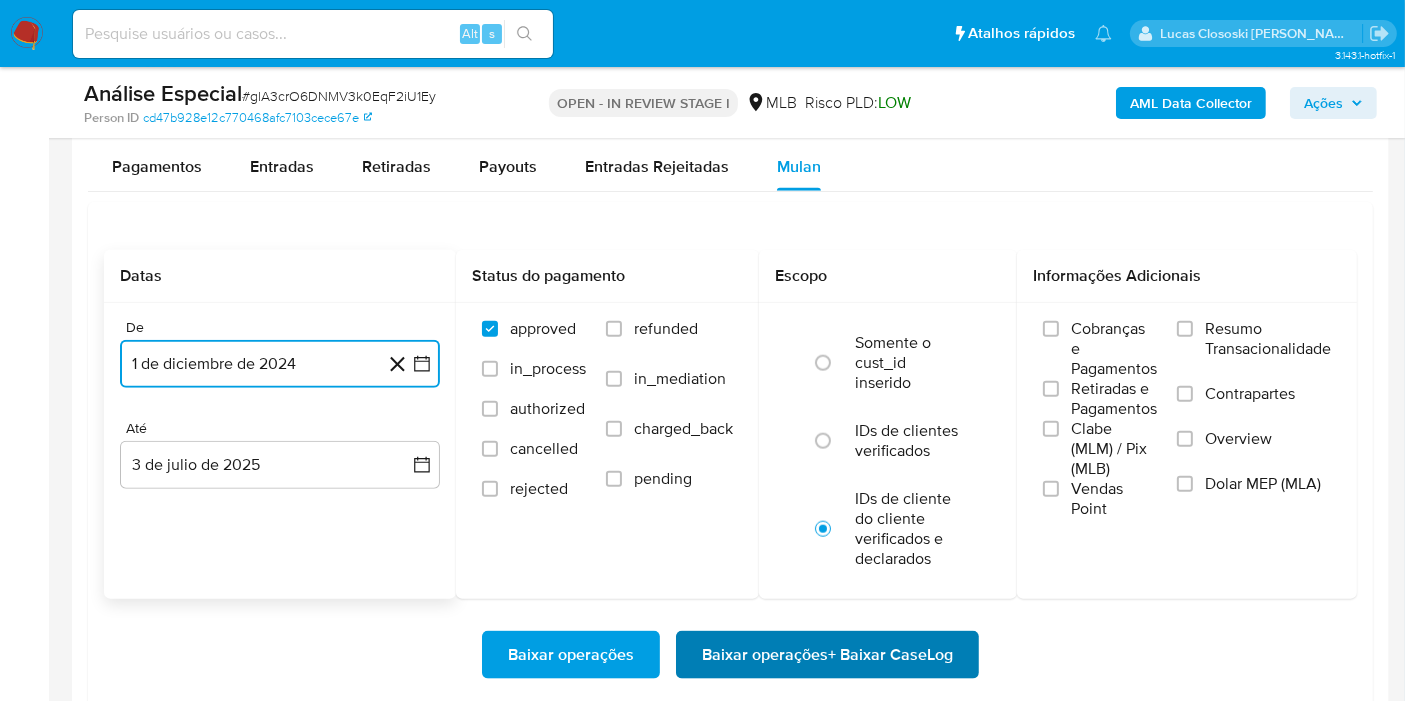 click on "Baixar operações  +   Baixar CaseLog" at bounding box center (827, 655) 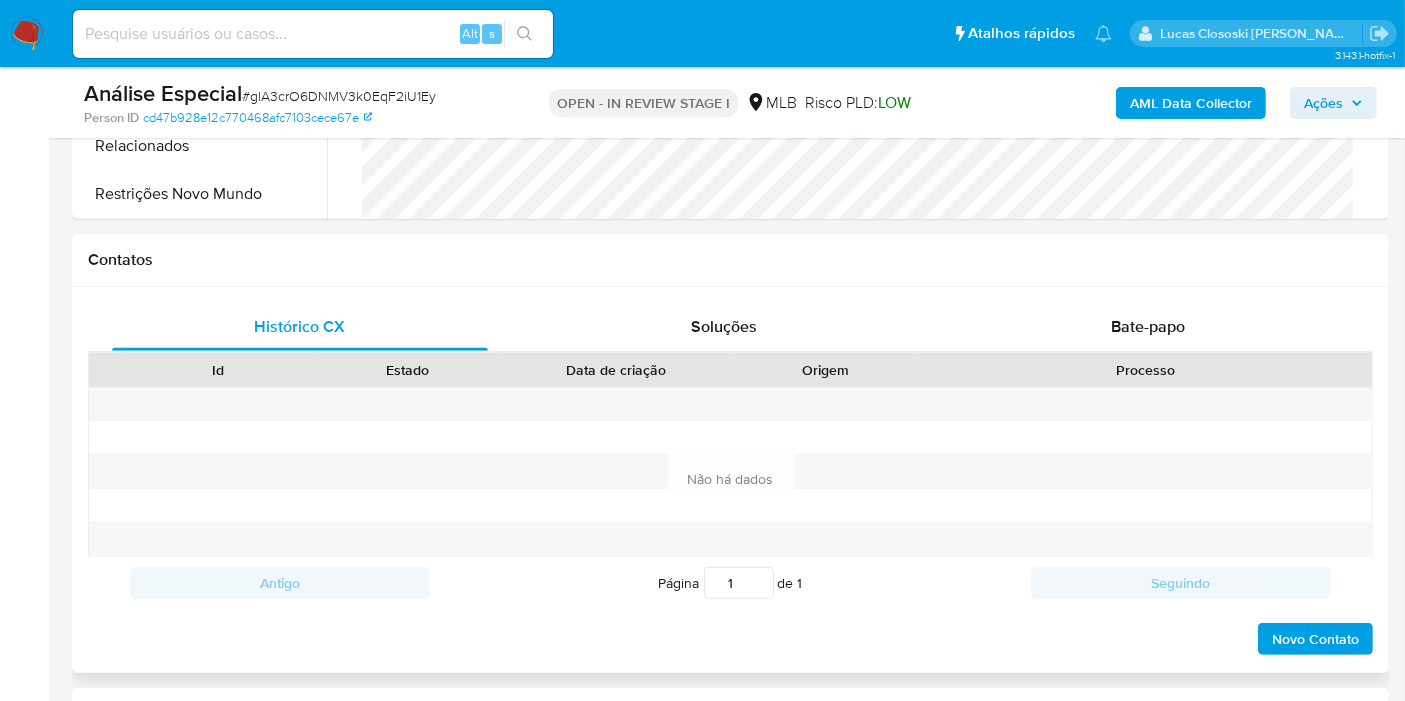 scroll, scrollTop: 666, scrollLeft: 0, axis: vertical 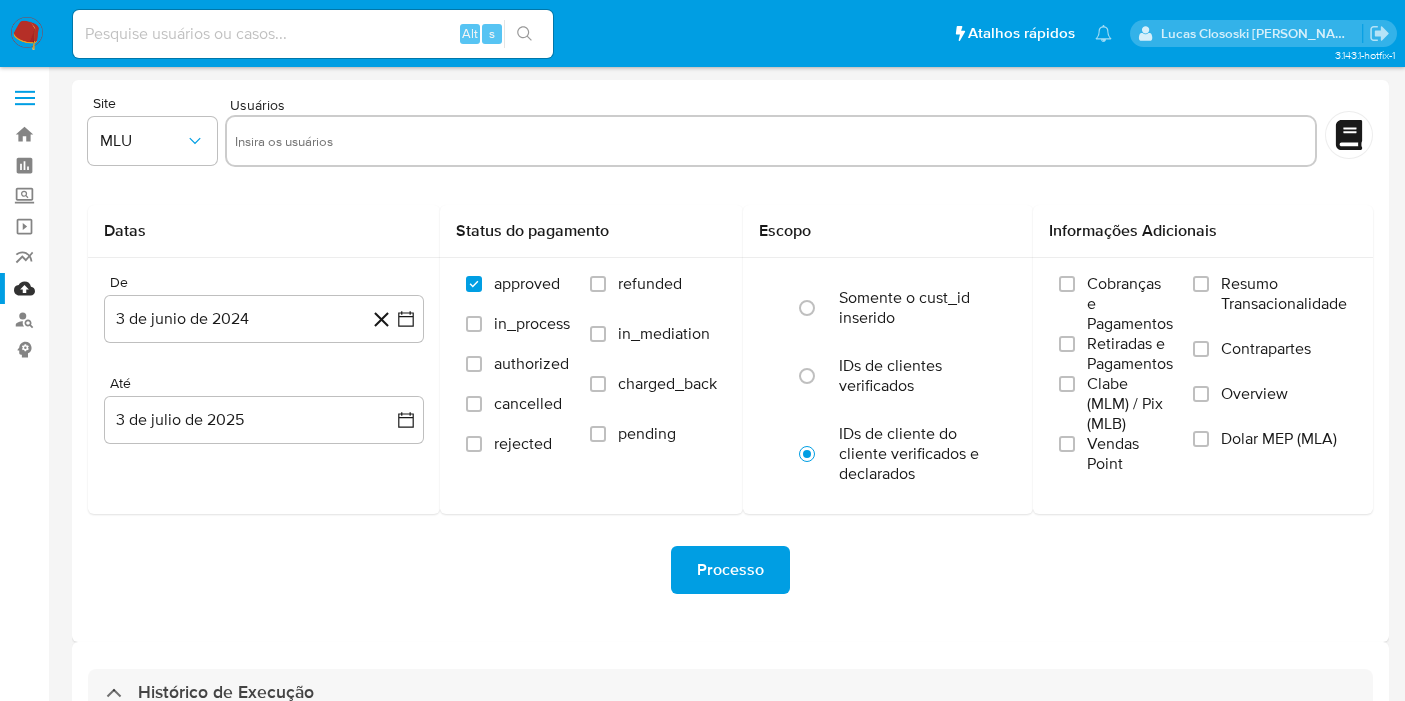 select on "10" 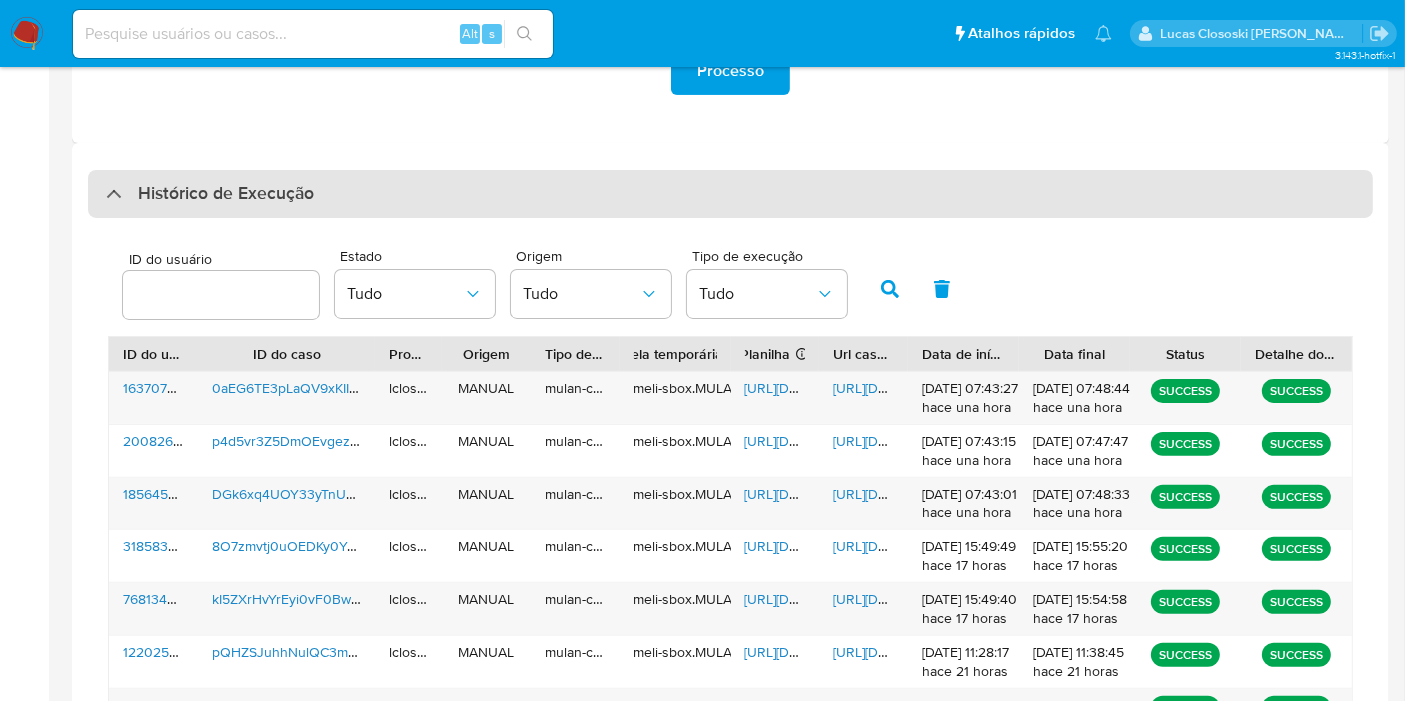 click on "Histórico de Execução" at bounding box center (730, 194) 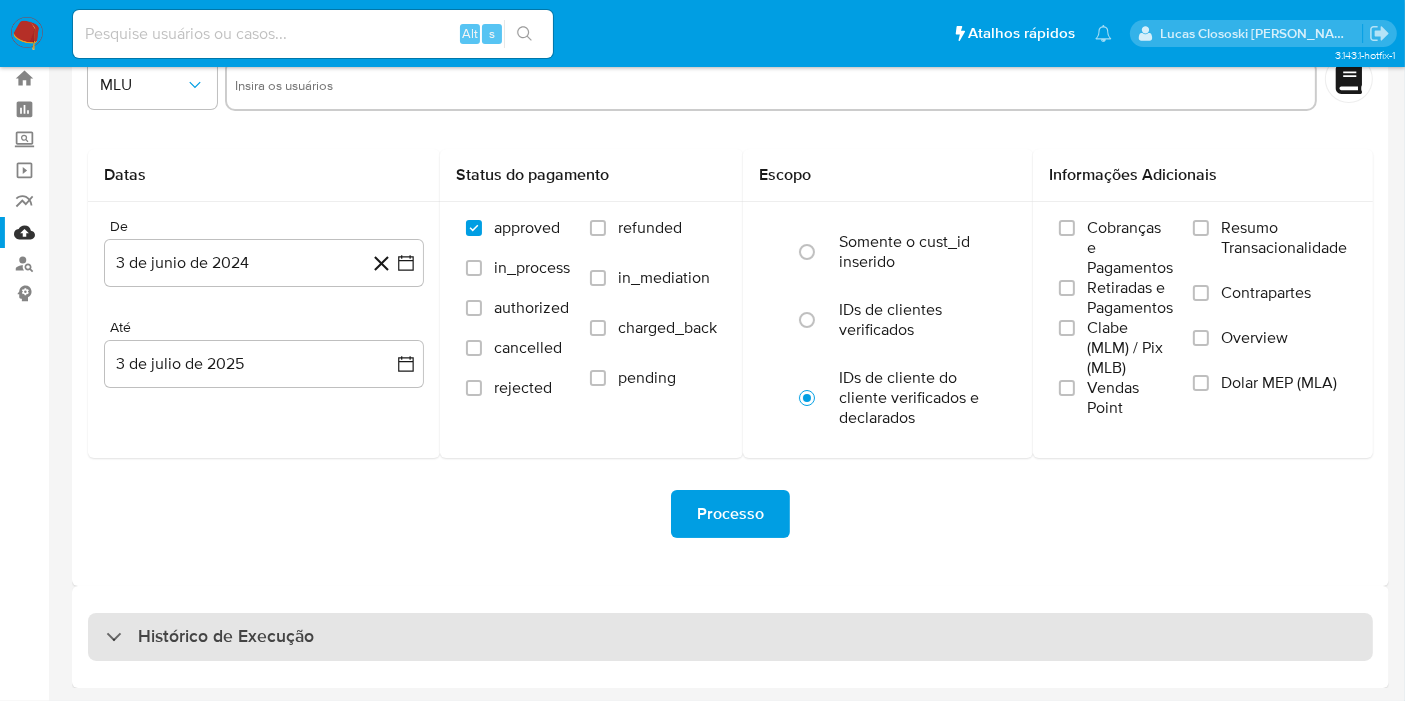 scroll, scrollTop: 54, scrollLeft: 0, axis: vertical 